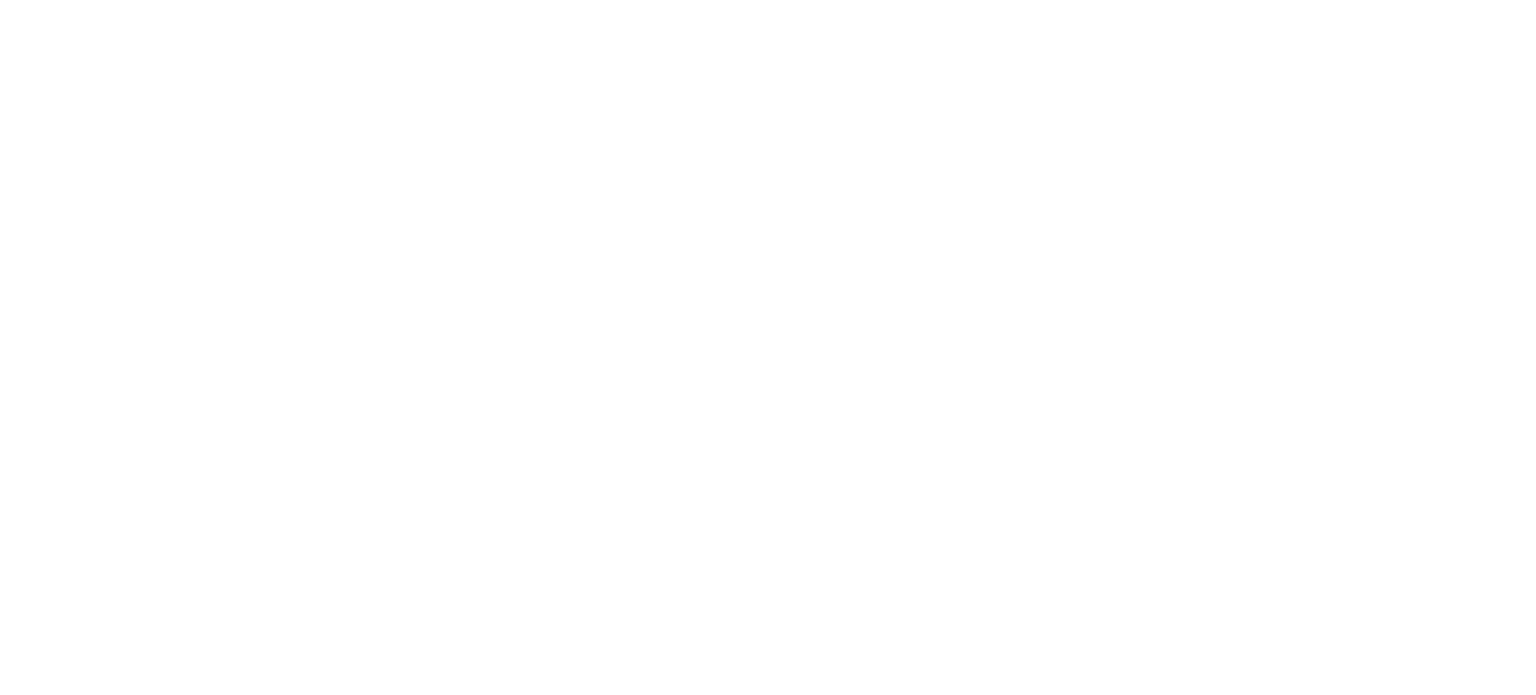 scroll, scrollTop: 0, scrollLeft: 0, axis: both 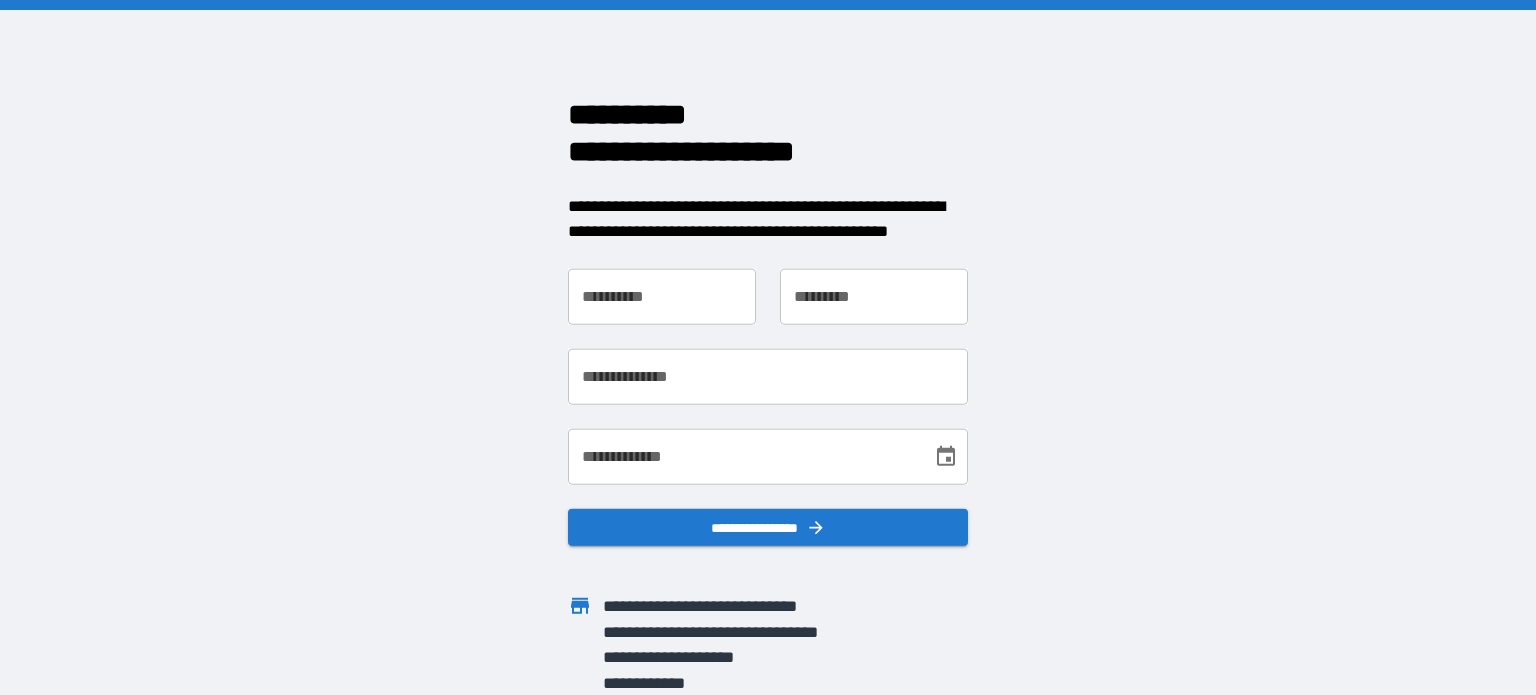 click on "**********" at bounding box center [662, 296] 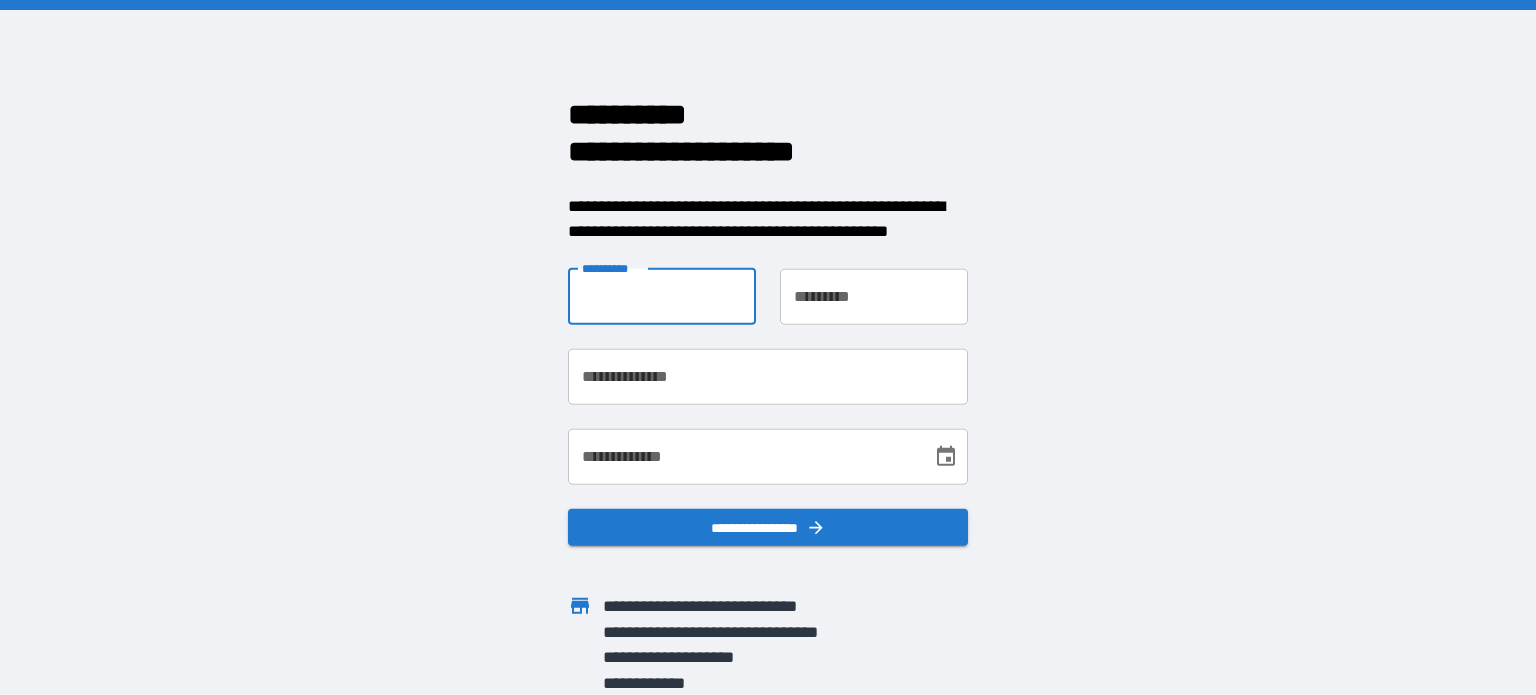 type on "******" 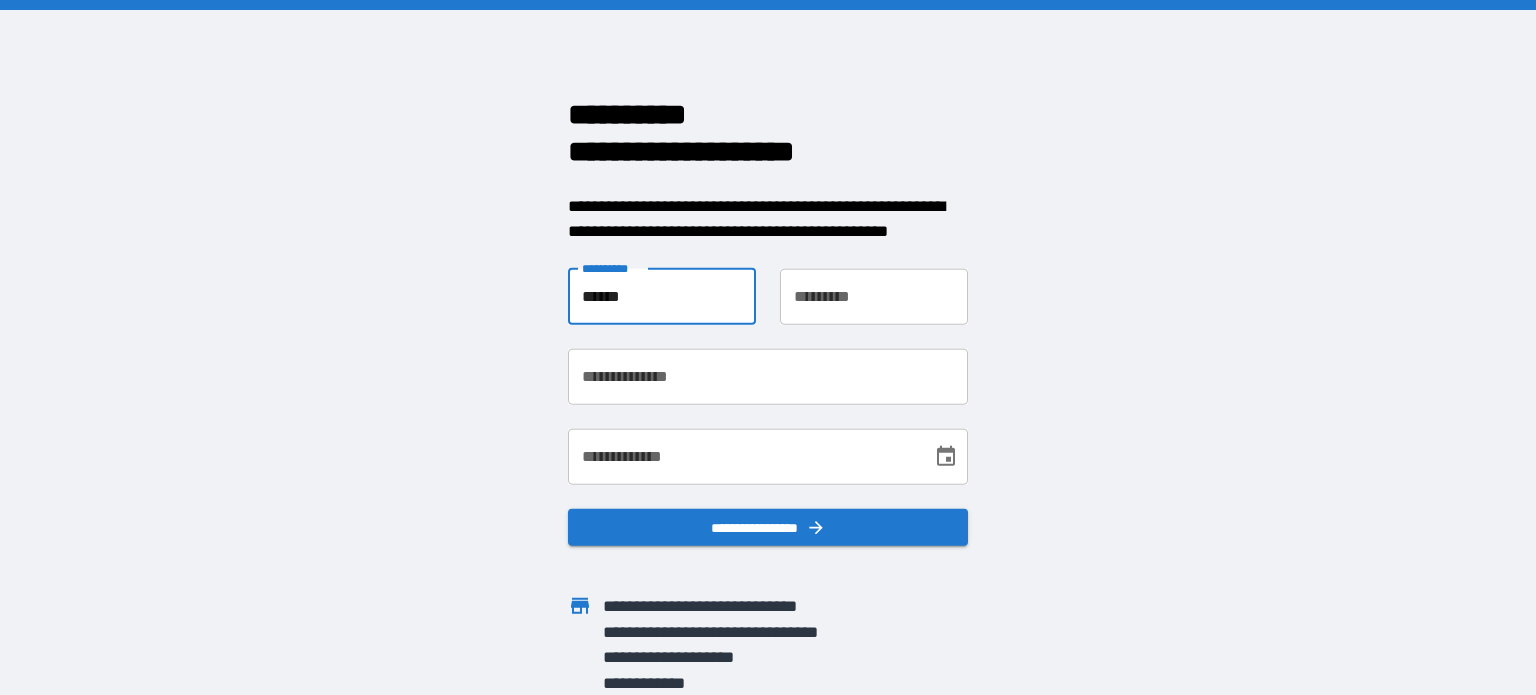 type on "****" 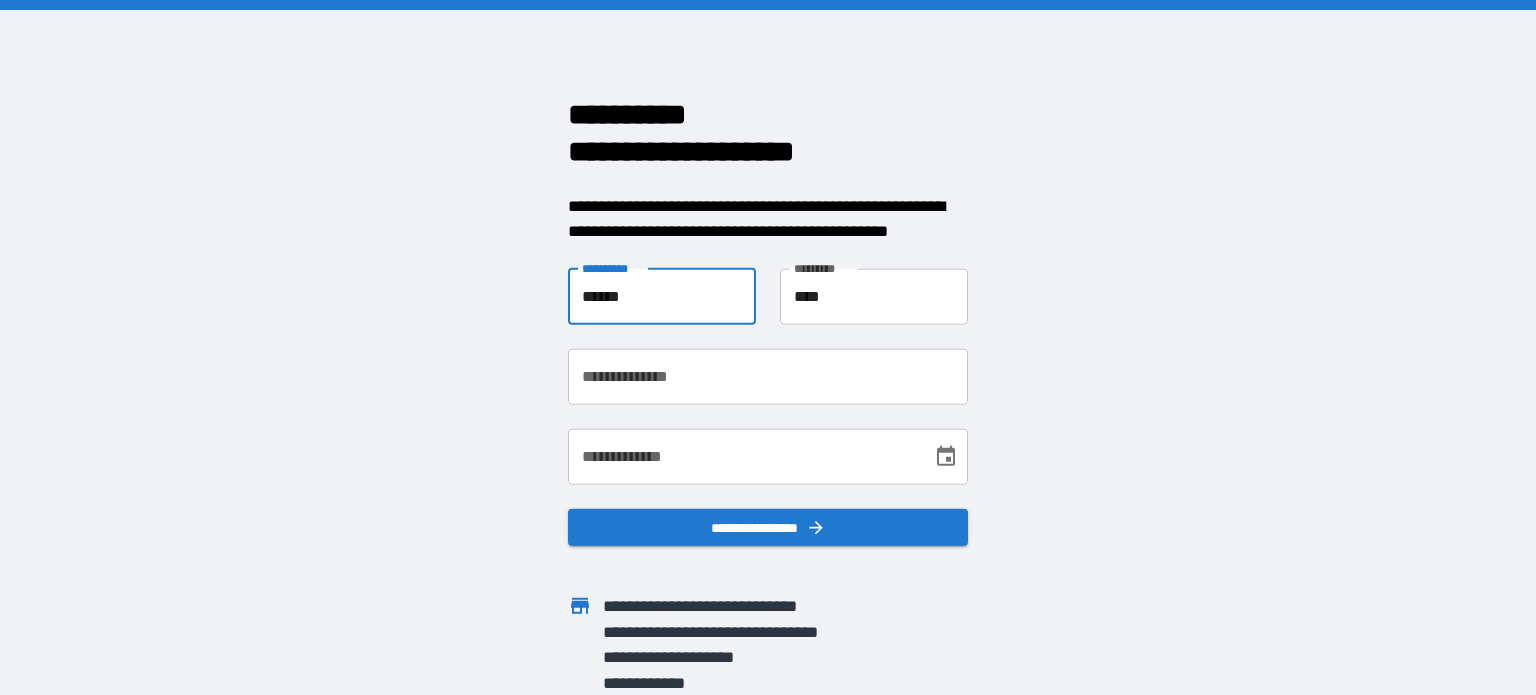 click on "**********" at bounding box center (768, 376) 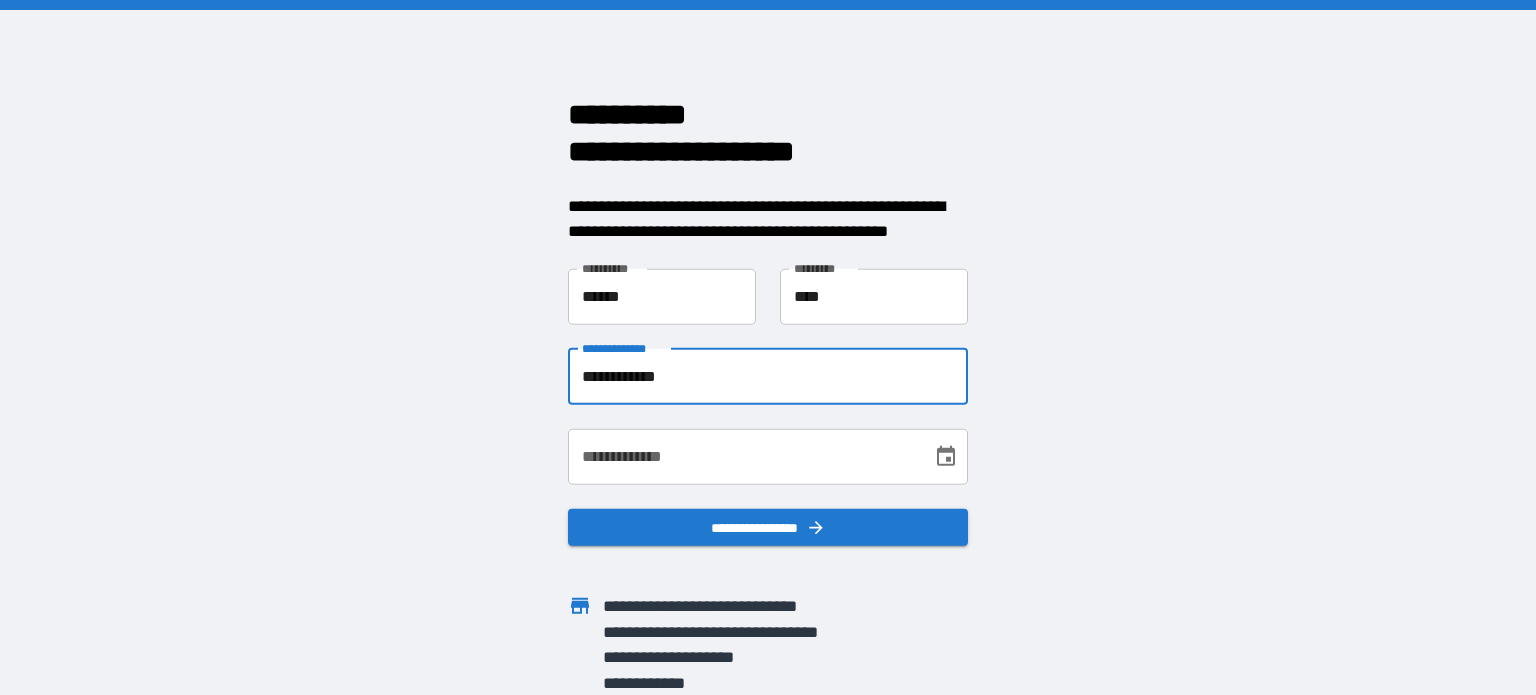 type on "**********" 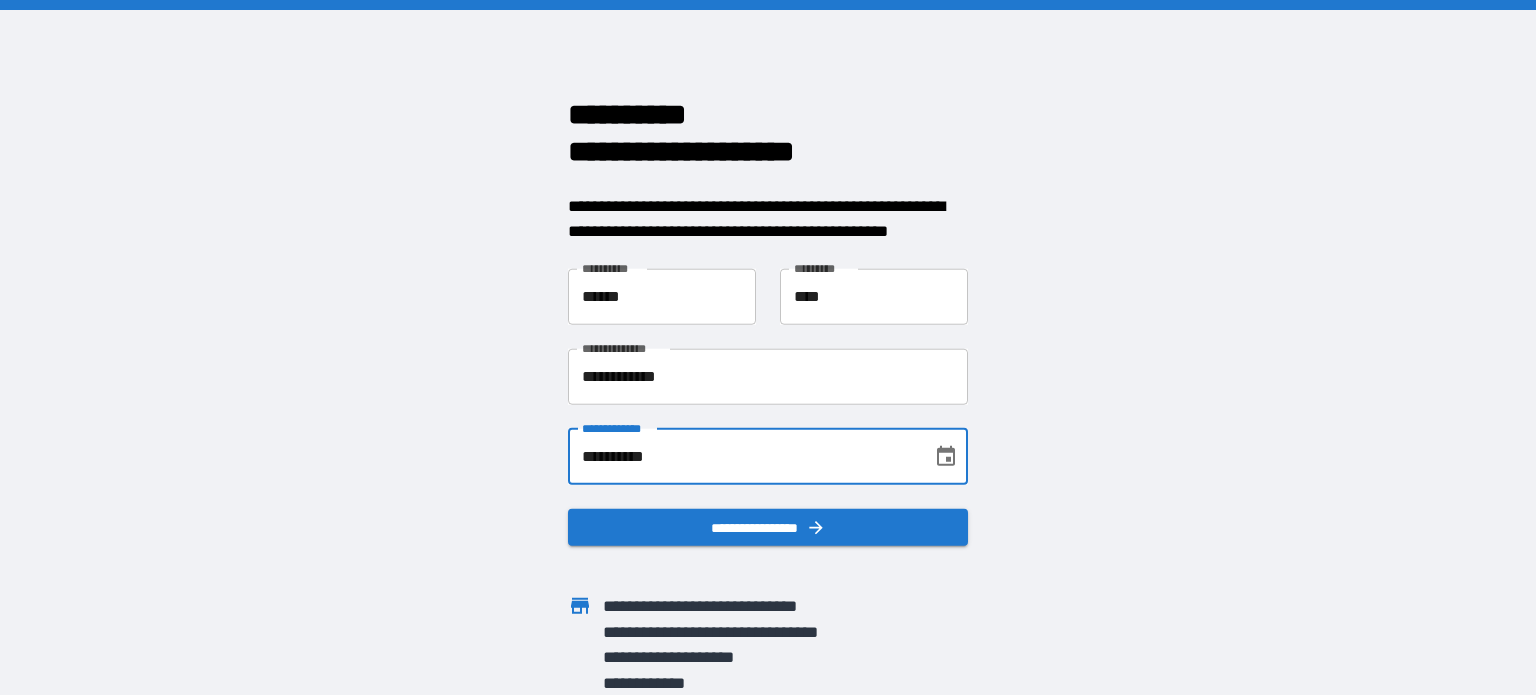 scroll, scrollTop: 0, scrollLeft: 0, axis: both 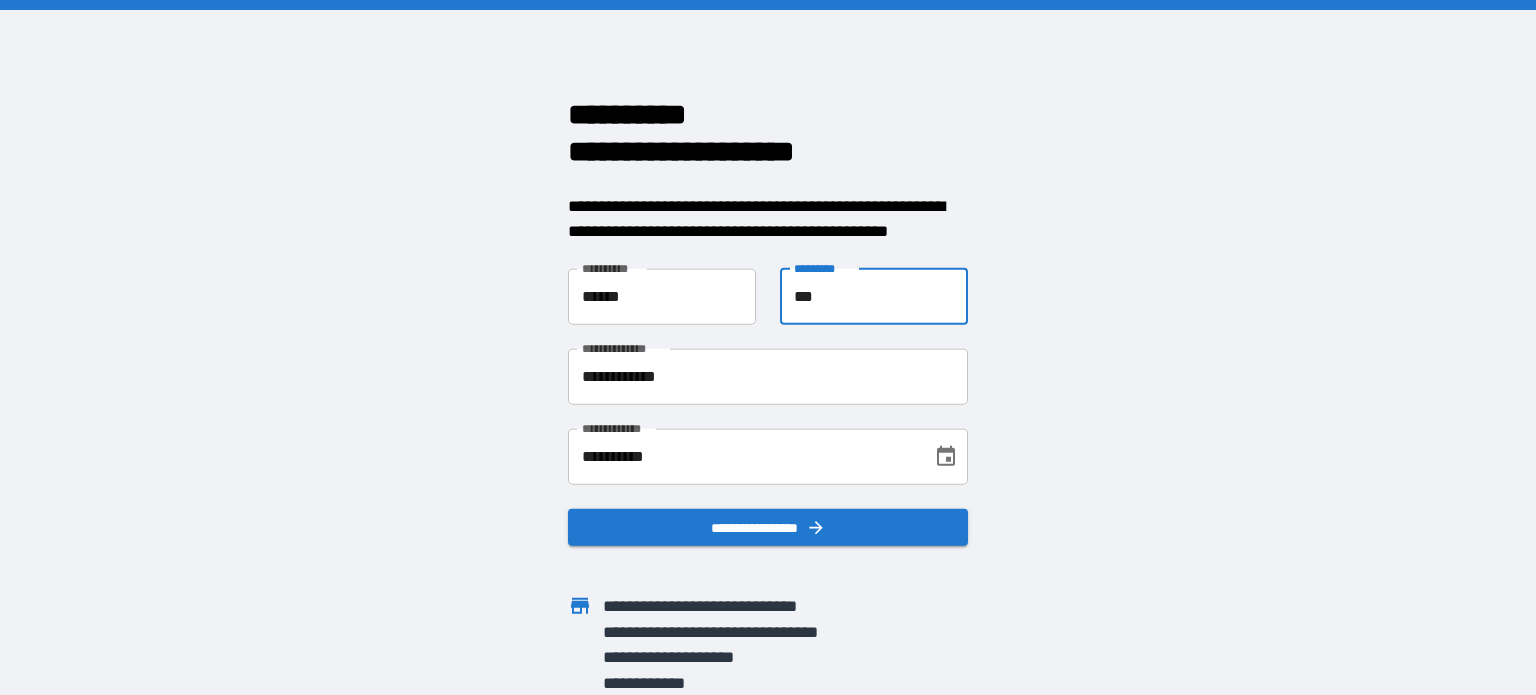 type on "****" 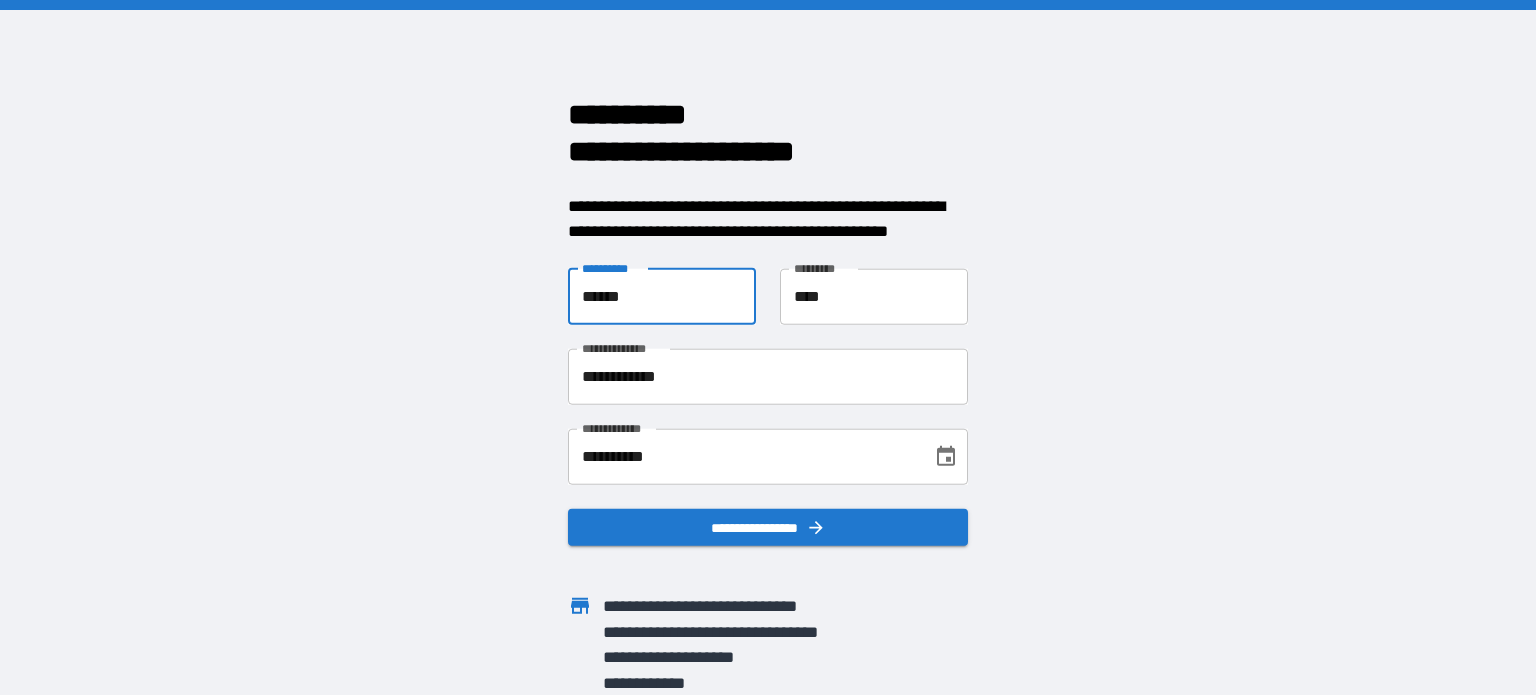 click on "******" at bounding box center [662, 296] 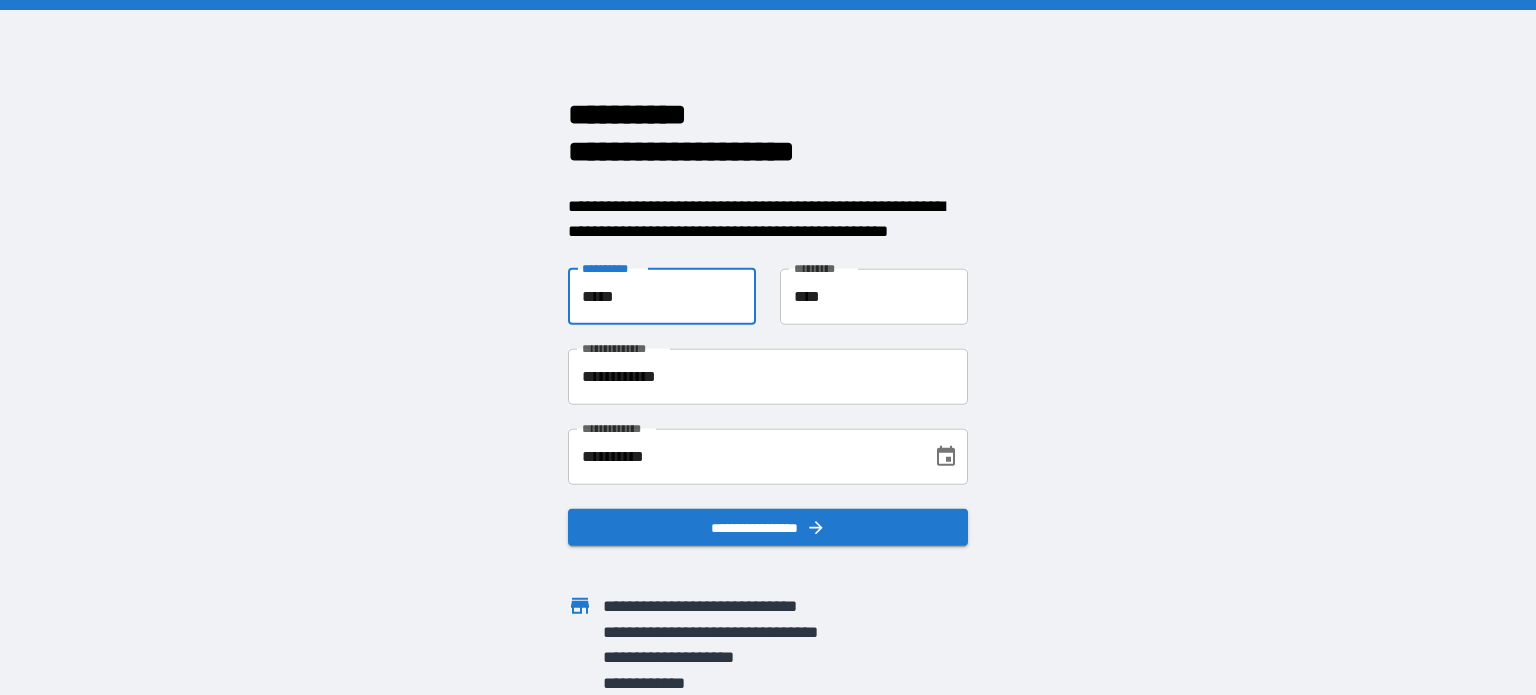 type on "******" 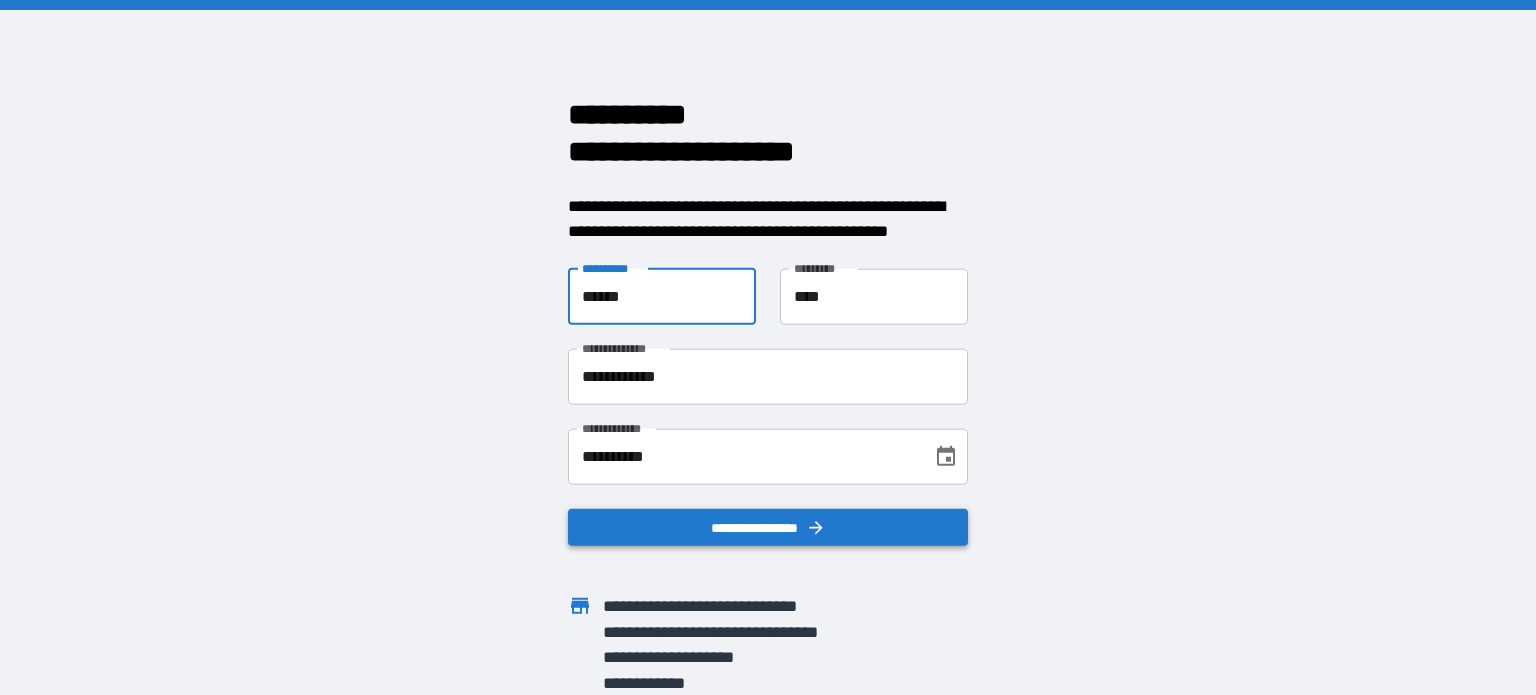 click on "**********" at bounding box center (768, 527) 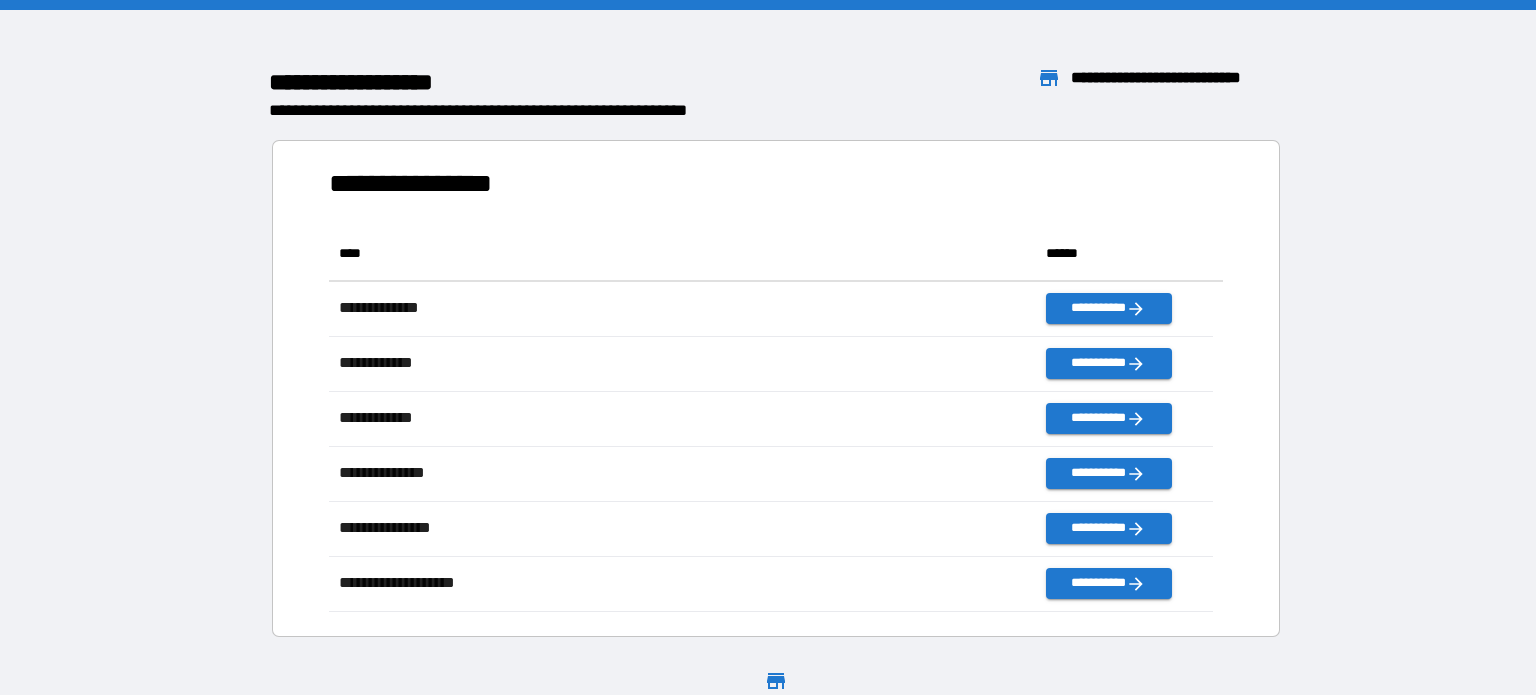 scroll, scrollTop: 16, scrollLeft: 16, axis: both 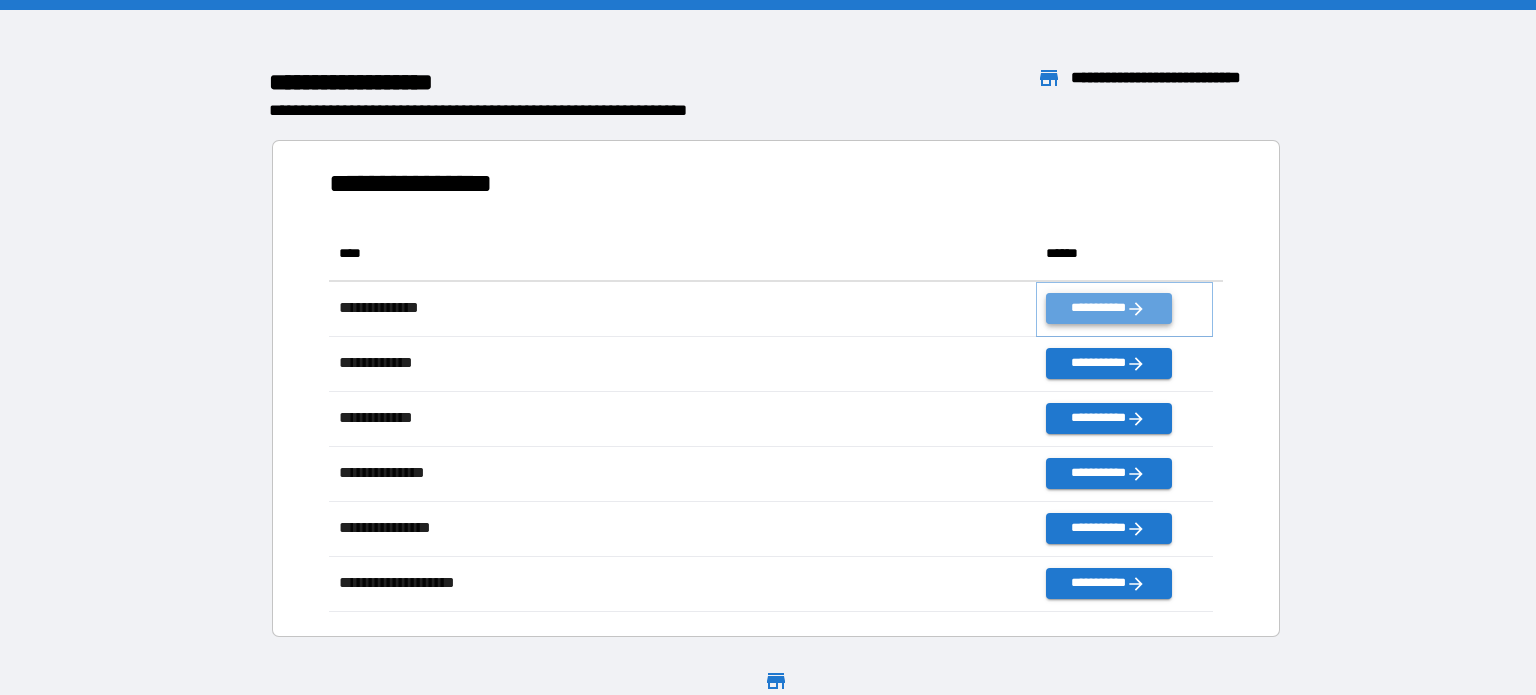 click on "**********" at bounding box center (1108, 308) 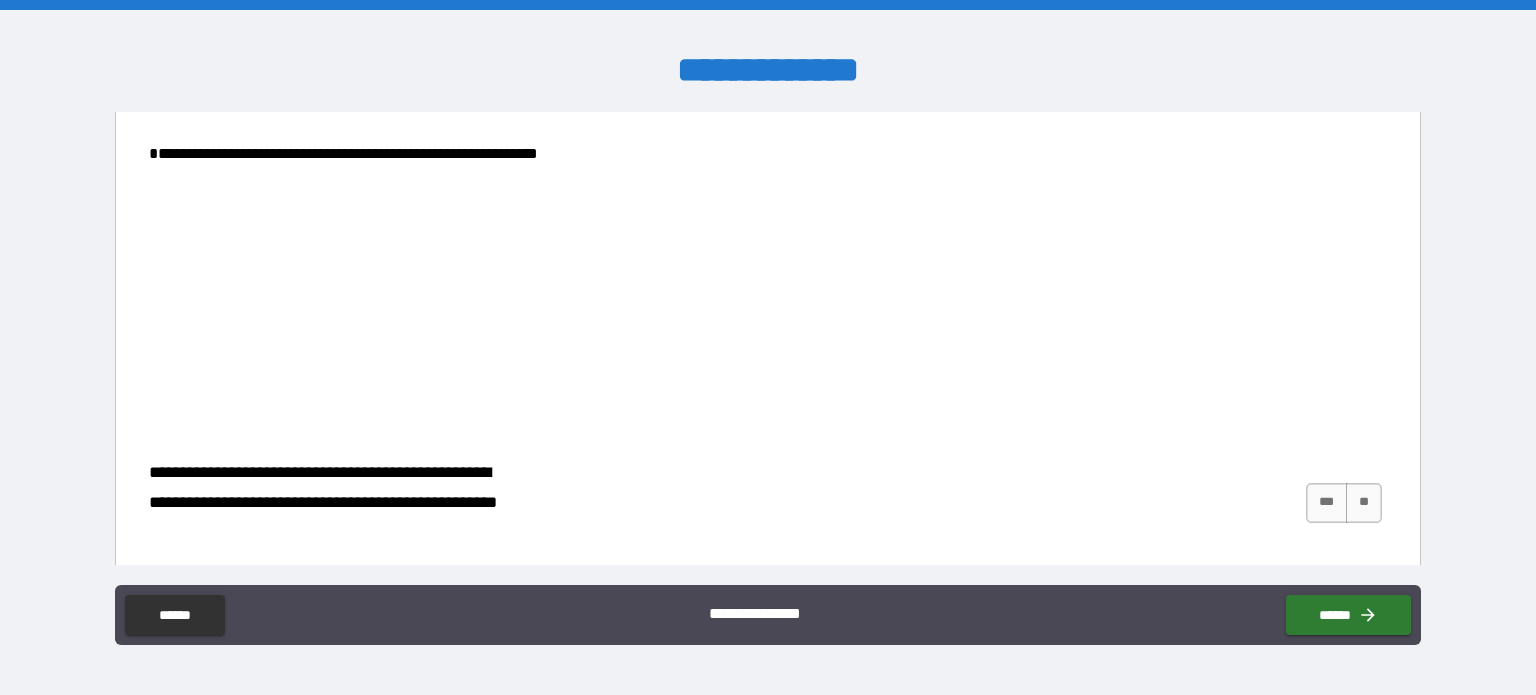 scroll, scrollTop: 974, scrollLeft: 0, axis: vertical 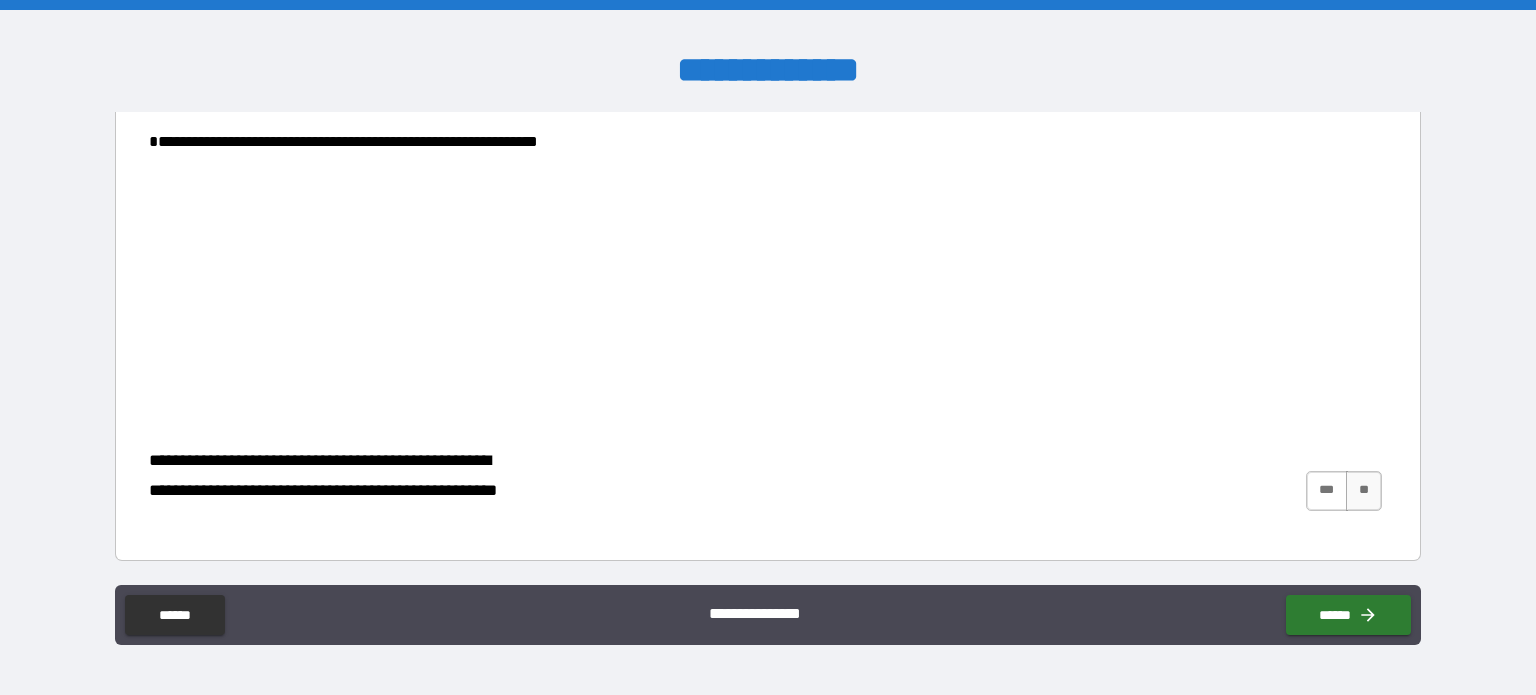 click on "***" at bounding box center [1327, 491] 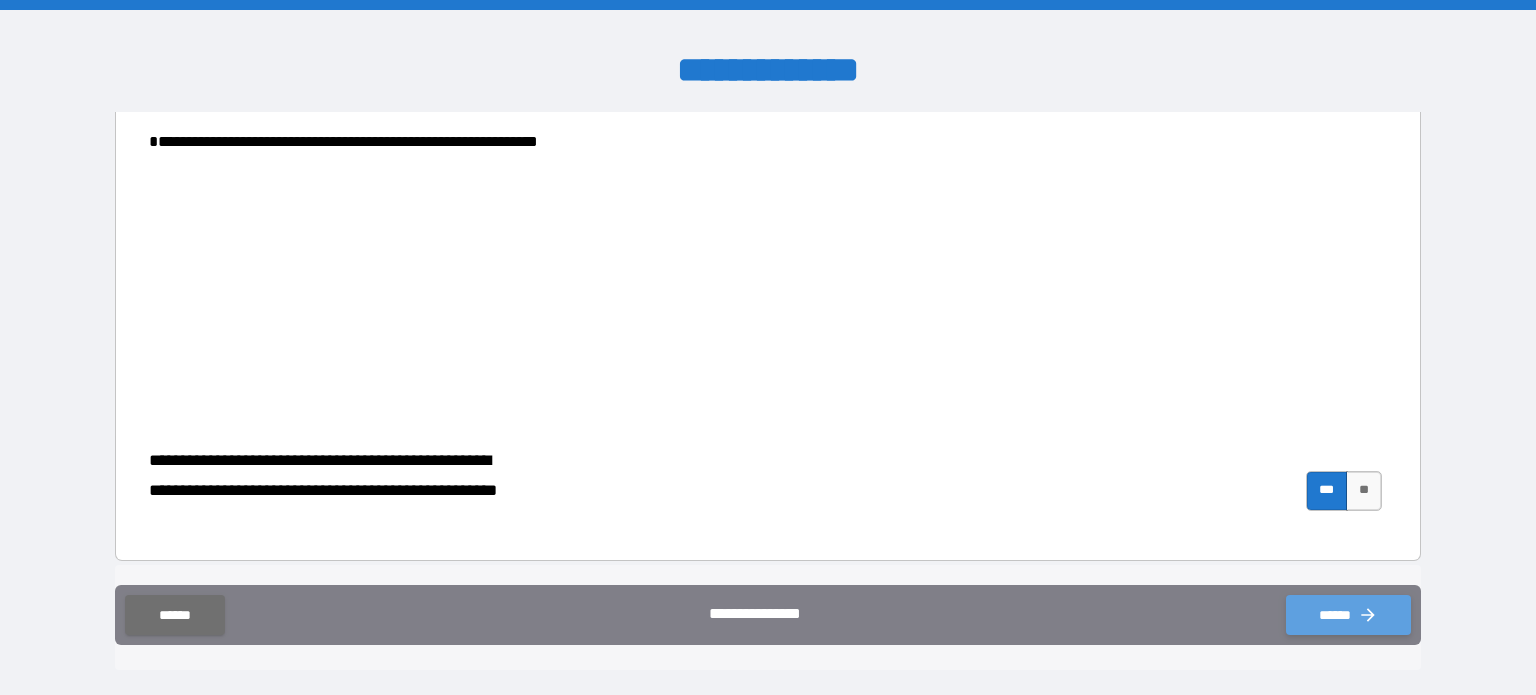 click on "******" at bounding box center [1348, 615] 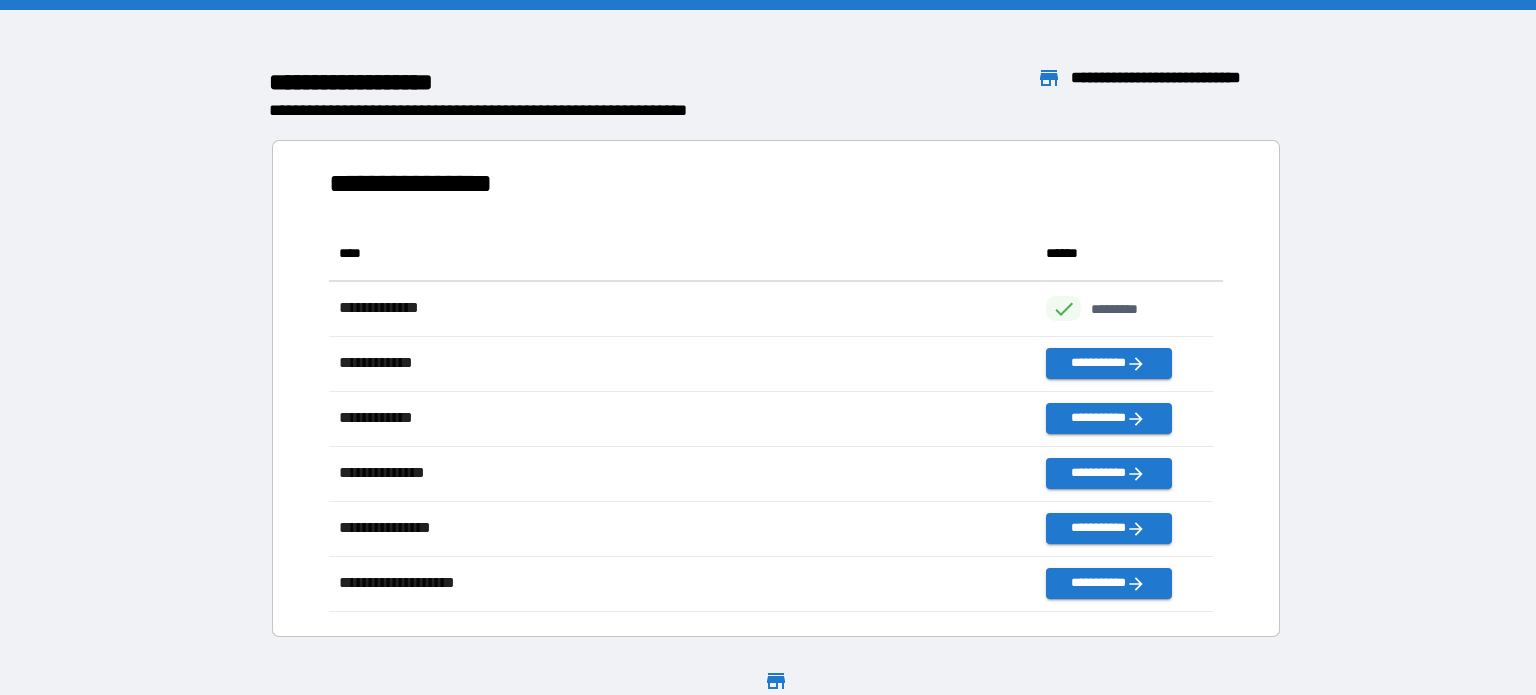 scroll, scrollTop: 16, scrollLeft: 16, axis: both 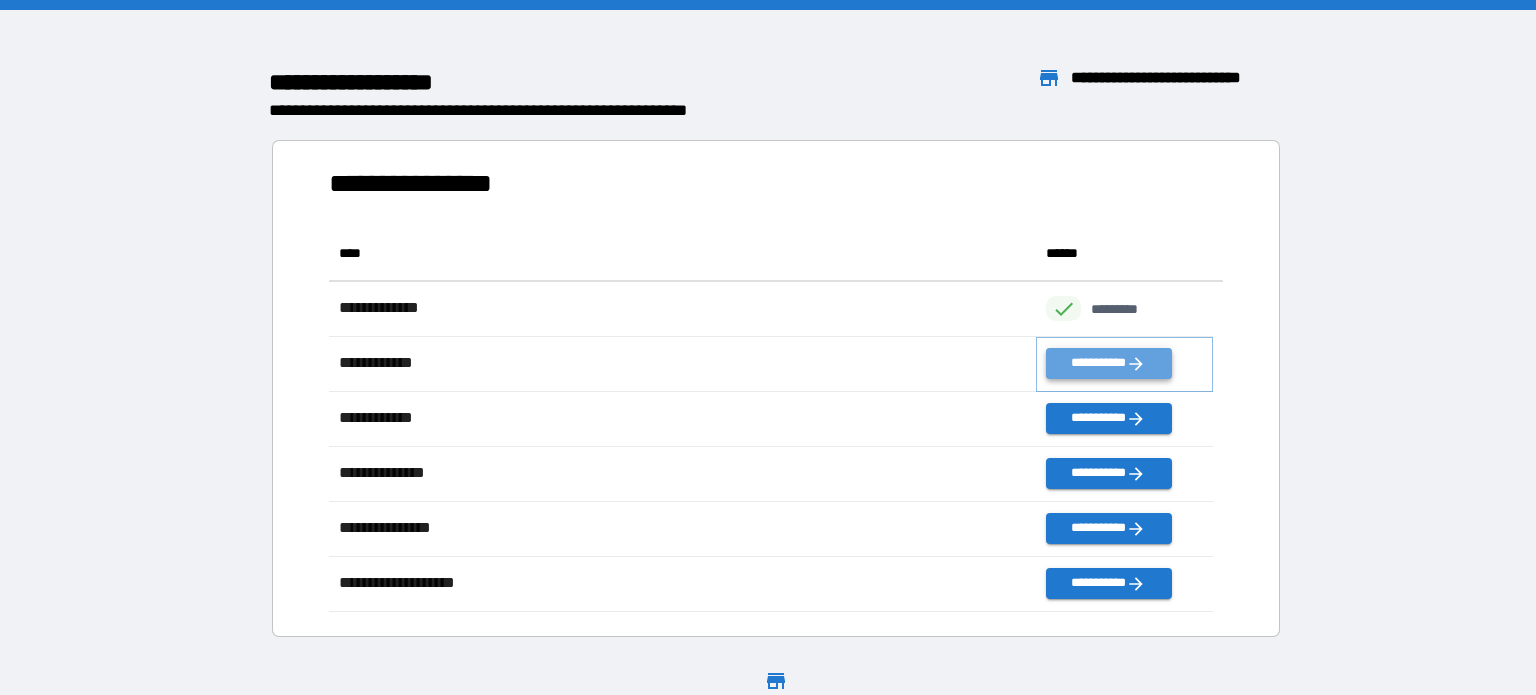 click on "**********" at bounding box center [1108, 363] 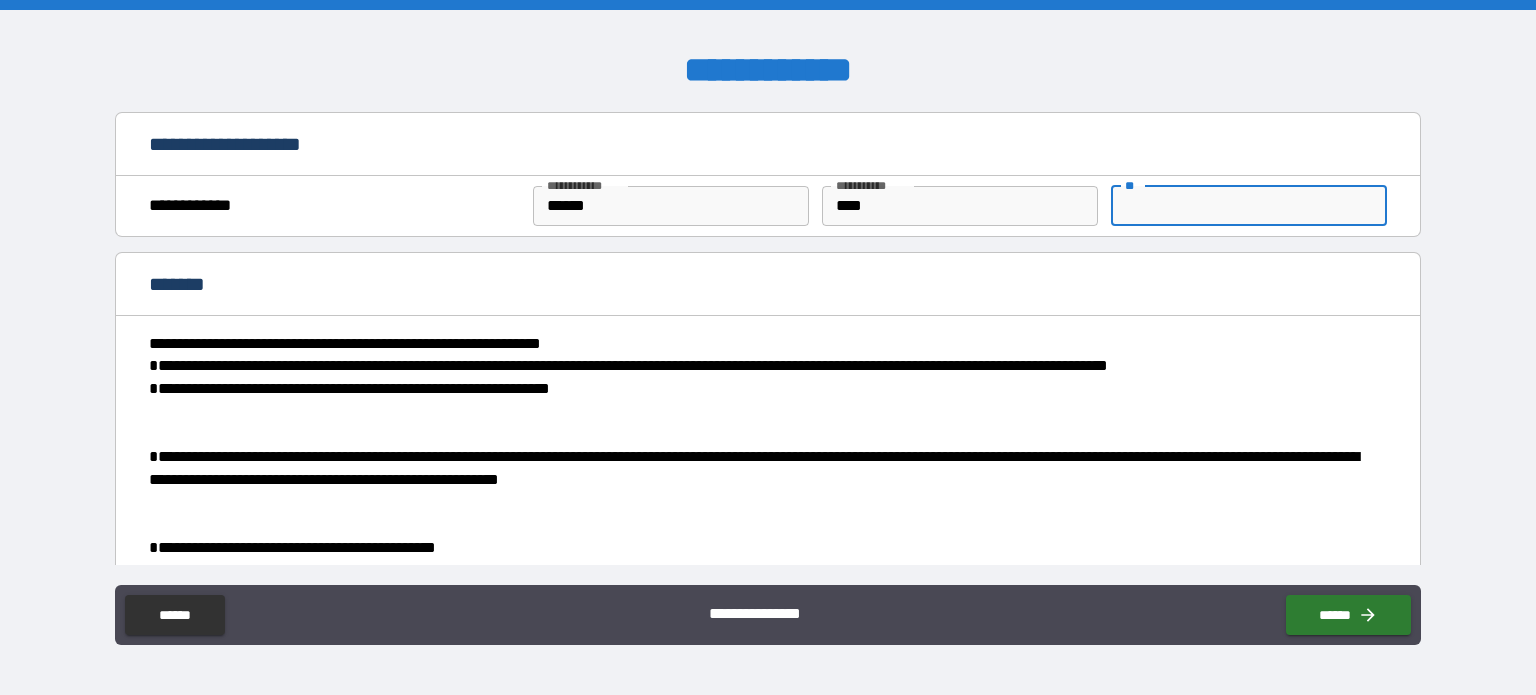 click on "**" at bounding box center (1249, 206) 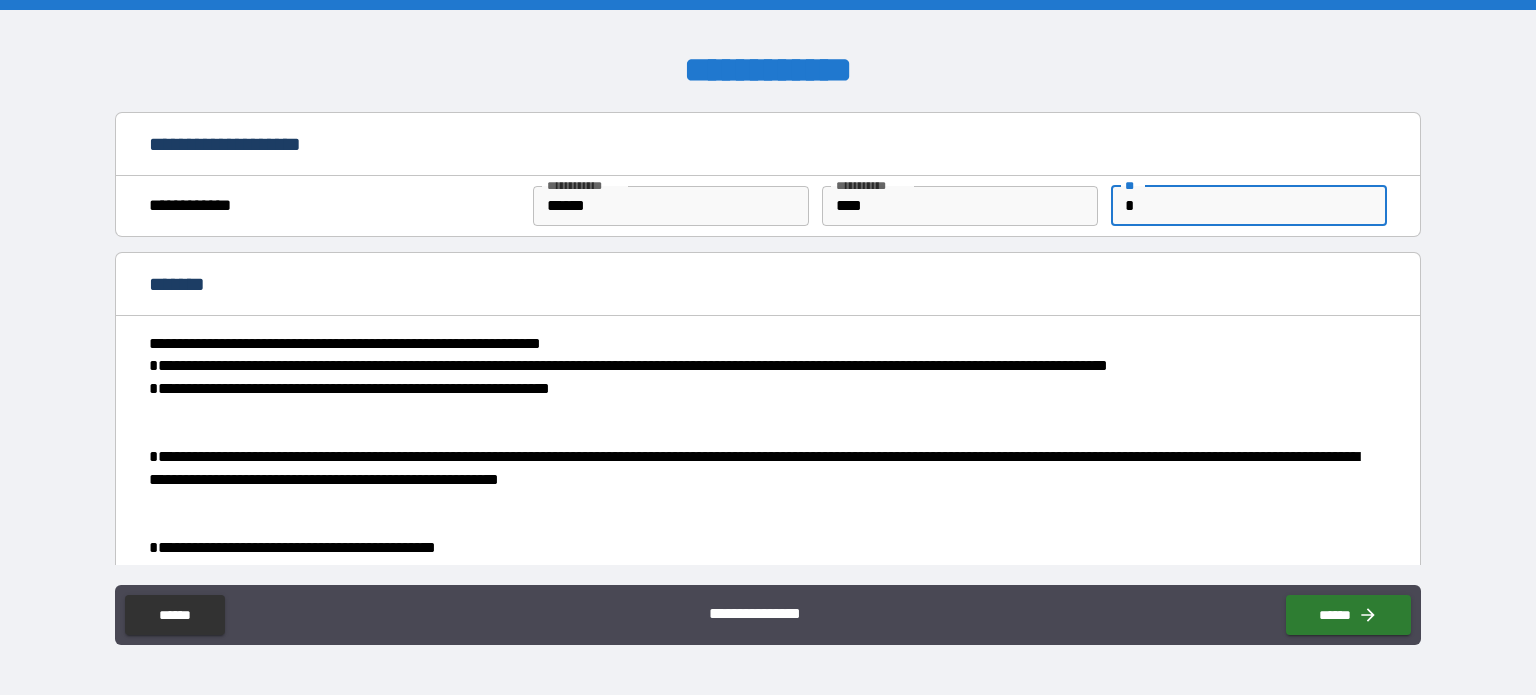 type on "*" 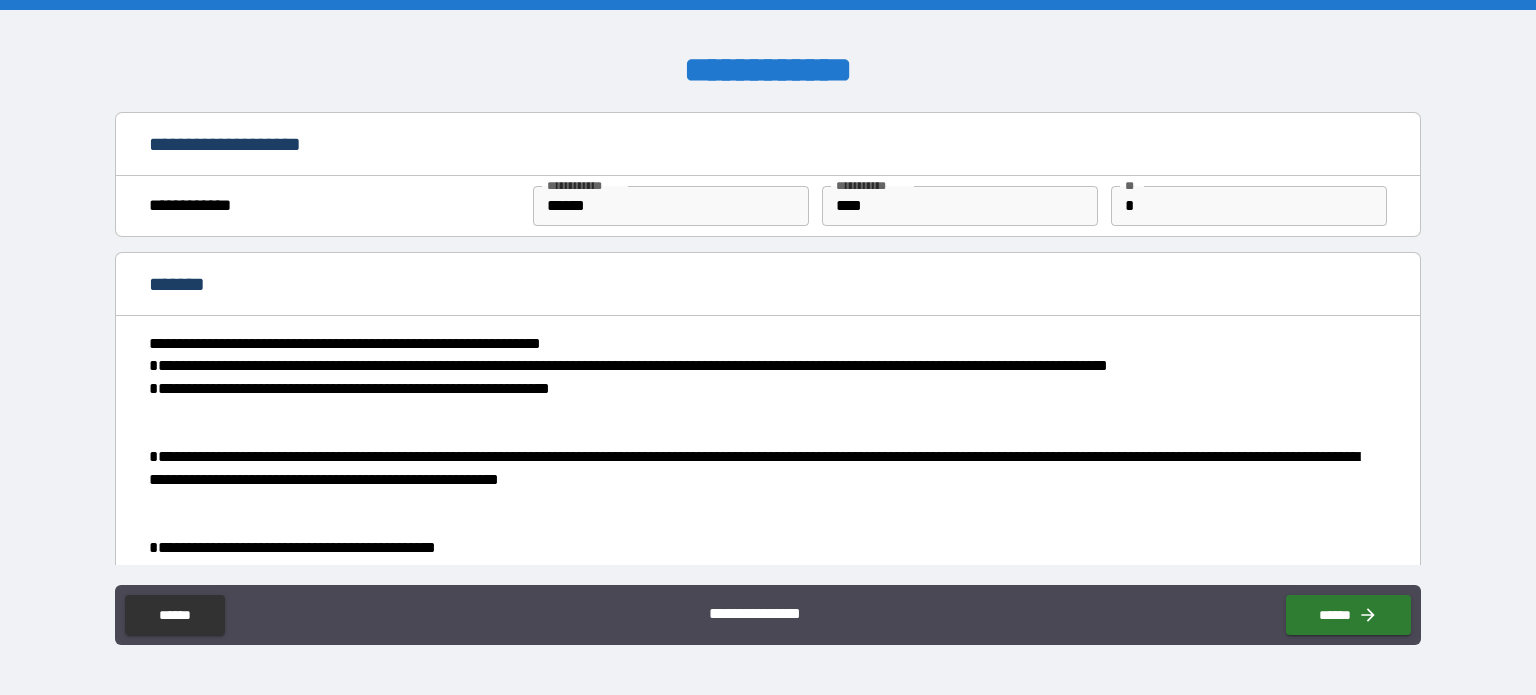click on "*******" at bounding box center [768, 284] 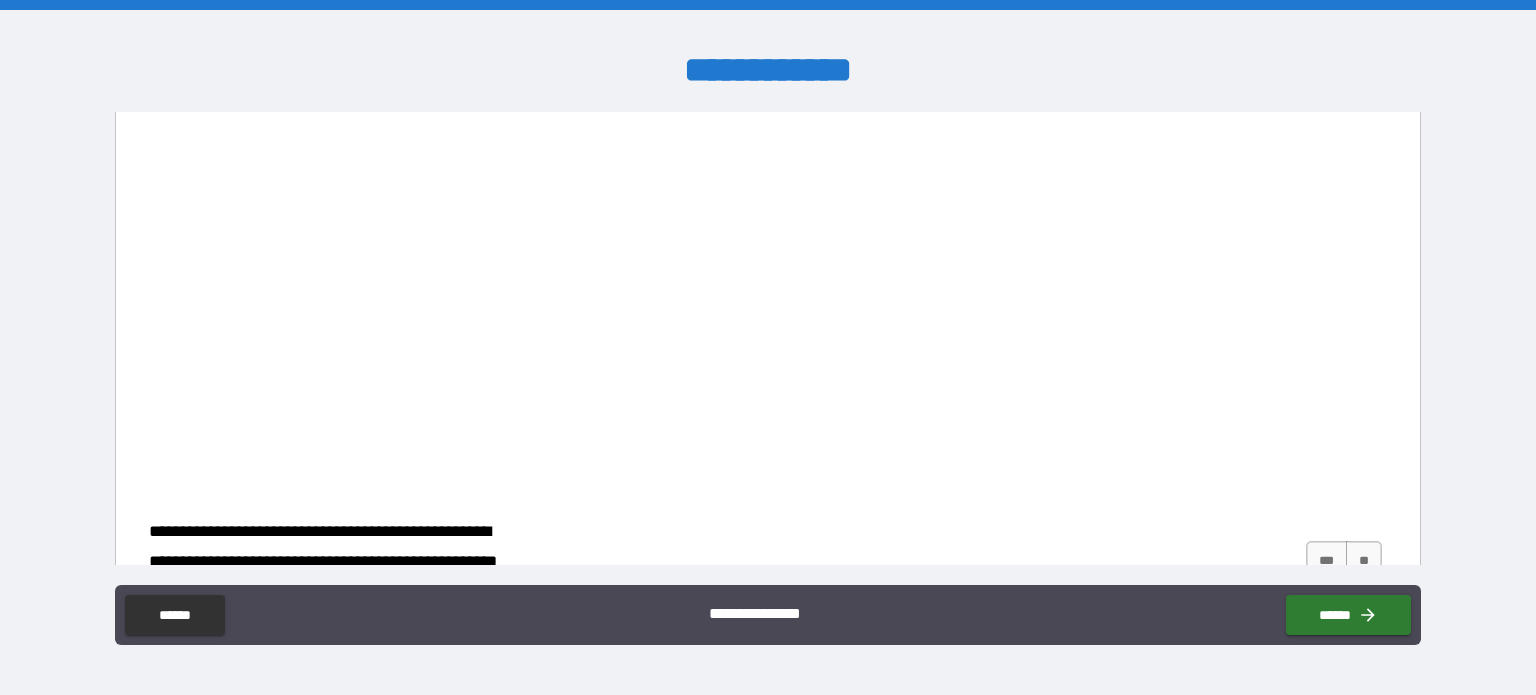 scroll, scrollTop: 3586, scrollLeft: 0, axis: vertical 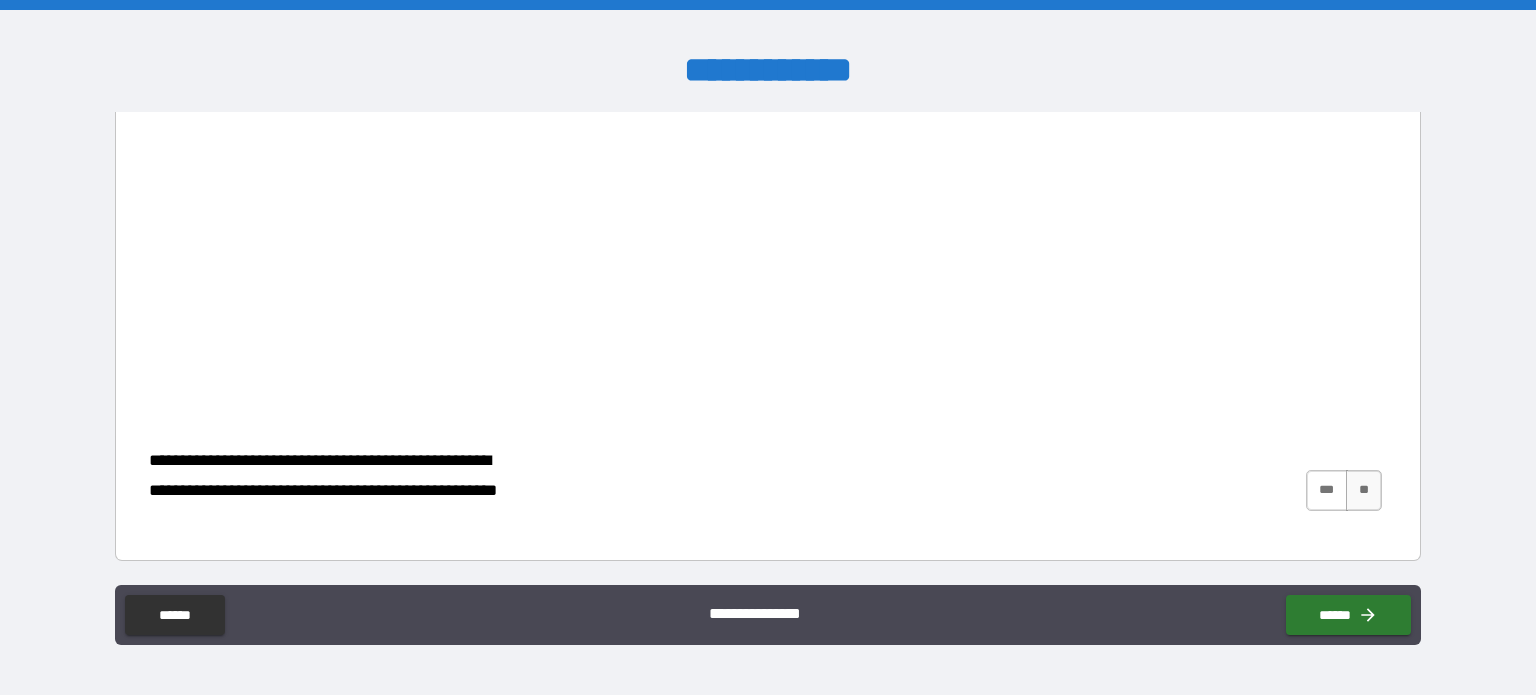 click on "***" at bounding box center [1327, 490] 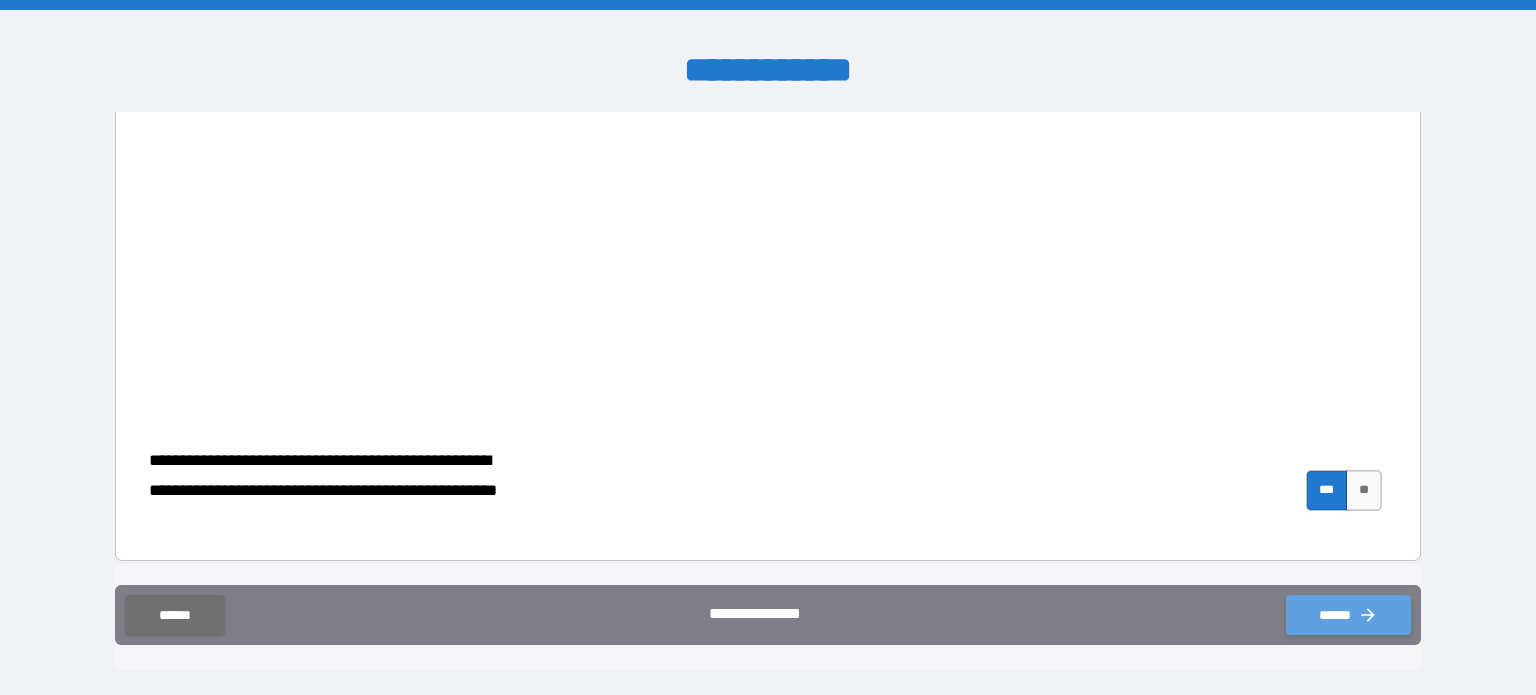 click on "******" at bounding box center (1348, 615) 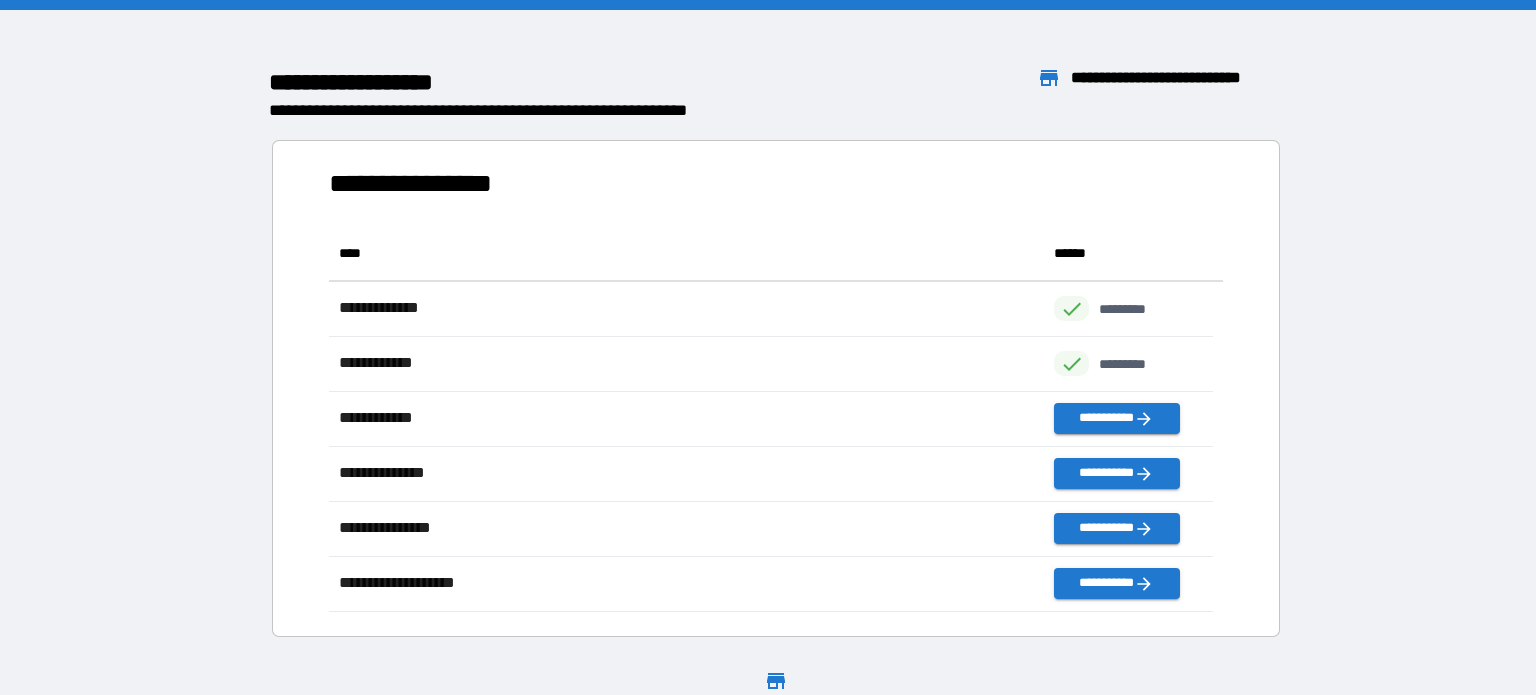 scroll, scrollTop: 370, scrollLeft: 869, axis: both 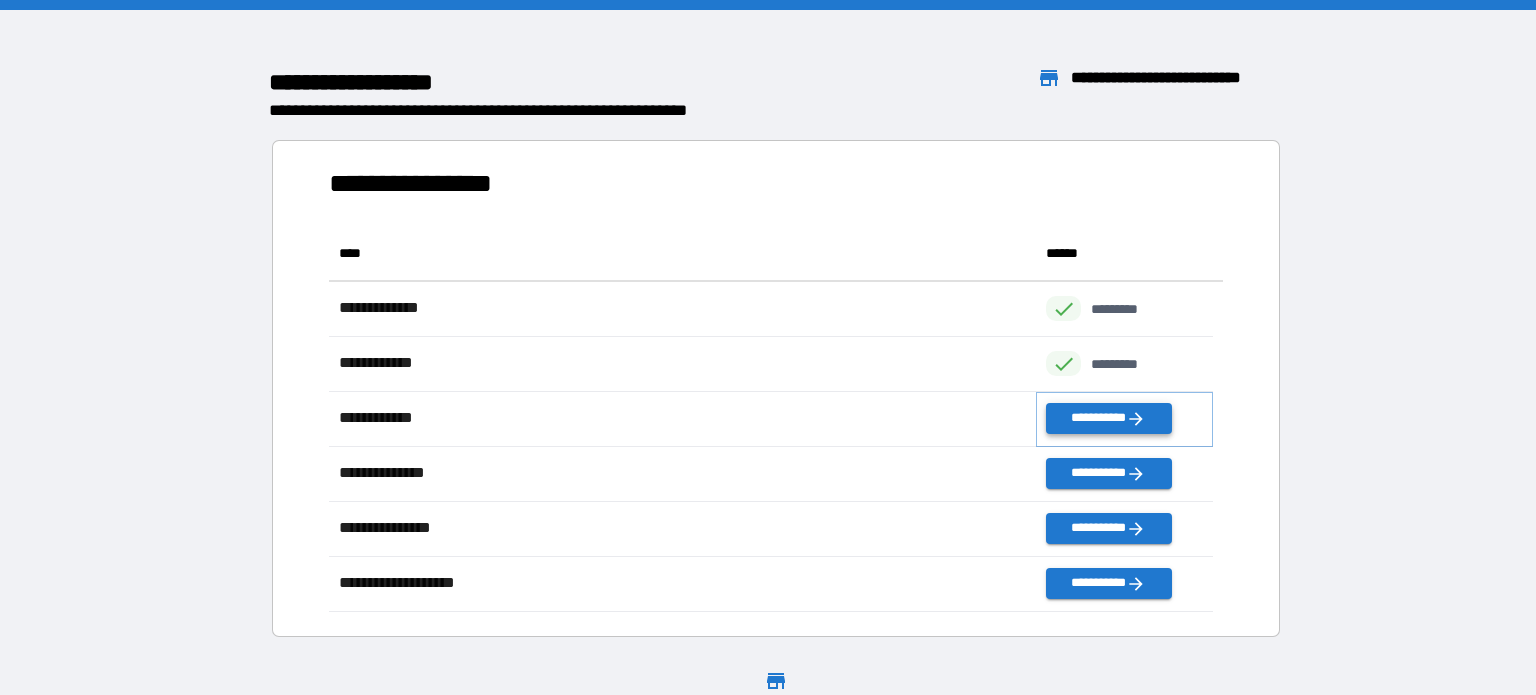 click on "**********" at bounding box center [1108, 418] 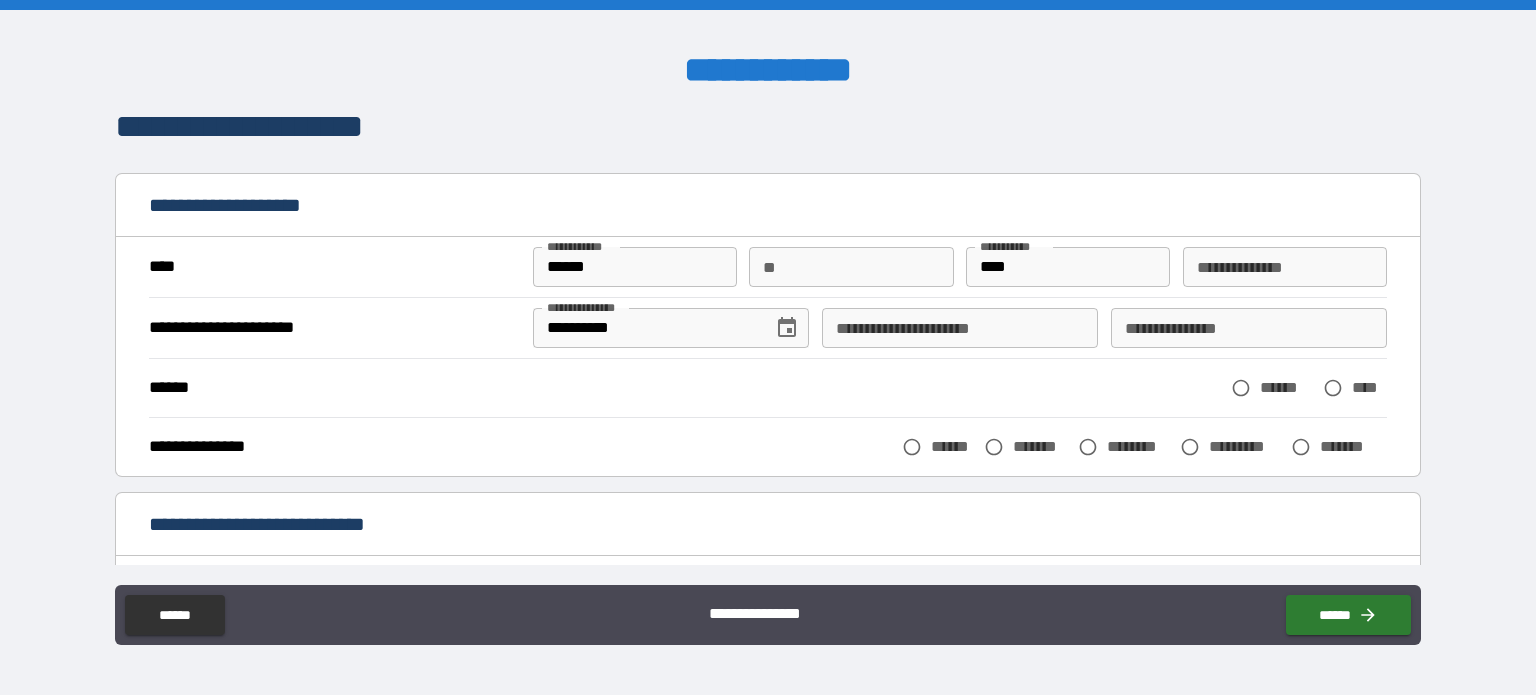 scroll, scrollTop: 4, scrollLeft: 0, axis: vertical 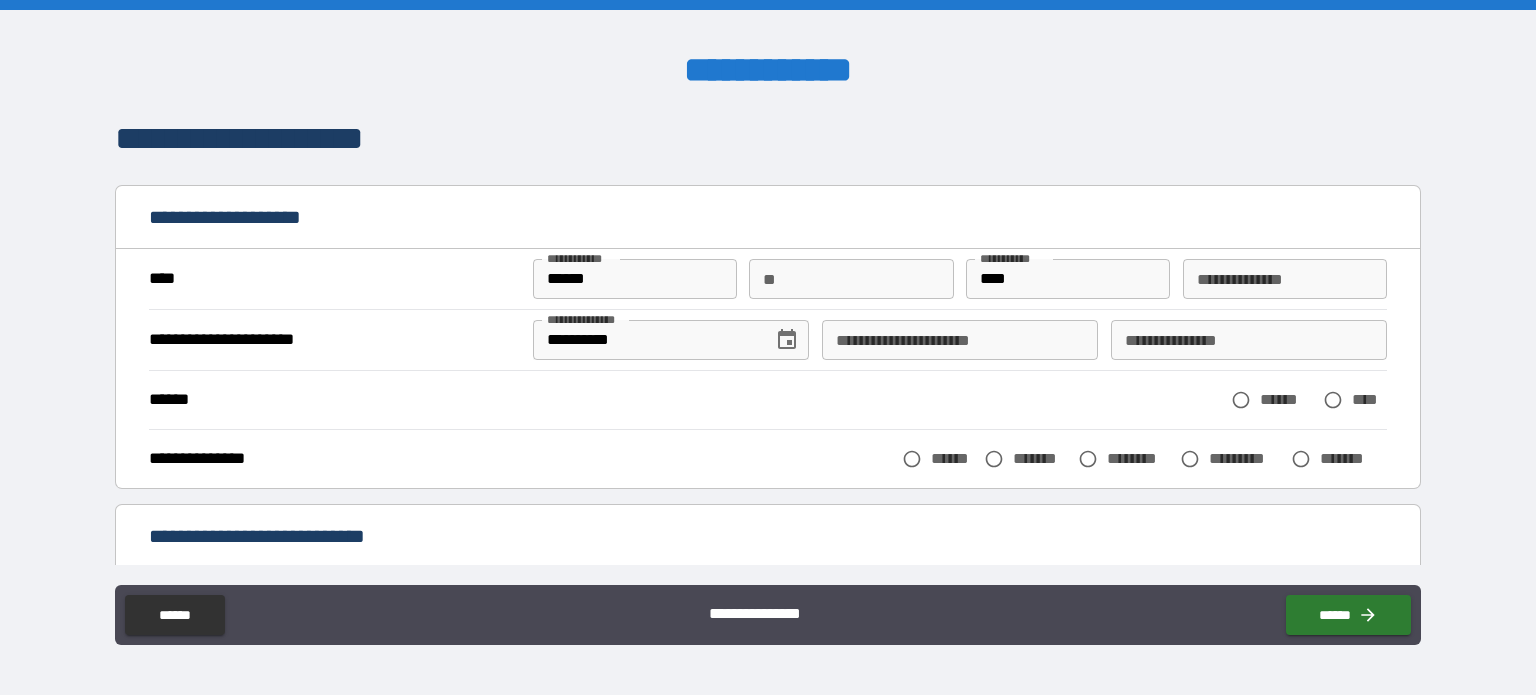 click on "**********" at bounding box center (960, 340) 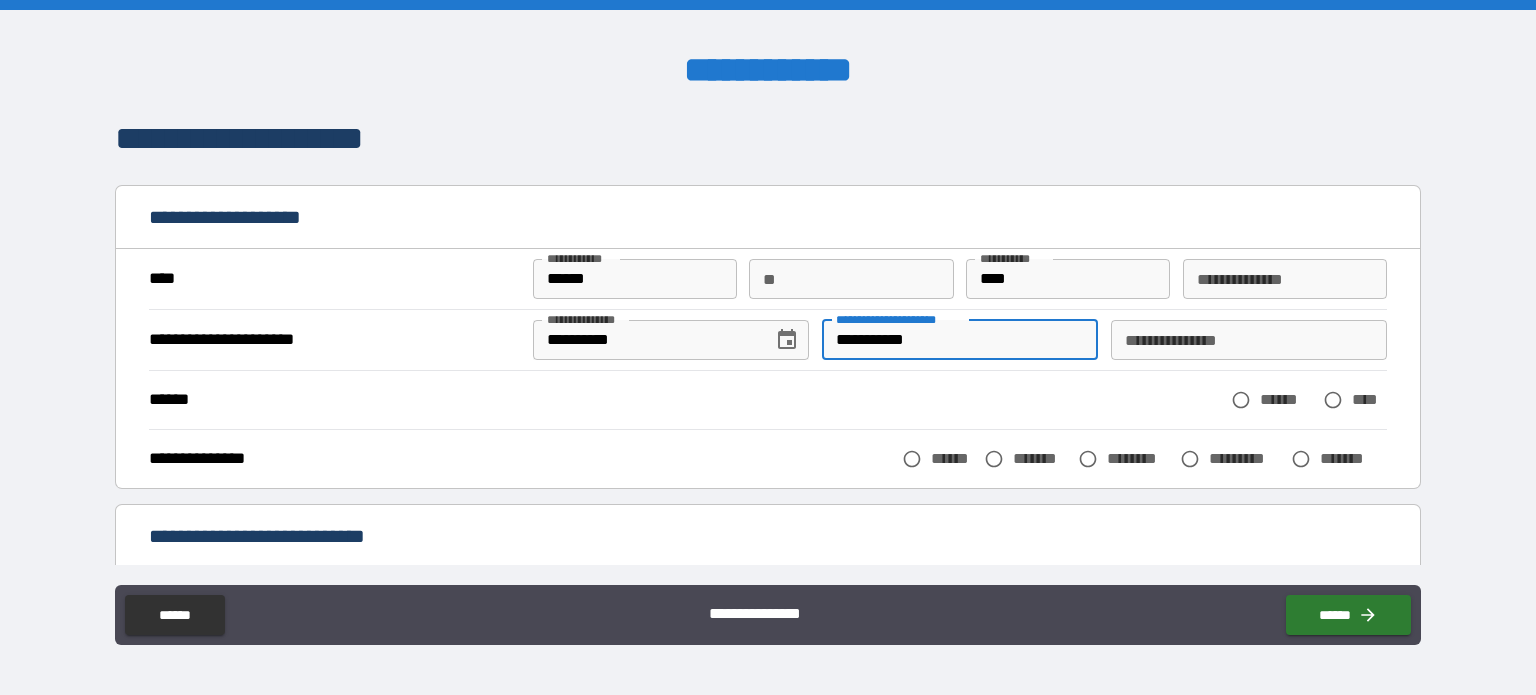type on "**********" 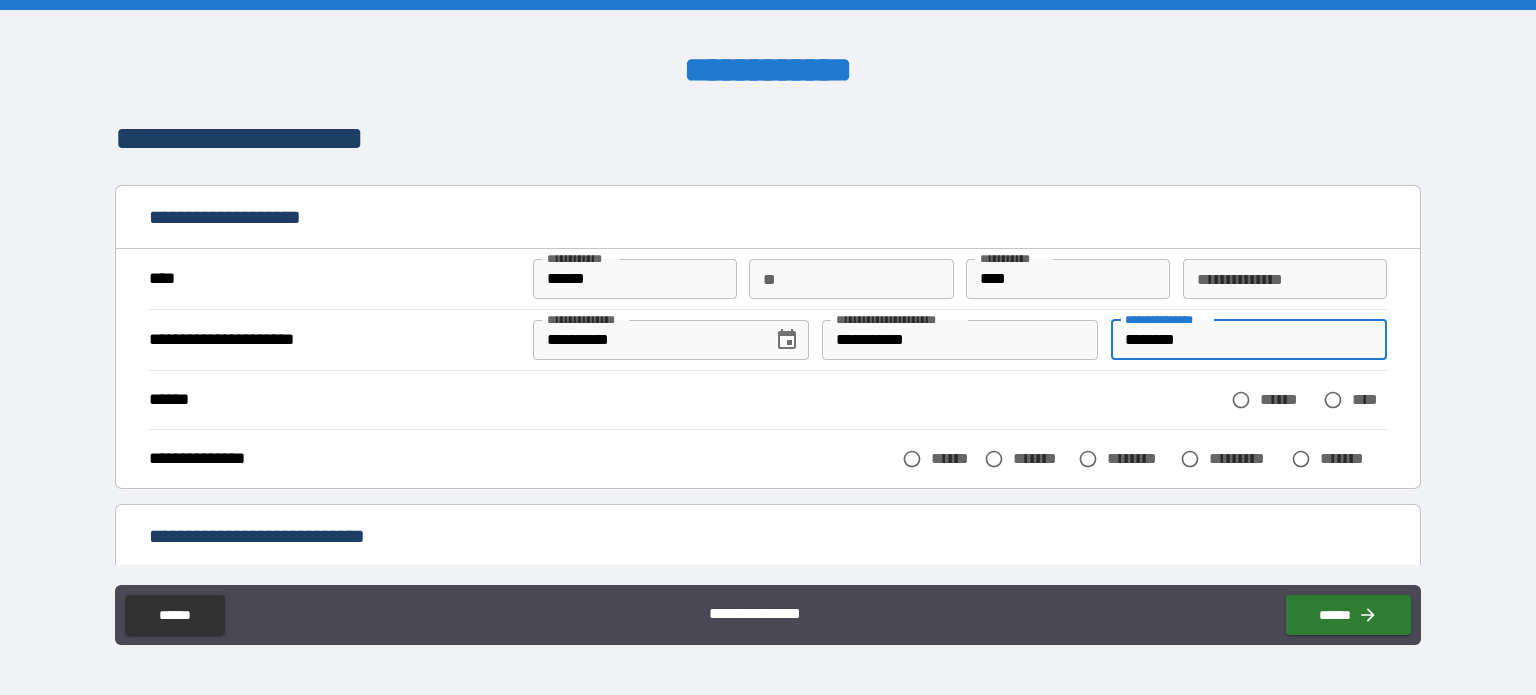 type on "********" 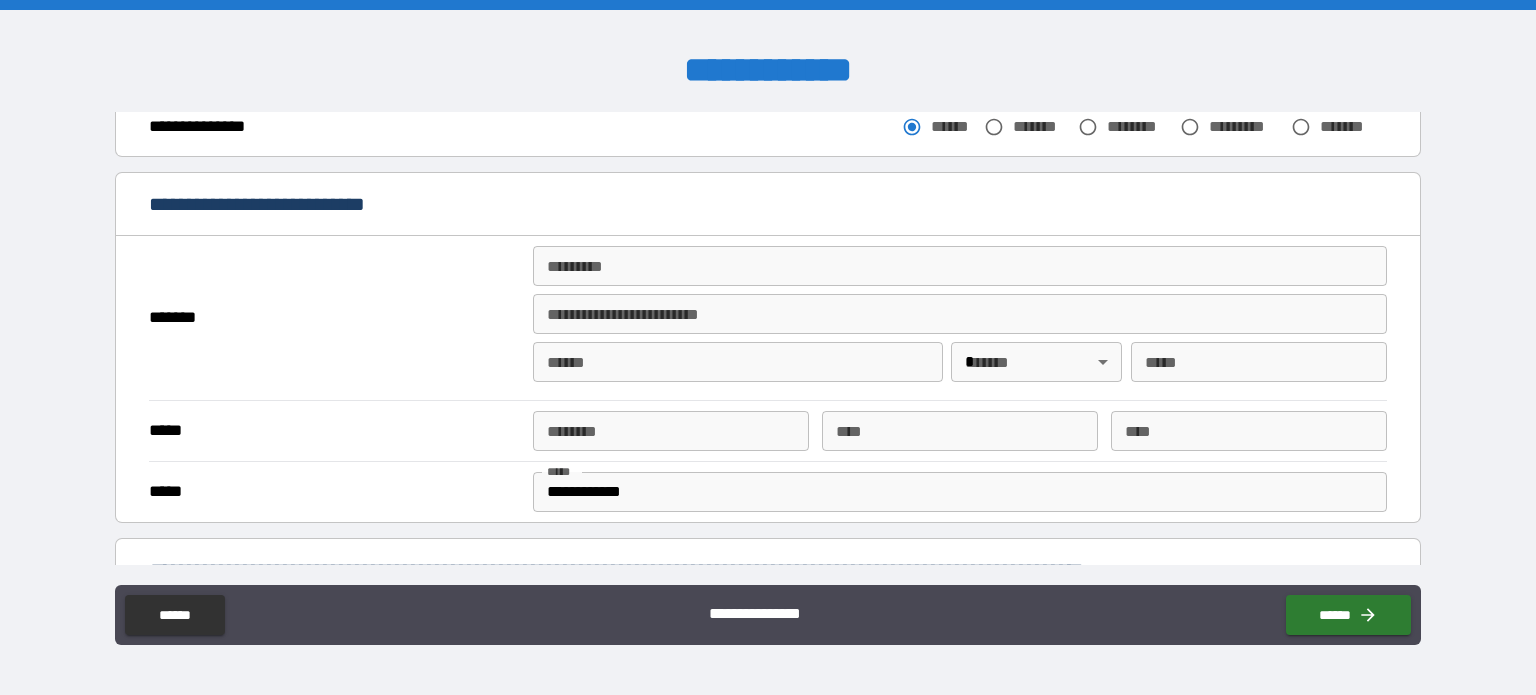 scroll, scrollTop: 340, scrollLeft: 0, axis: vertical 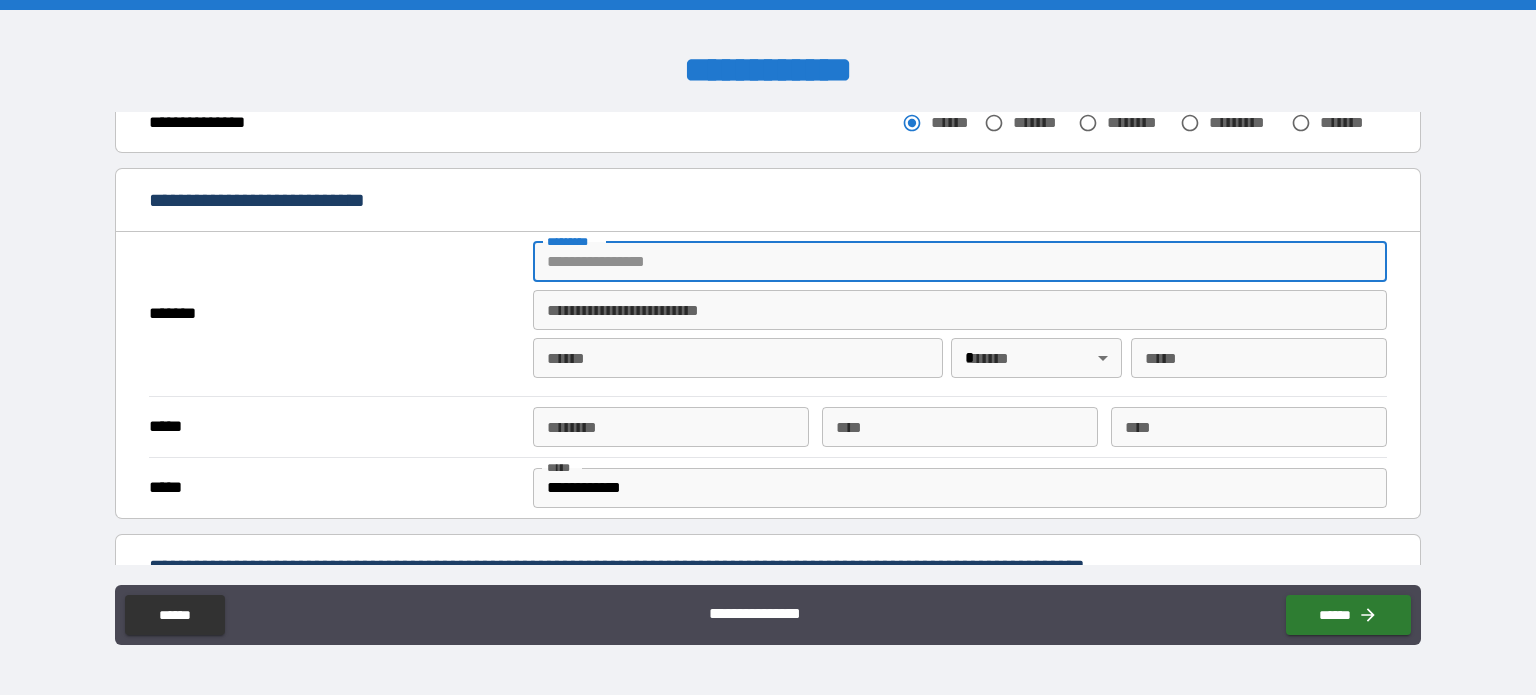 click on "*******   *" at bounding box center (960, 262) 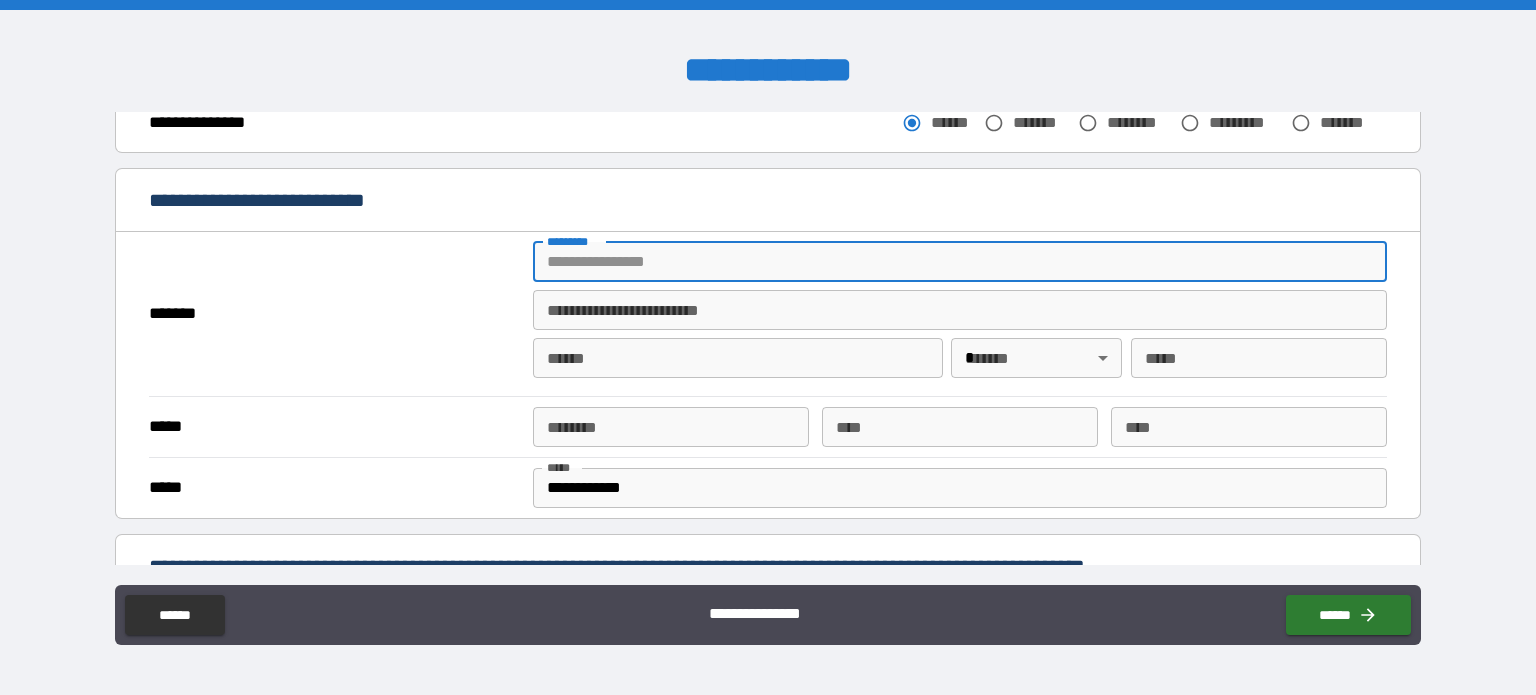 type on "**********" 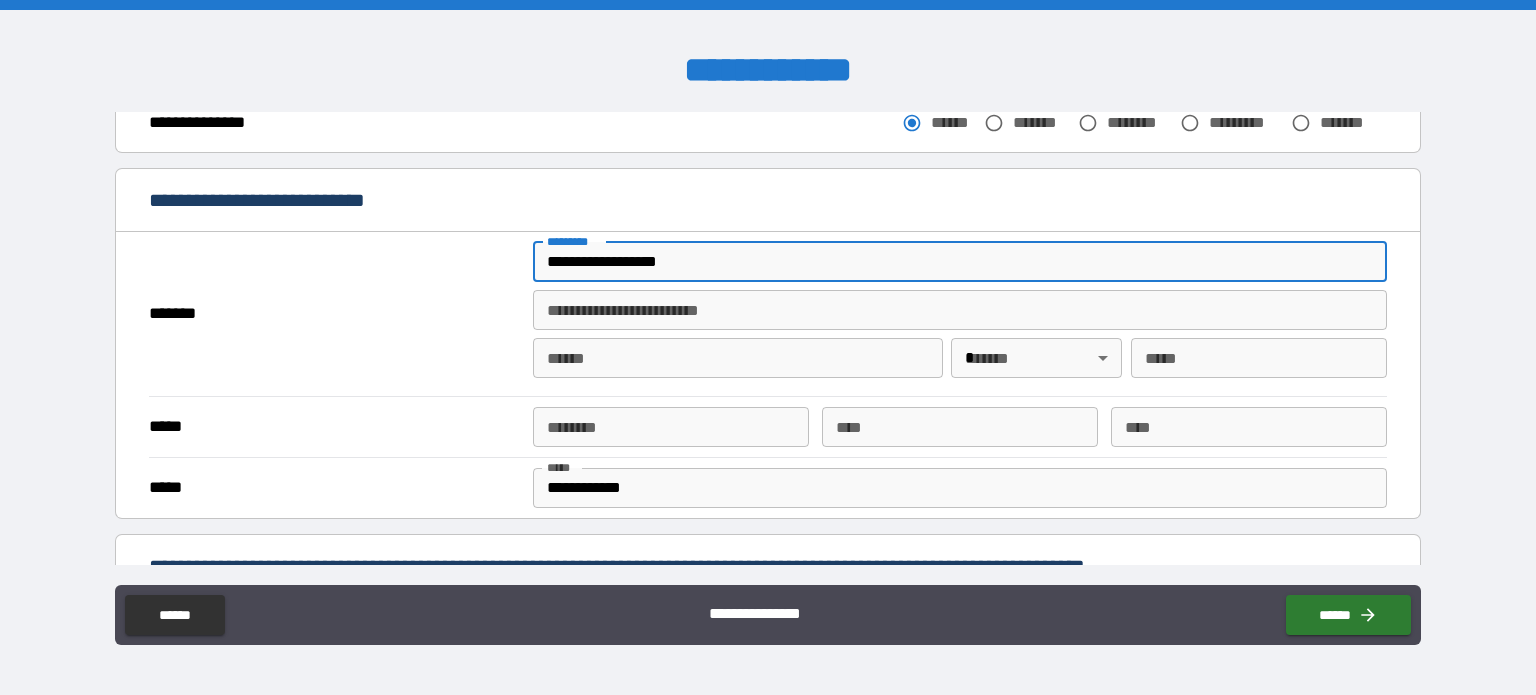 type on "*" 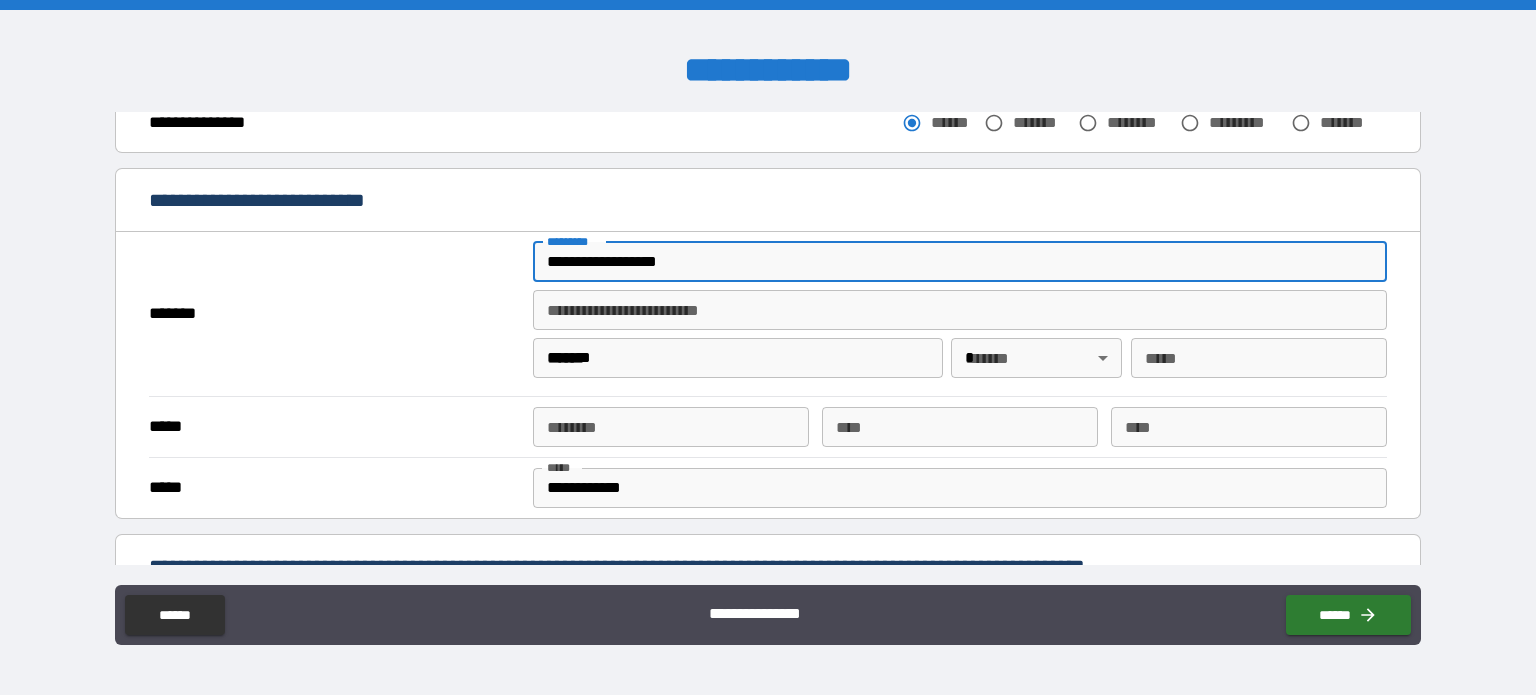 type on "**" 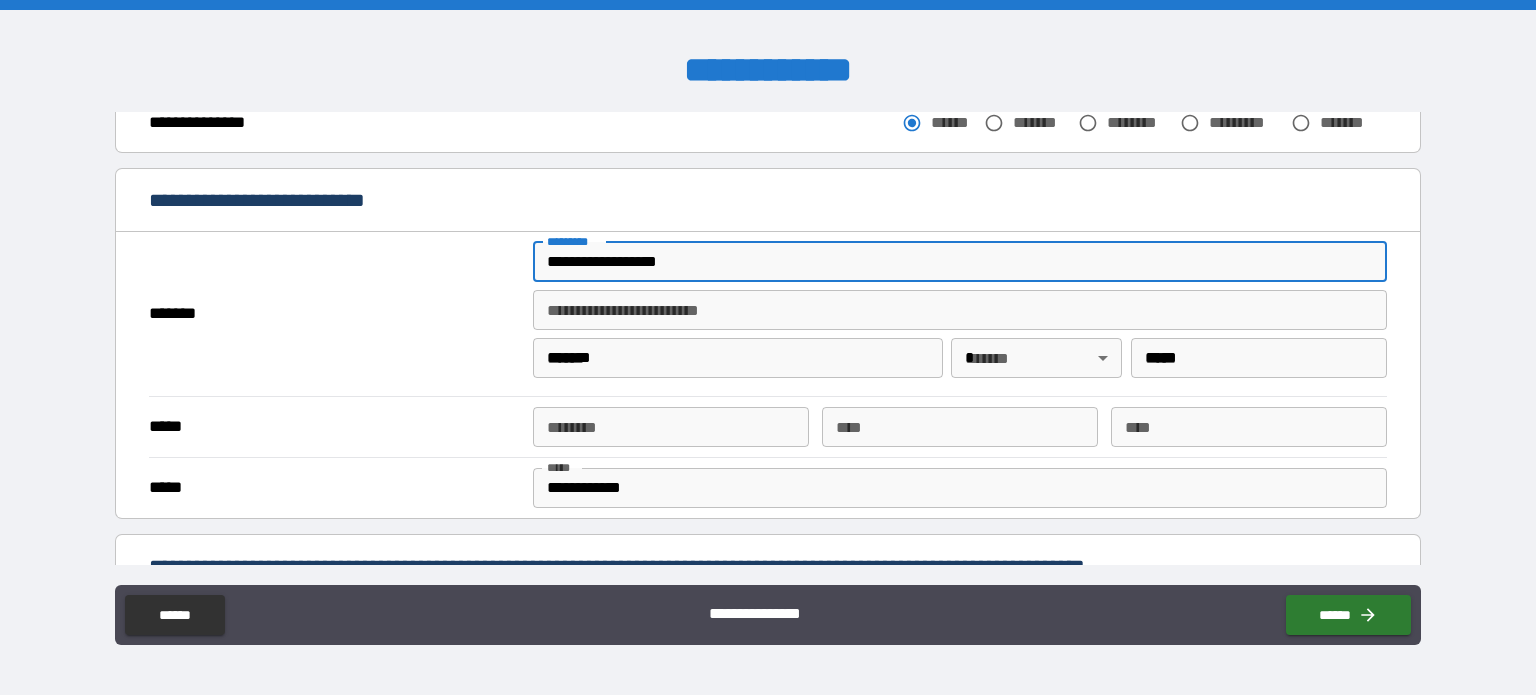 type on "**********" 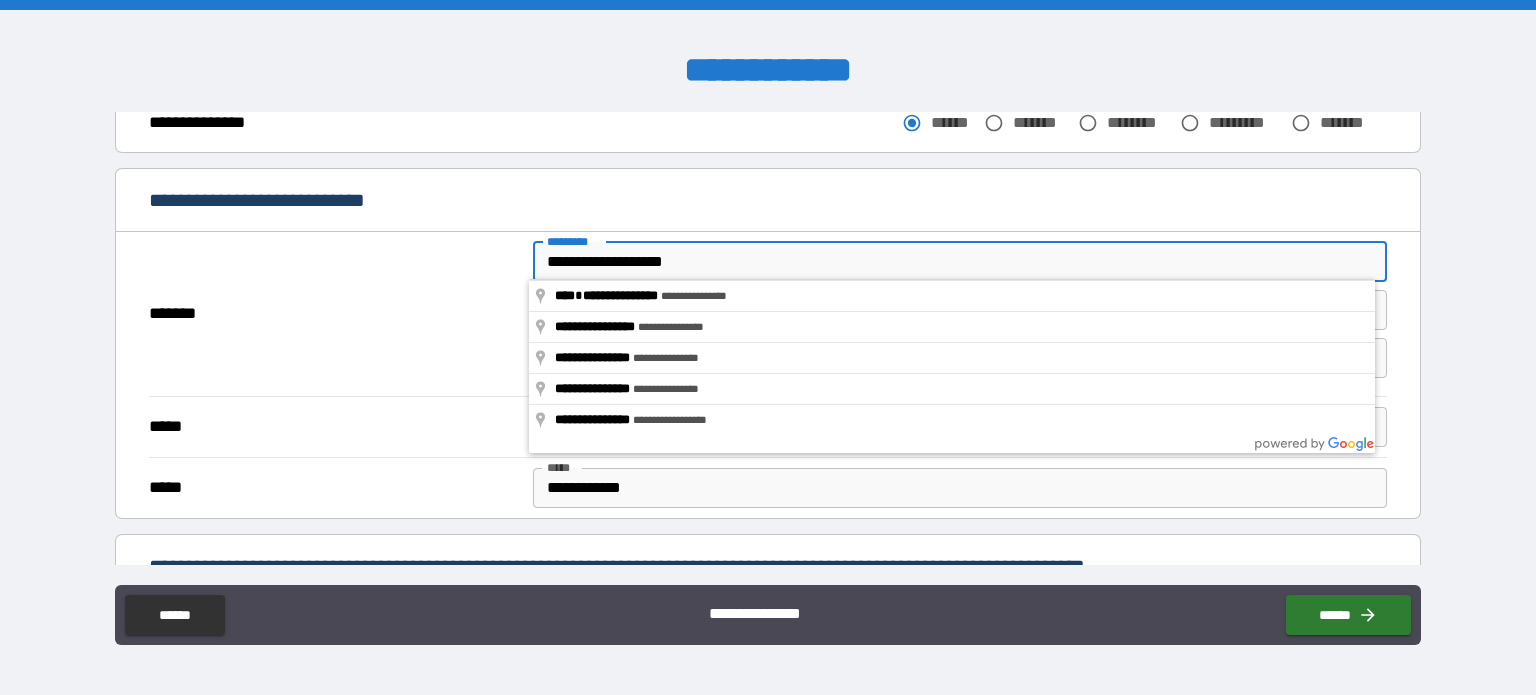 click on "**********" at bounding box center (960, 262) 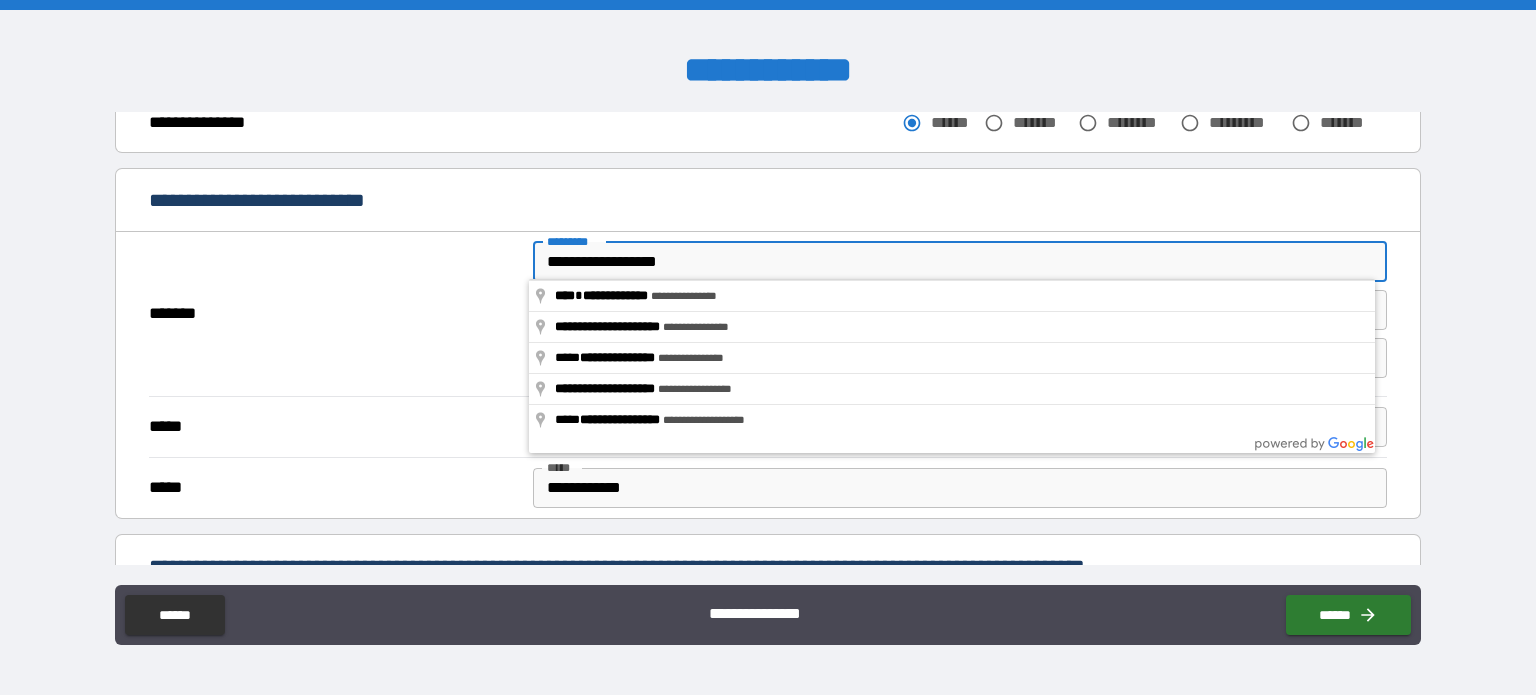 click on "*******" at bounding box center [335, 314] 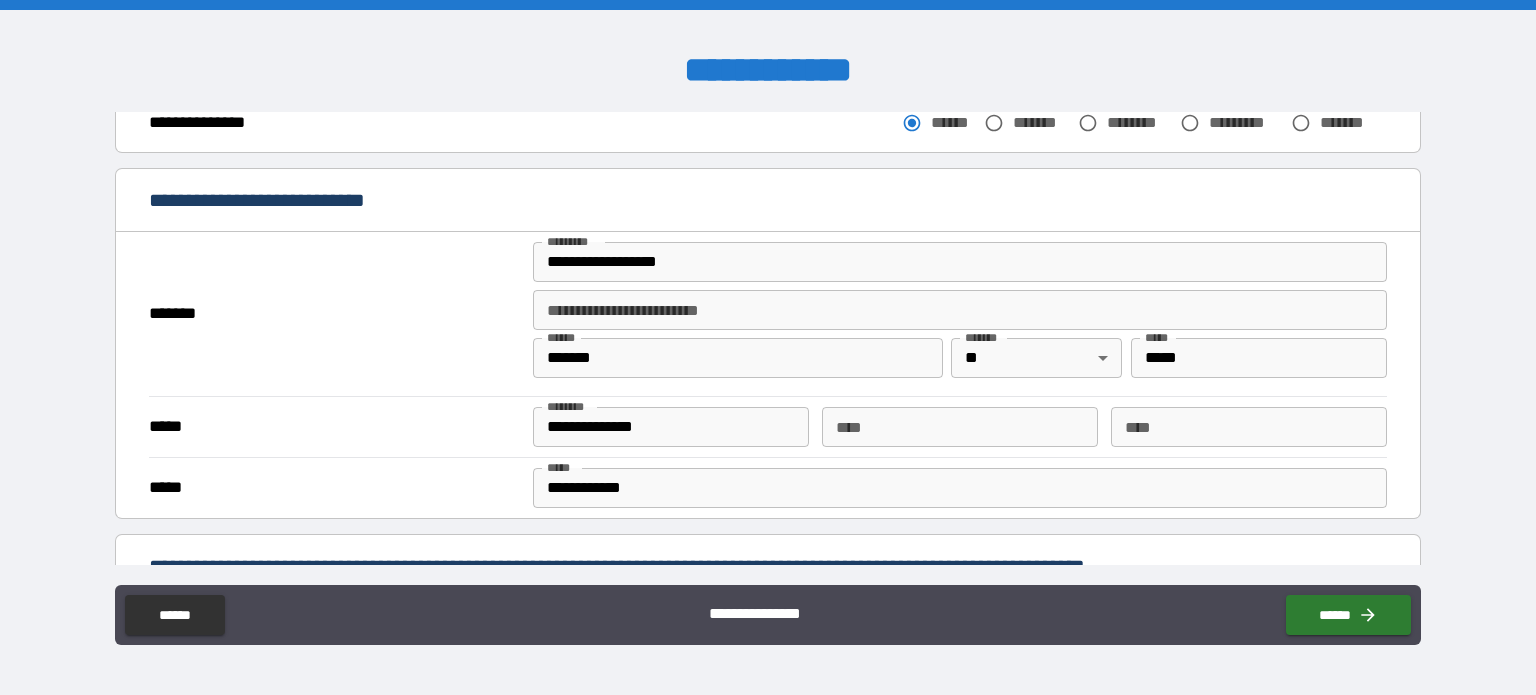 click on "*******" at bounding box center [738, 358] 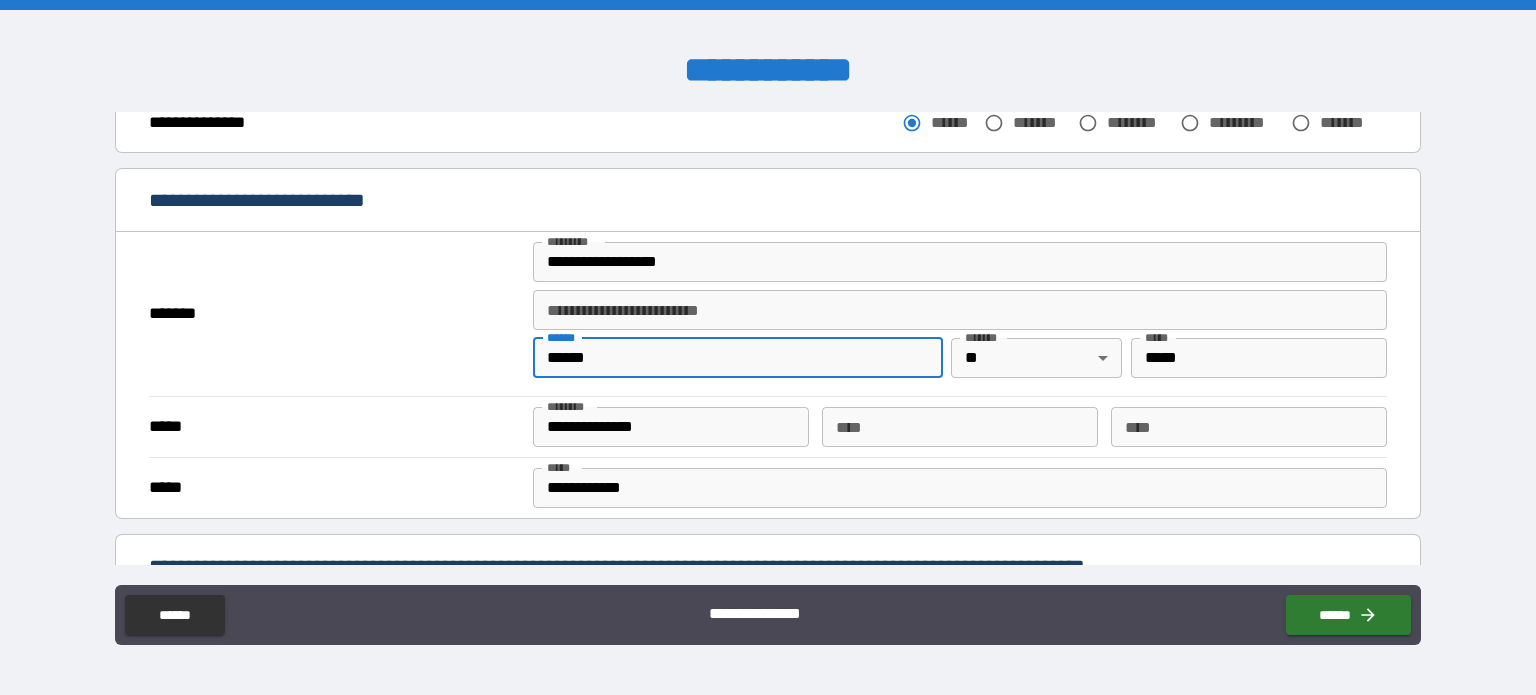 type on "*******" 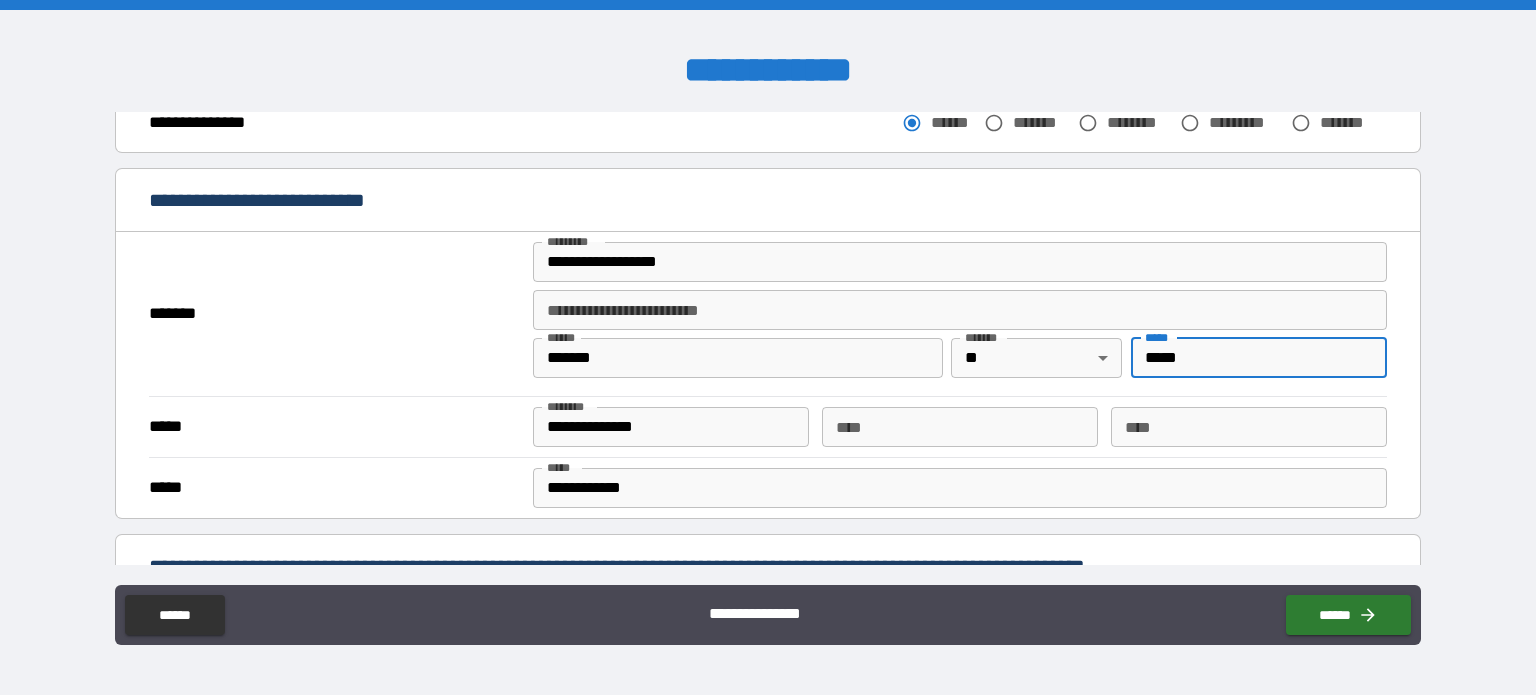 click on "*****" at bounding box center (1259, 358) 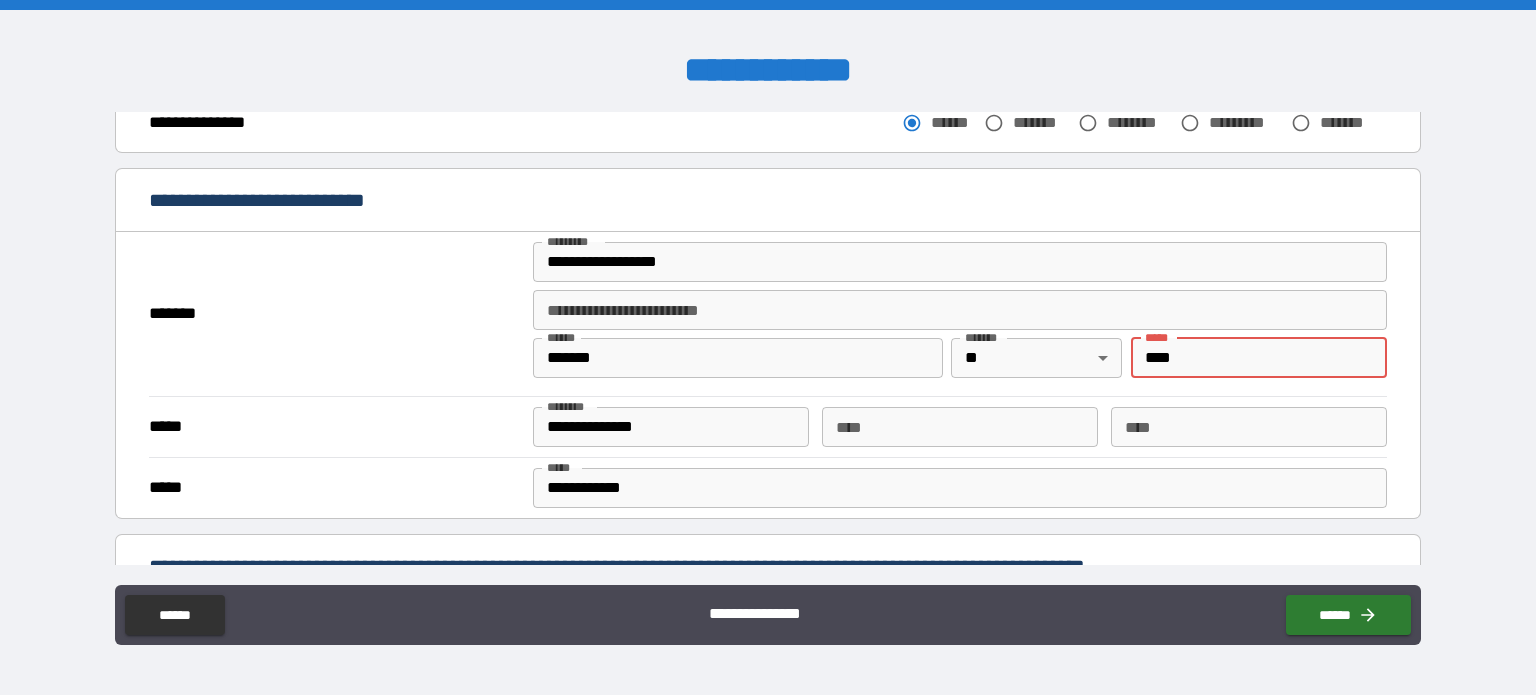 type on "*****" 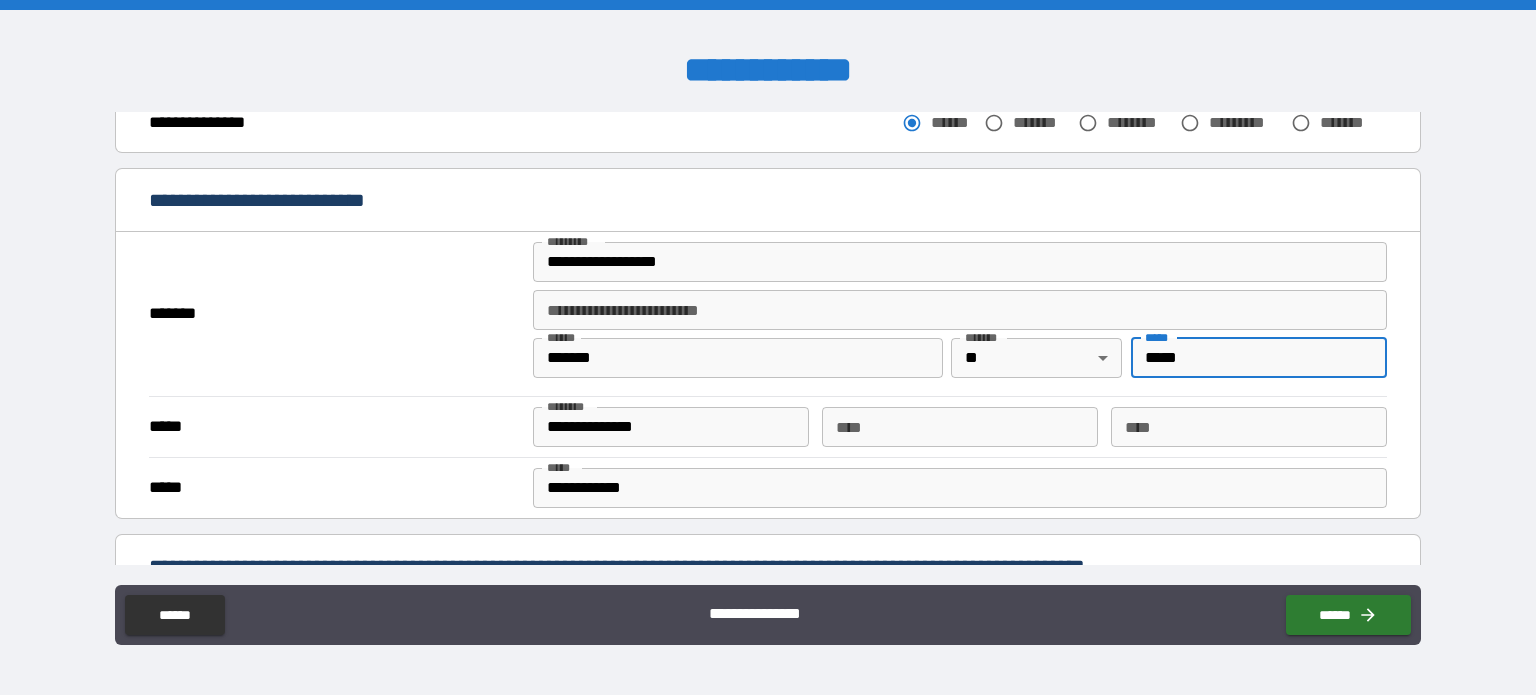 click on "**********" at bounding box center (671, 427) 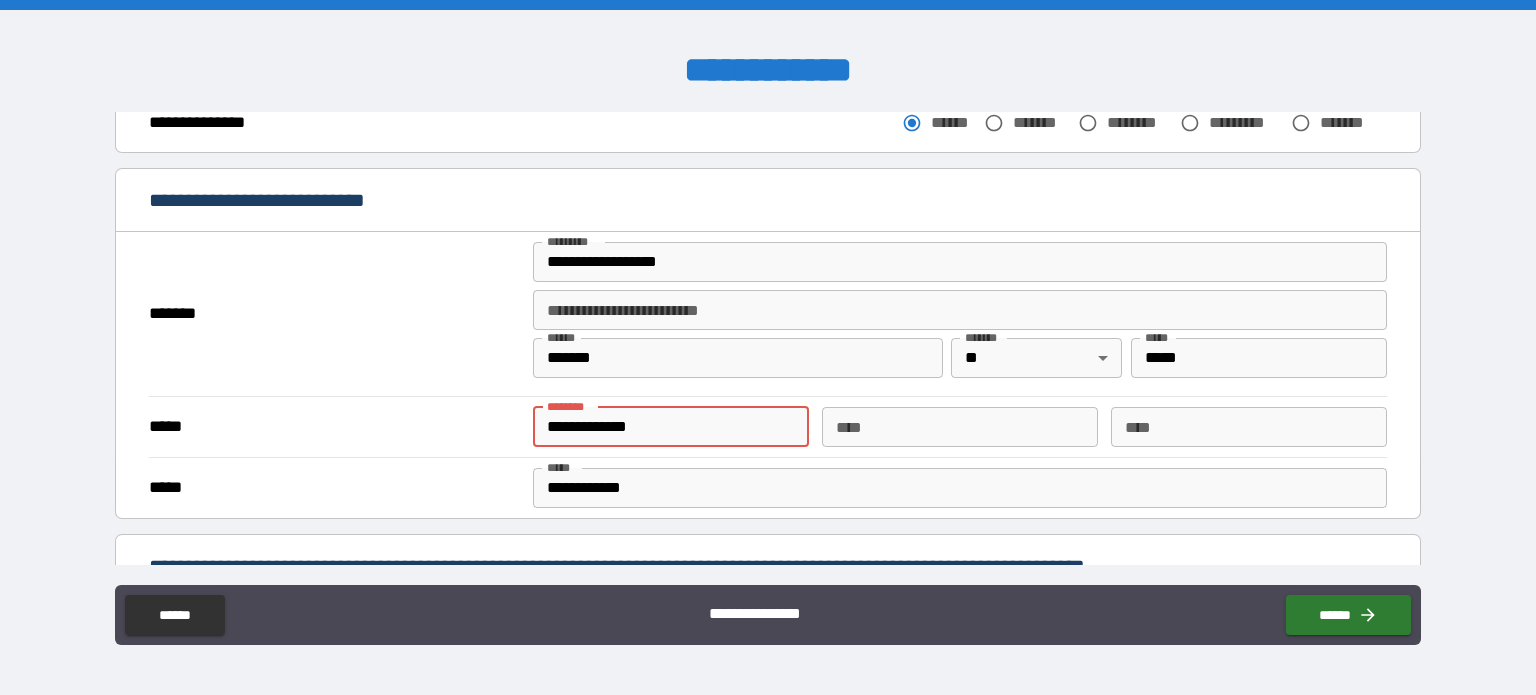type on "**********" 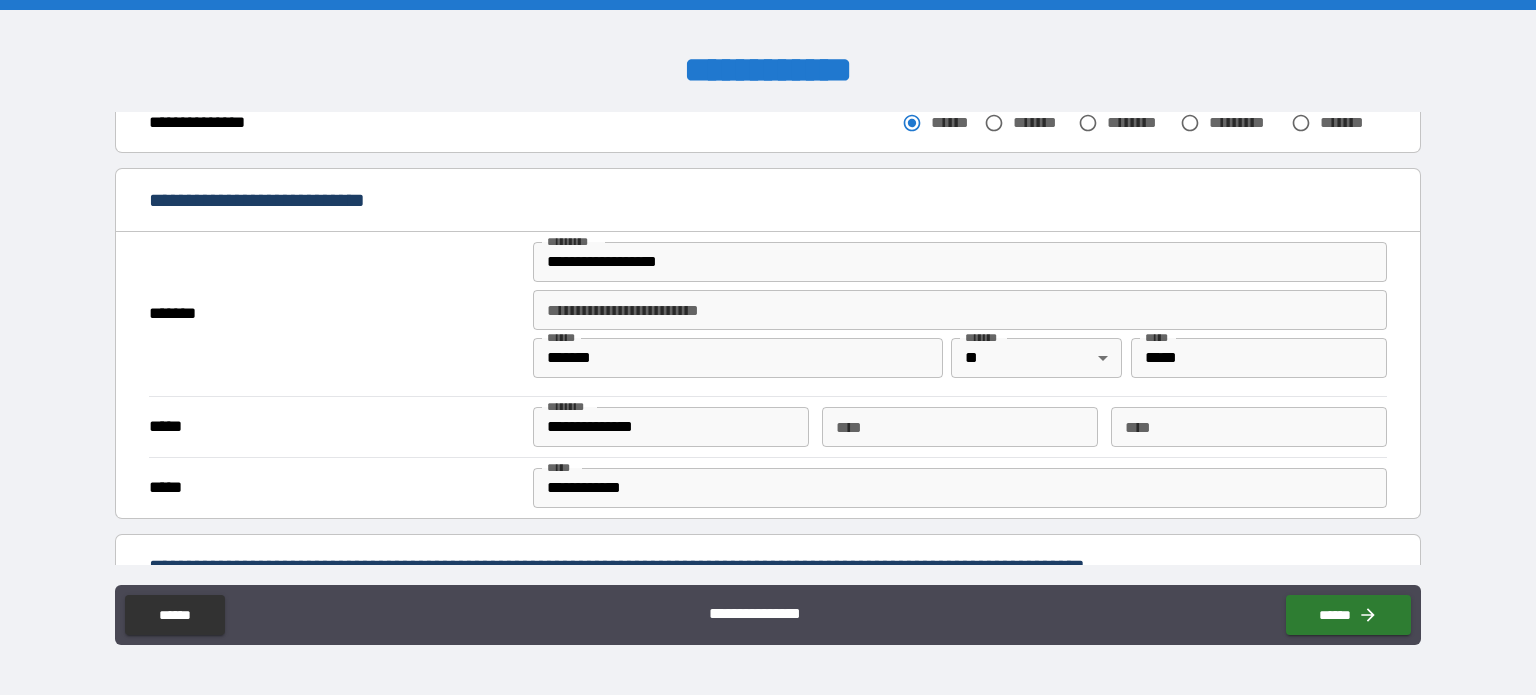 drag, startPoint x: 1407, startPoint y: 191, endPoint x: 1404, endPoint y: 215, distance: 24.186773 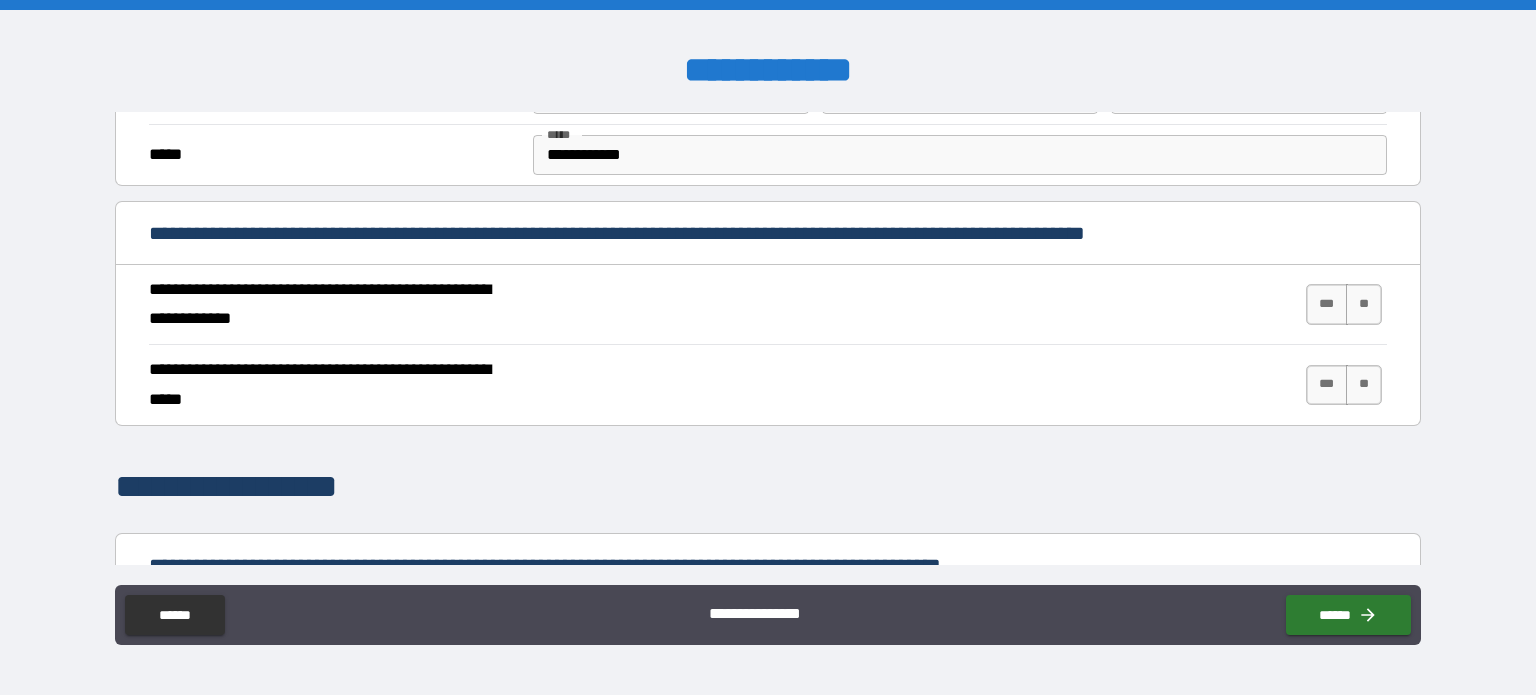 scroll, scrollTop: 677, scrollLeft: 0, axis: vertical 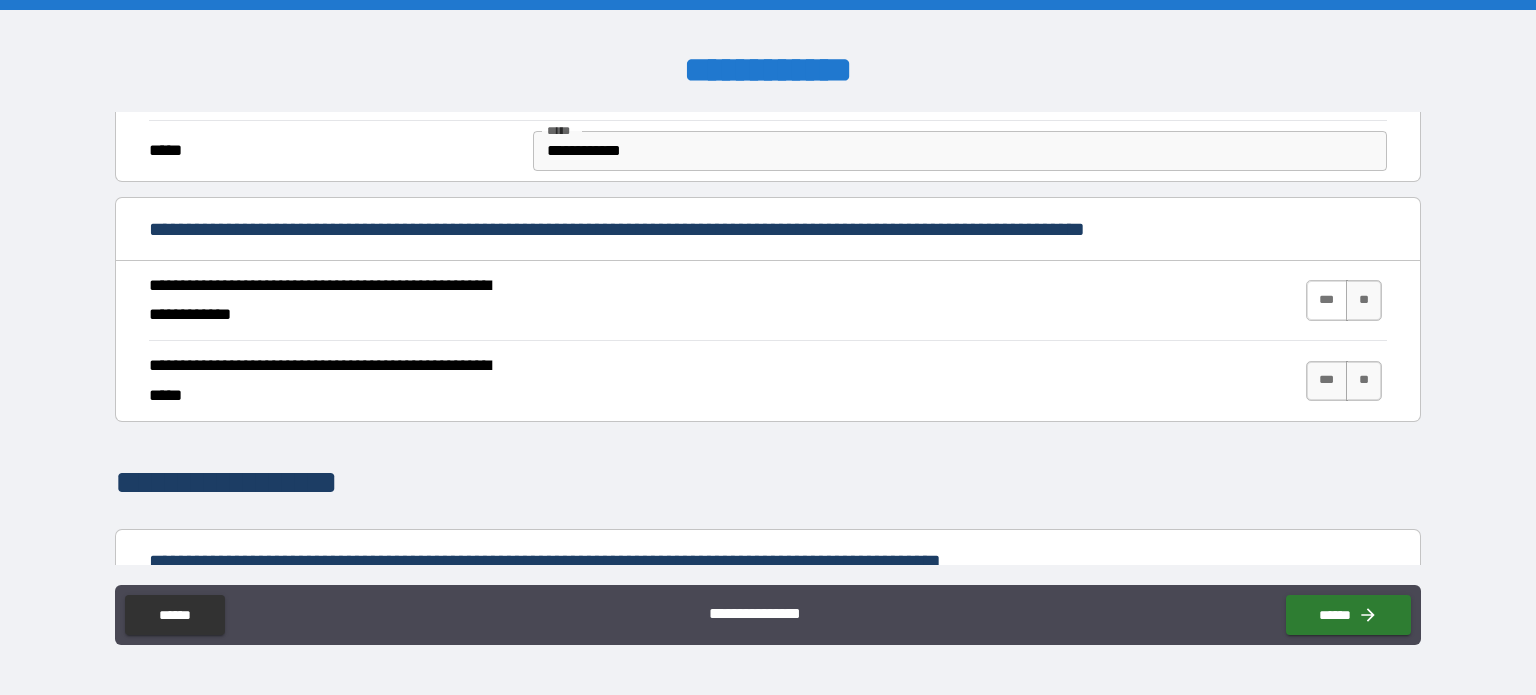 click on "***" at bounding box center (1327, 300) 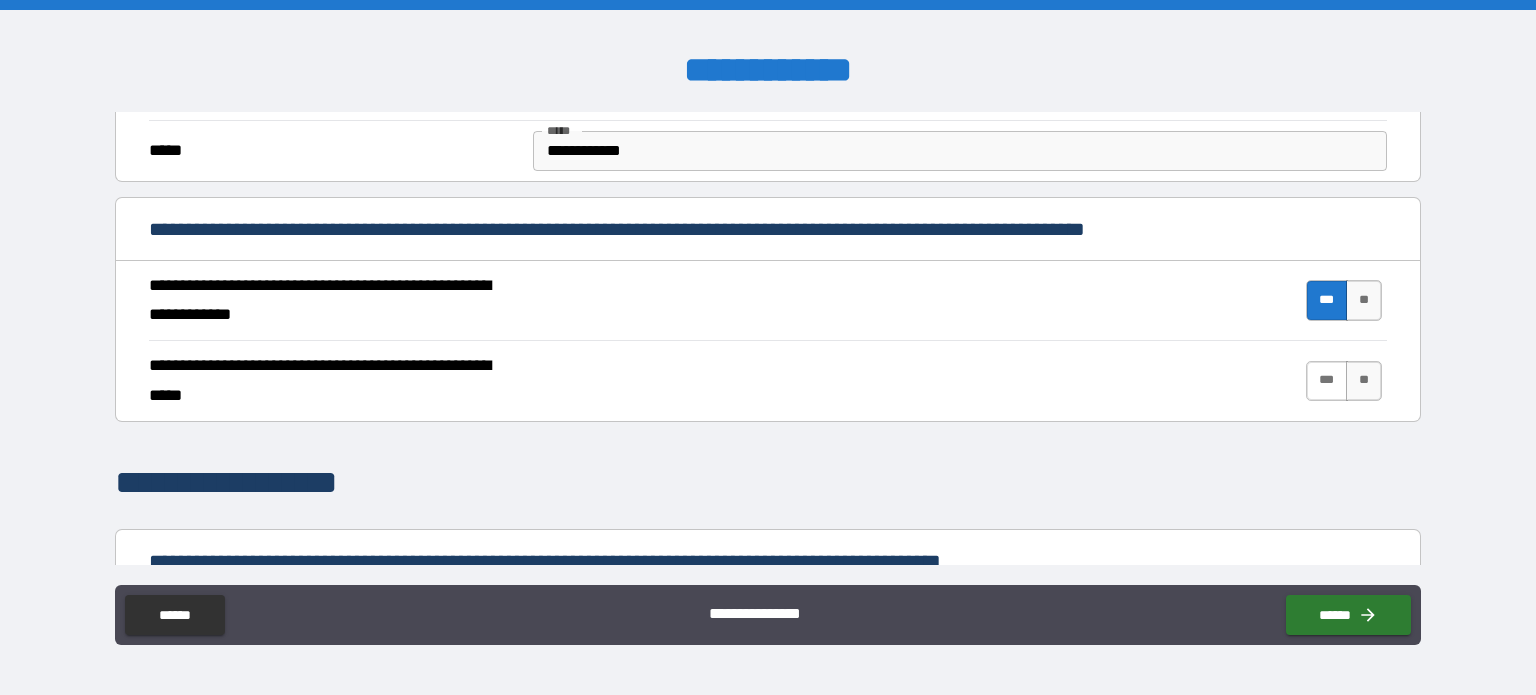 click on "***" at bounding box center [1327, 381] 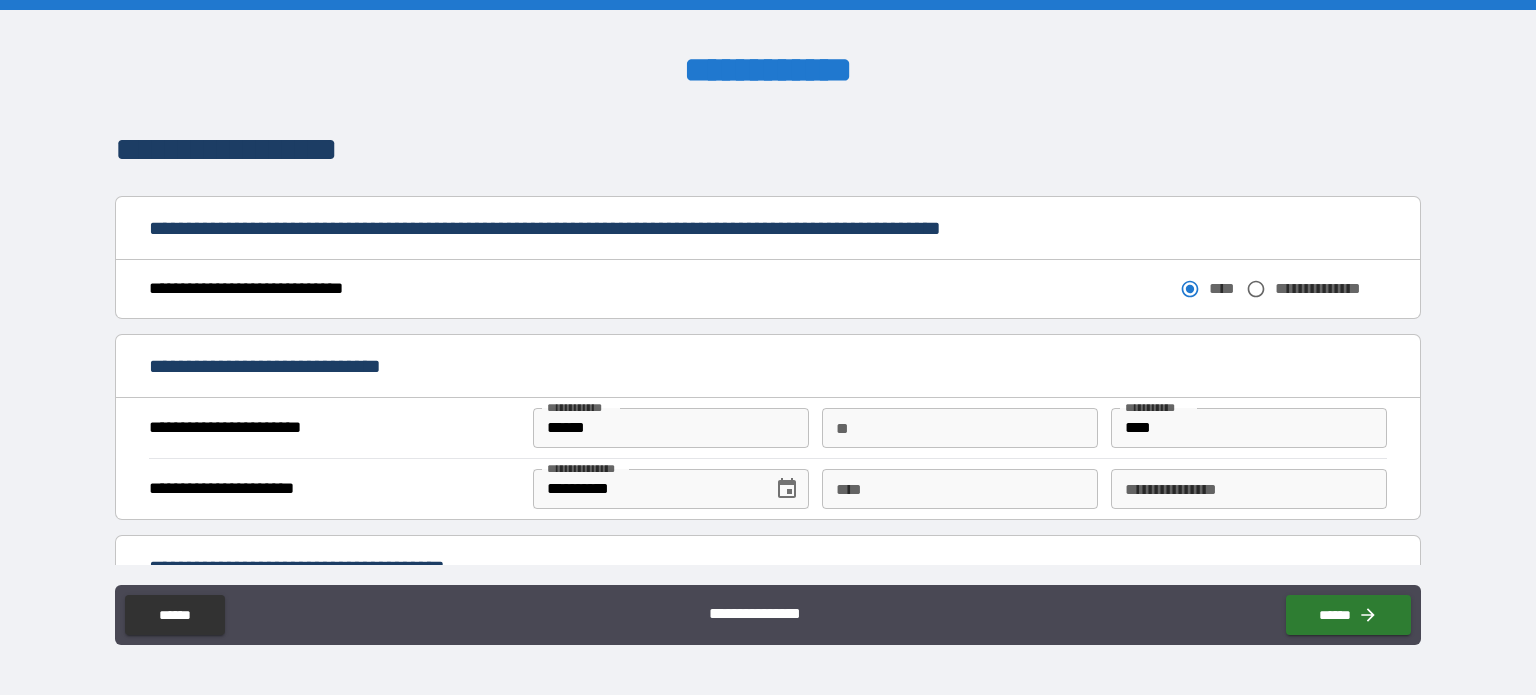 scroll, scrollTop: 1023, scrollLeft: 0, axis: vertical 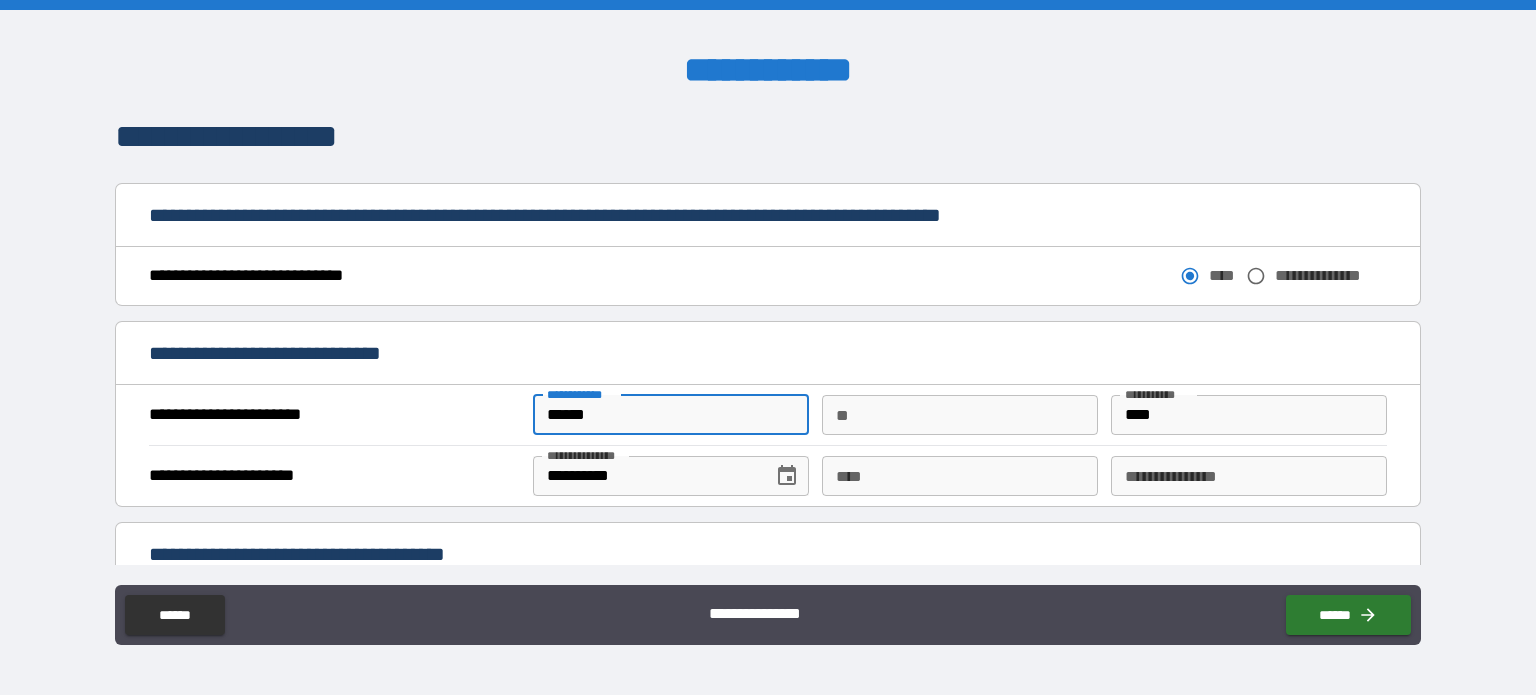 drag, startPoint x: 660, startPoint y: 414, endPoint x: 463, endPoint y: 433, distance: 197.91412 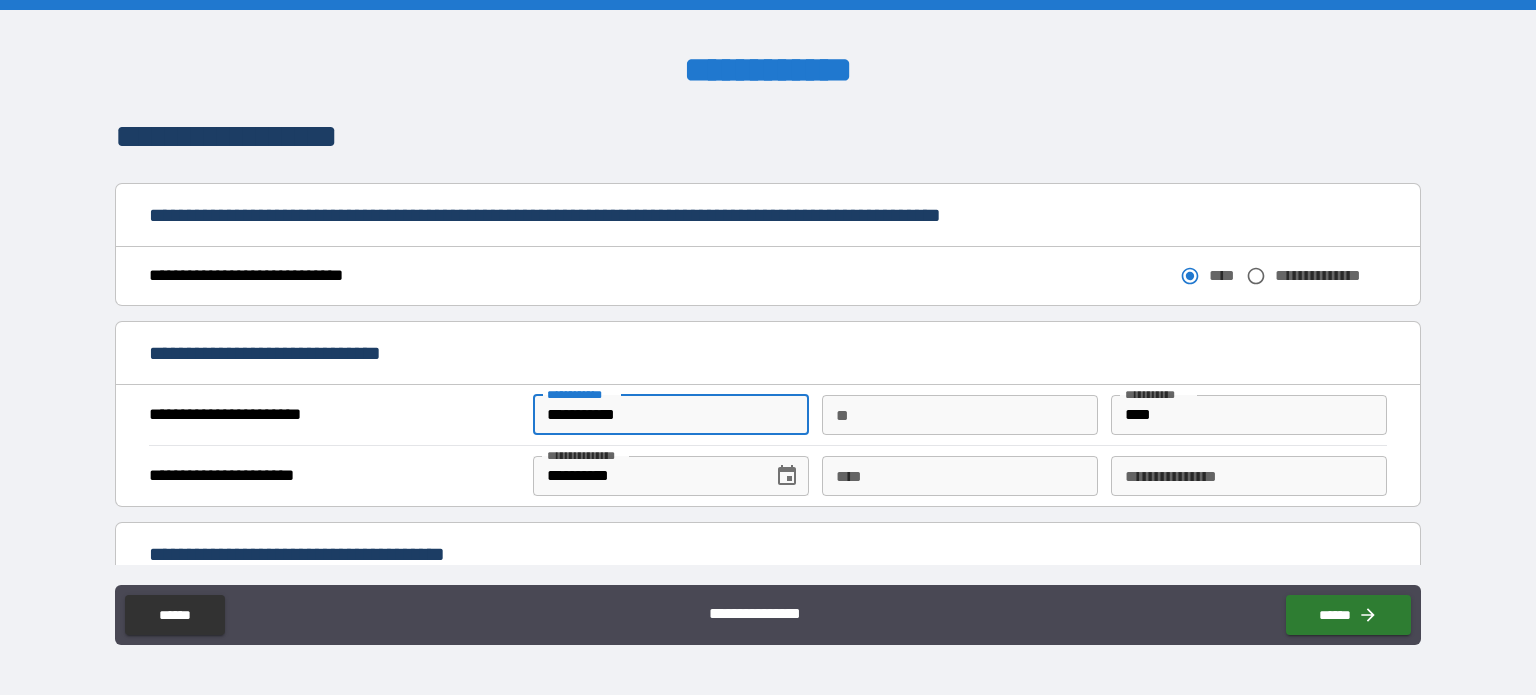 type on "**********" 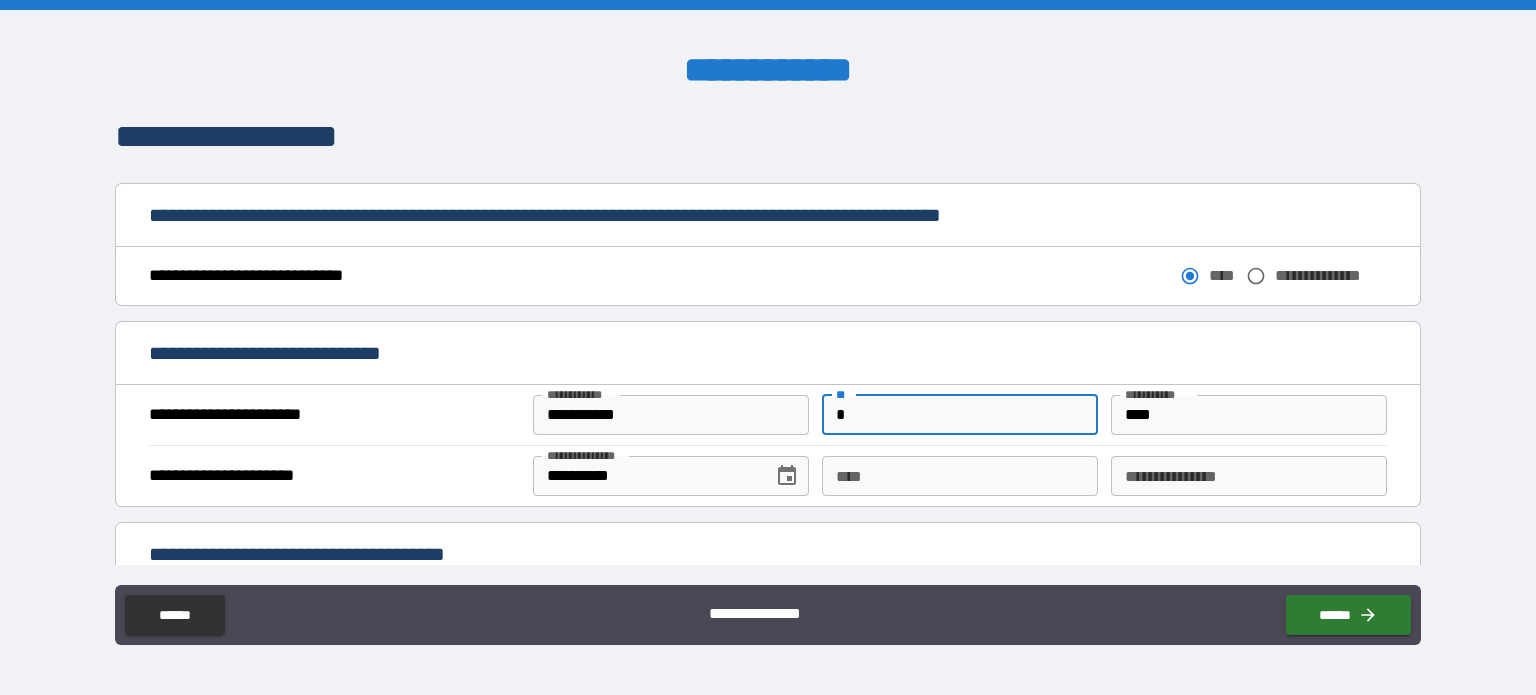 type on "*" 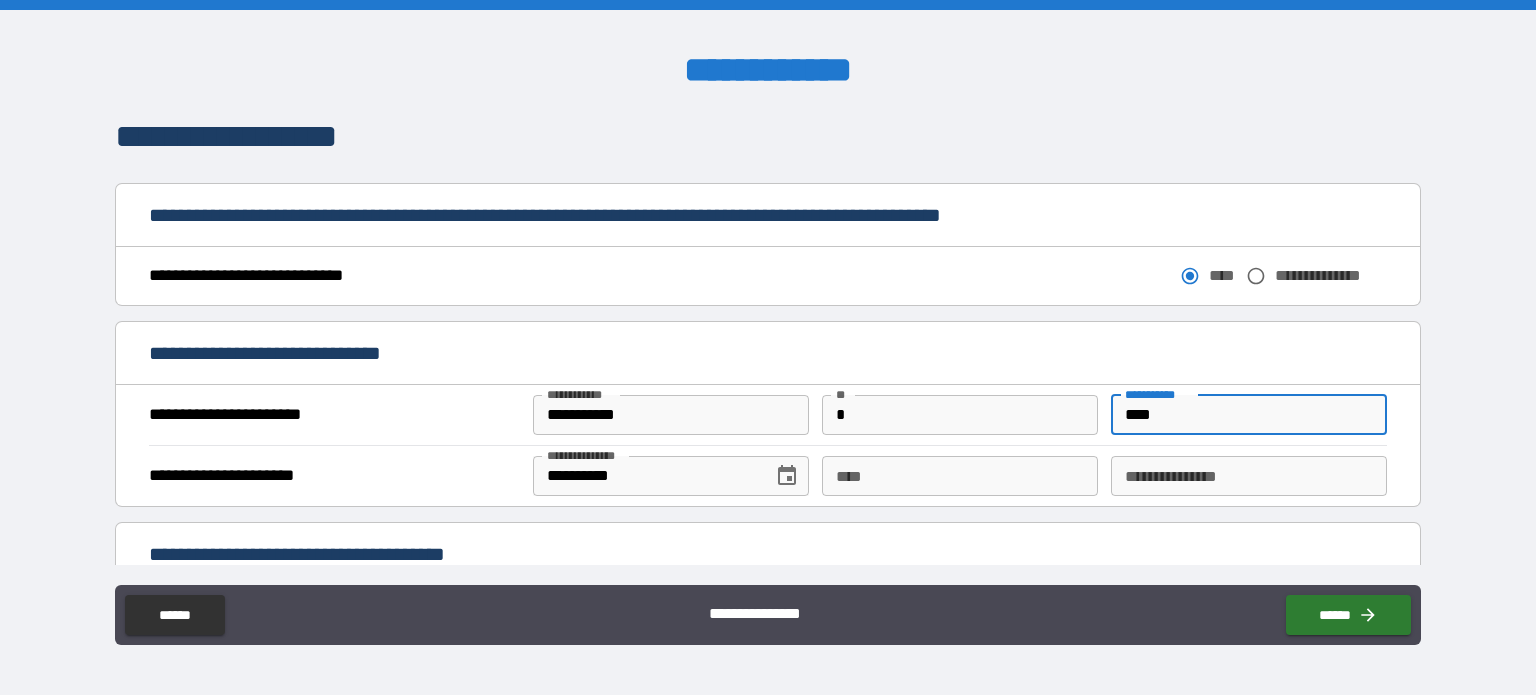 click on "**********" at bounding box center (646, 476) 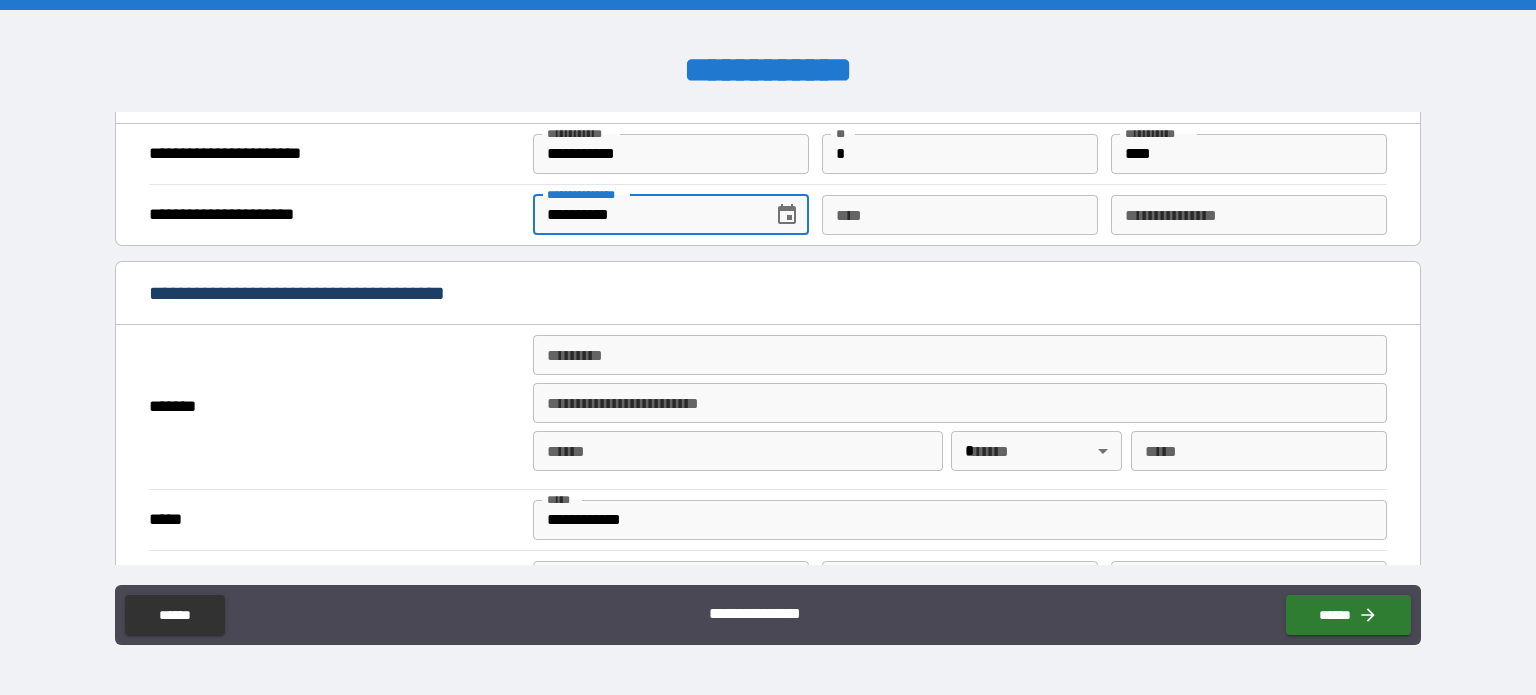 scroll, scrollTop: 1288, scrollLeft: 0, axis: vertical 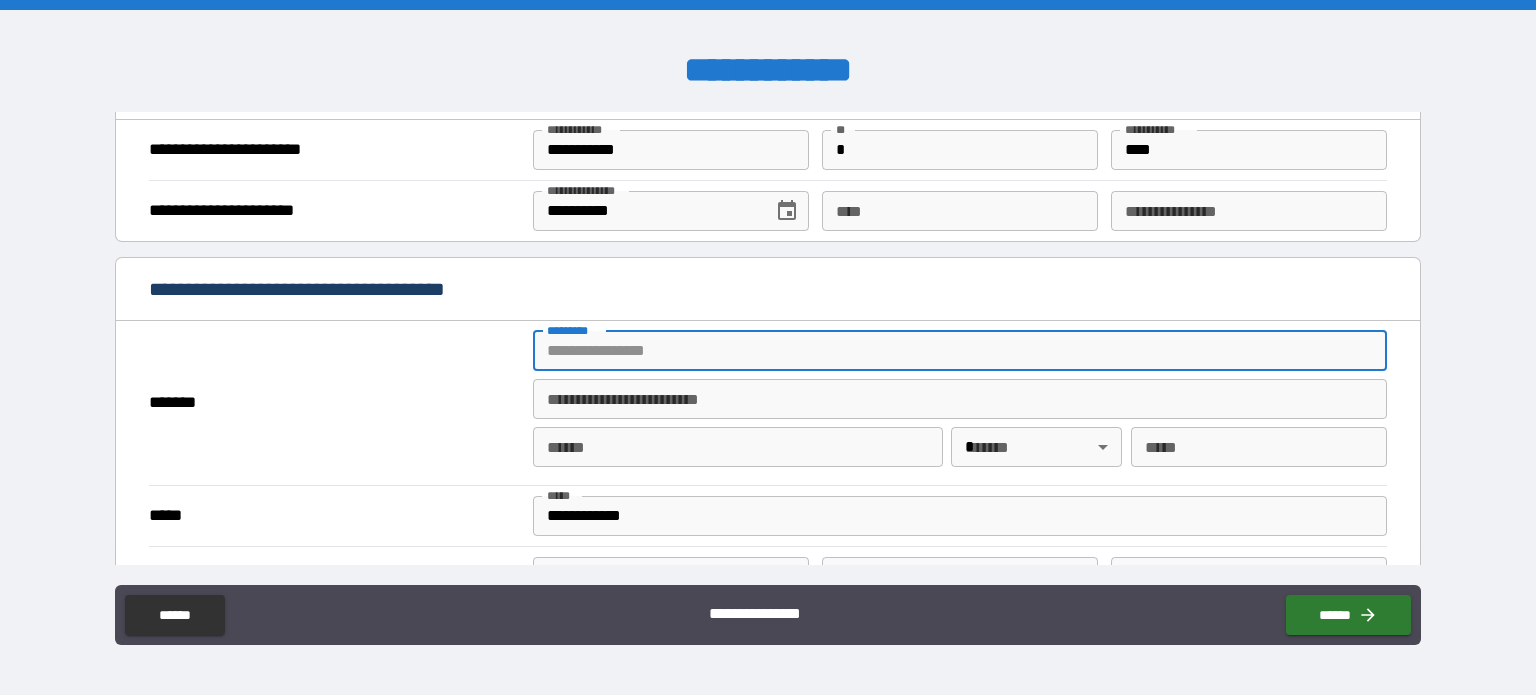 click on "*******   *" at bounding box center [960, 351] 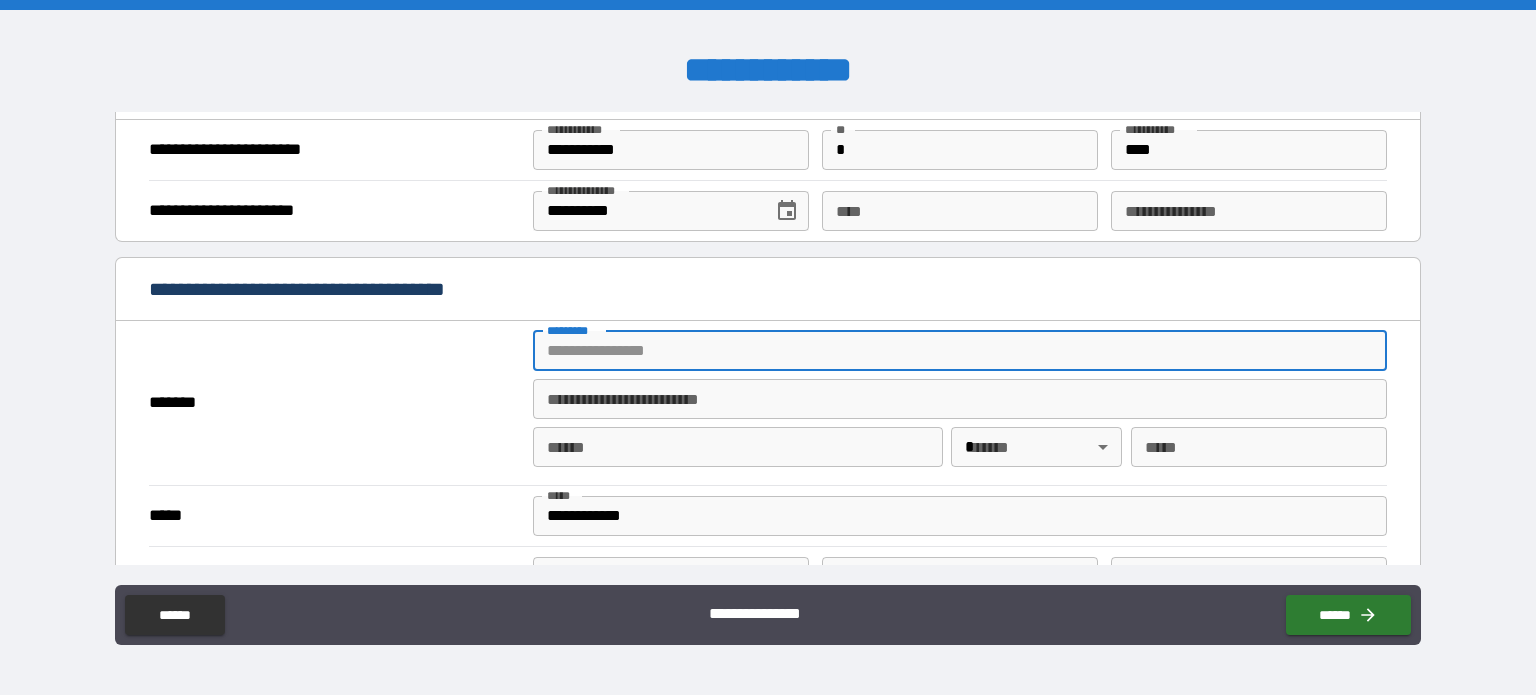 type on "**********" 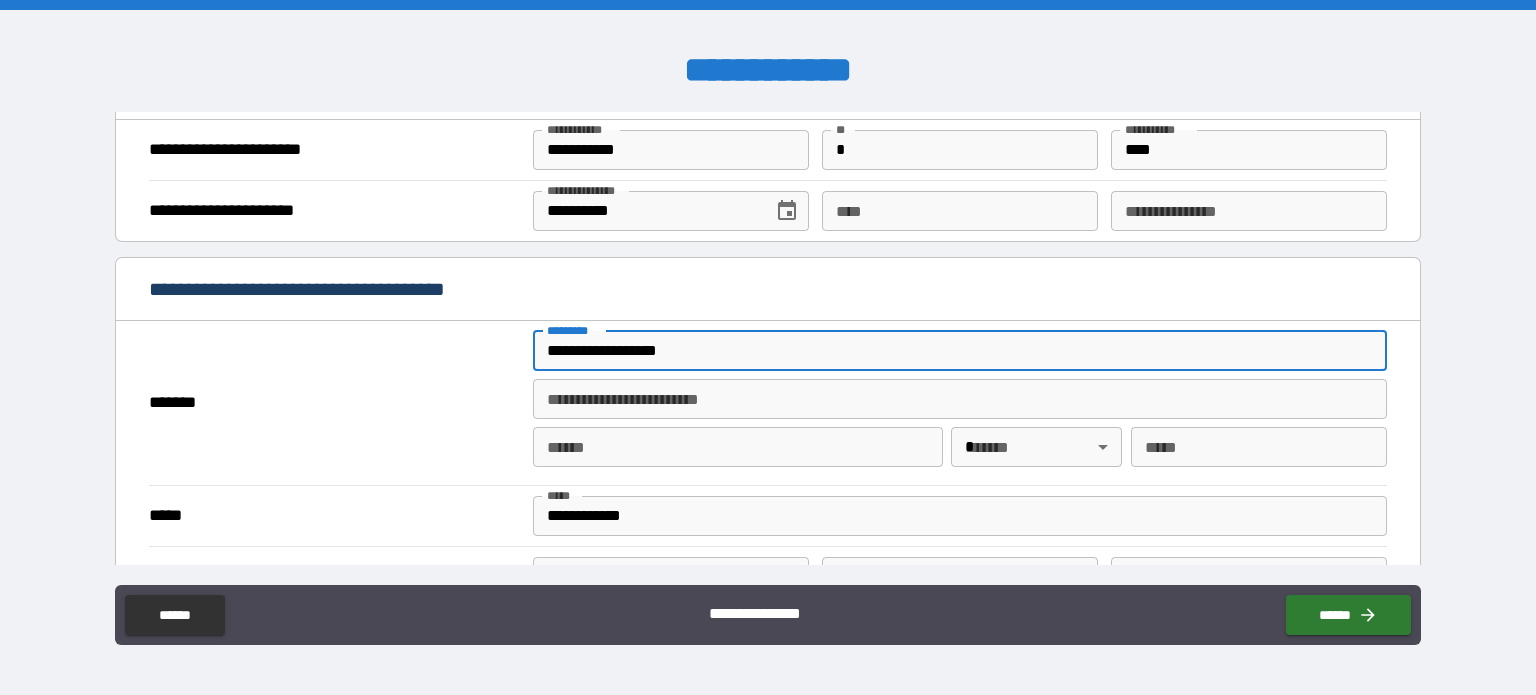 type on "*******" 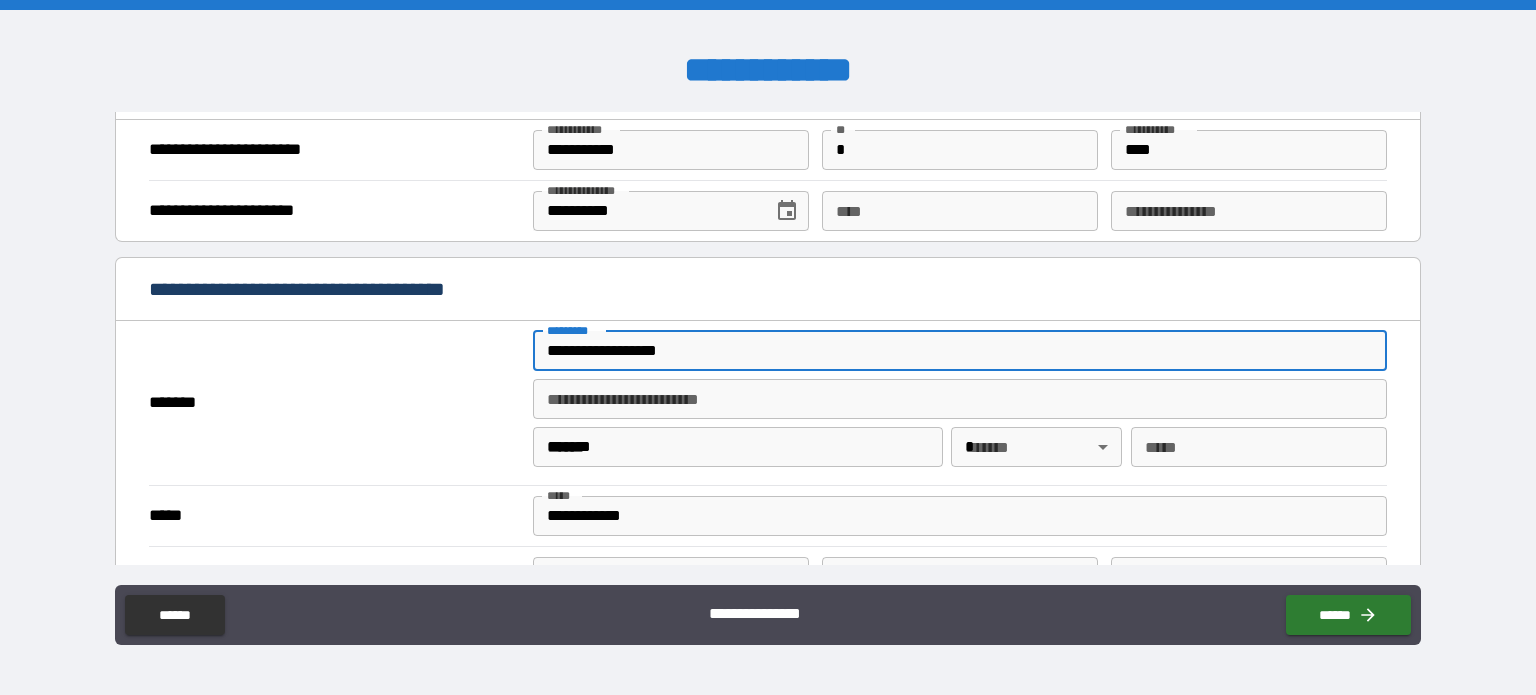 type on "**" 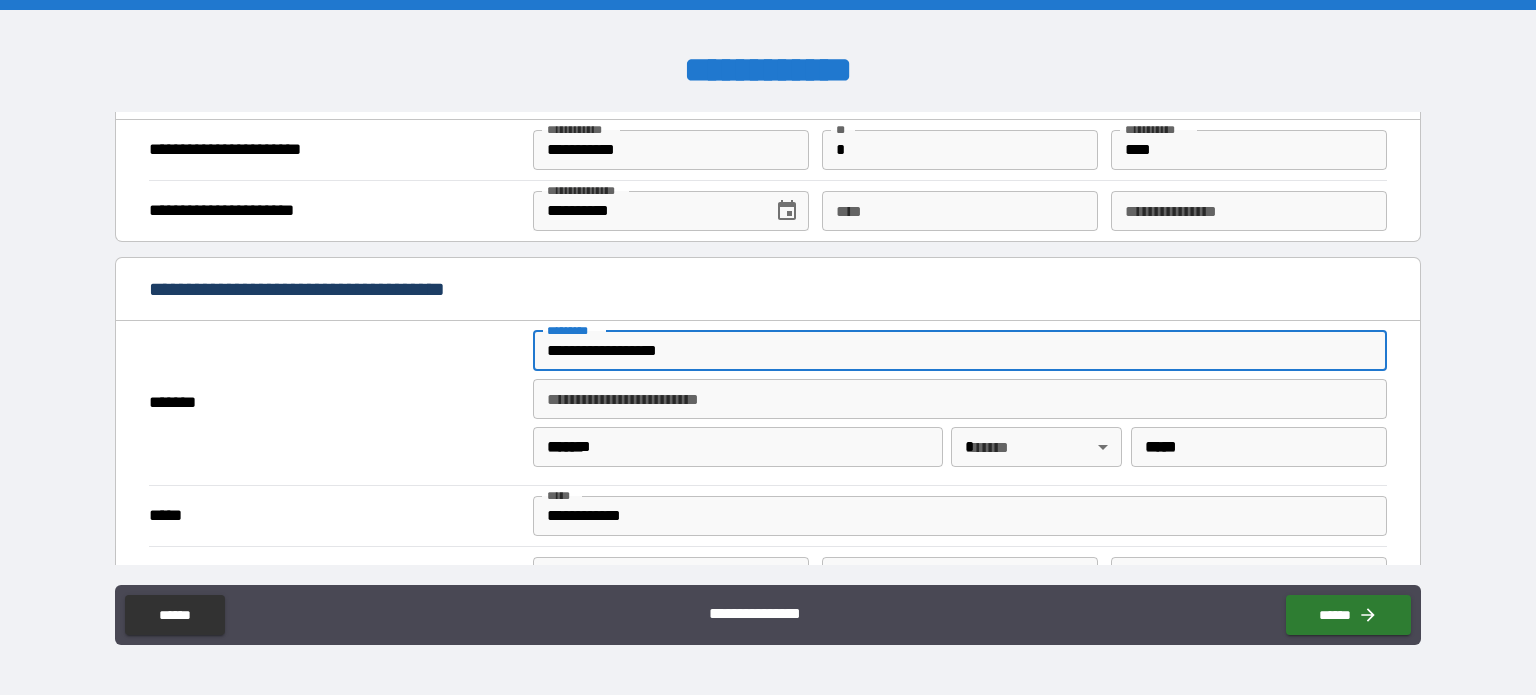 type on "**********" 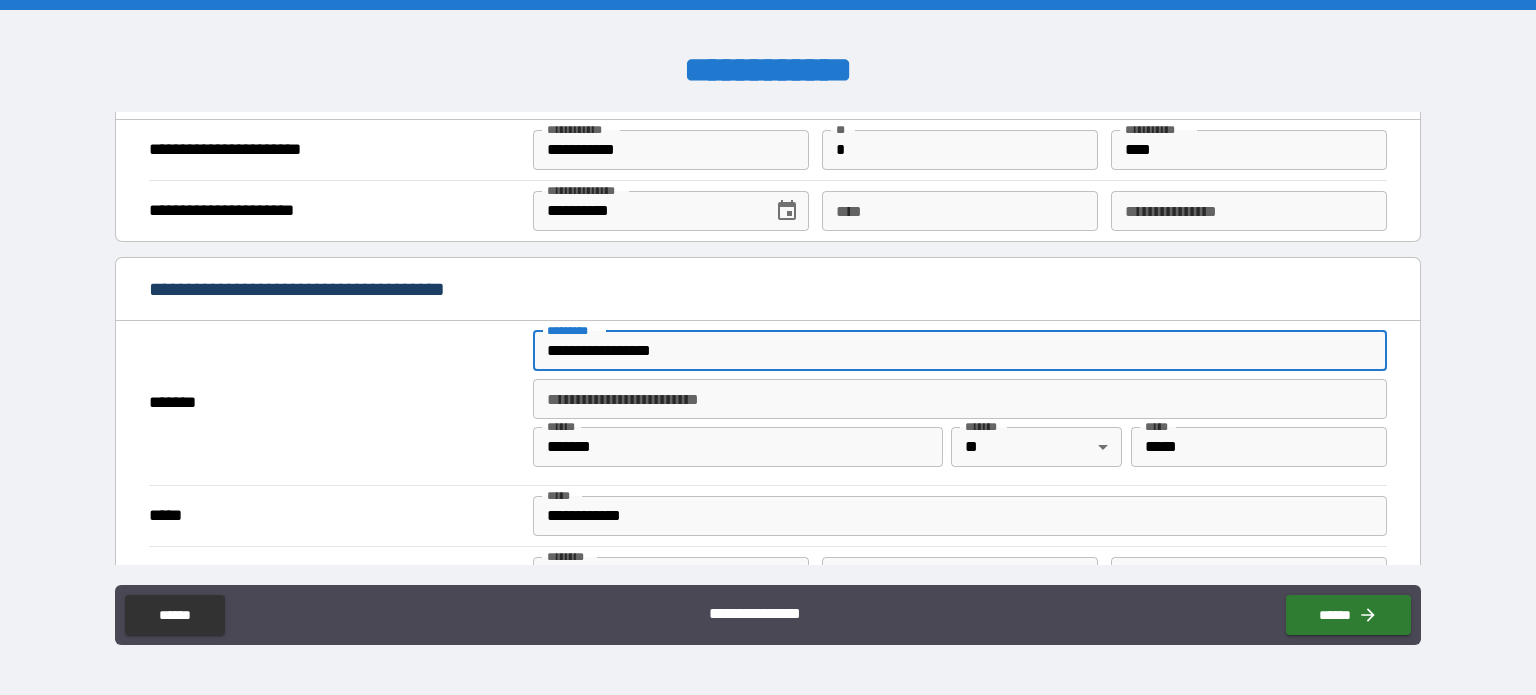 type on "**********" 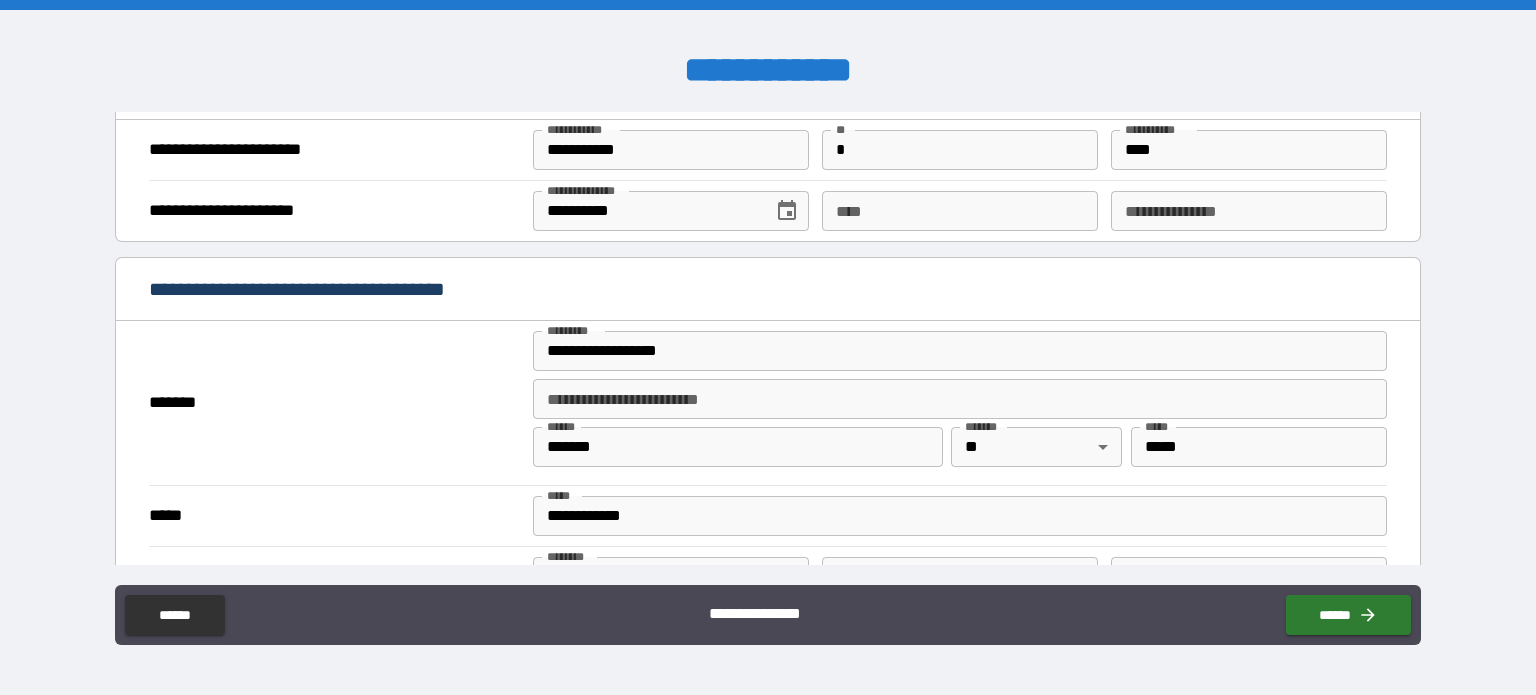 click on "*******" at bounding box center (335, 403) 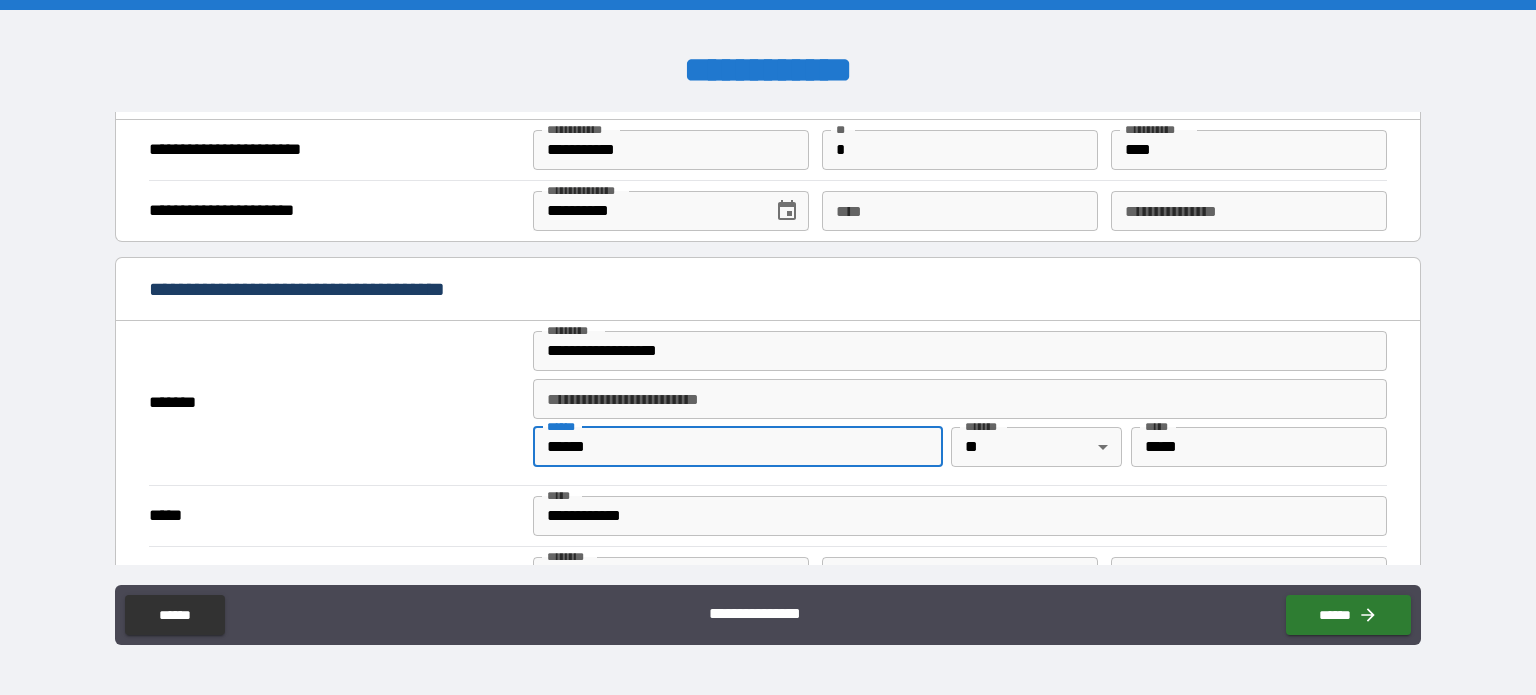 type on "*******" 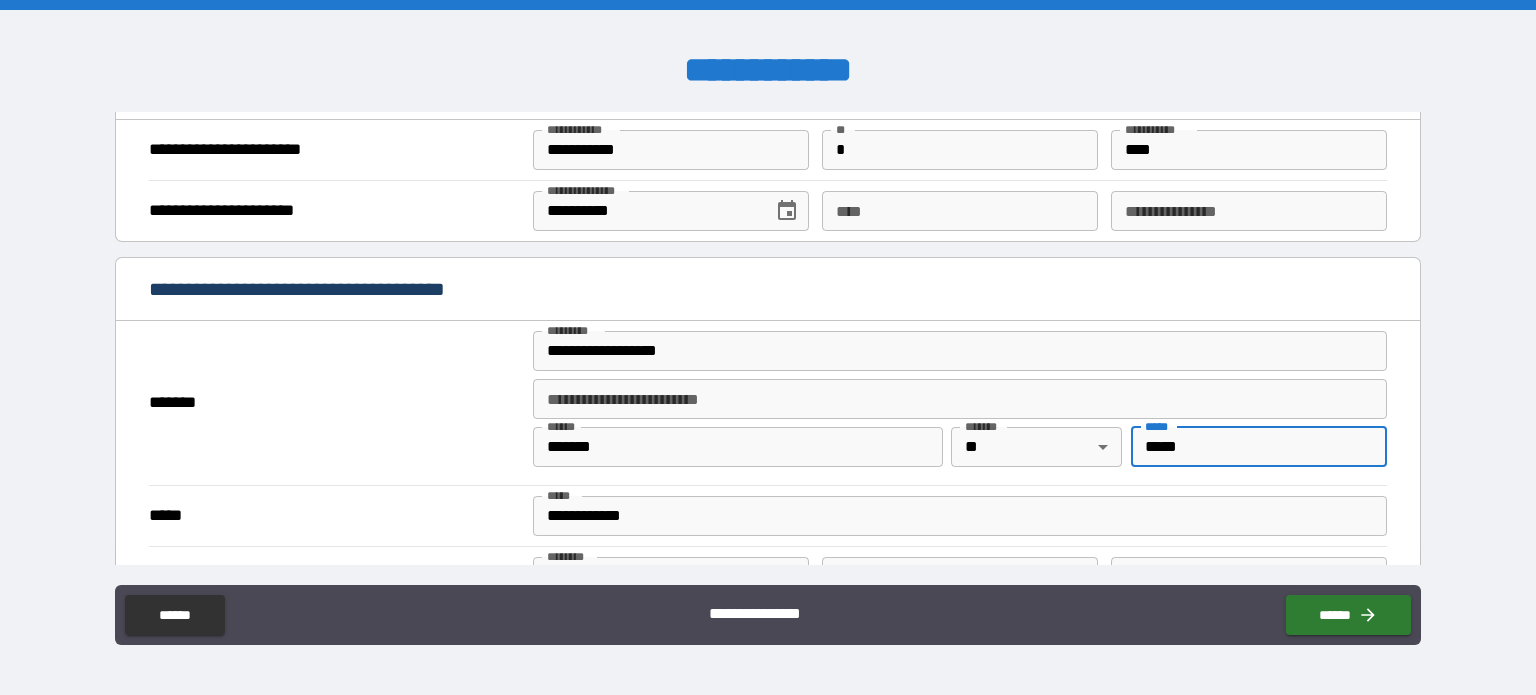 click on "*****" at bounding box center (1259, 447) 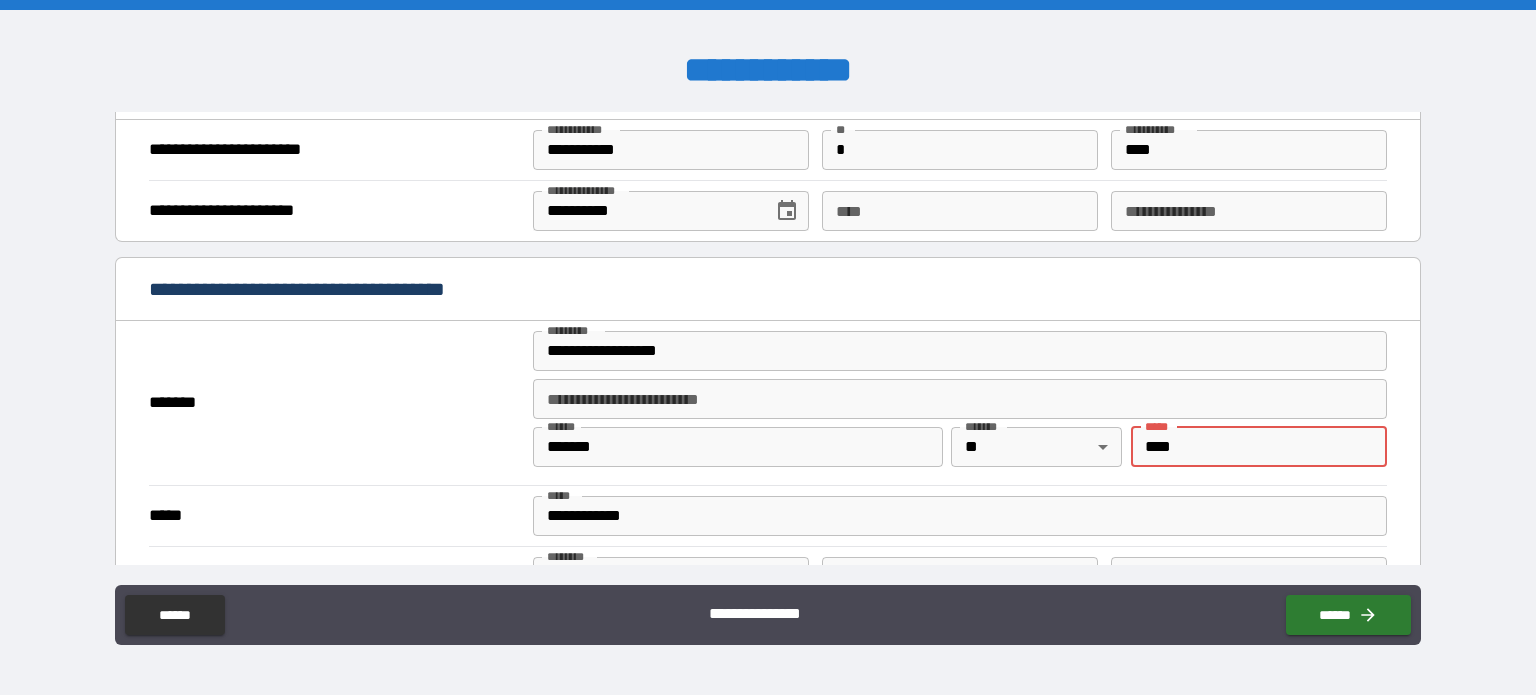 type on "*****" 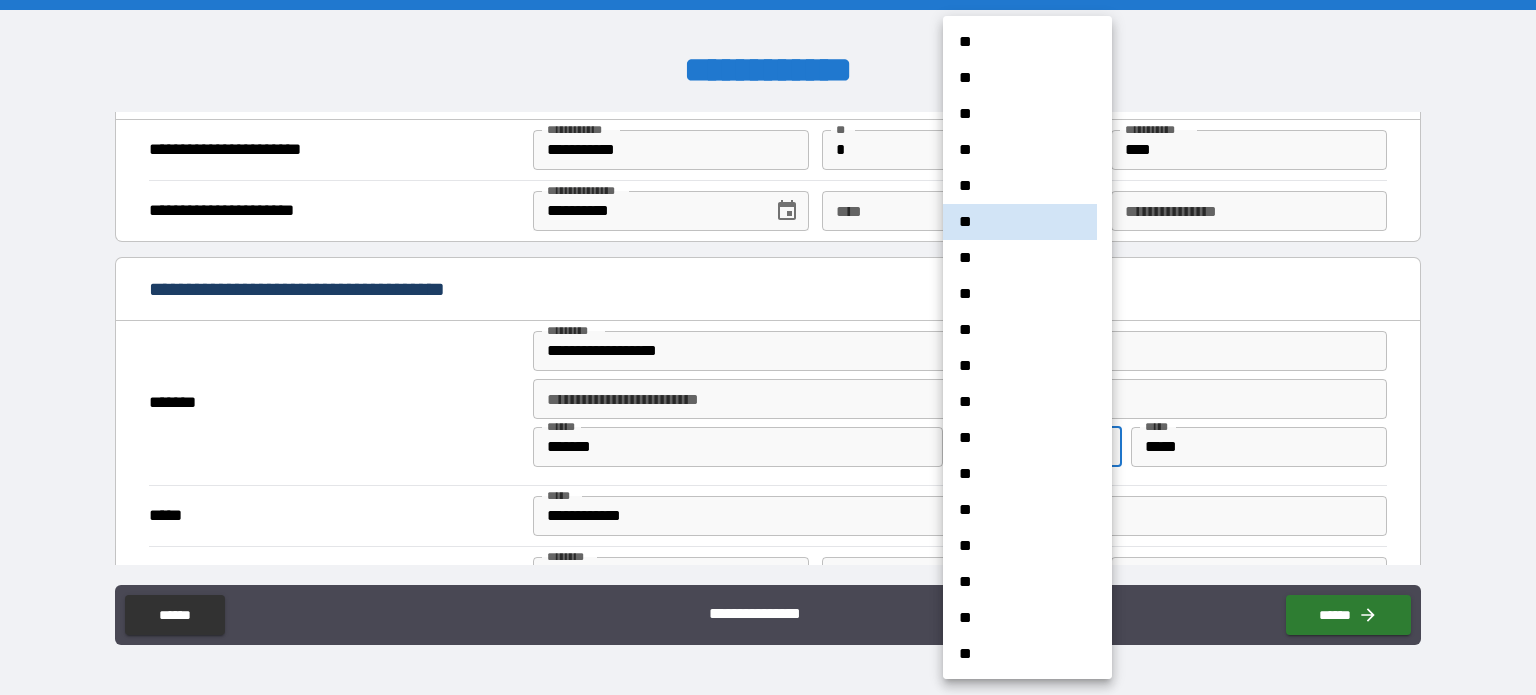 click on "[FIRST] [LAST] **** [STREET] [CITY] [STATE]   [ZIP] [COUNTRY]   [APT] [UNIT] [ADDRESS]   [PHONE] [EMAIL]   [CREDIT CARD] [EXPIRY] [CVV] [NAME ON CARD] [BILLING ADDRESS] [CITY] [STATE] [ZIP] [COUNTRY]   [PHONE] [EMAIL]   [DOB] [AGE] [GENDER] [MARITAL STATUS] [OCCUPATION] [EMPLOYER] [JOB TITLE] [SALARY] [NATIONALITY] [PASSPORT NUMBER] [DRIVER LICENSE NUMBER] [SSN]" at bounding box center [768, 347] 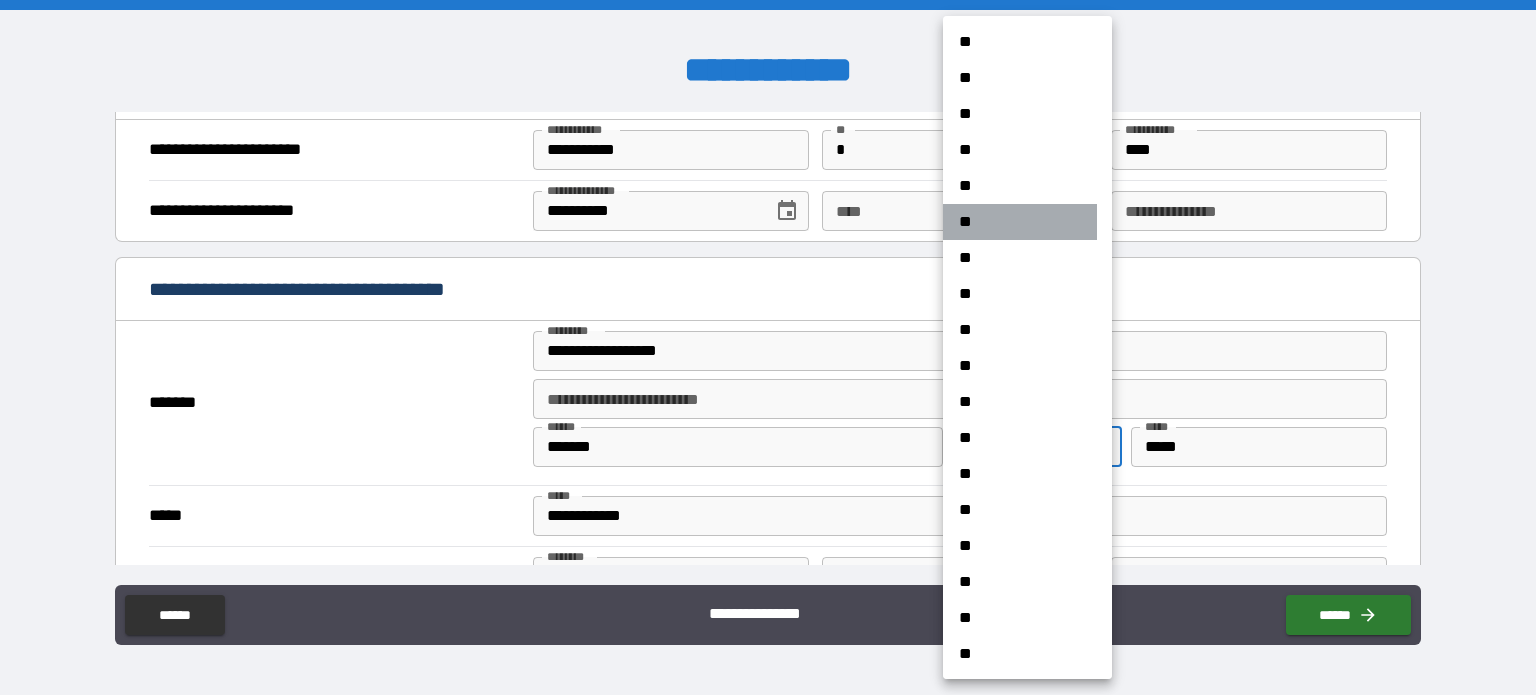 click on "**" at bounding box center (1020, 222) 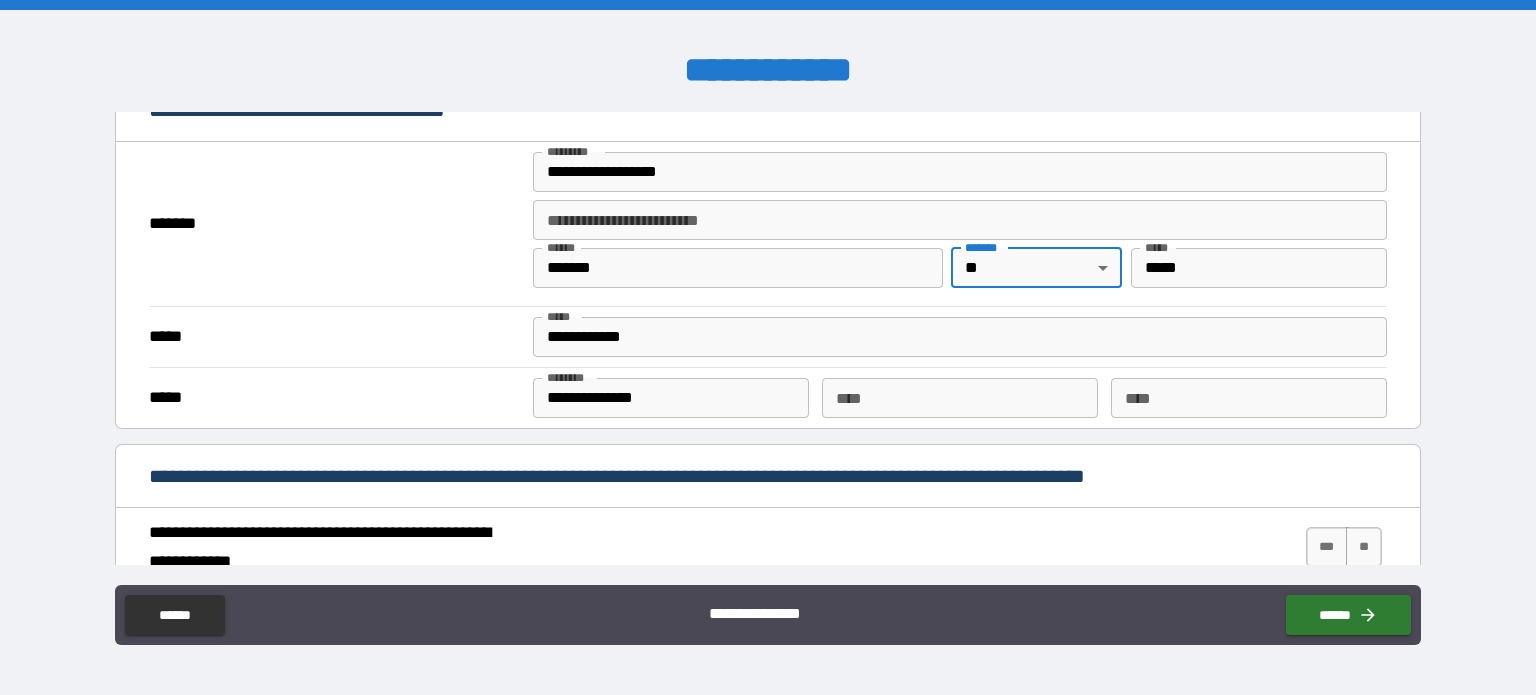 scroll, scrollTop: 1484, scrollLeft: 0, axis: vertical 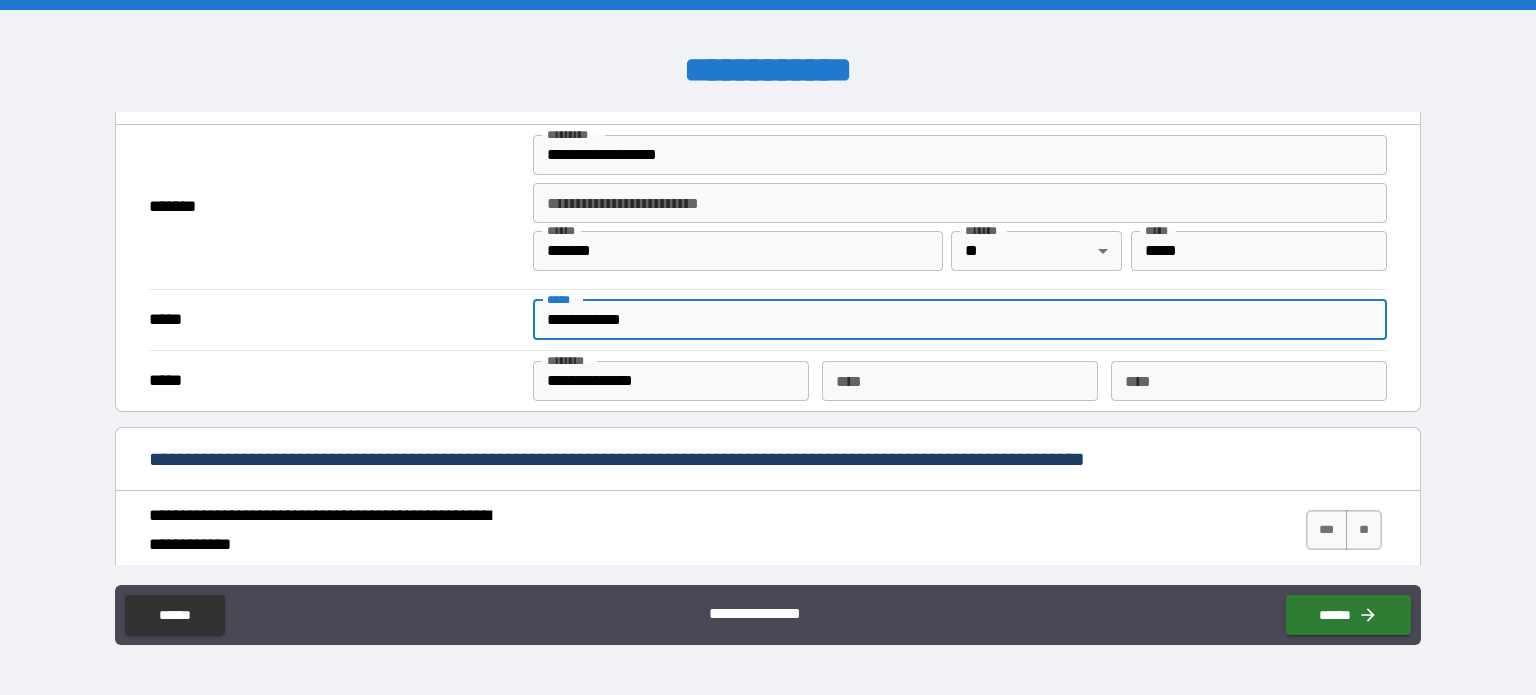 drag, startPoint x: 648, startPoint y: 310, endPoint x: 609, endPoint y: 310, distance: 39 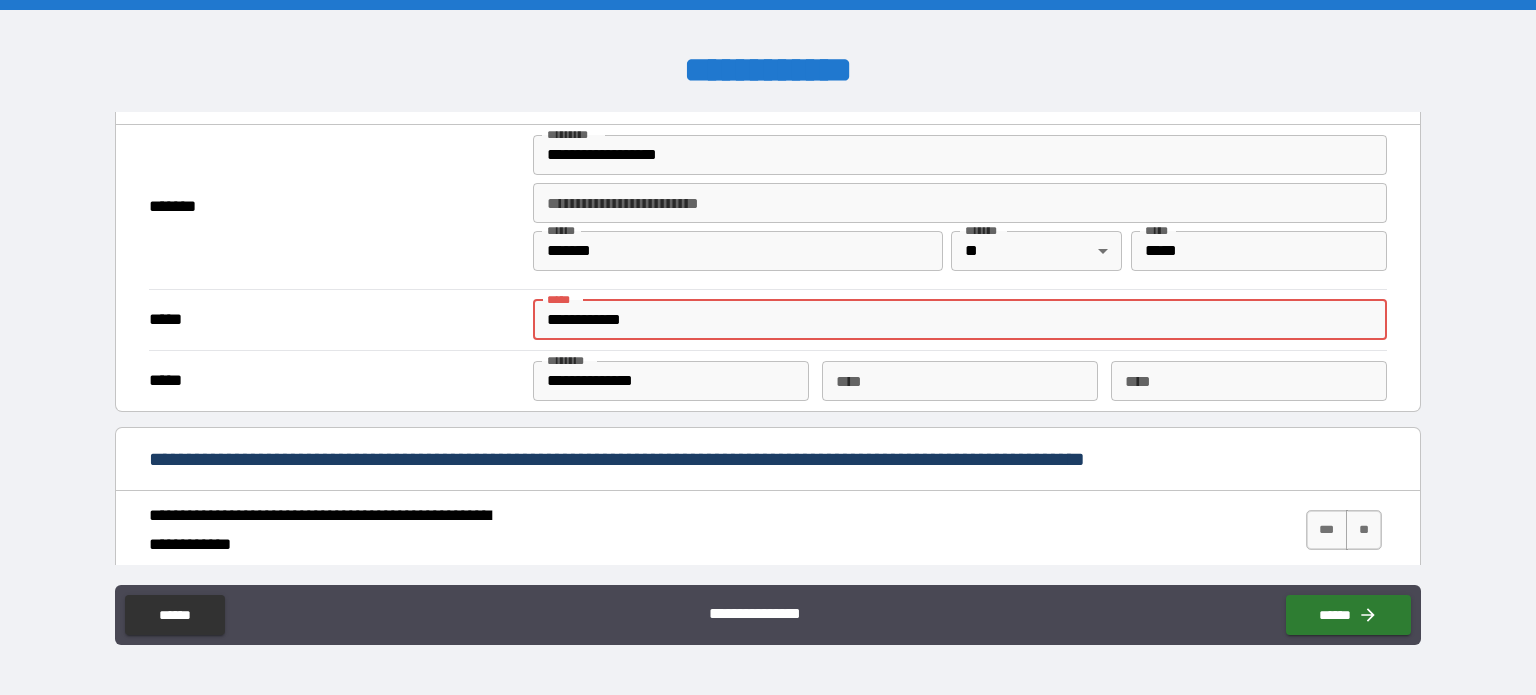 type on "**********" 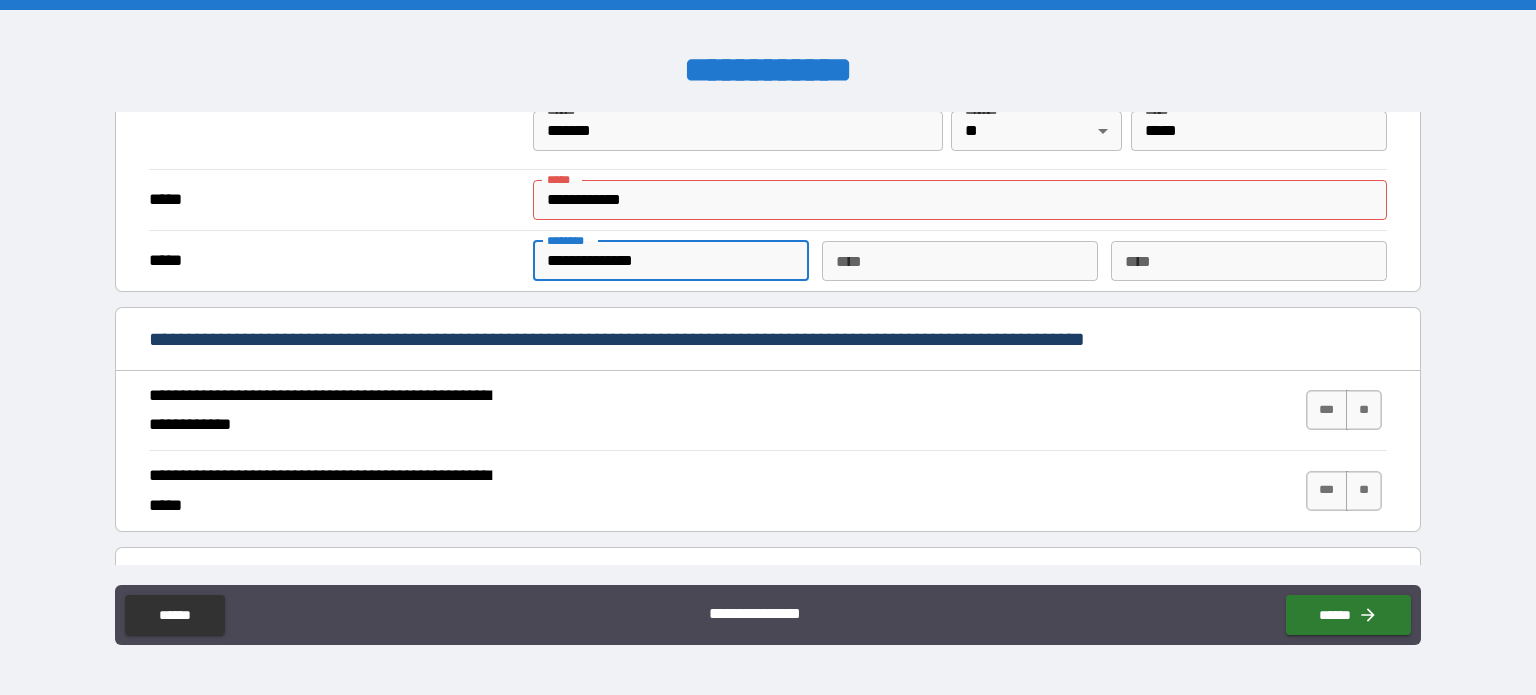 scroll, scrollTop: 1612, scrollLeft: 0, axis: vertical 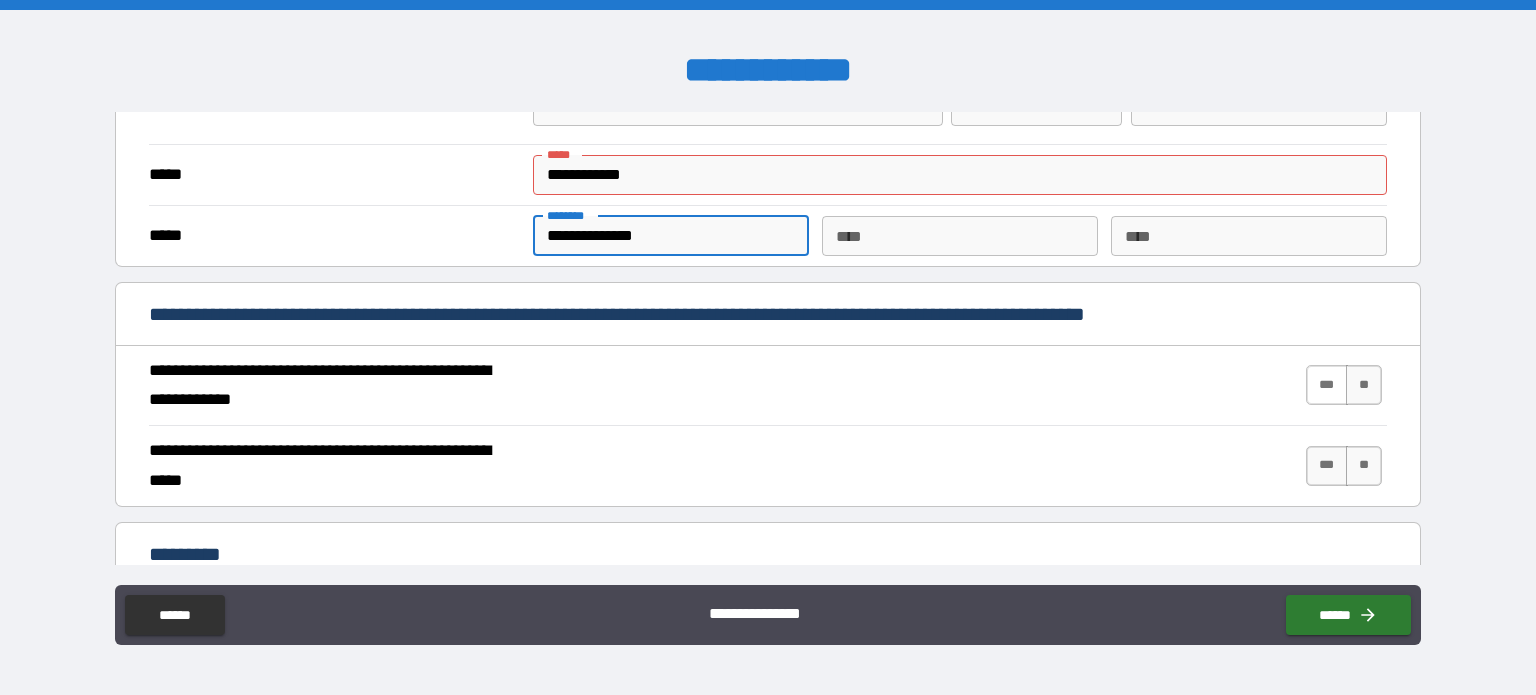 type on "**********" 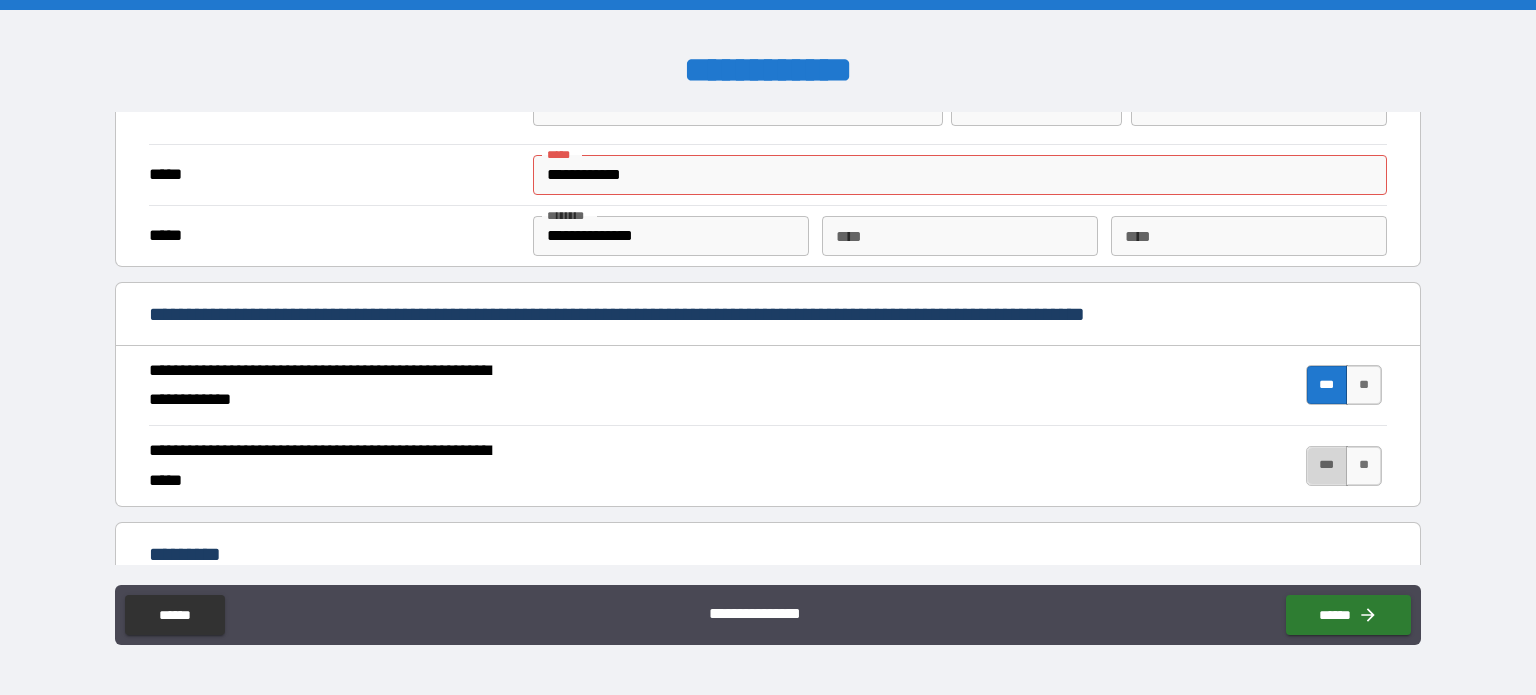 click on "***" at bounding box center (1327, 466) 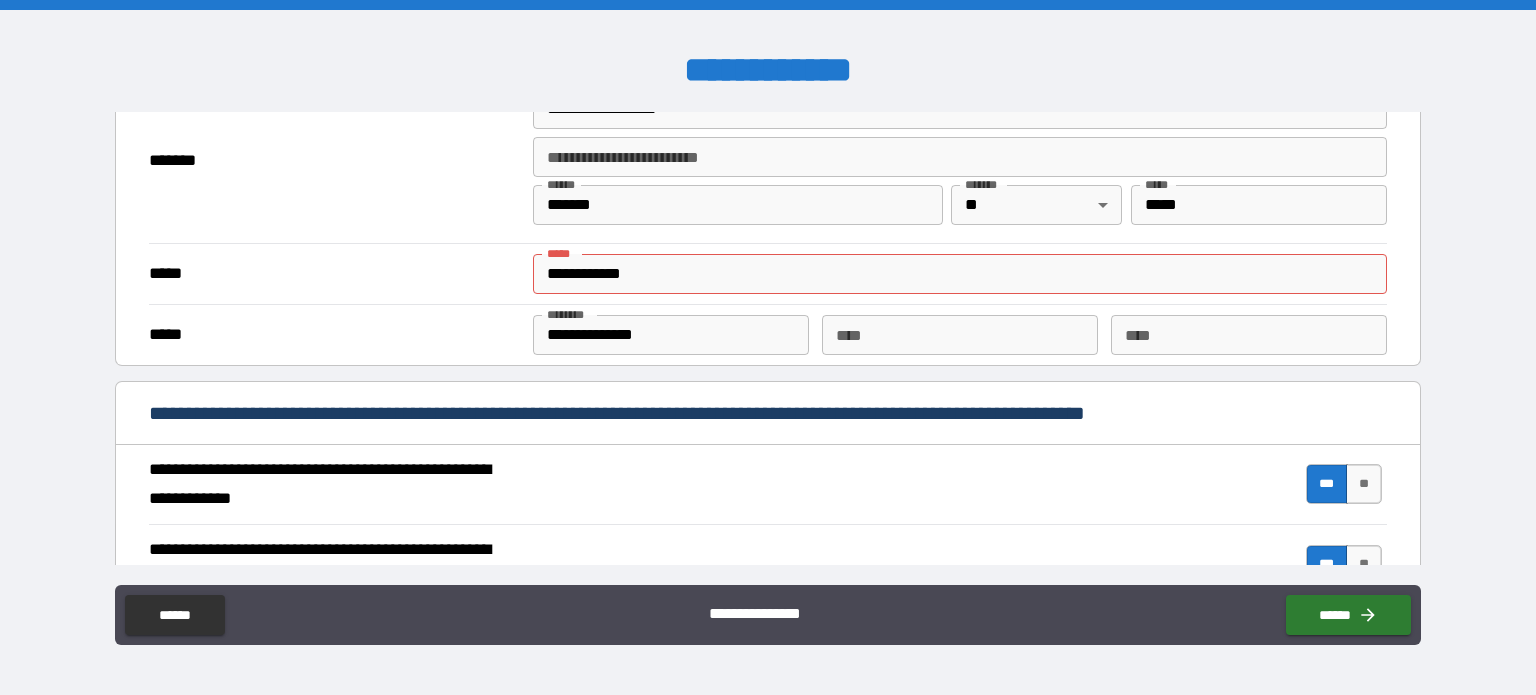 scroll, scrollTop: 1534, scrollLeft: 0, axis: vertical 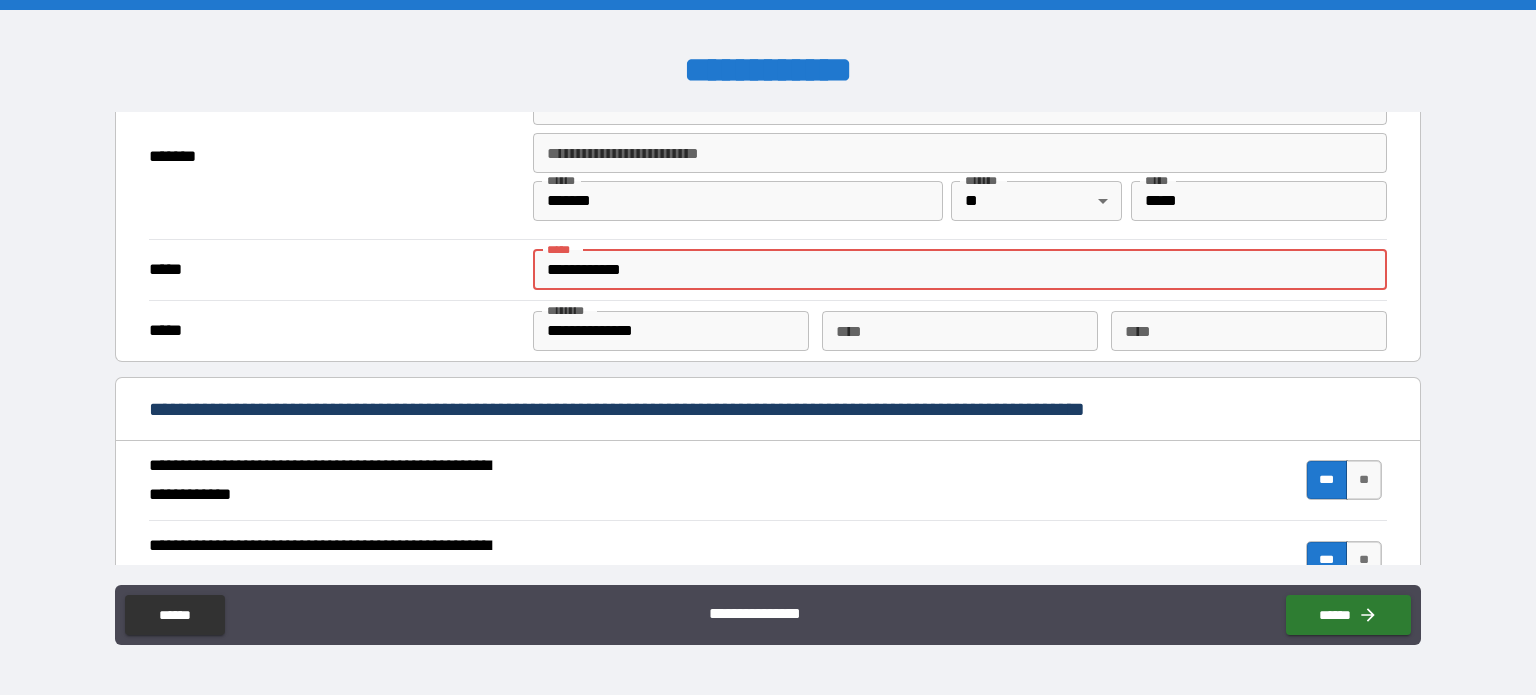 click on "**********" at bounding box center (960, 270) 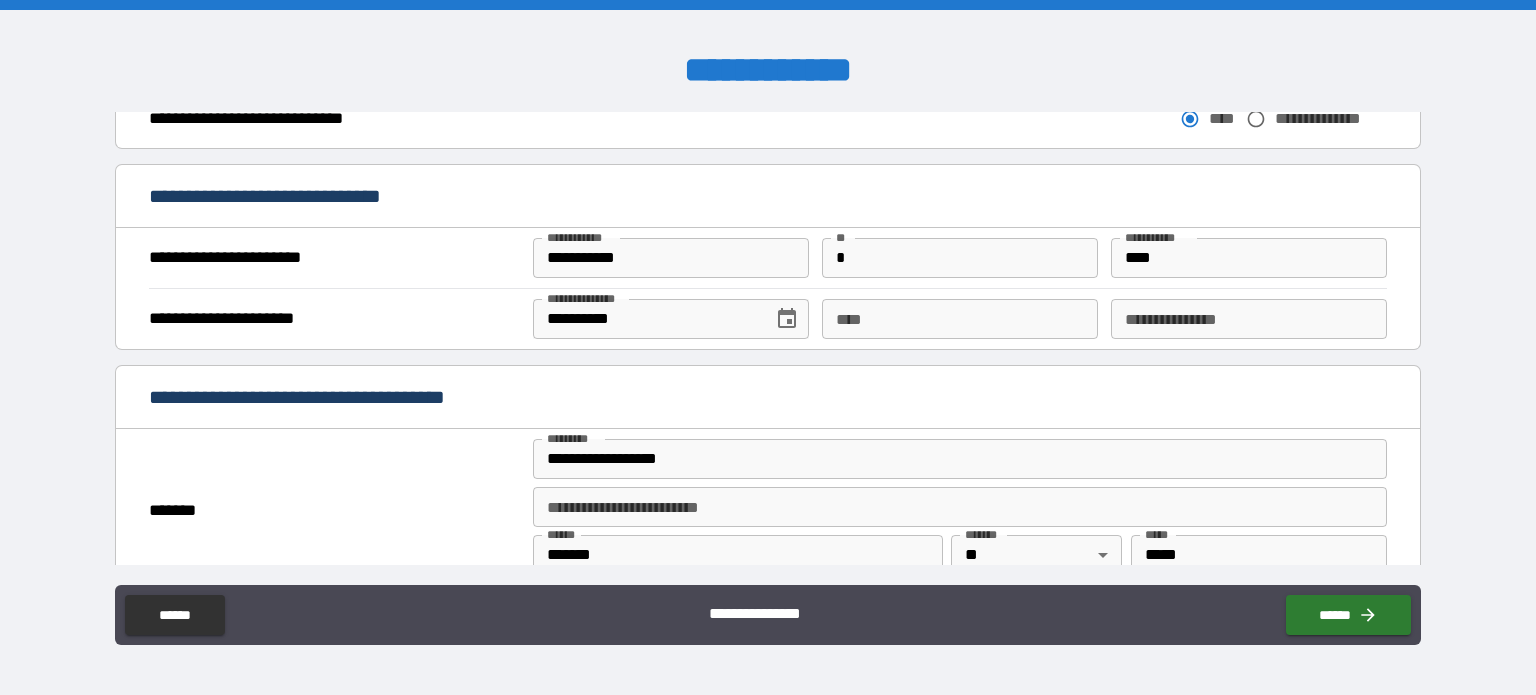 scroll, scrollTop: 1138, scrollLeft: 0, axis: vertical 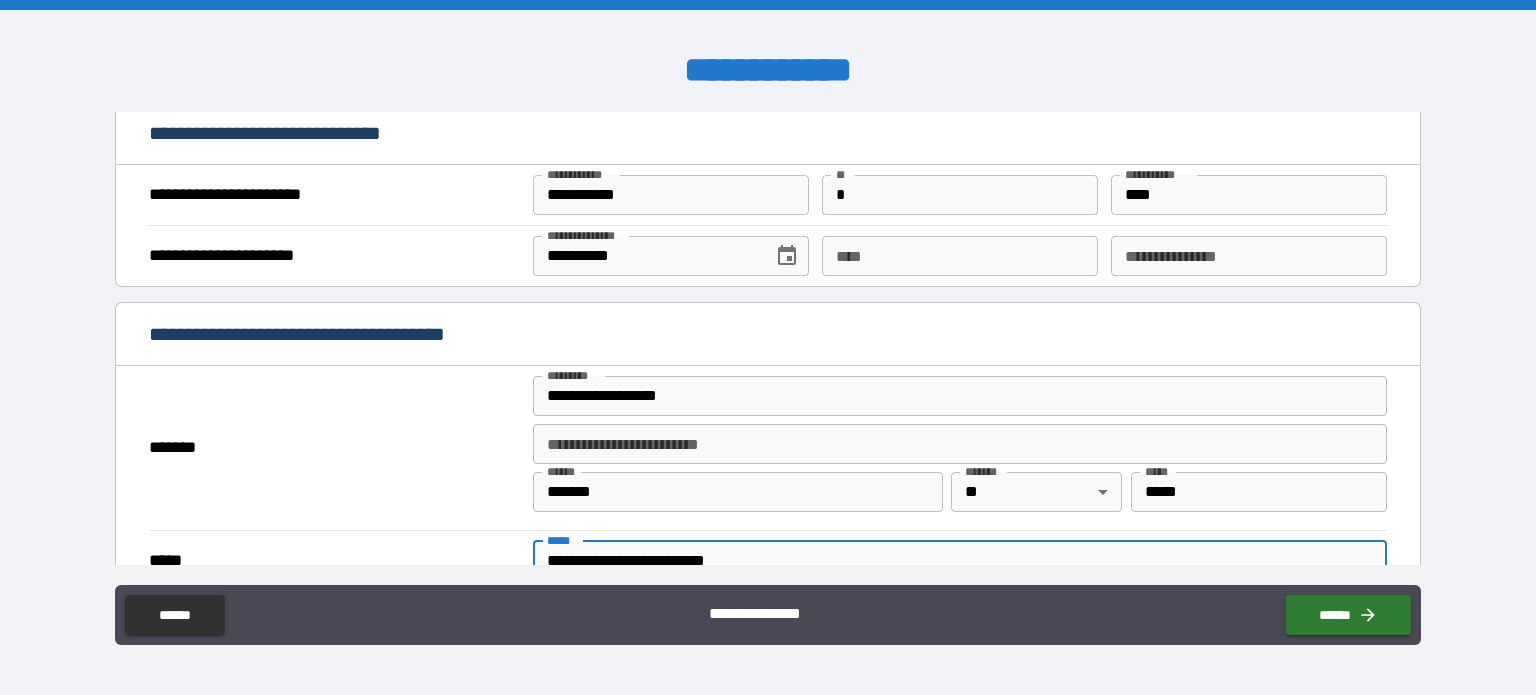 type on "**********" 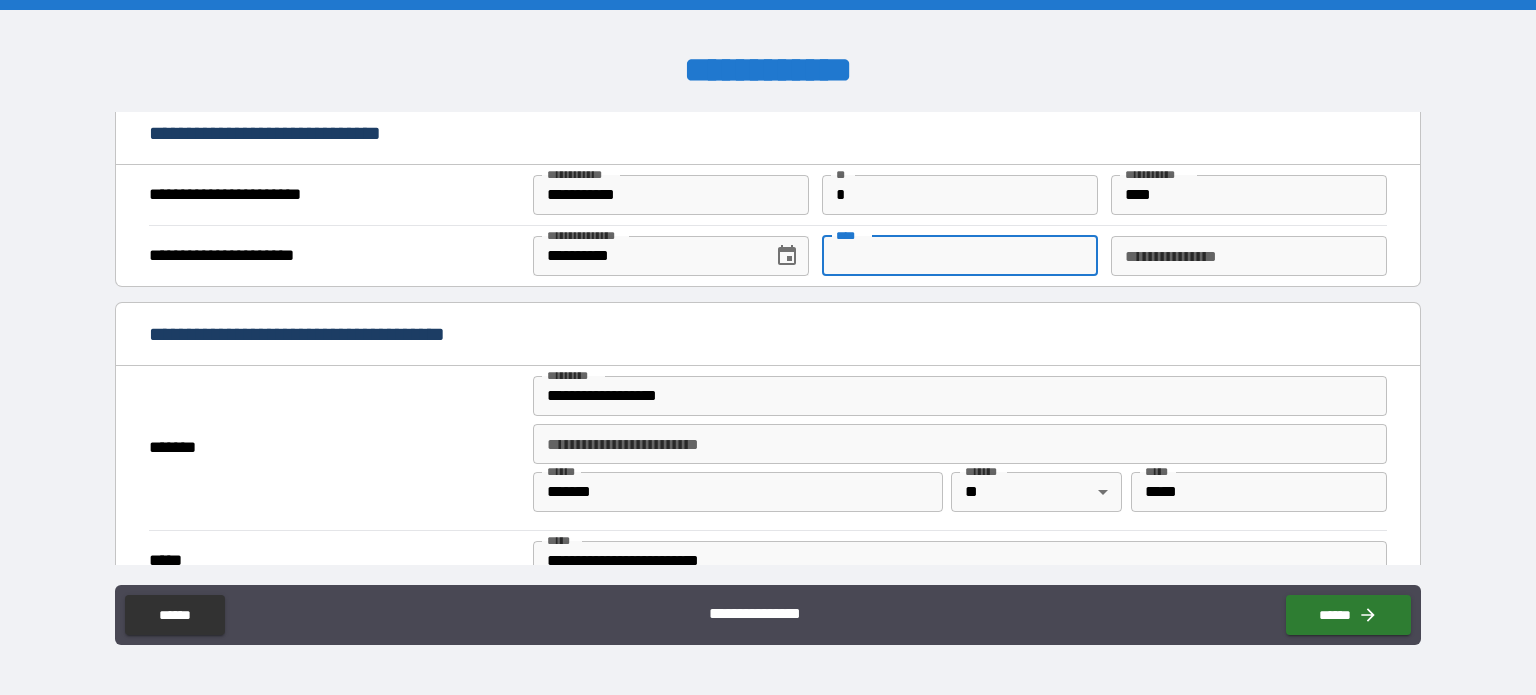 click on "****" at bounding box center (960, 256) 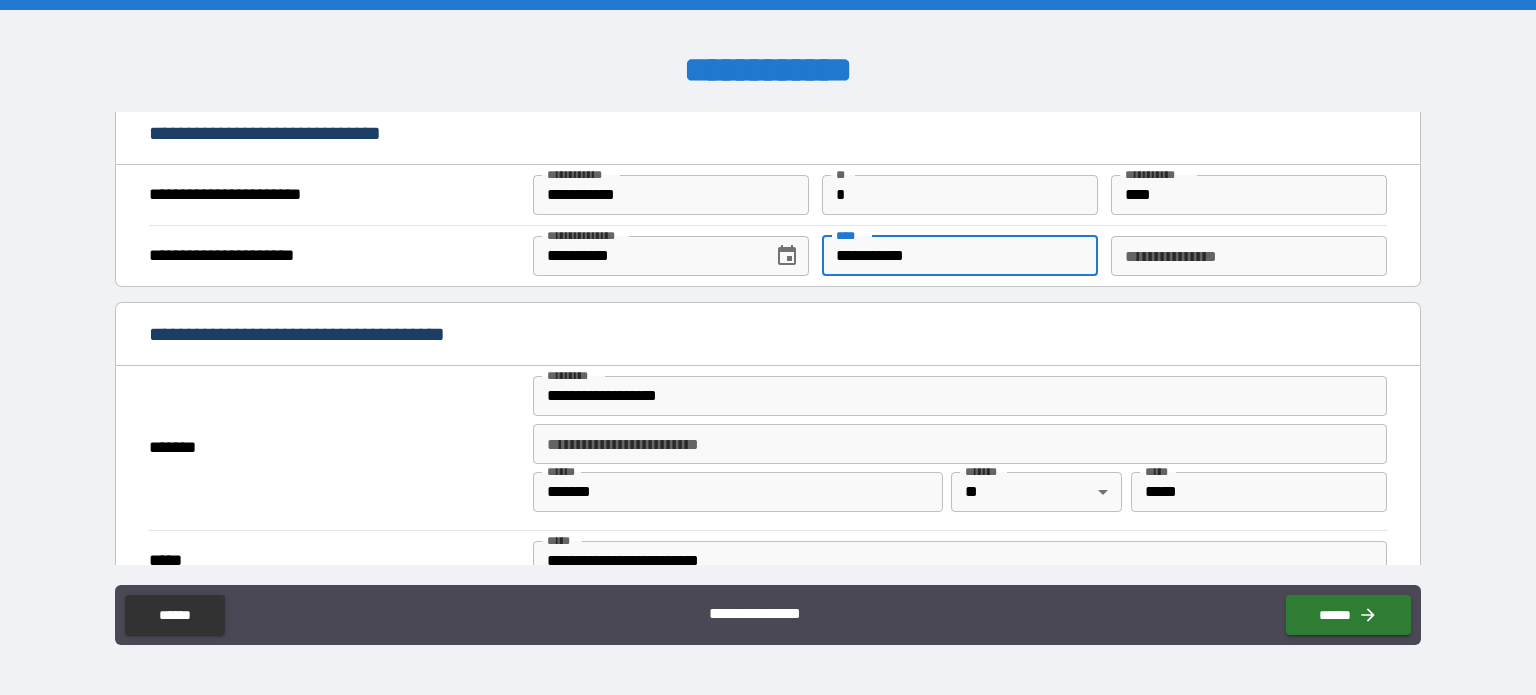 type on "**********" 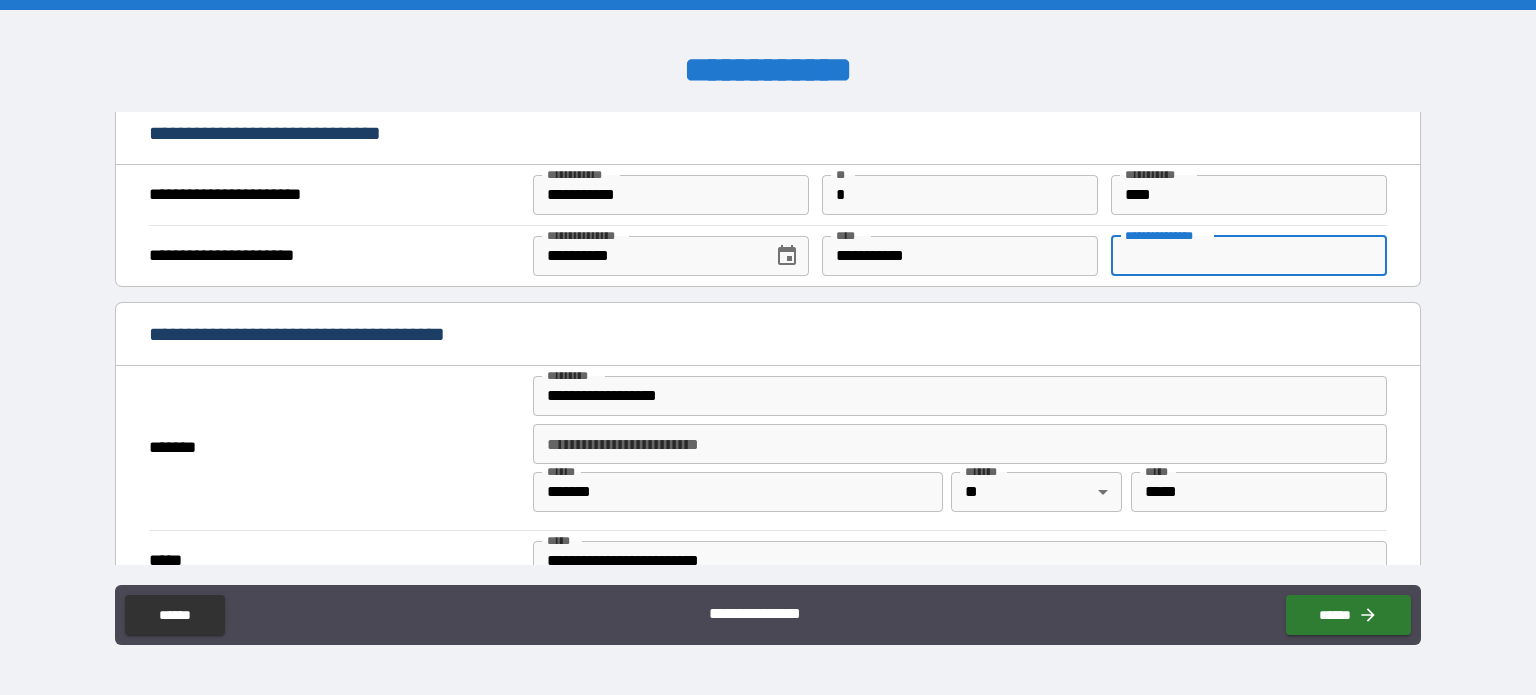 click on "**********" at bounding box center (1249, 256) 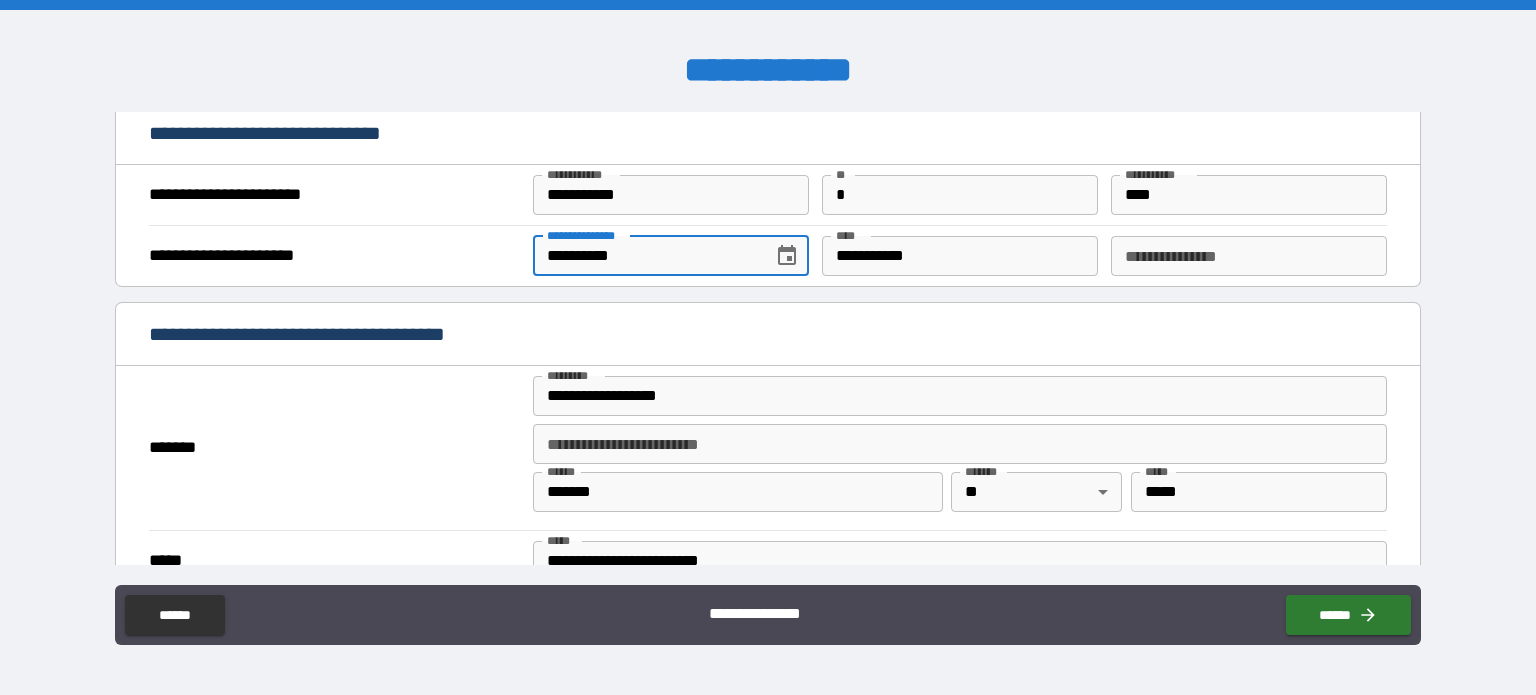 click 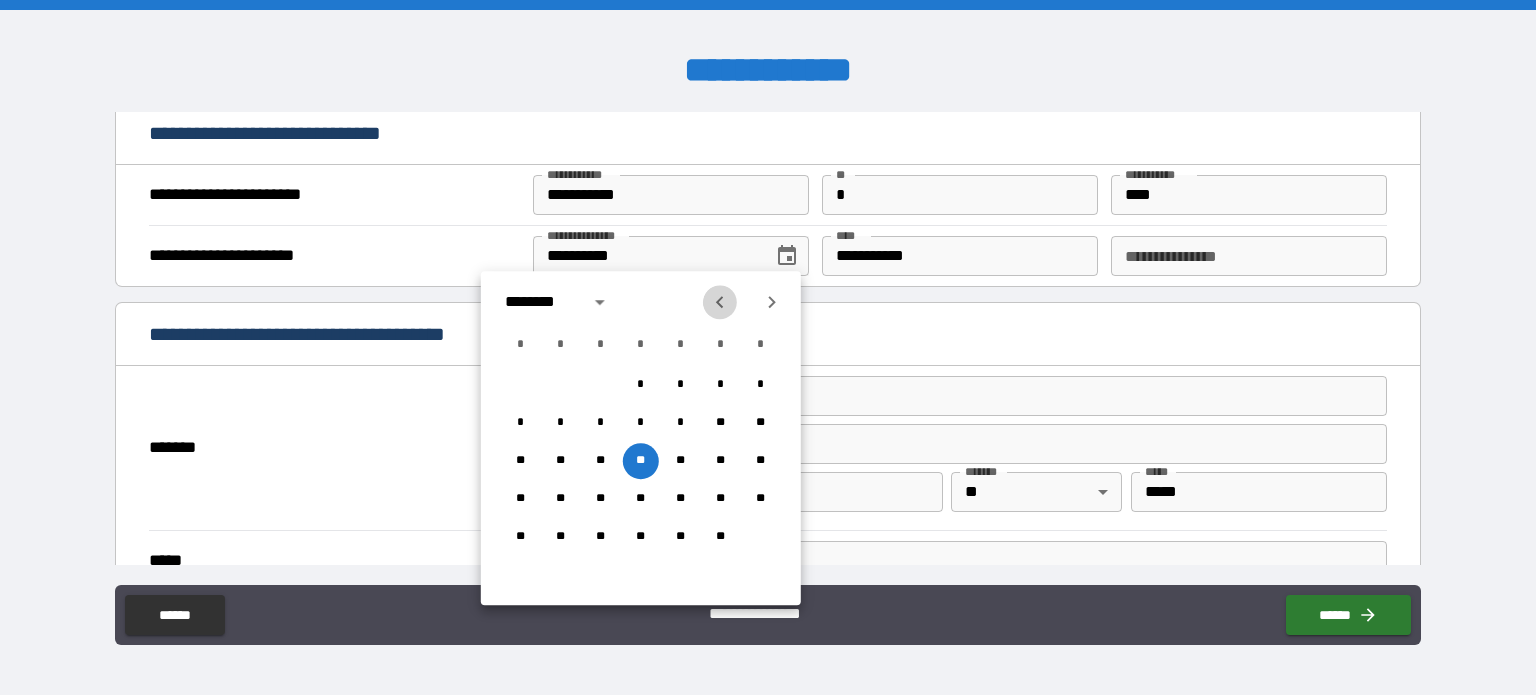 click 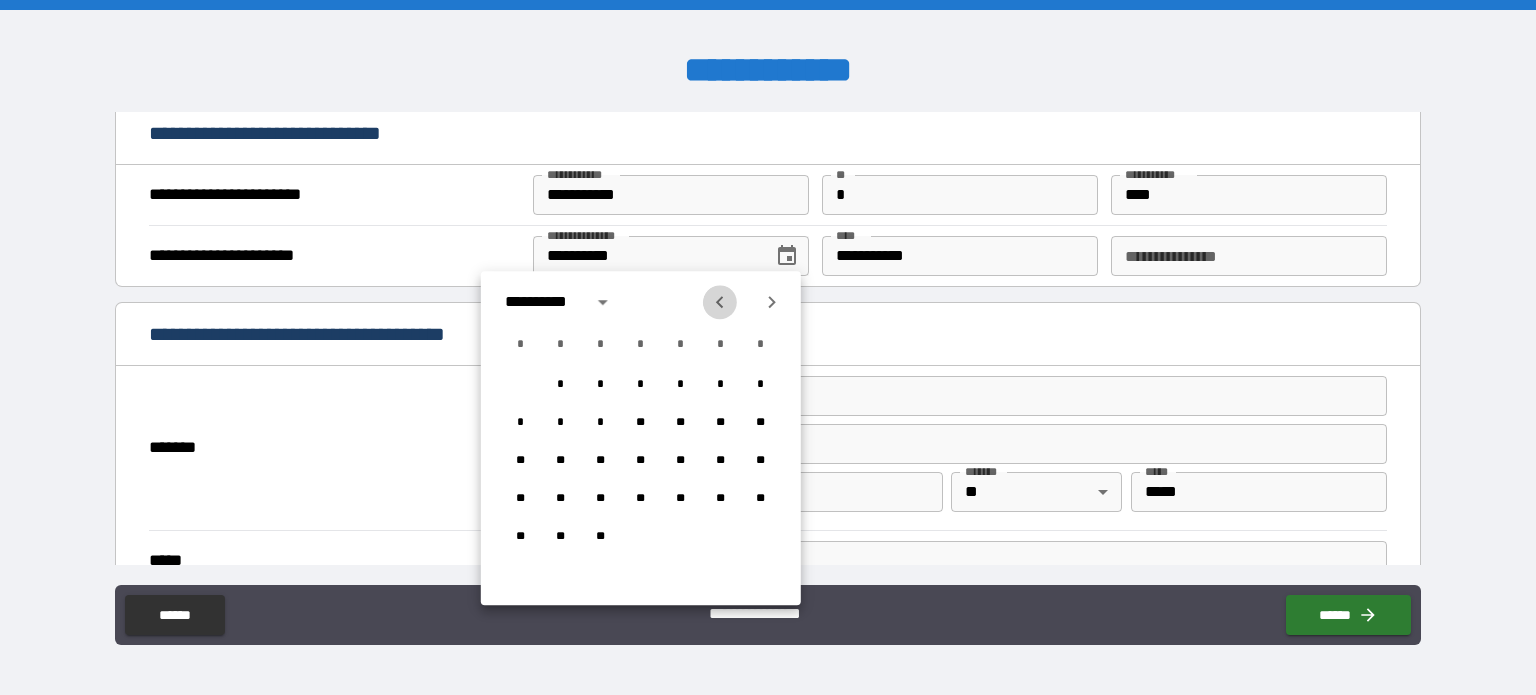 click 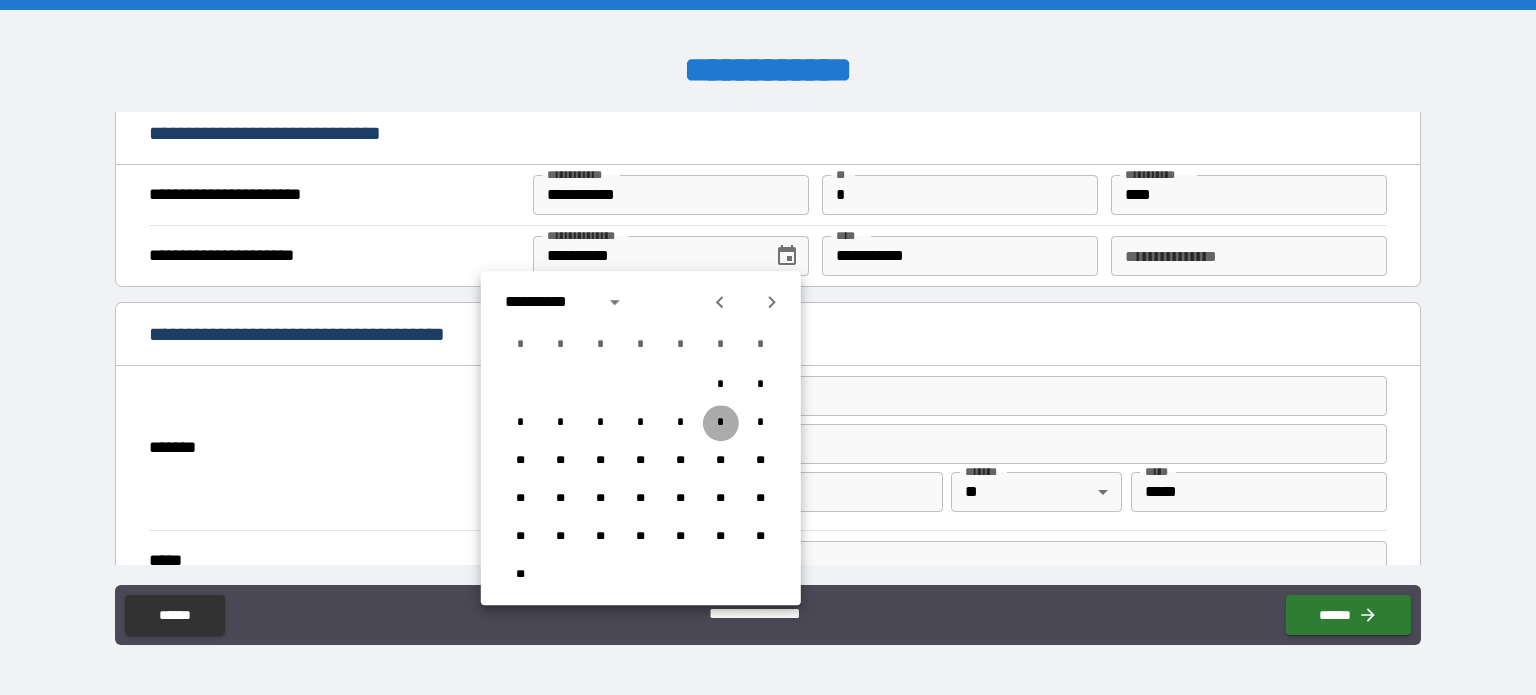 click on "*" at bounding box center [721, 423] 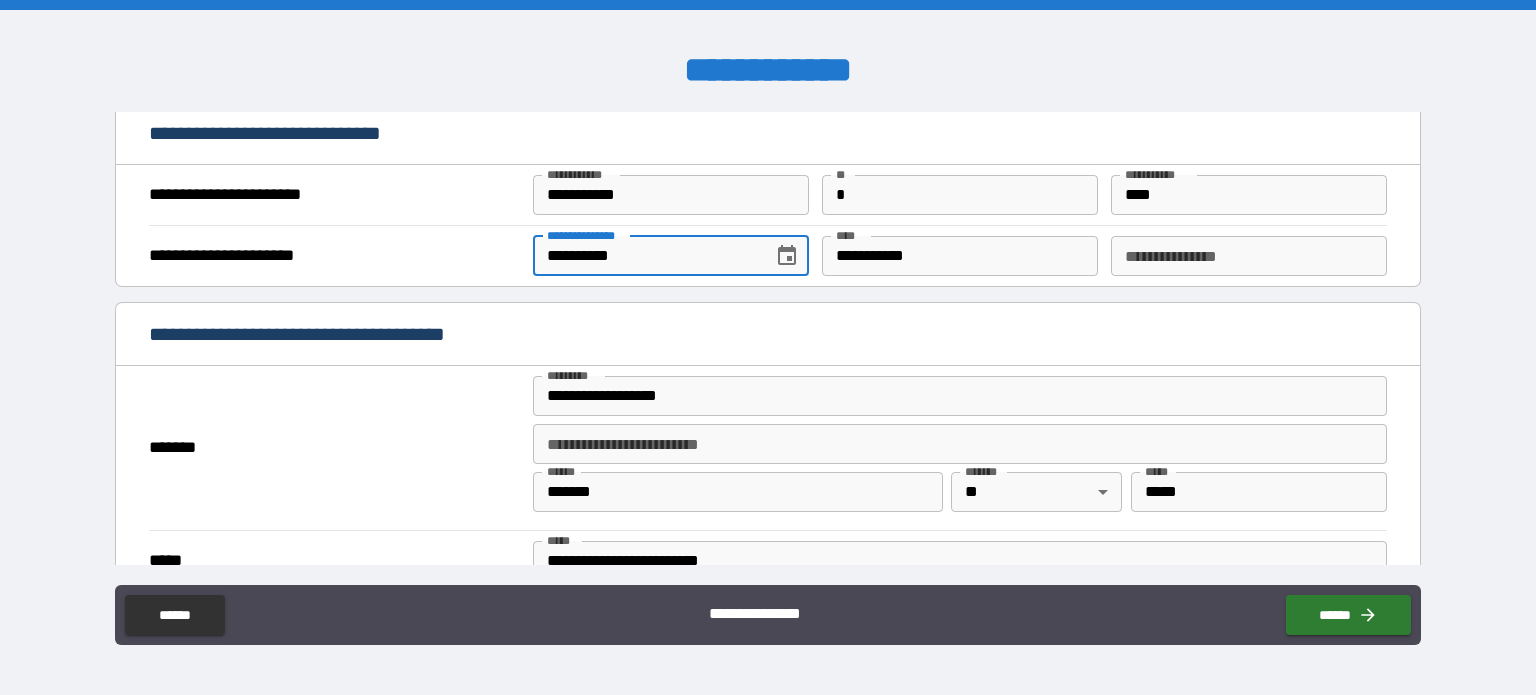 click on "**********" at bounding box center (646, 256) 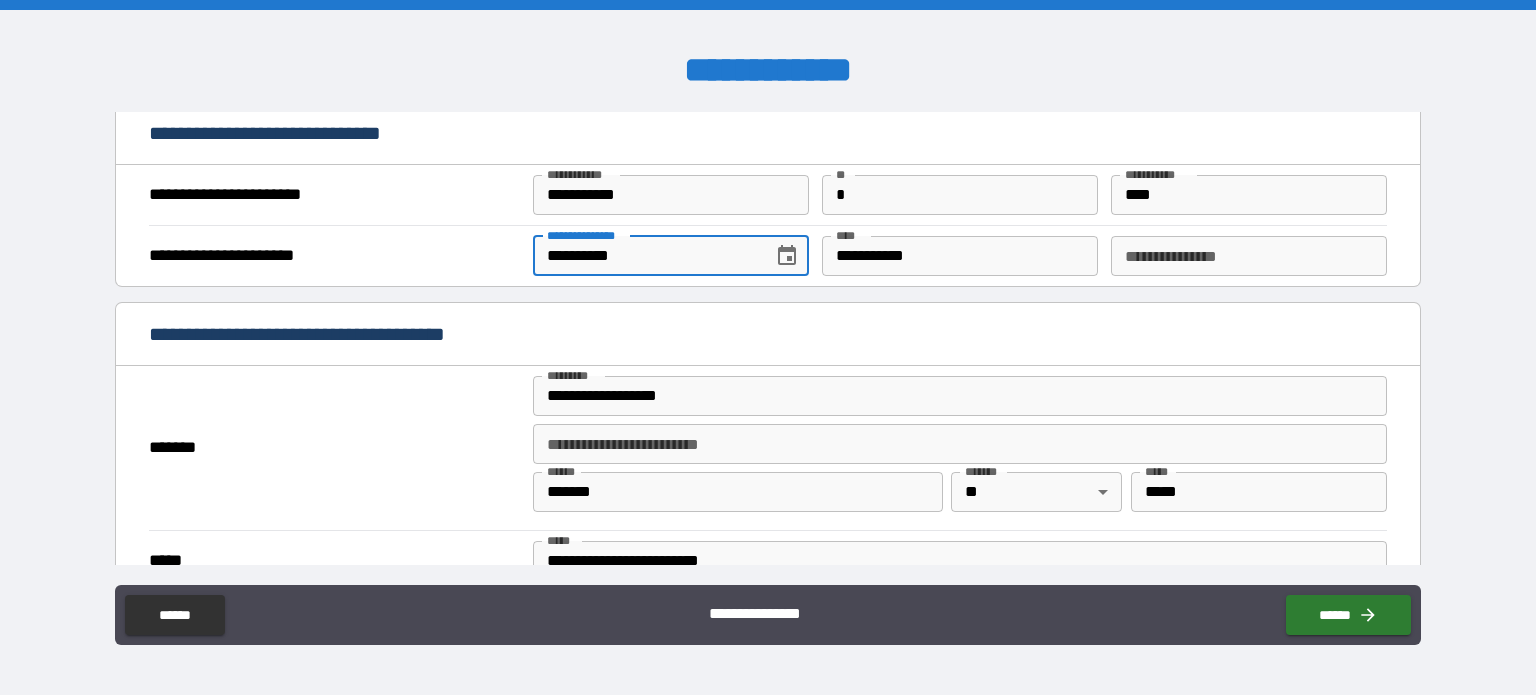 scroll, scrollTop: 1260, scrollLeft: 0, axis: vertical 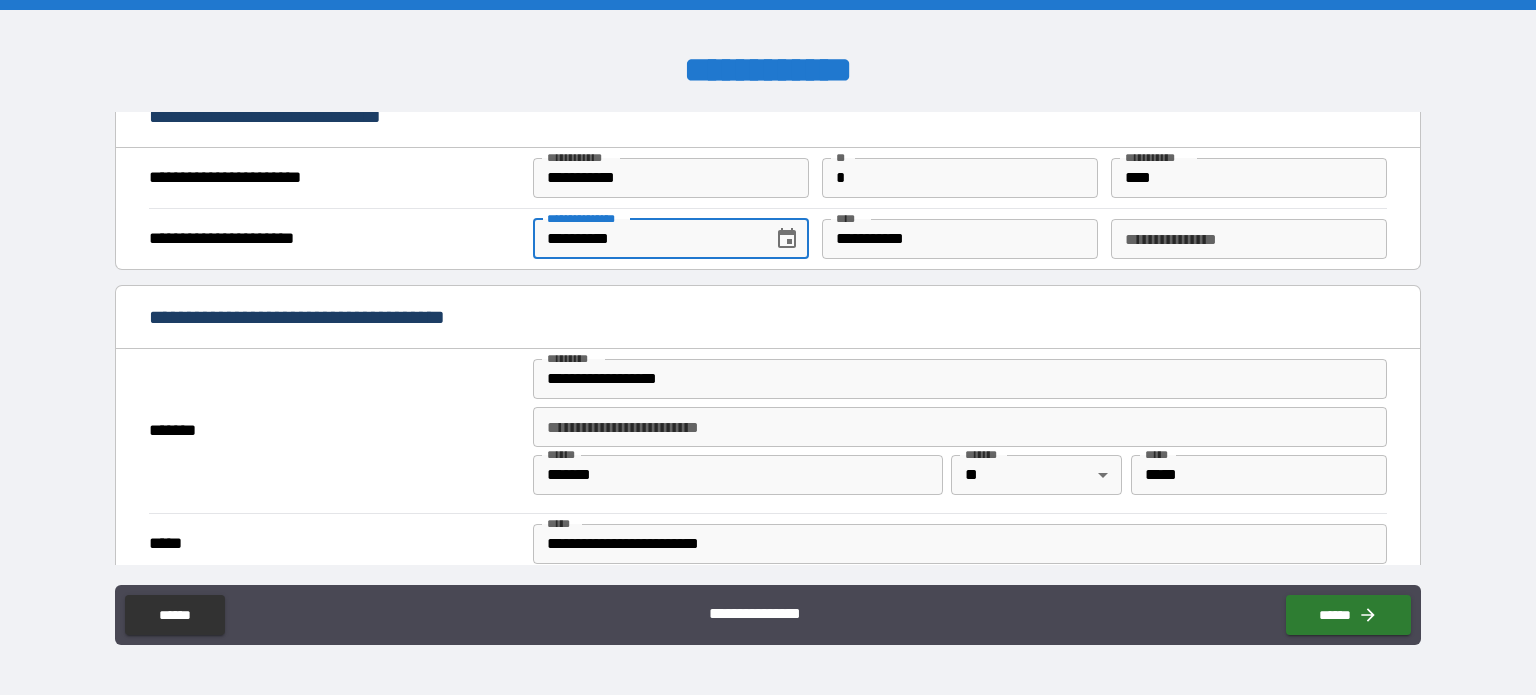 type on "**********" 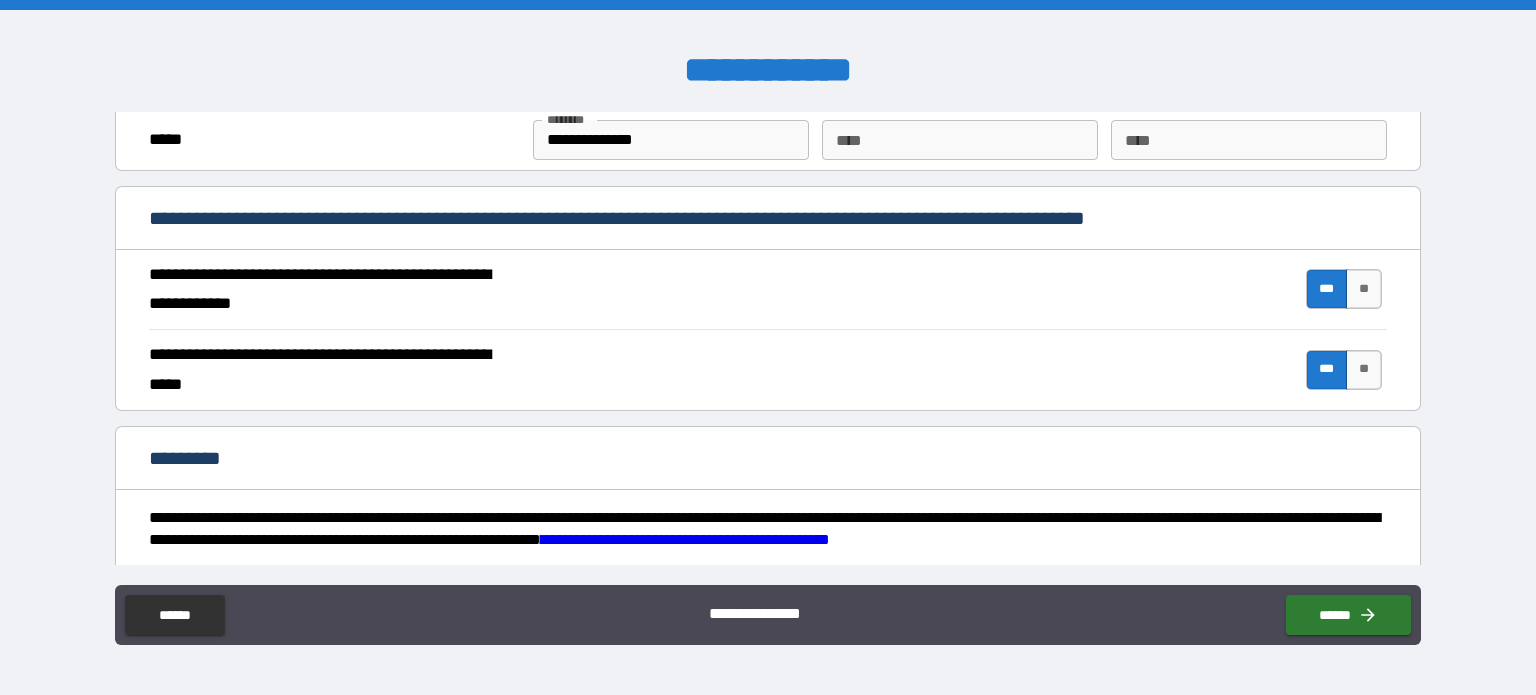 scroll, scrollTop: 1833, scrollLeft: 0, axis: vertical 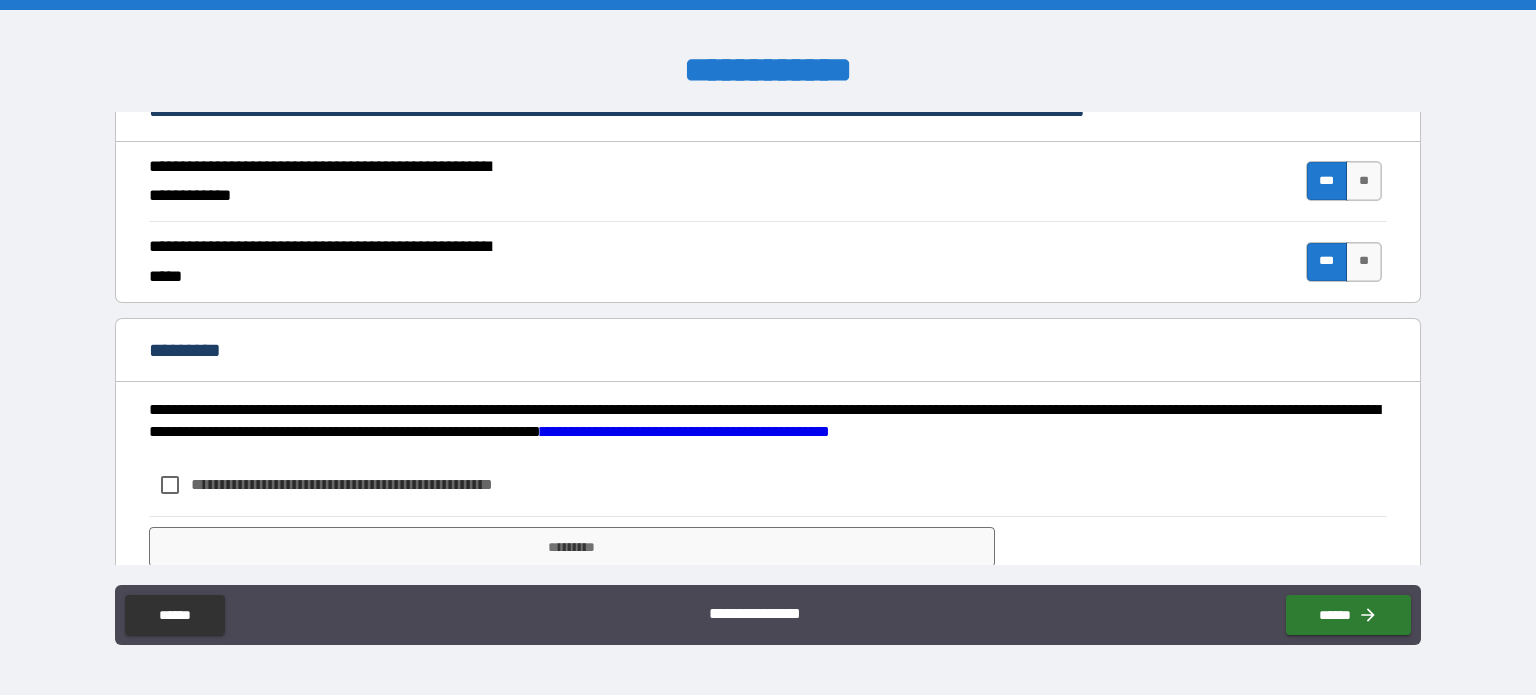 type on "********" 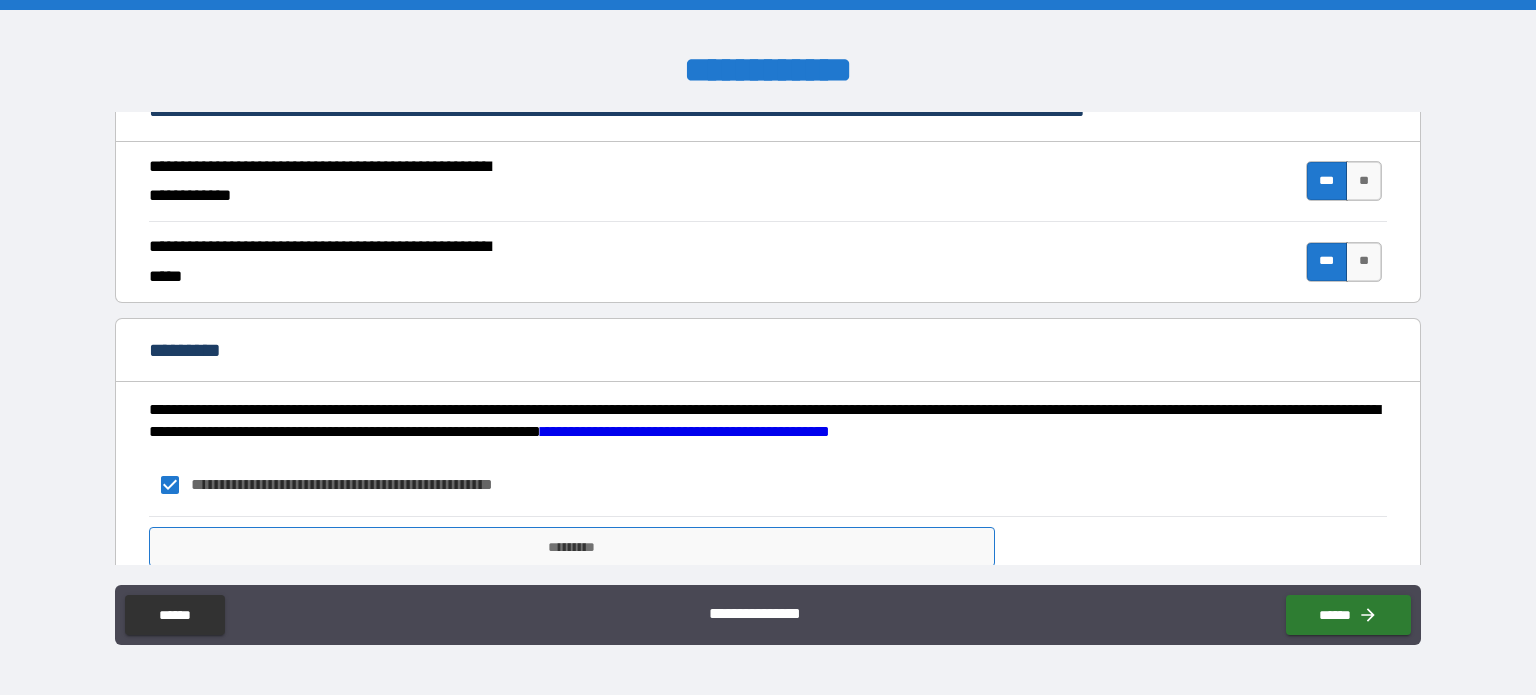 click on "*********" at bounding box center (572, 547) 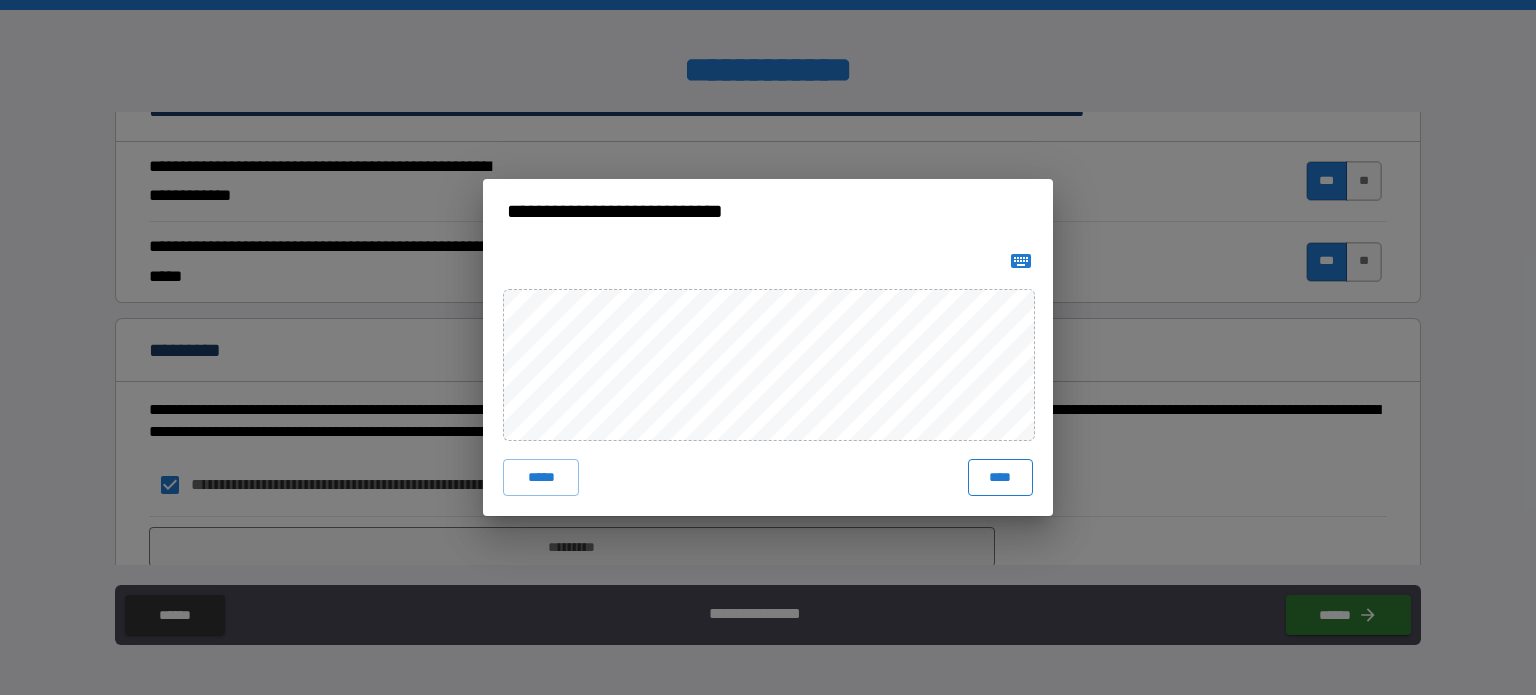 click on "****" at bounding box center [1000, 477] 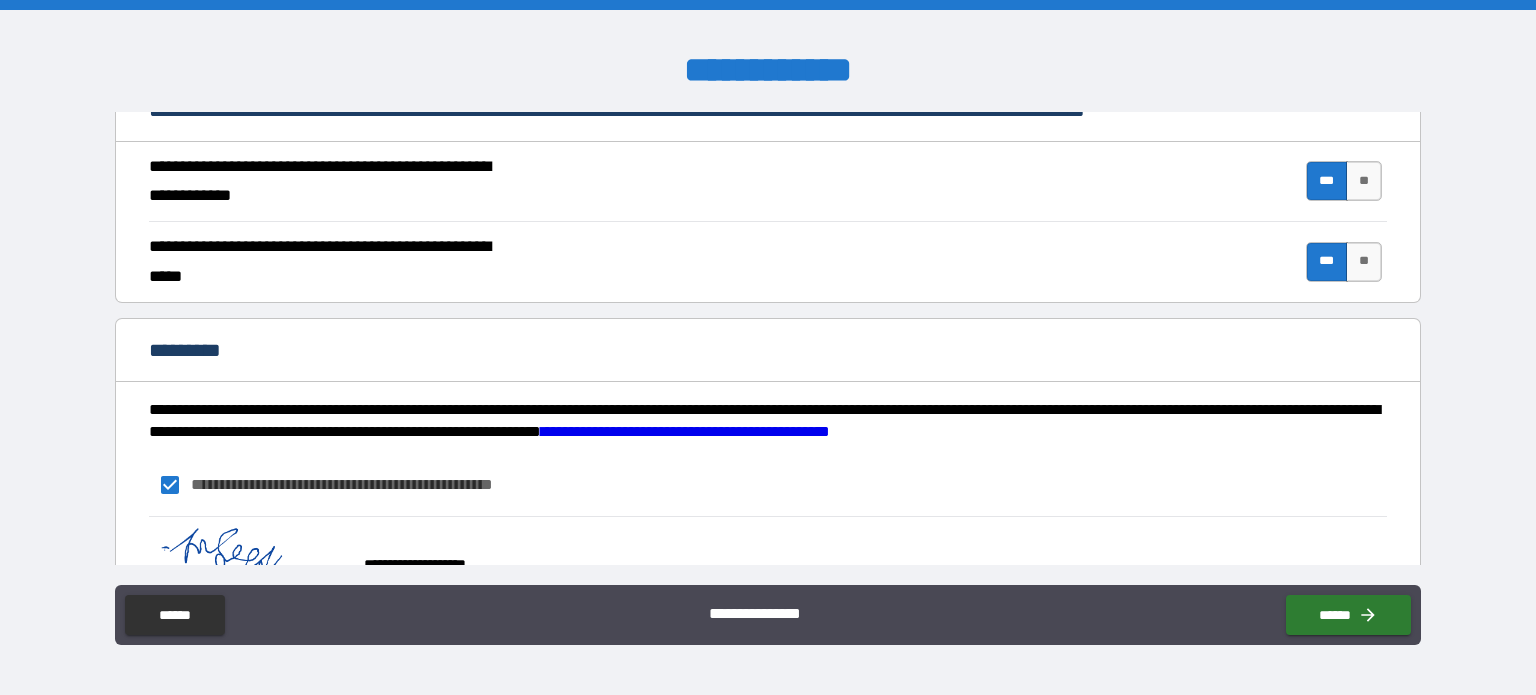 scroll, scrollTop: 1916, scrollLeft: 0, axis: vertical 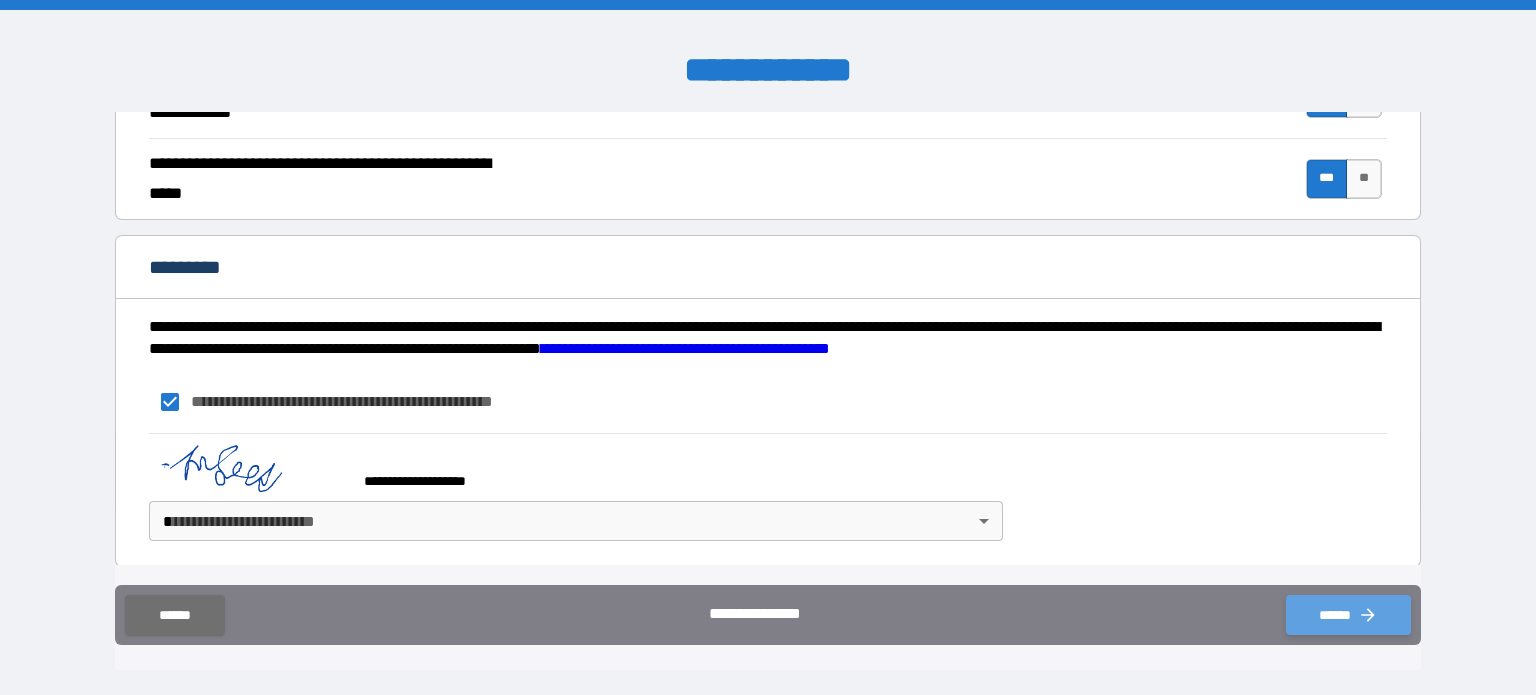 click on "******" at bounding box center [1348, 615] 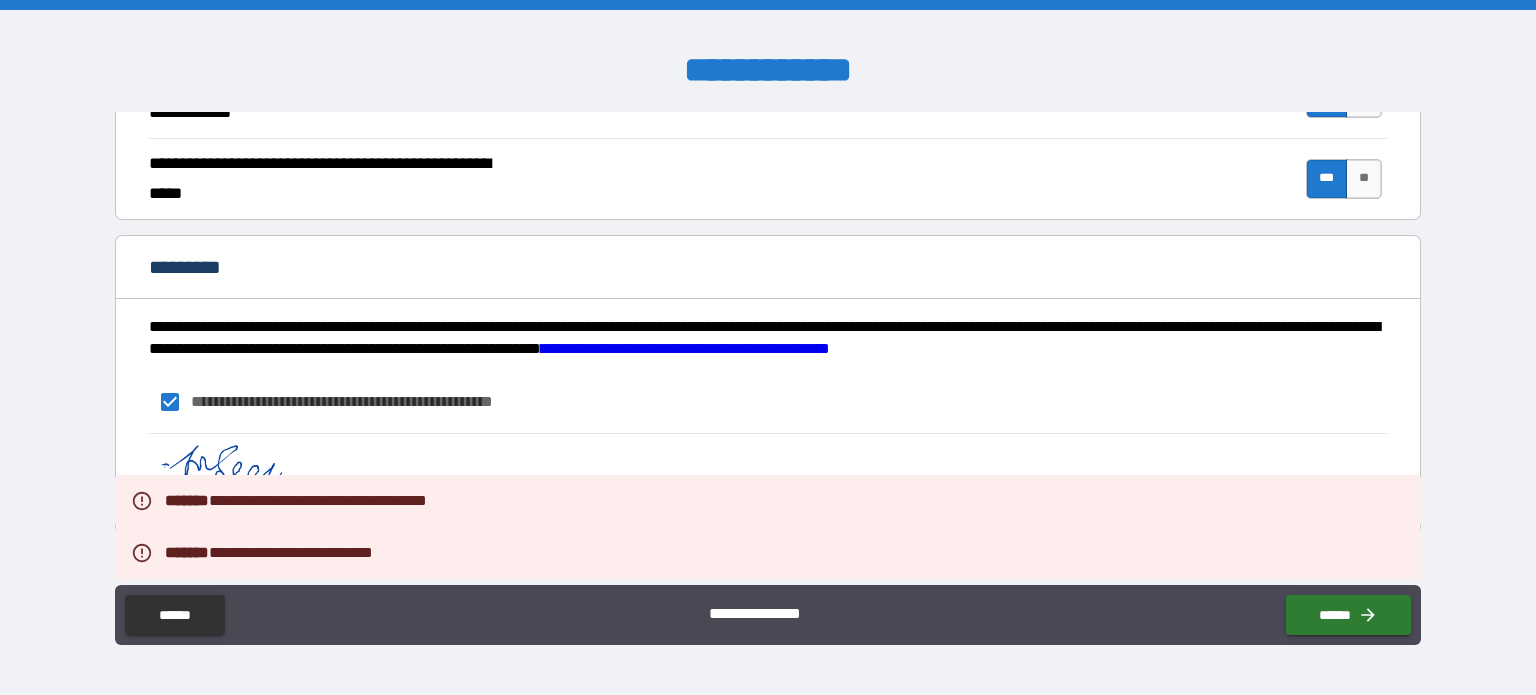 scroll, scrollTop: 1520, scrollLeft: 0, axis: vertical 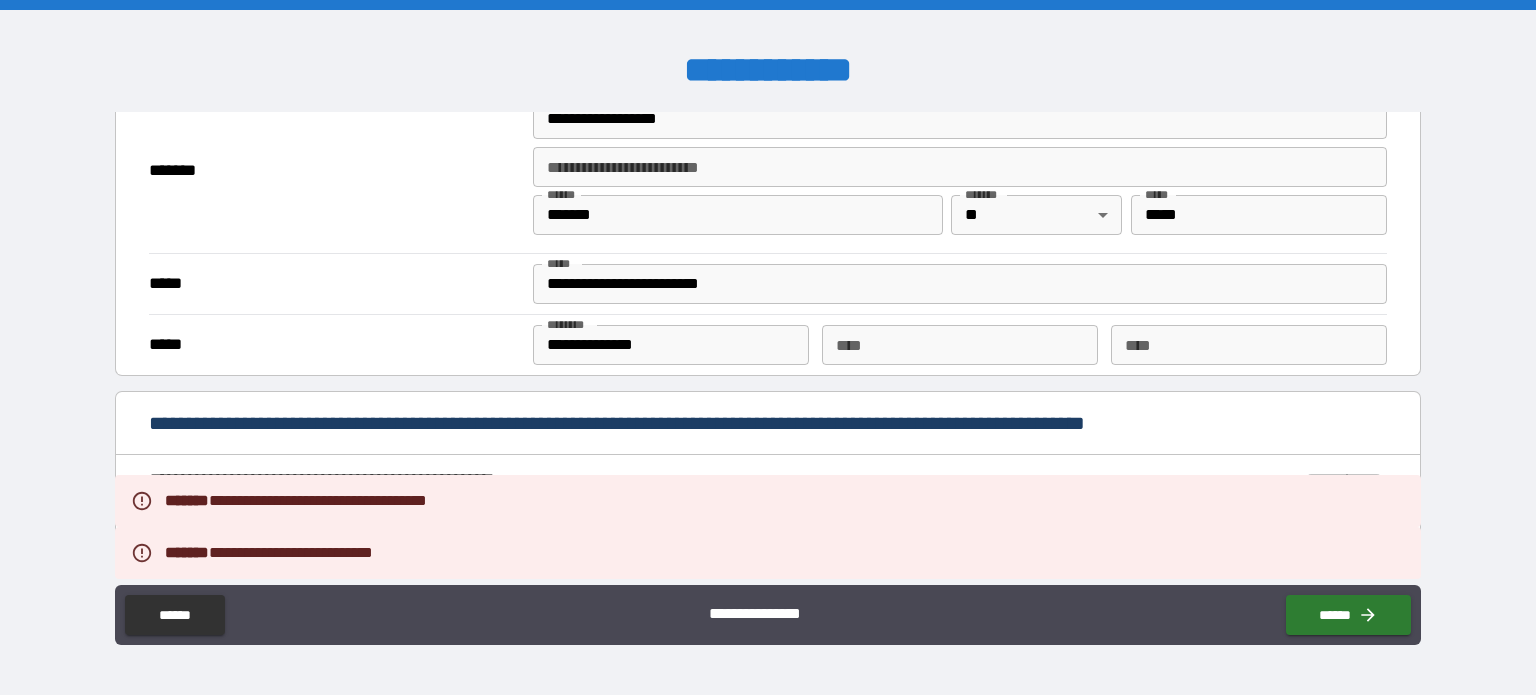 click on "[FIRST] [LAST] **** [STREET] [CITY] [STATE]   [ZIP] [COUNTRY]   [APT] [UNIT] [ADDRESS]   [PHONE] [EMAIL]   [CREDIT CARD] [EXPIRY] [CVV] [NAME ON CARD] [BILLING ADDRESS] [CITY] [STATE] [ZIP] [COUNTRY]   [PHONE] [EMAIL]   [DOB] [AGE] [GENDER] [MARITAL STATUS] [OCCUPATION] [EMPLOYER] [JOB TITLE] [SALARY] [NATIONALITY] [PASSPORT NUMBER] [DRIVER LICENSE NUMBER] [SSN]" at bounding box center [768, 340] 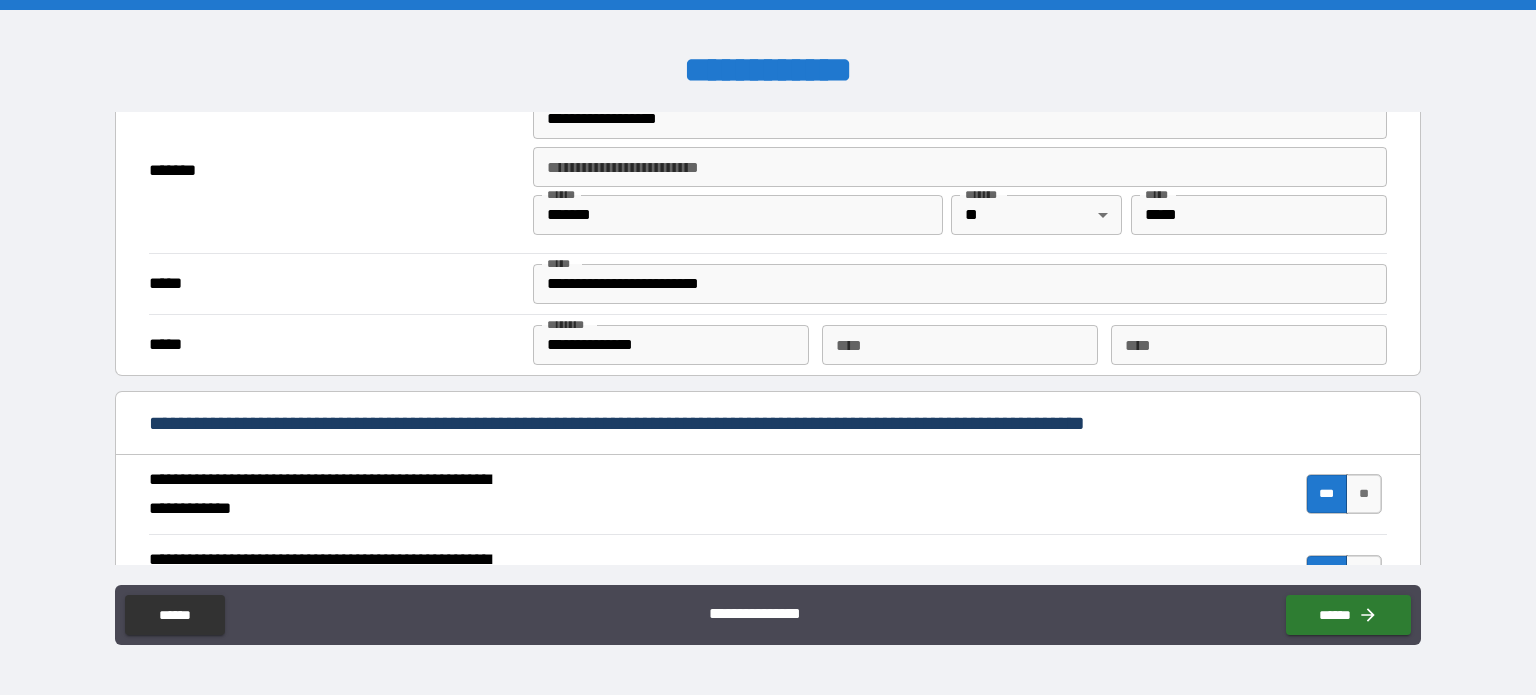 scroll, scrollTop: 0, scrollLeft: 0, axis: both 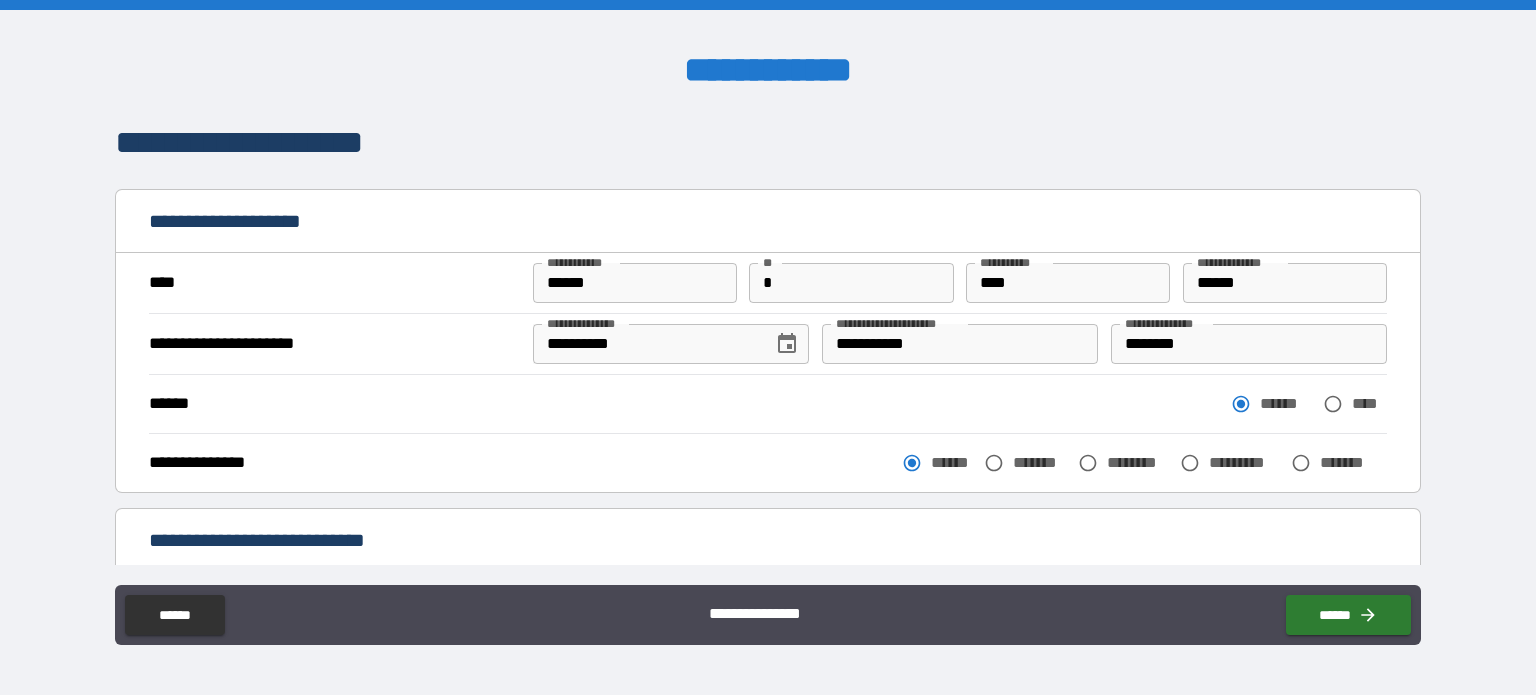 click on "*" at bounding box center [851, 283] 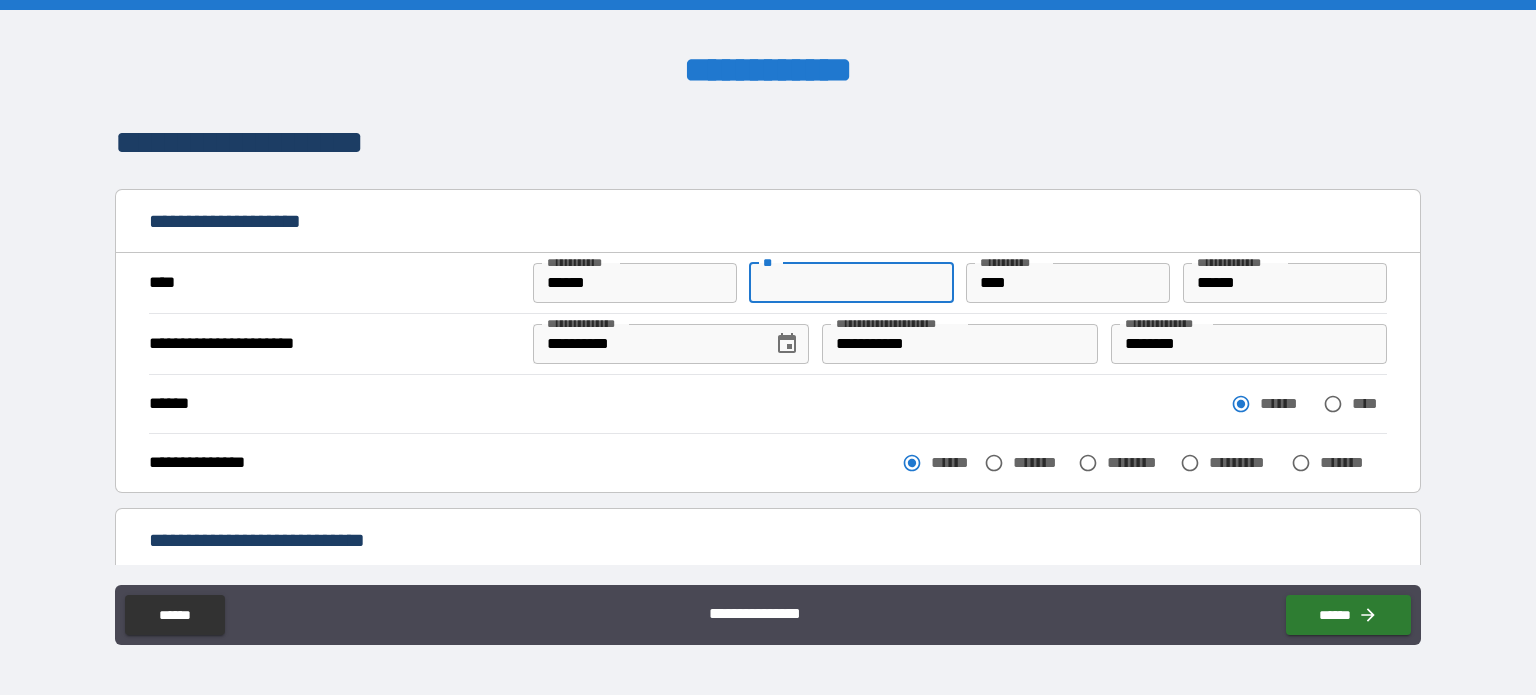 type 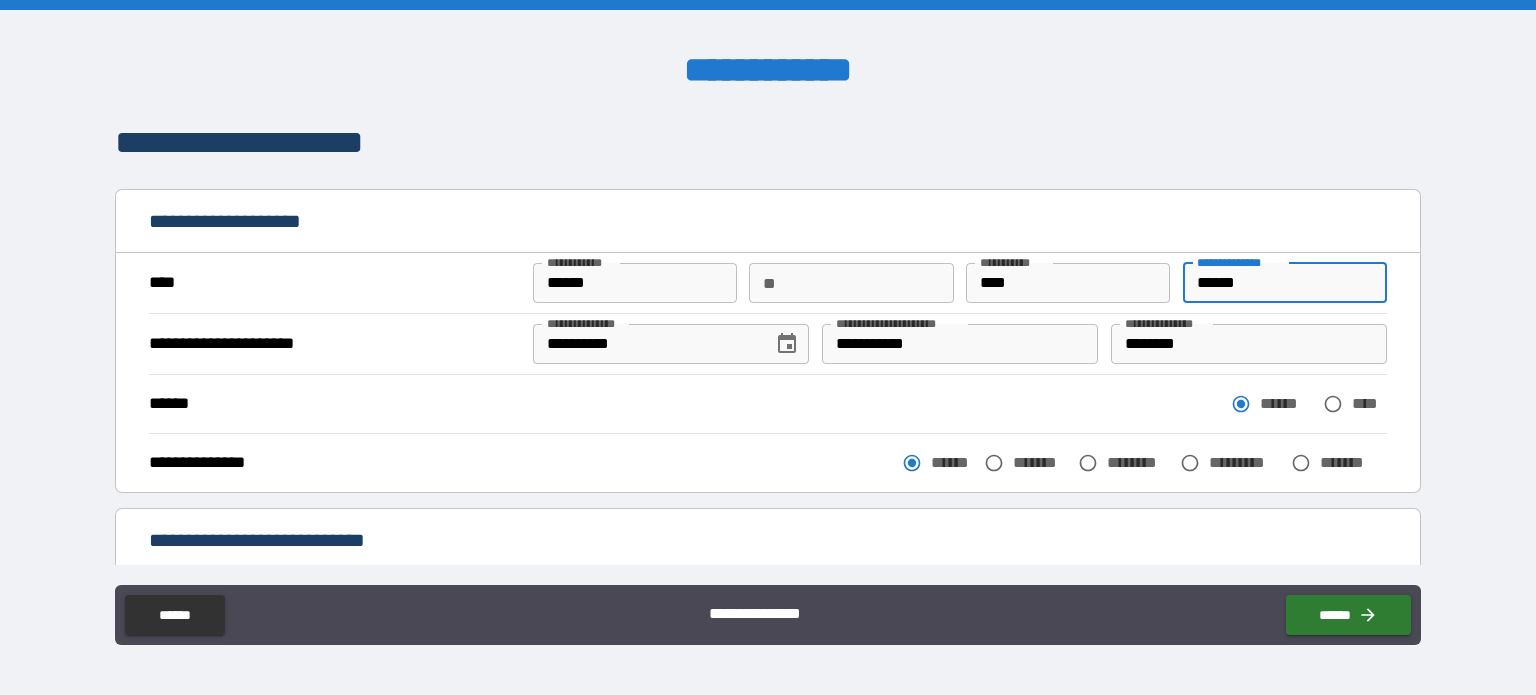drag, startPoint x: 1269, startPoint y: 275, endPoint x: 1145, endPoint y: 281, distance: 124.14507 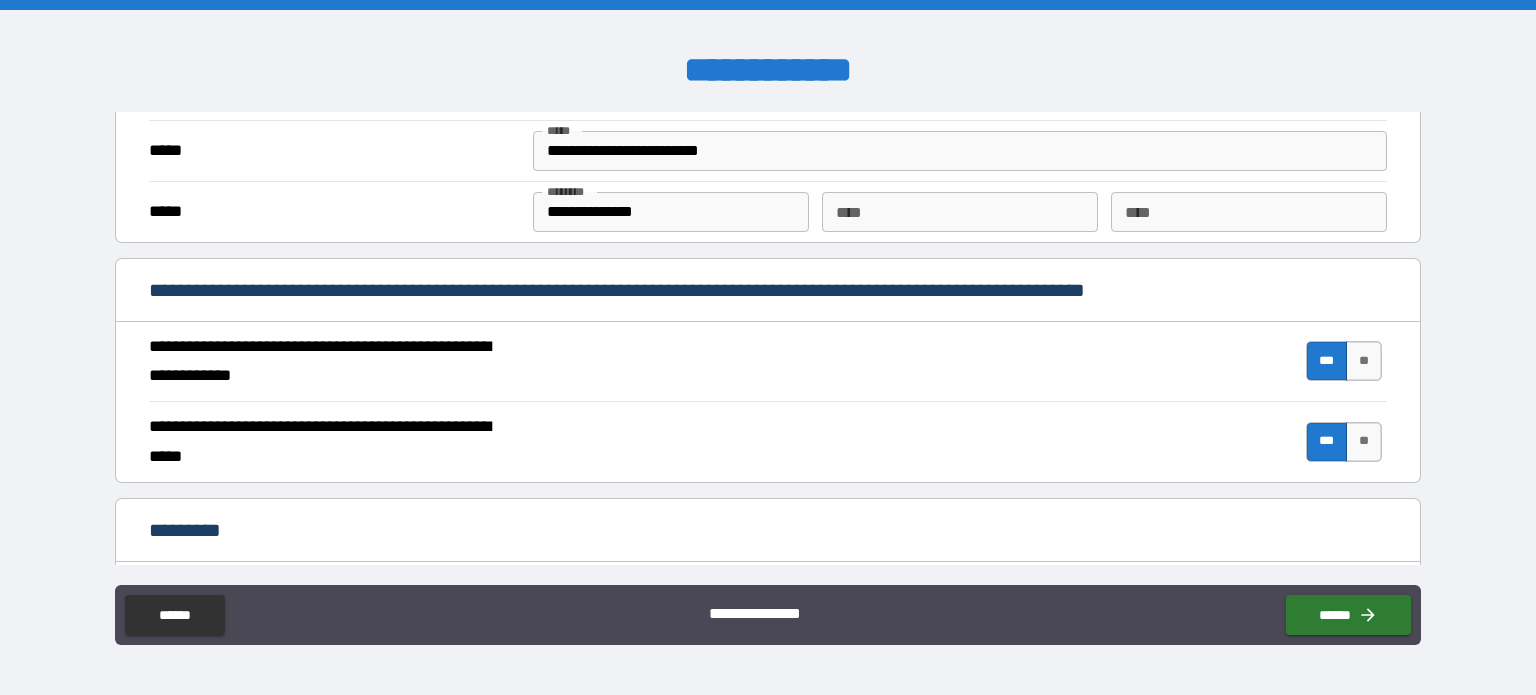 scroll, scrollTop: 1916, scrollLeft: 0, axis: vertical 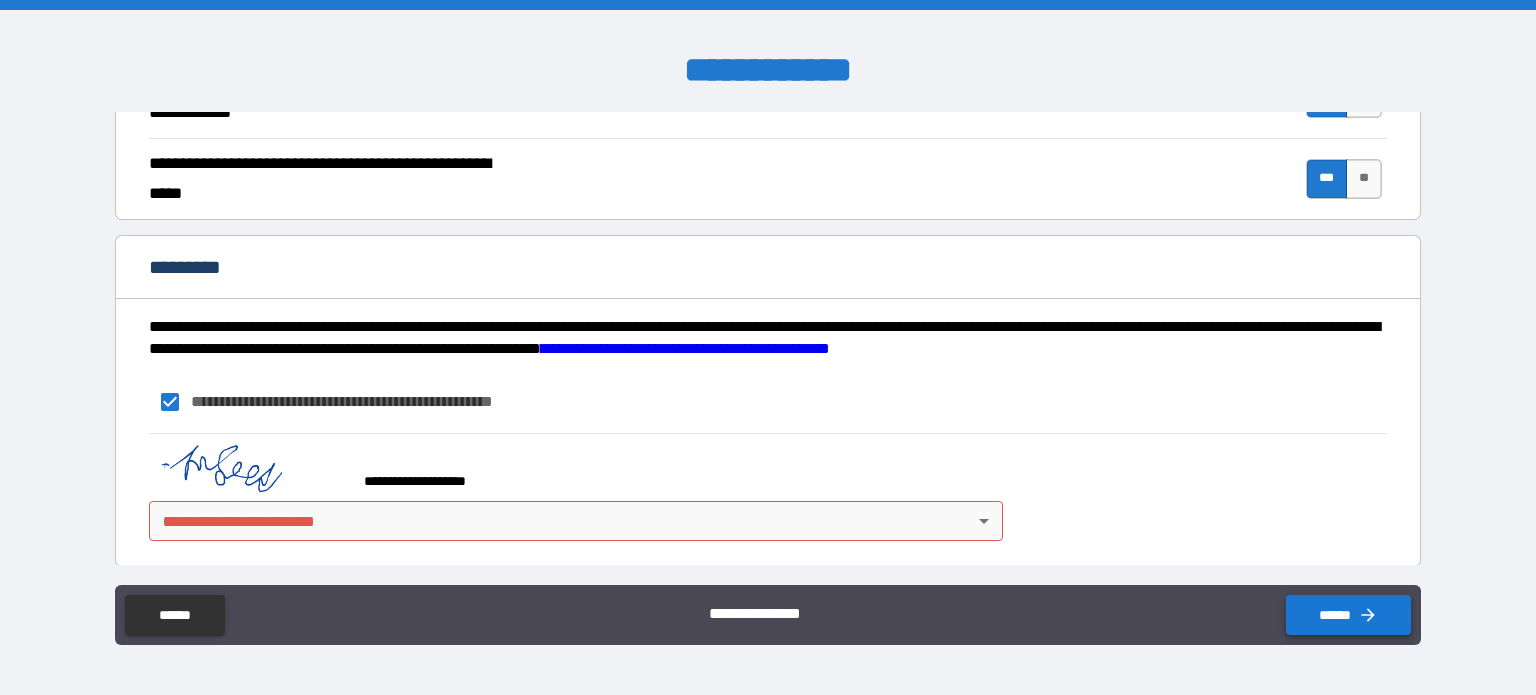 type 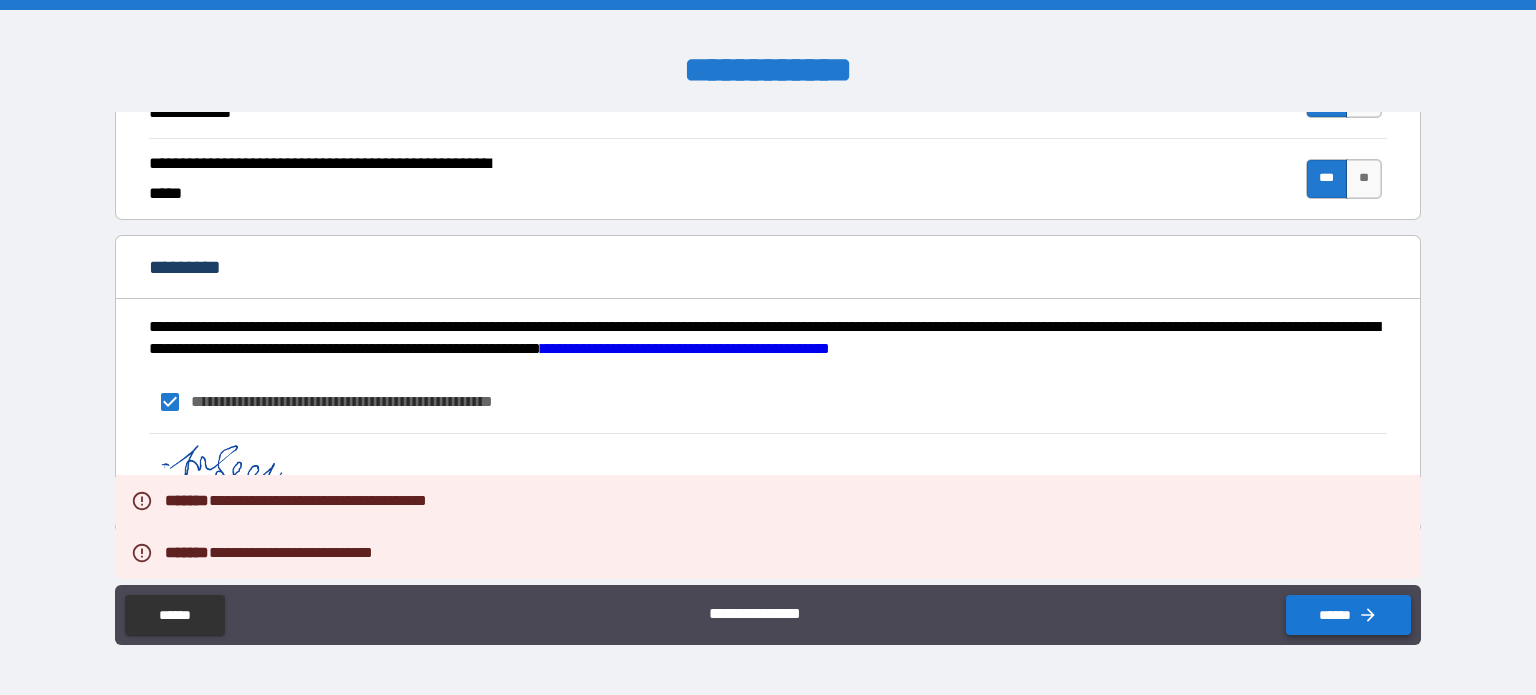 click on "******" at bounding box center [1348, 615] 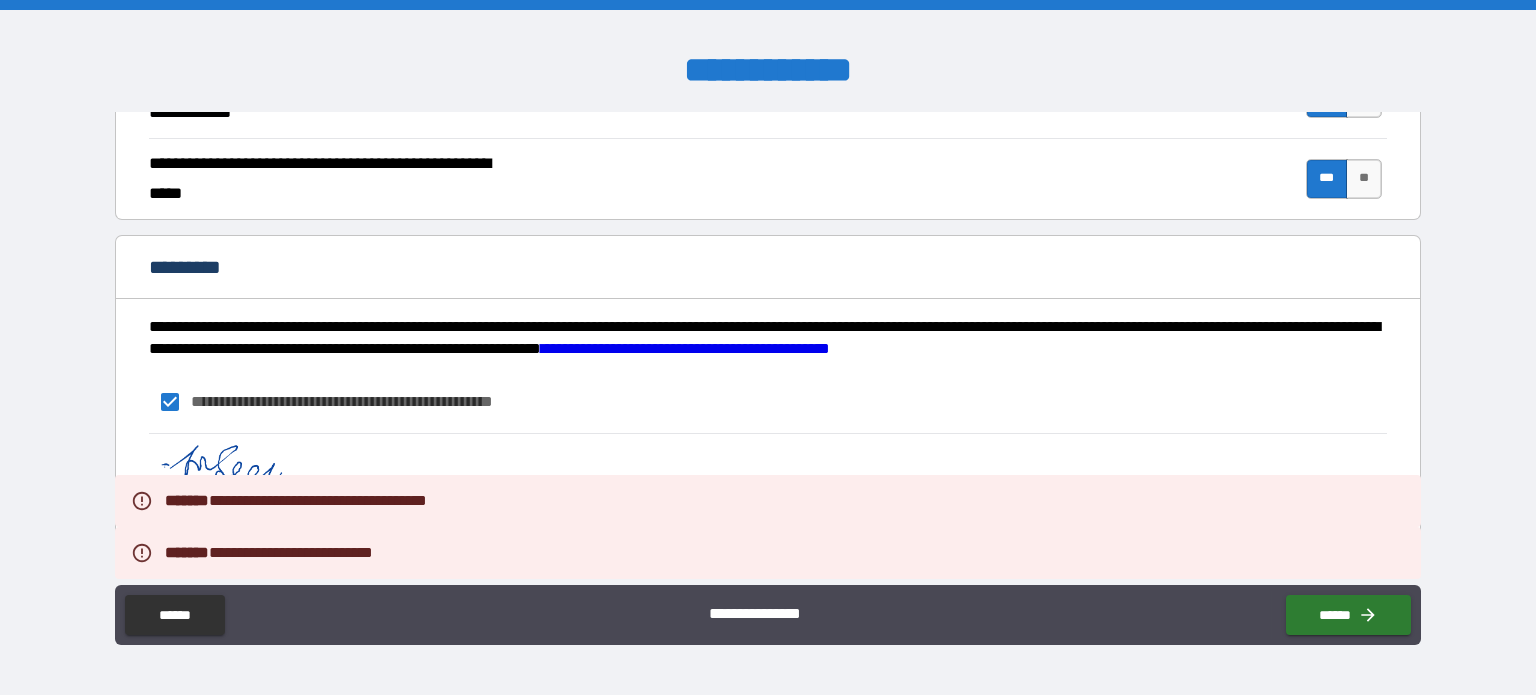 scroll, scrollTop: 1520, scrollLeft: 0, axis: vertical 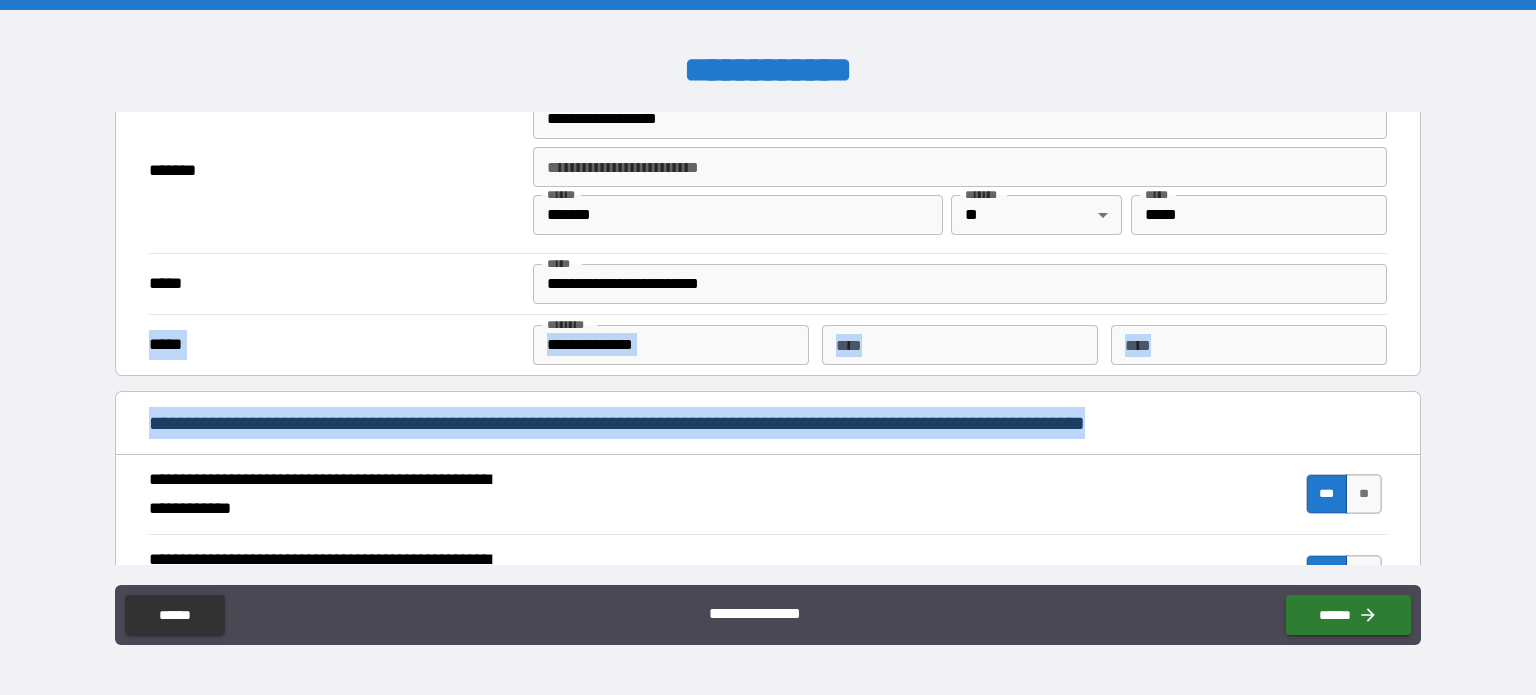 drag, startPoint x: 1422, startPoint y: 427, endPoint x: 1412, endPoint y: 272, distance: 155.32225 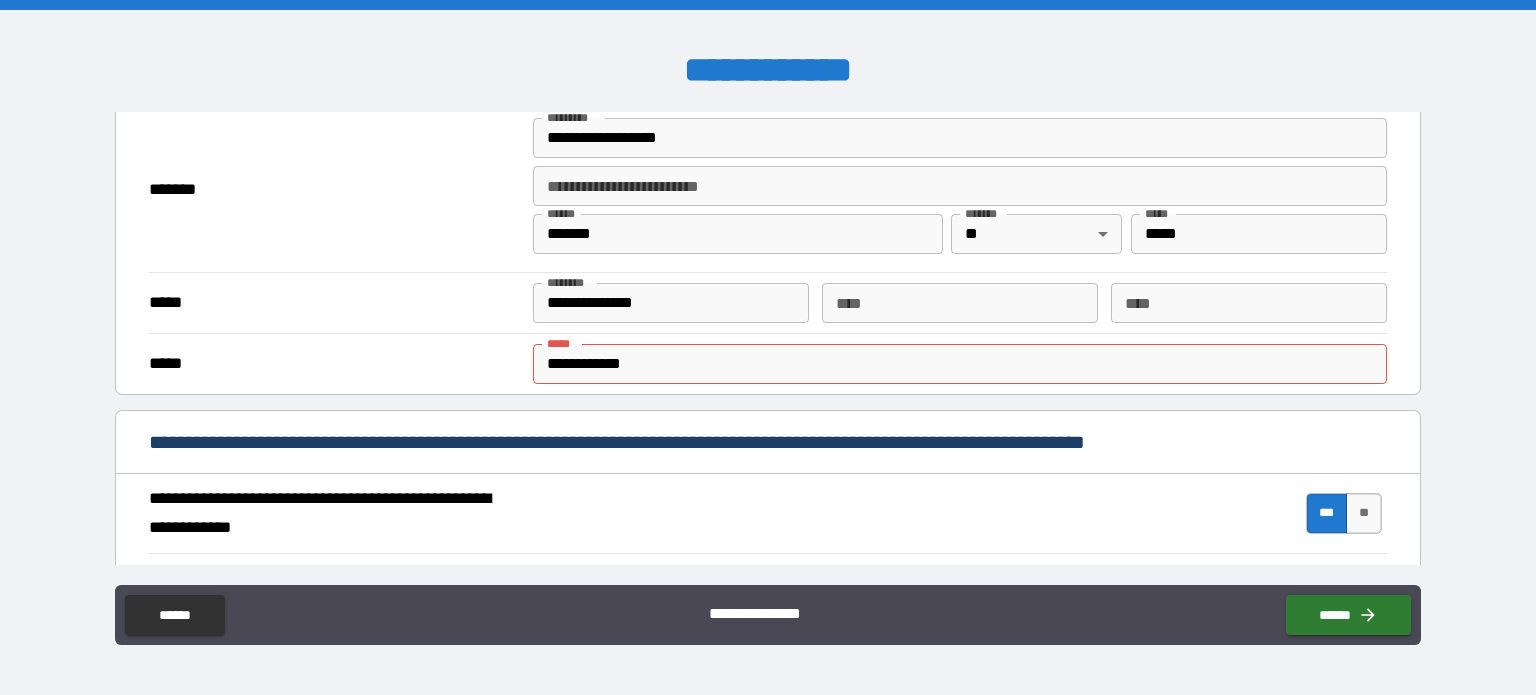 scroll, scrollTop: 468, scrollLeft: 0, axis: vertical 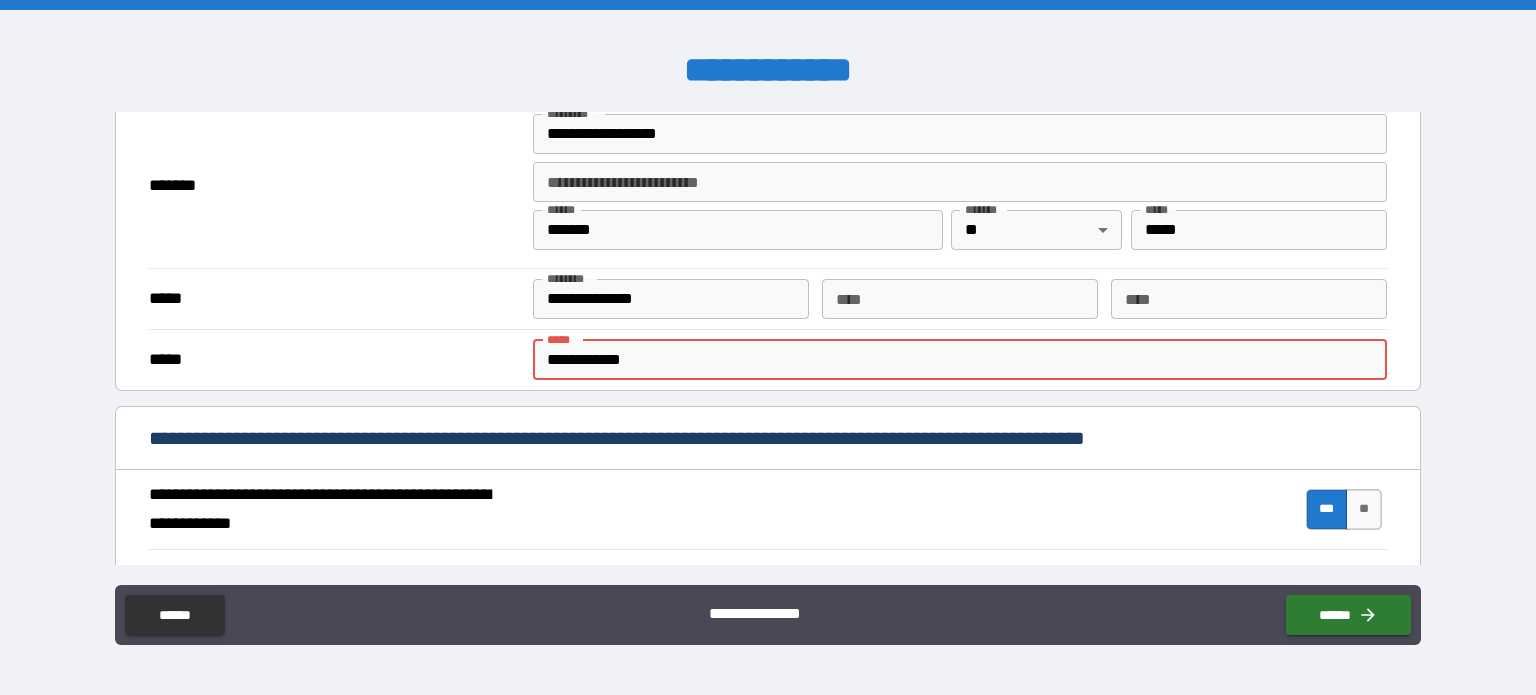 drag, startPoint x: 700, startPoint y: 373, endPoint x: 466, endPoint y: 391, distance: 234.69128 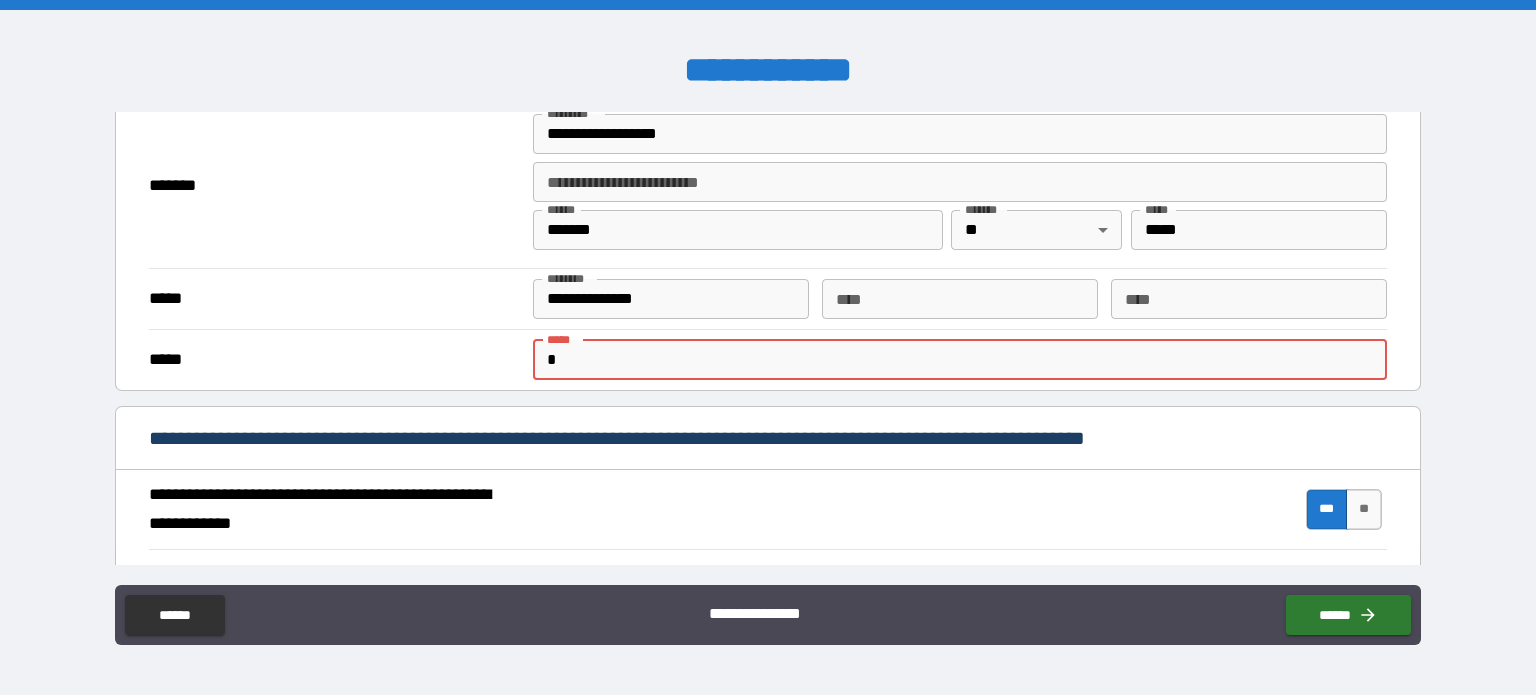 type on "**********" 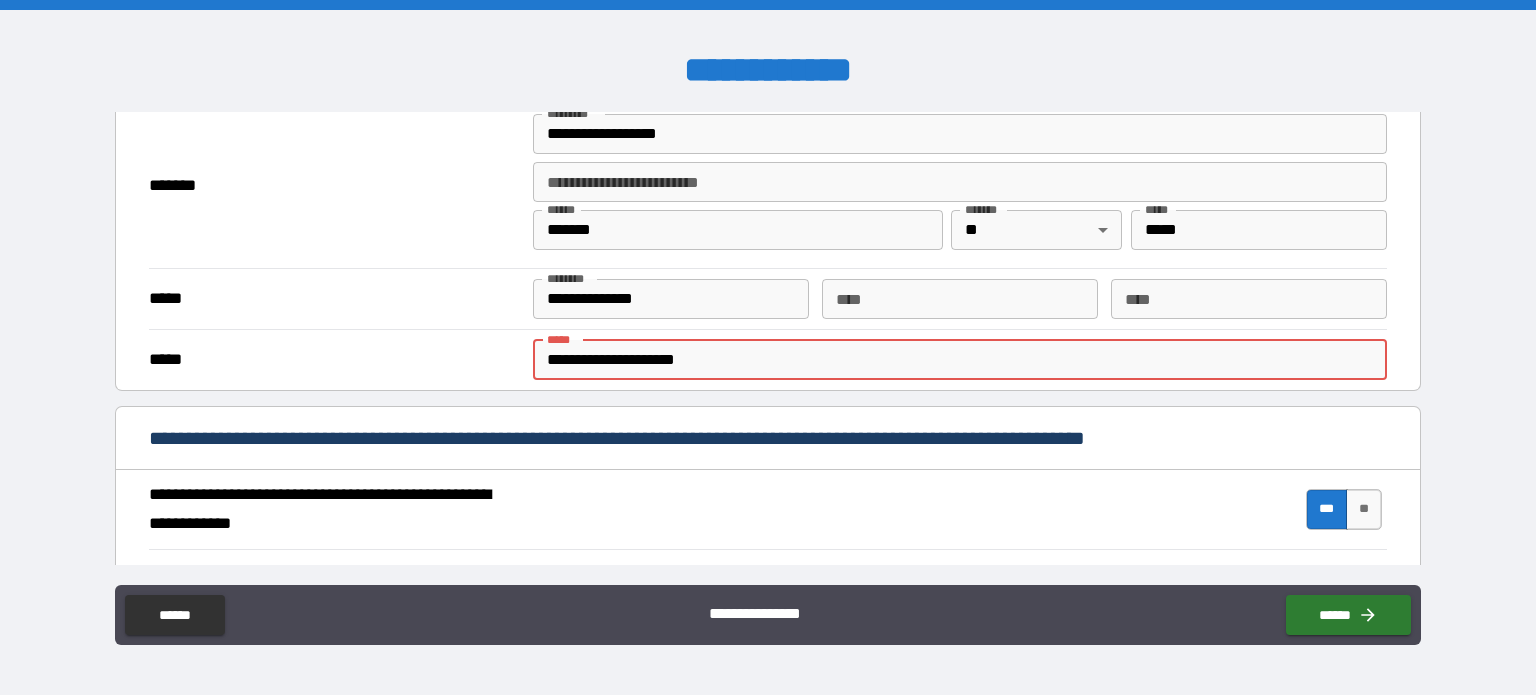 type on "********" 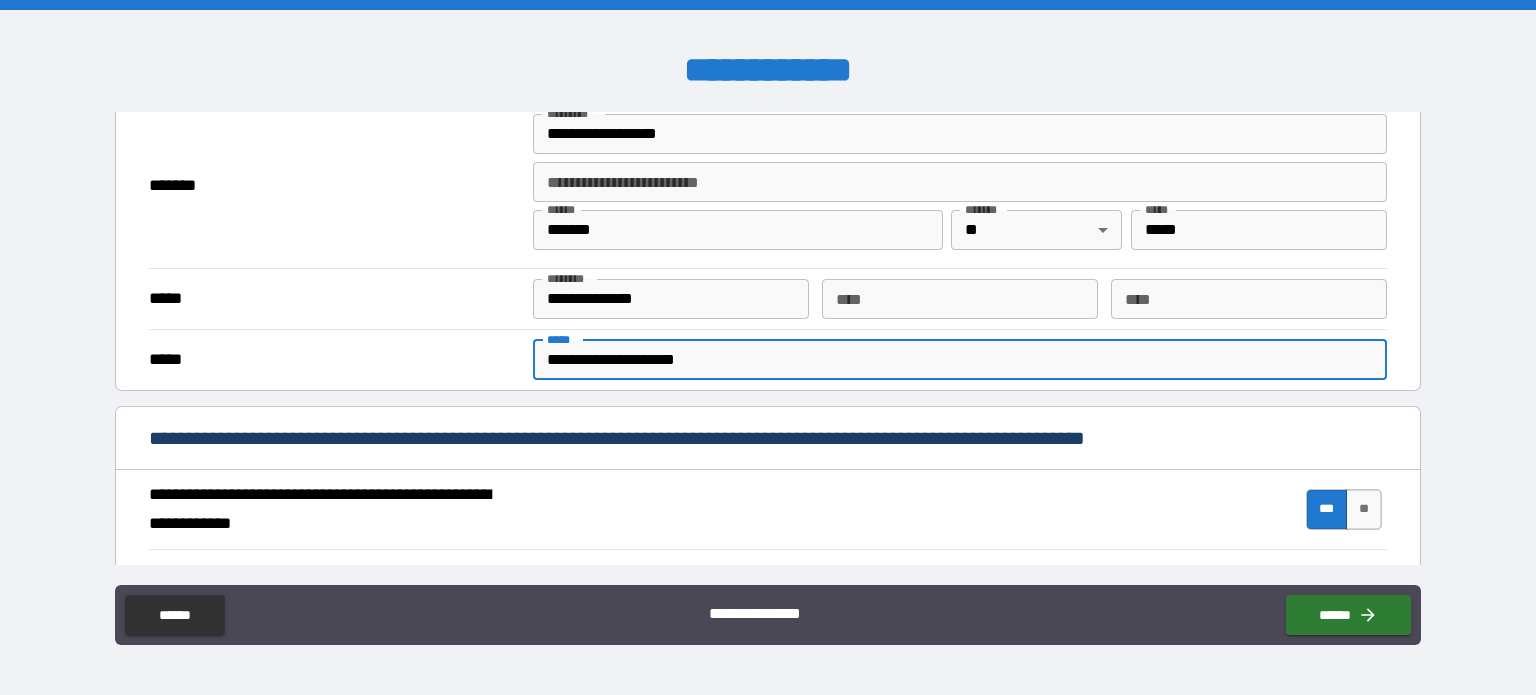 click on "**********" at bounding box center (960, 360) 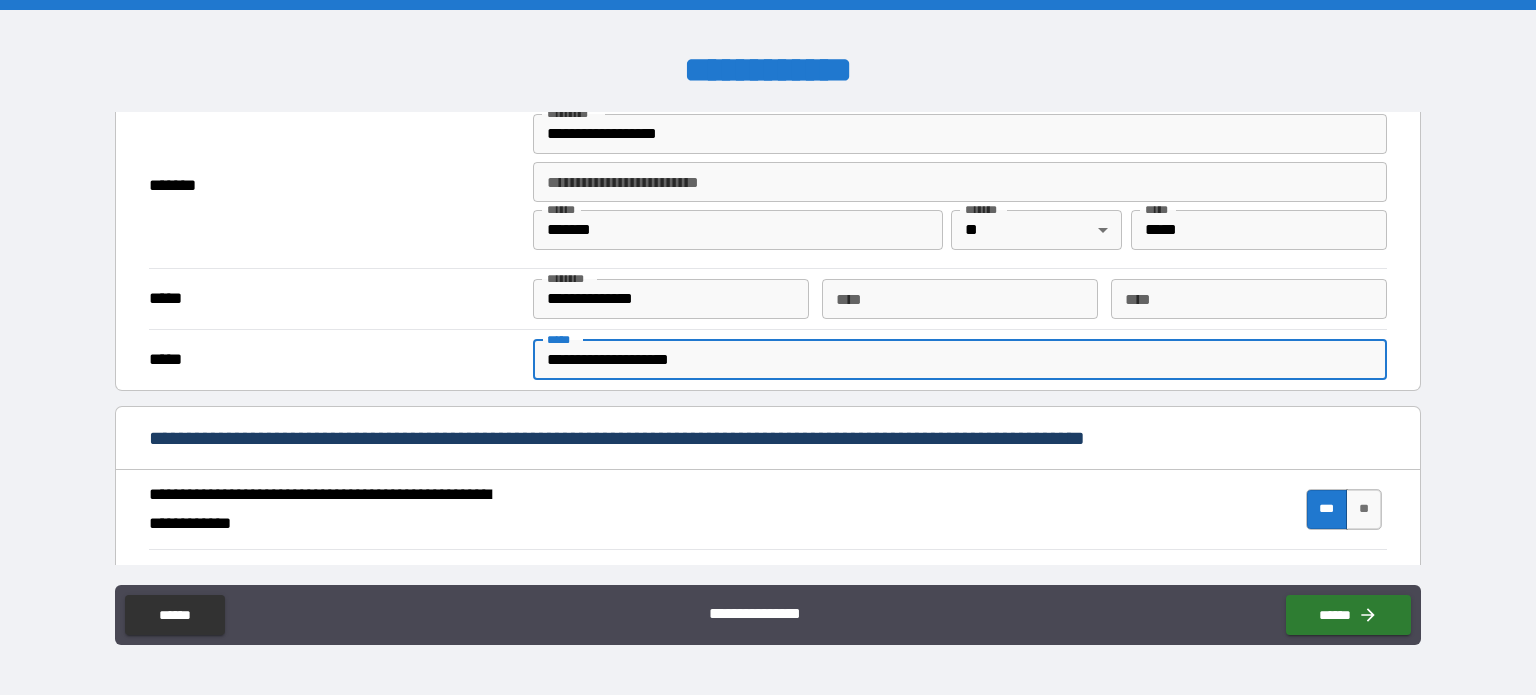 type on "**********" 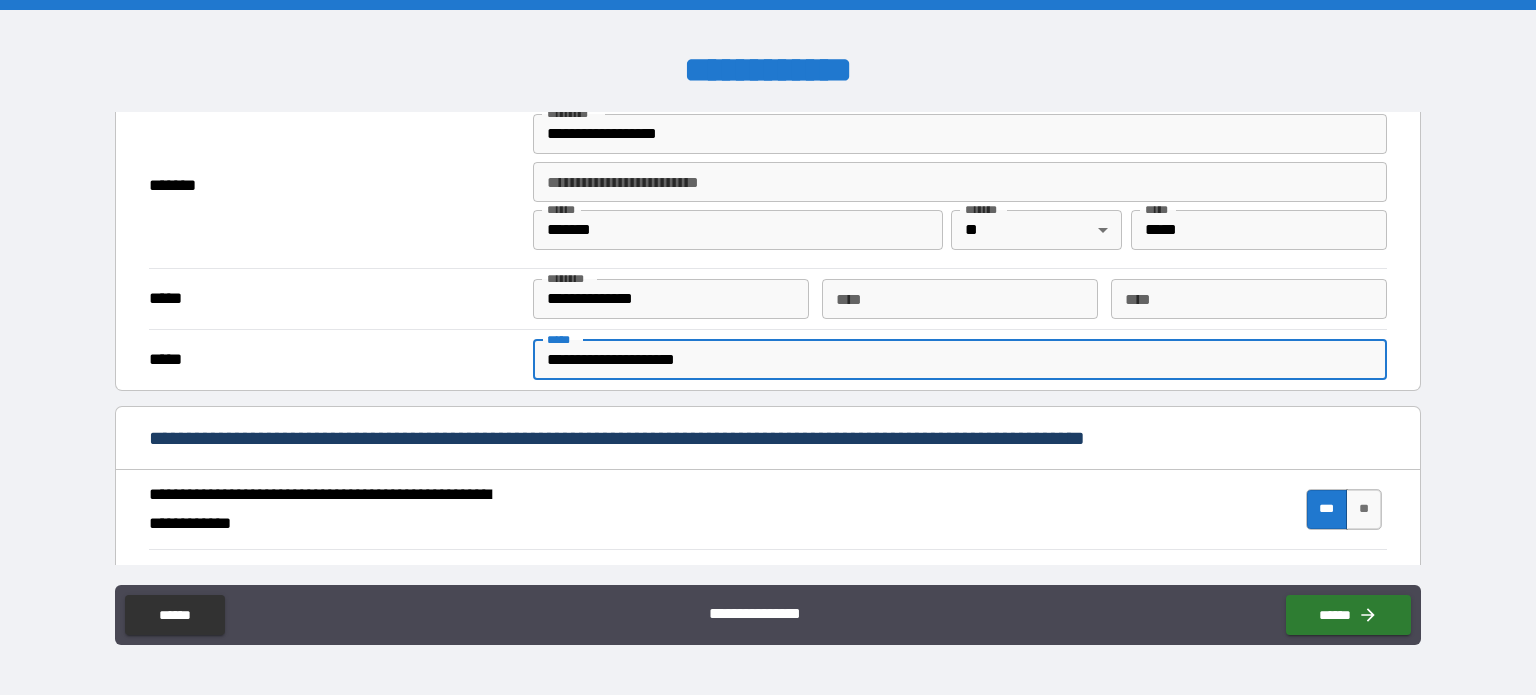 click on "[FIRST] [LAST] ****" at bounding box center (768, 510) 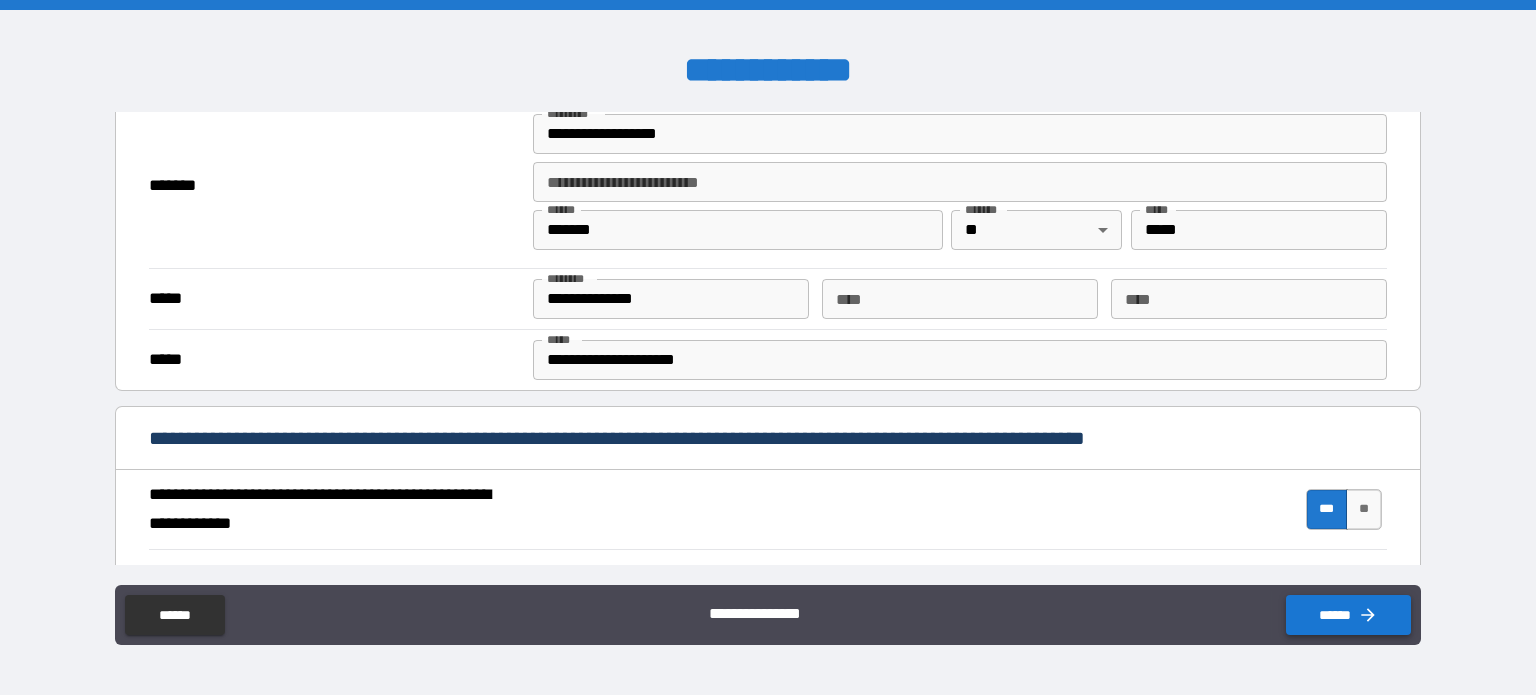 click on "******" at bounding box center [1348, 615] 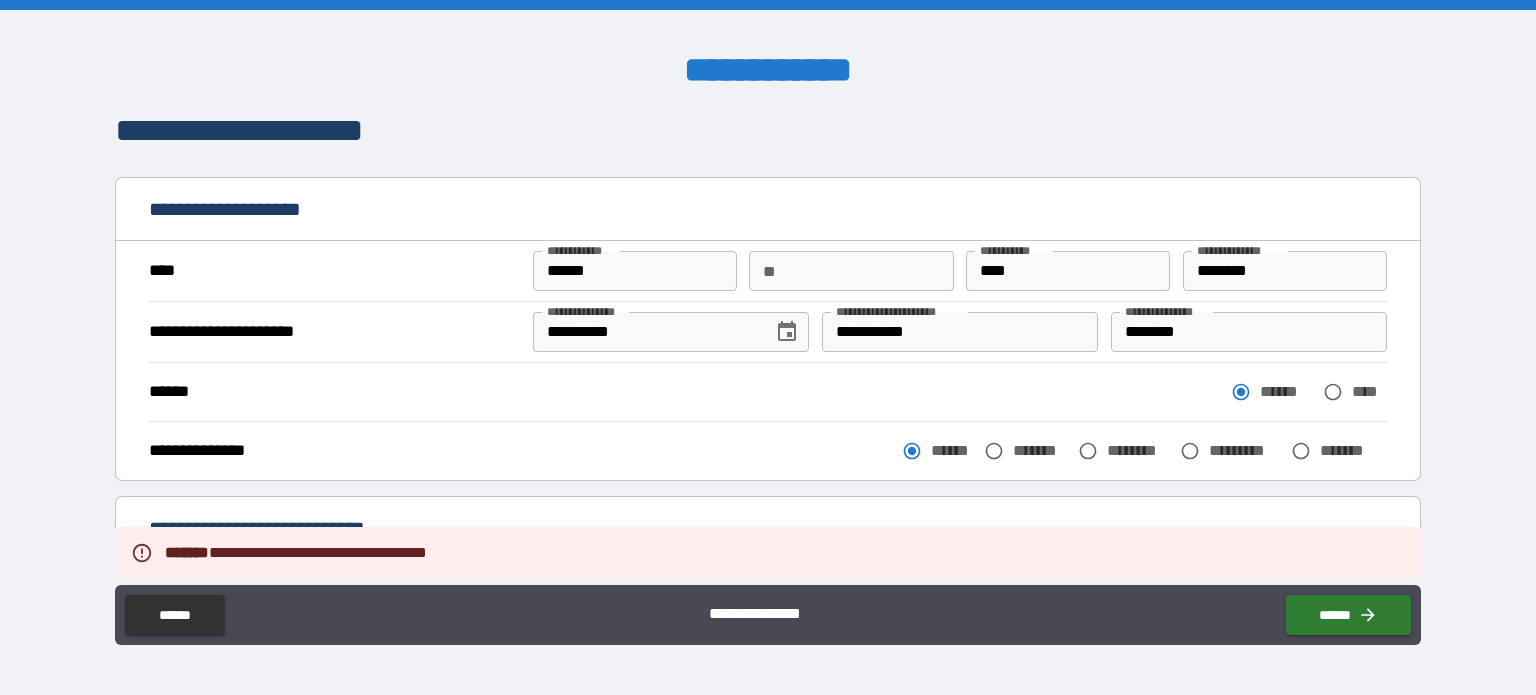 scroll, scrollTop: 0, scrollLeft: 0, axis: both 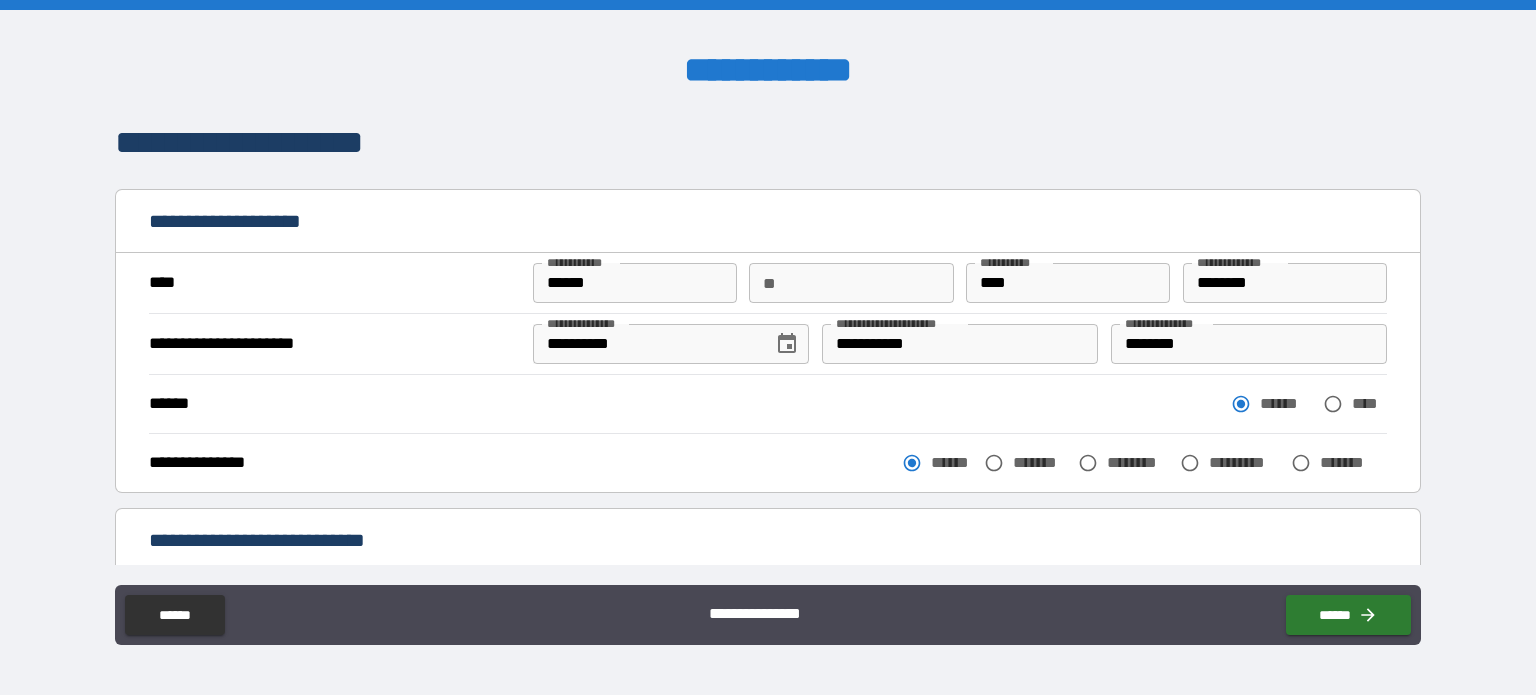 click on "********" at bounding box center (1285, 283) 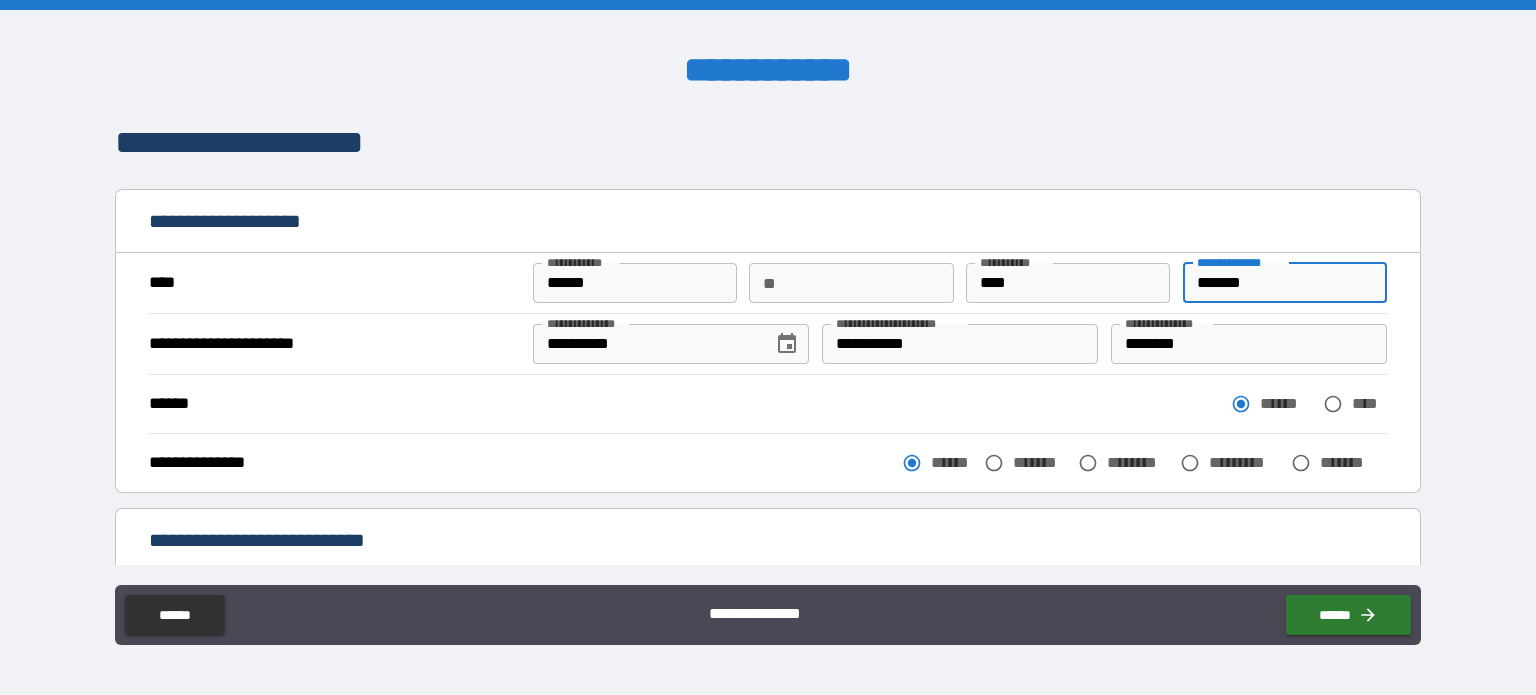 type on "********" 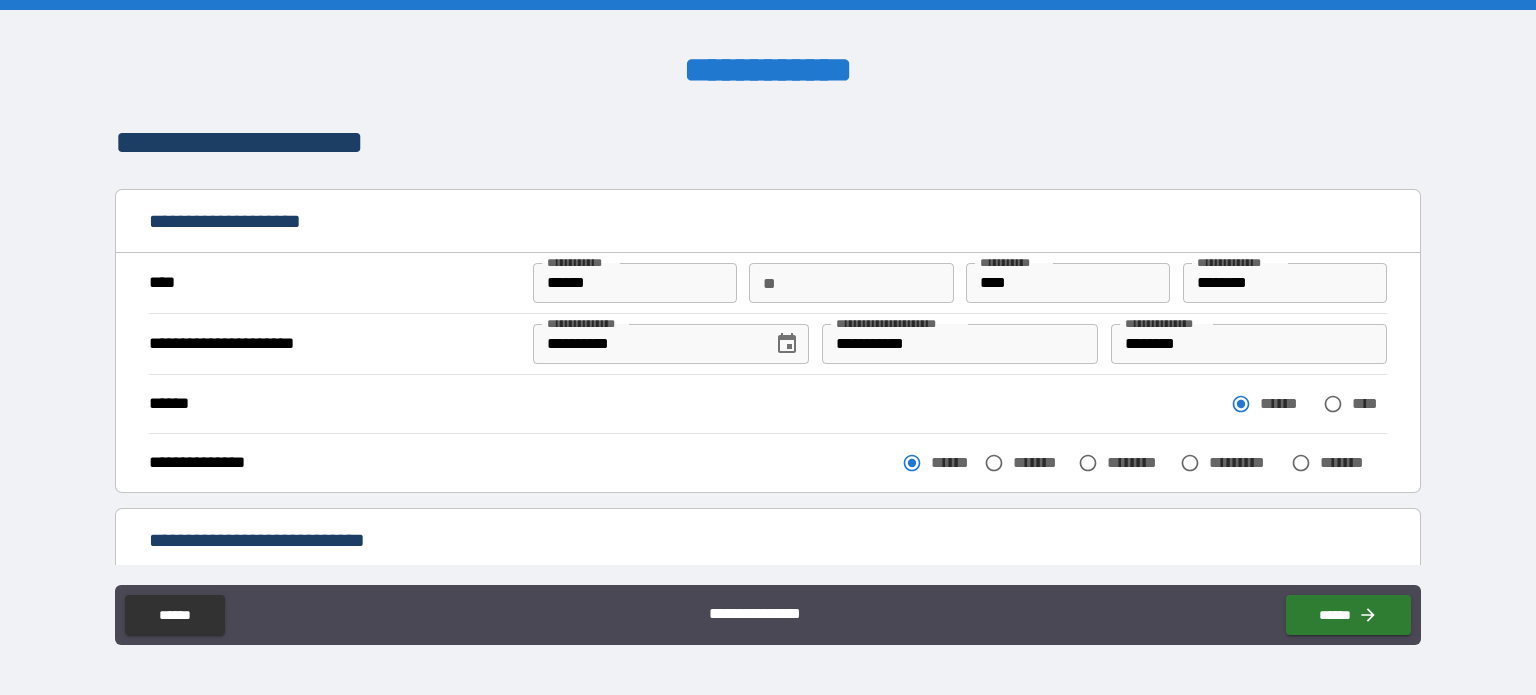click on "[FIRST] [LAST] ****" at bounding box center [768, 403] 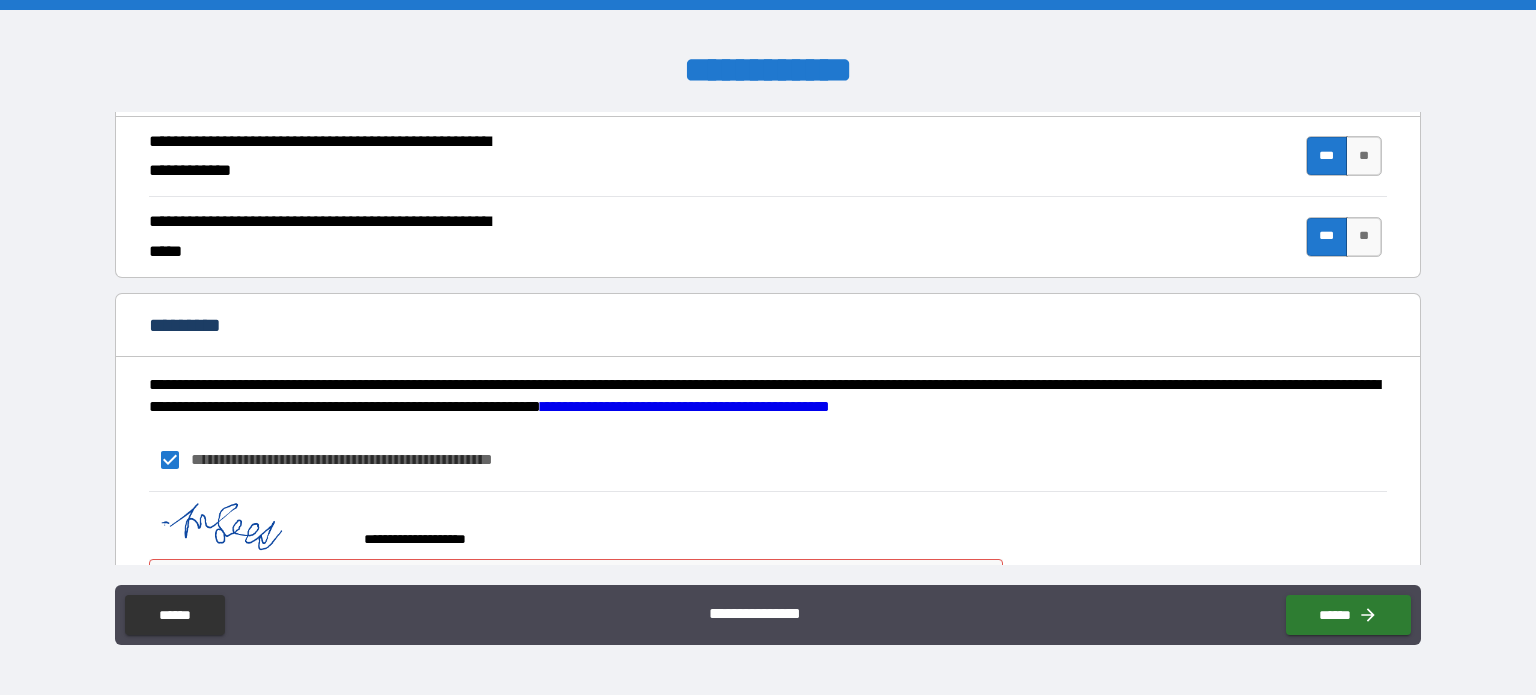 scroll, scrollTop: 1916, scrollLeft: 0, axis: vertical 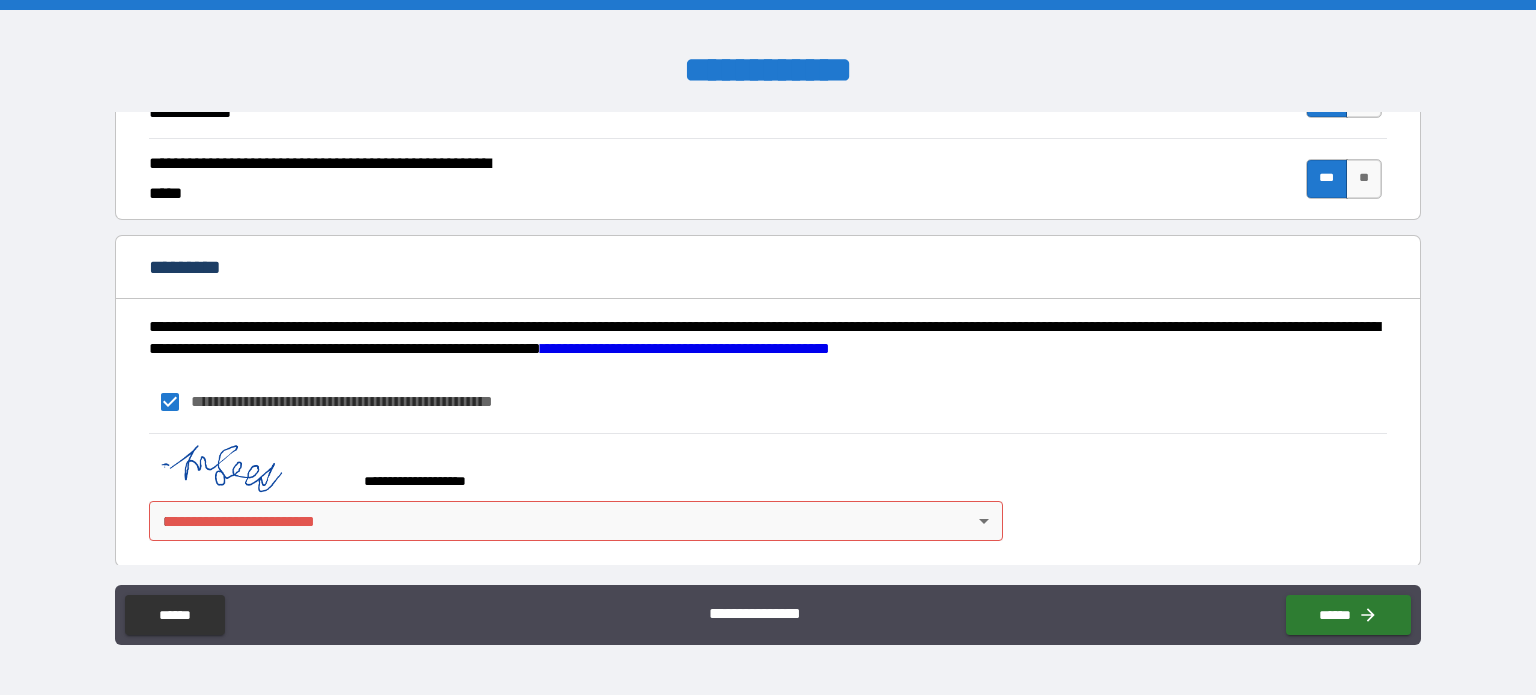 click on "[FIRST] [LAST] **** [STREET] [CITY] [STATE]   [ZIP] [COUNTRY]   [APT] [UNIT] [ADDRESS]   [PHONE] [EMAIL]   [CREDIT CARD] [EXPIRY] [CVV] [NAME ON CARD] [BILLING ADDRESS] [CITY] [STATE] [ZIP] [COUNTRY]   [PHONE] [EMAIL]   [DOB] [AGE] [GENDER] [MARITAL STATUS] [OCCUPATION] [EMPLOYER] [JOB TITLE] [SALARY] [NATIONALITY] [PASSPORT NUMBER] [DRIVER LICENSE NUMBER] [SSN]" at bounding box center (768, 347) 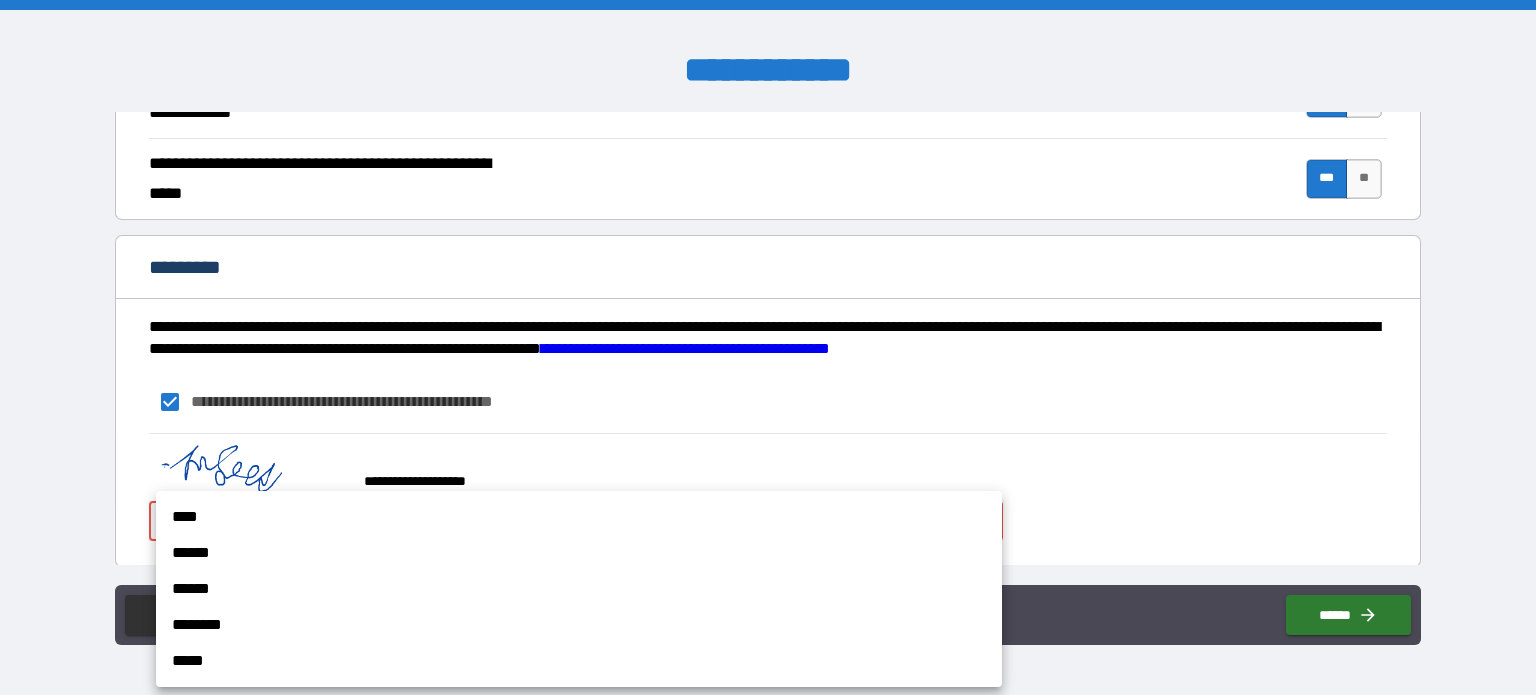 click on "******" at bounding box center (579, 553) 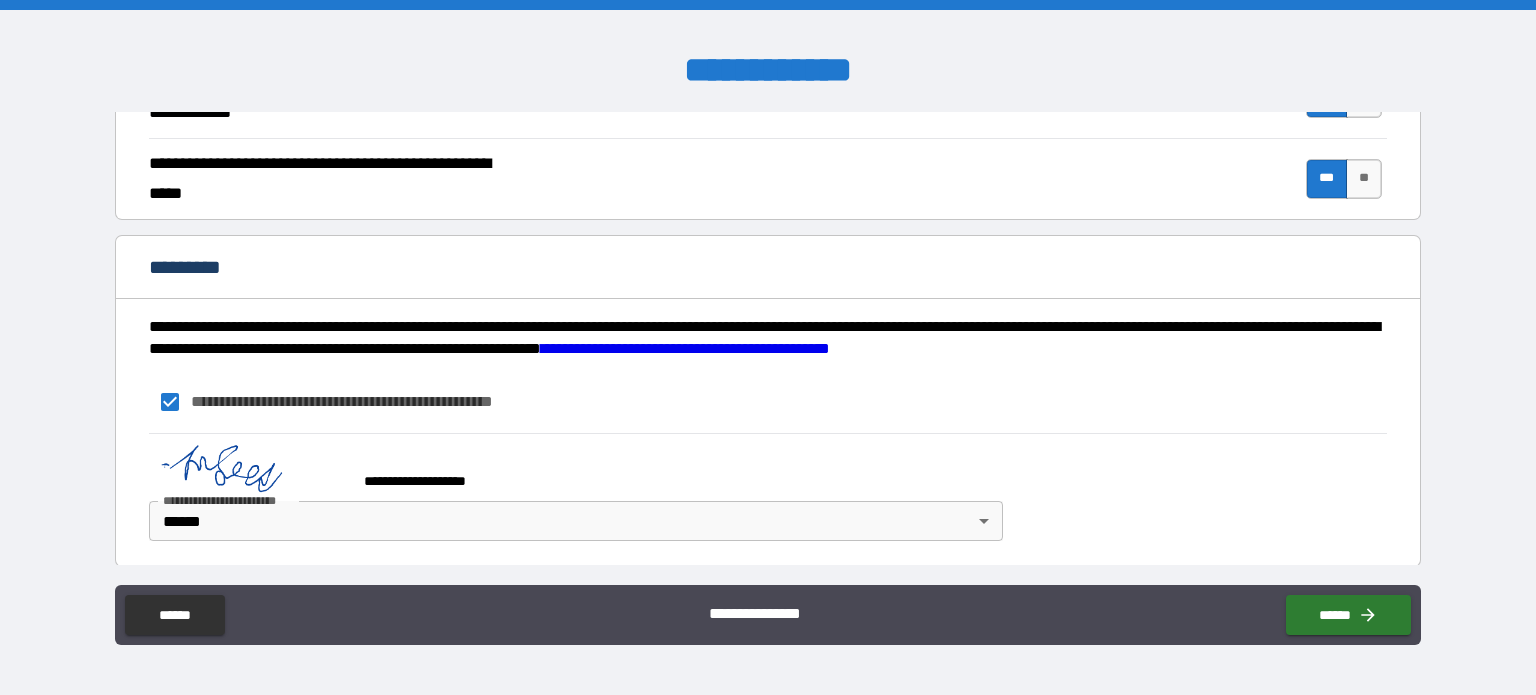 click on "******" at bounding box center (579, 548) 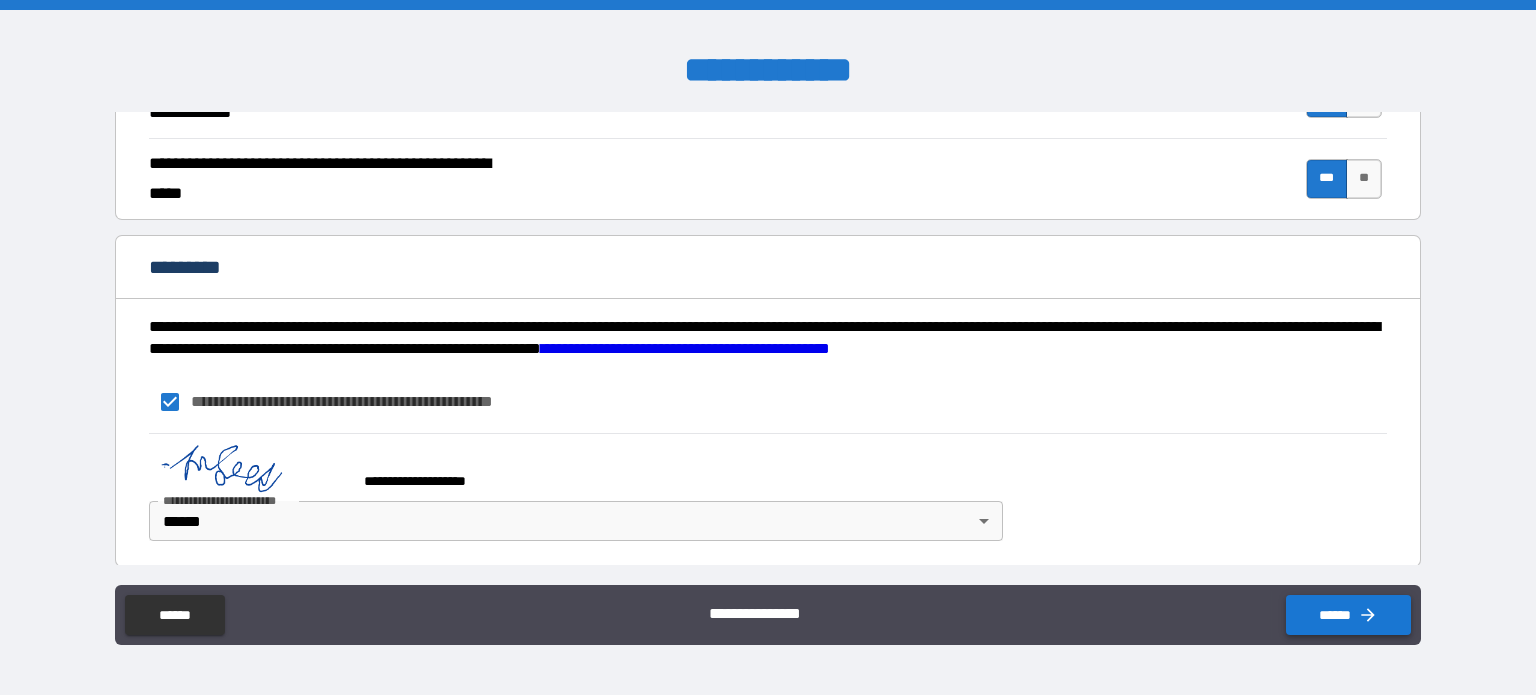 click on "******" at bounding box center [1348, 615] 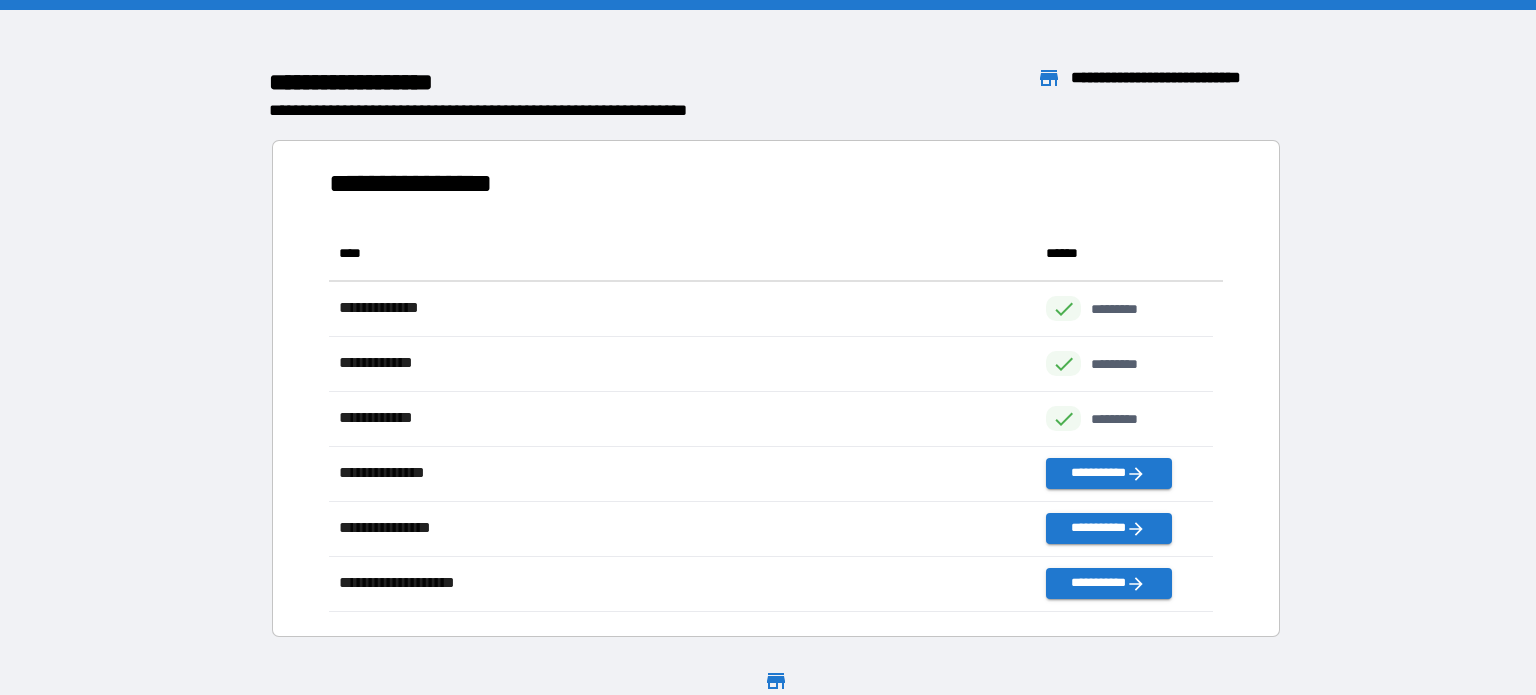 scroll, scrollTop: 16, scrollLeft: 16, axis: both 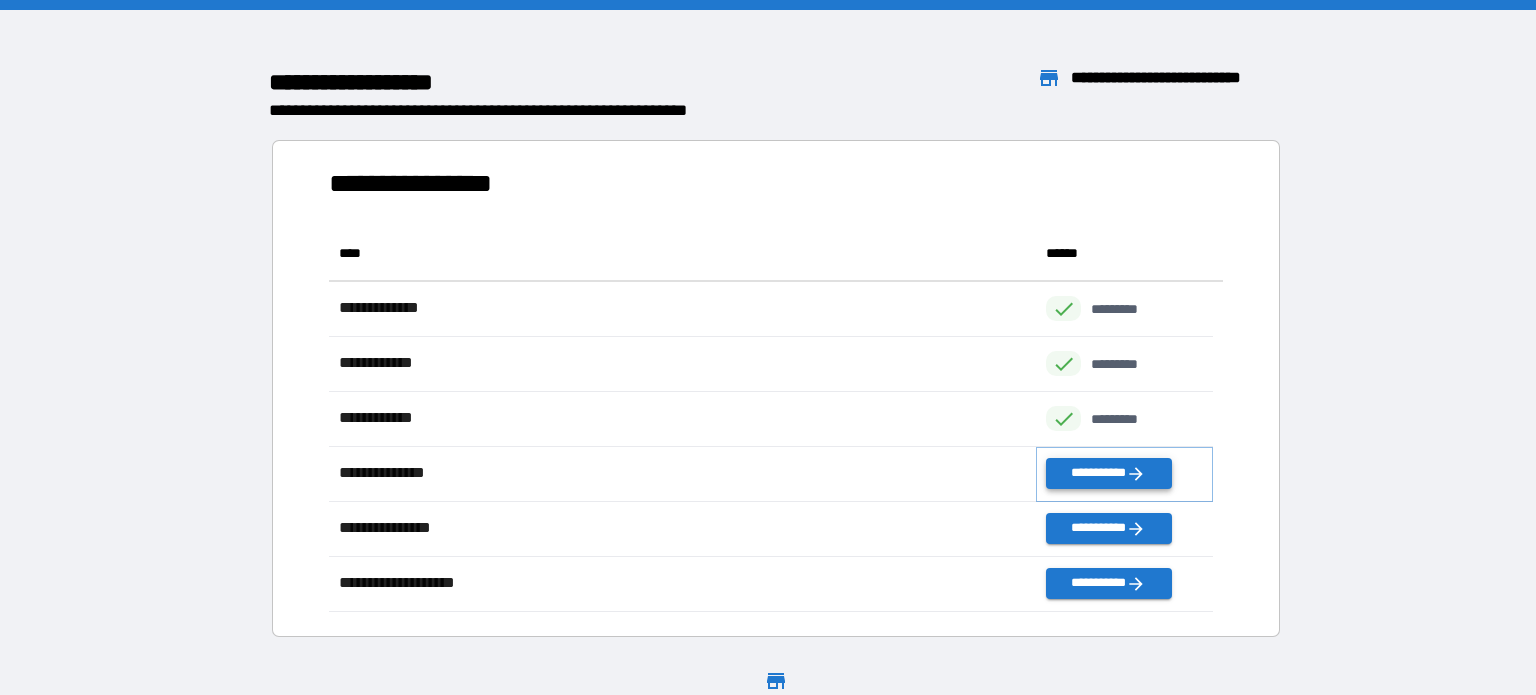 click on "**********" at bounding box center [1108, 473] 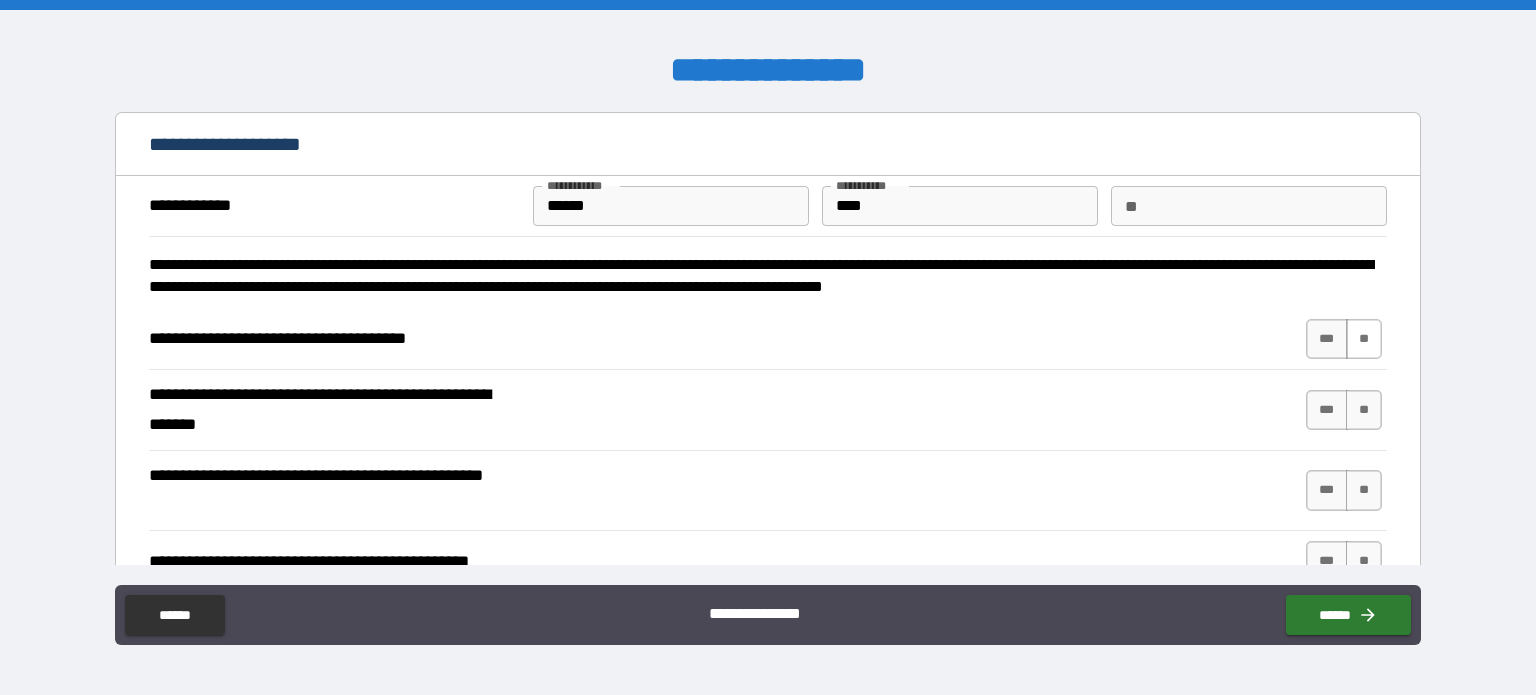 click on "**" at bounding box center [1364, 339] 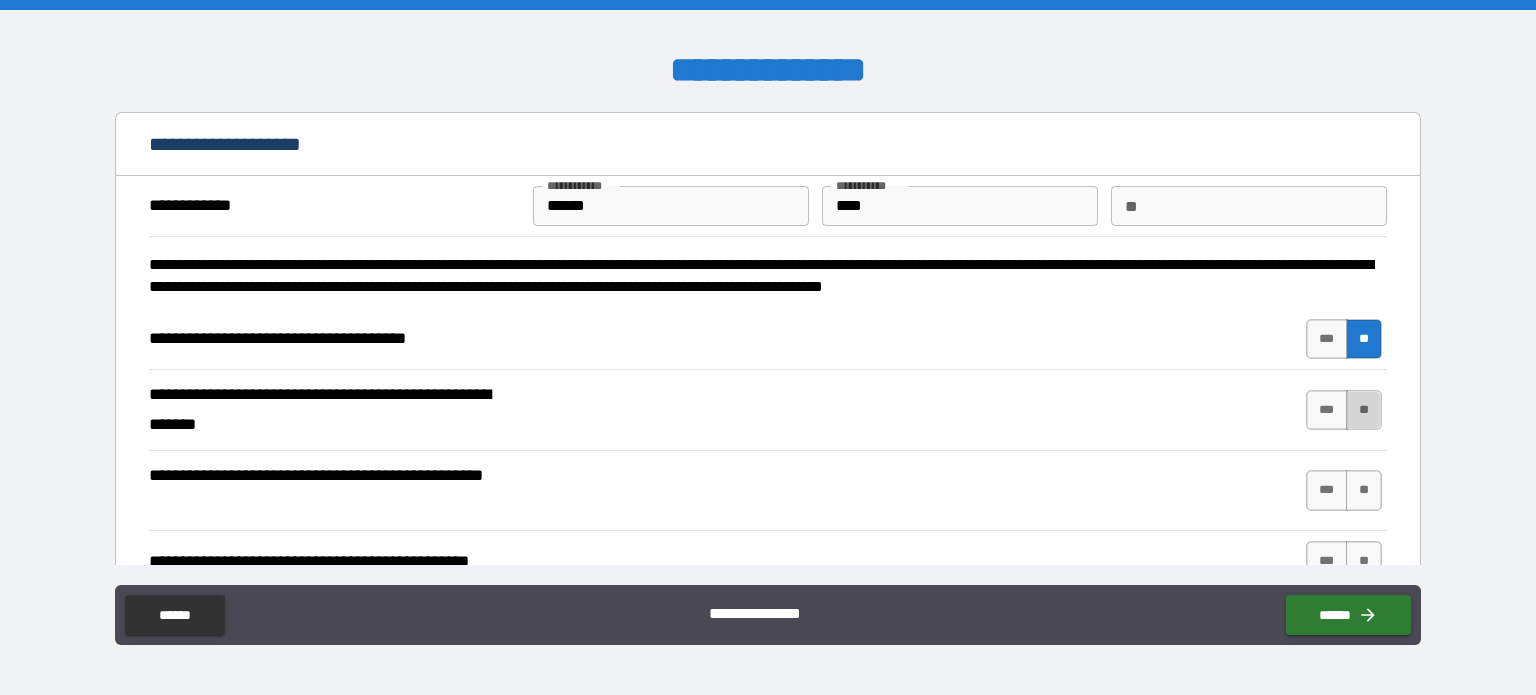 click on "**" at bounding box center [1364, 410] 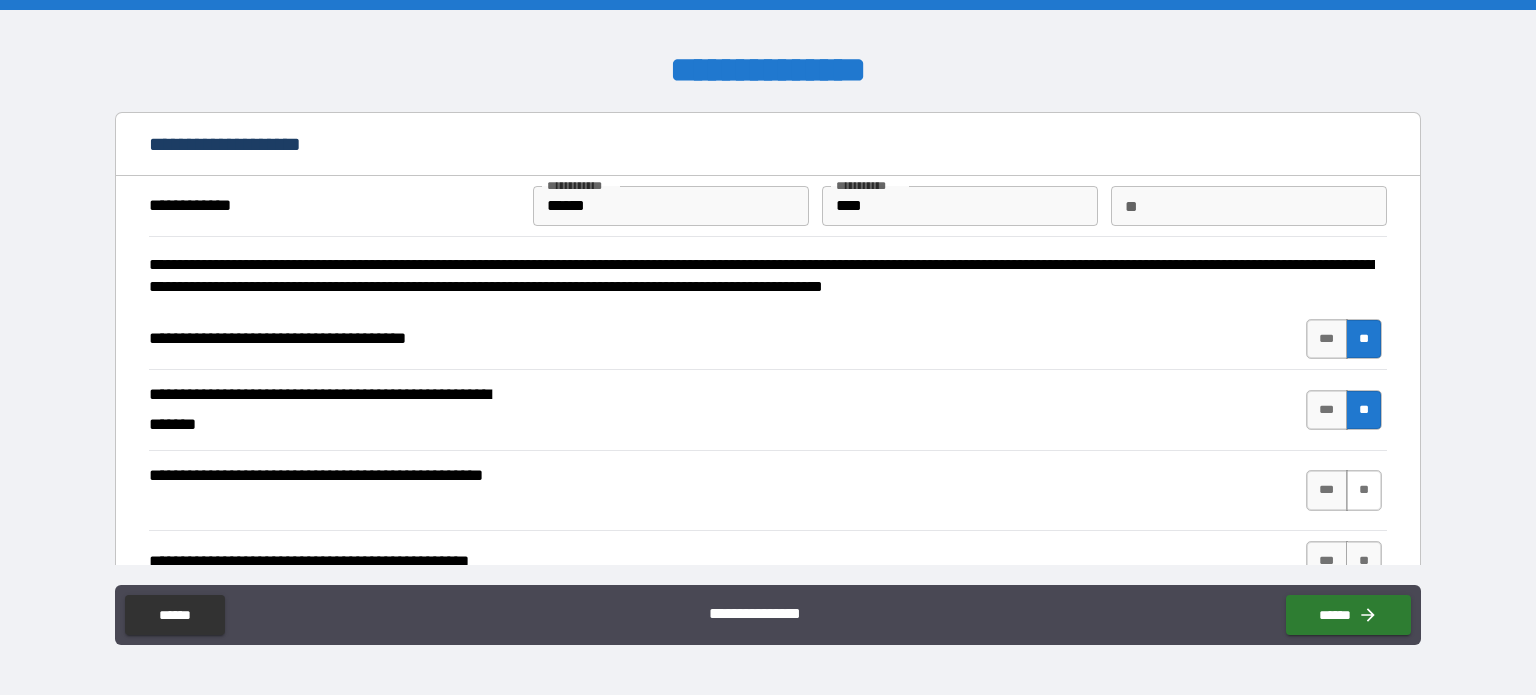 click on "**" at bounding box center (1364, 490) 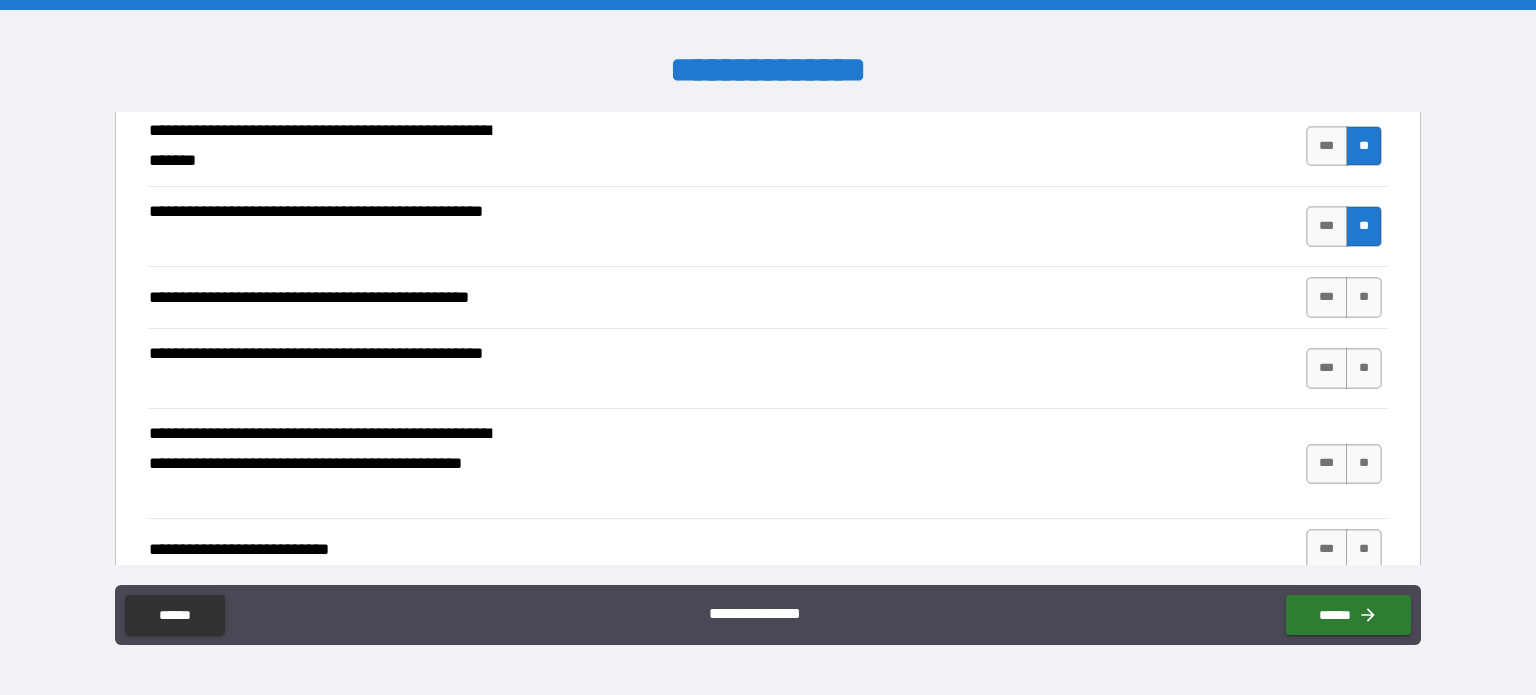 scroll, scrollTop: 280, scrollLeft: 0, axis: vertical 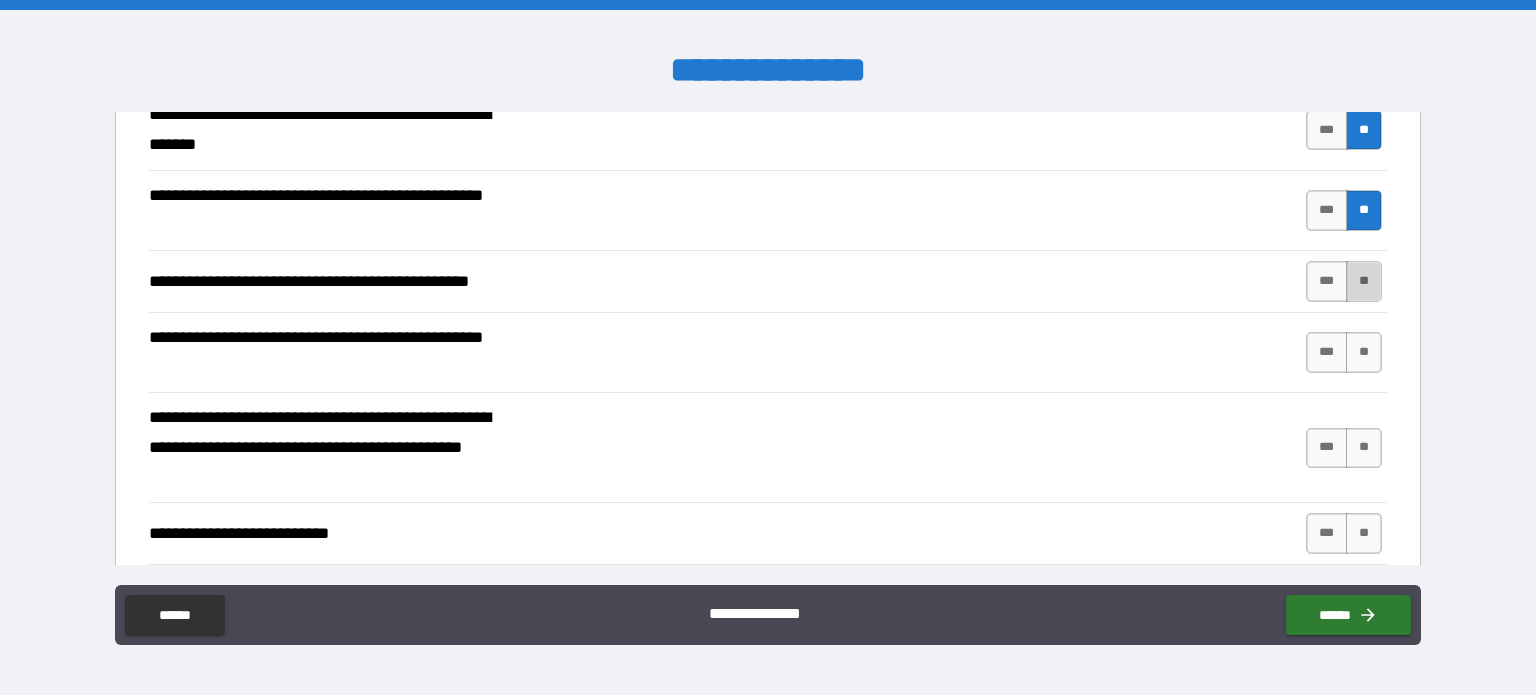 click on "**" at bounding box center [1364, 281] 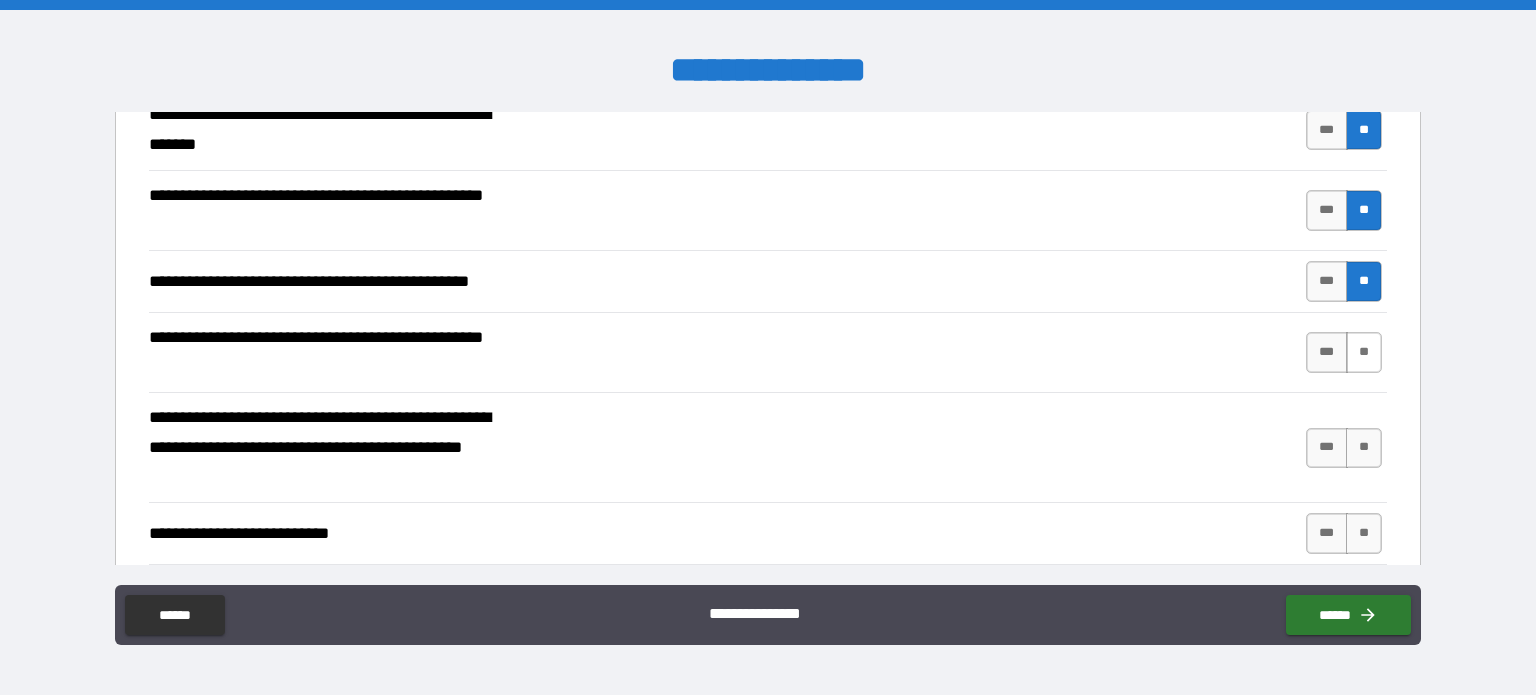 click on "**" at bounding box center [1364, 352] 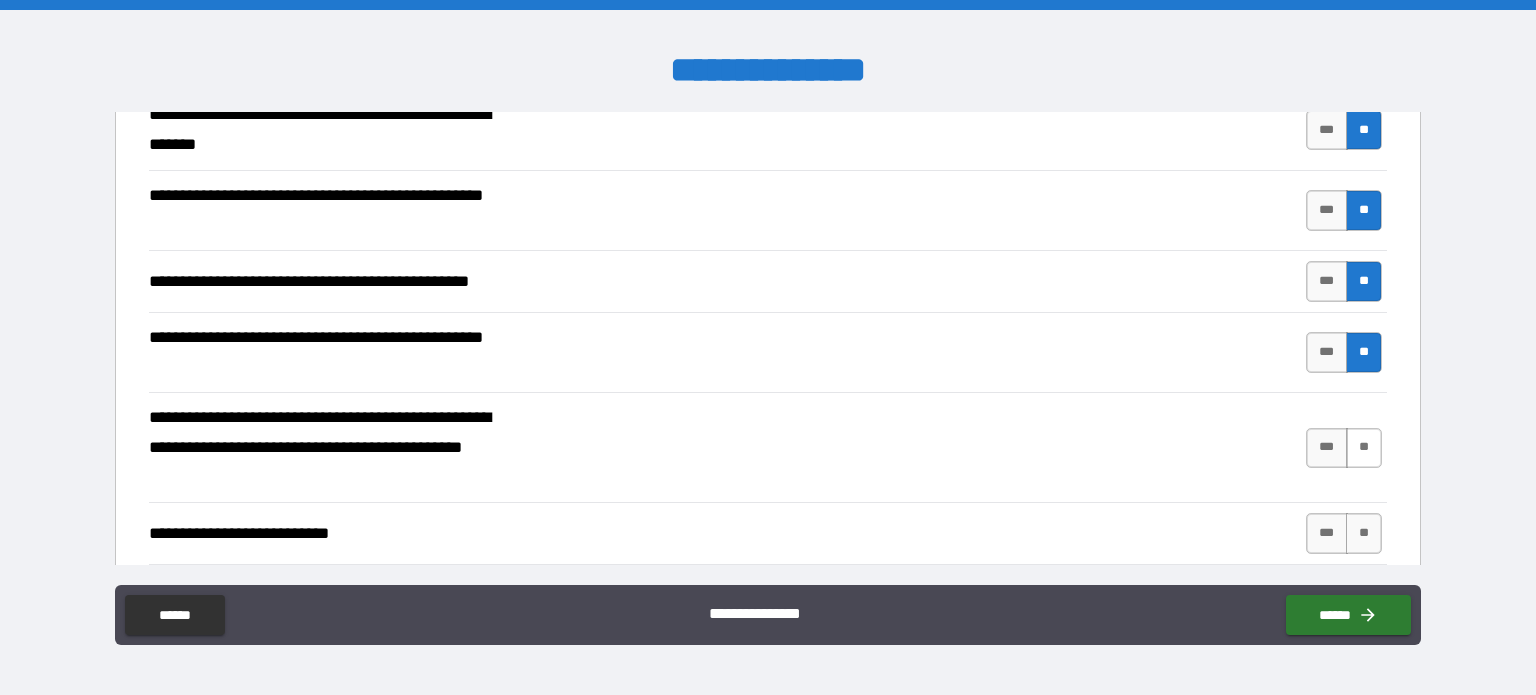 click on "**" at bounding box center [1364, 448] 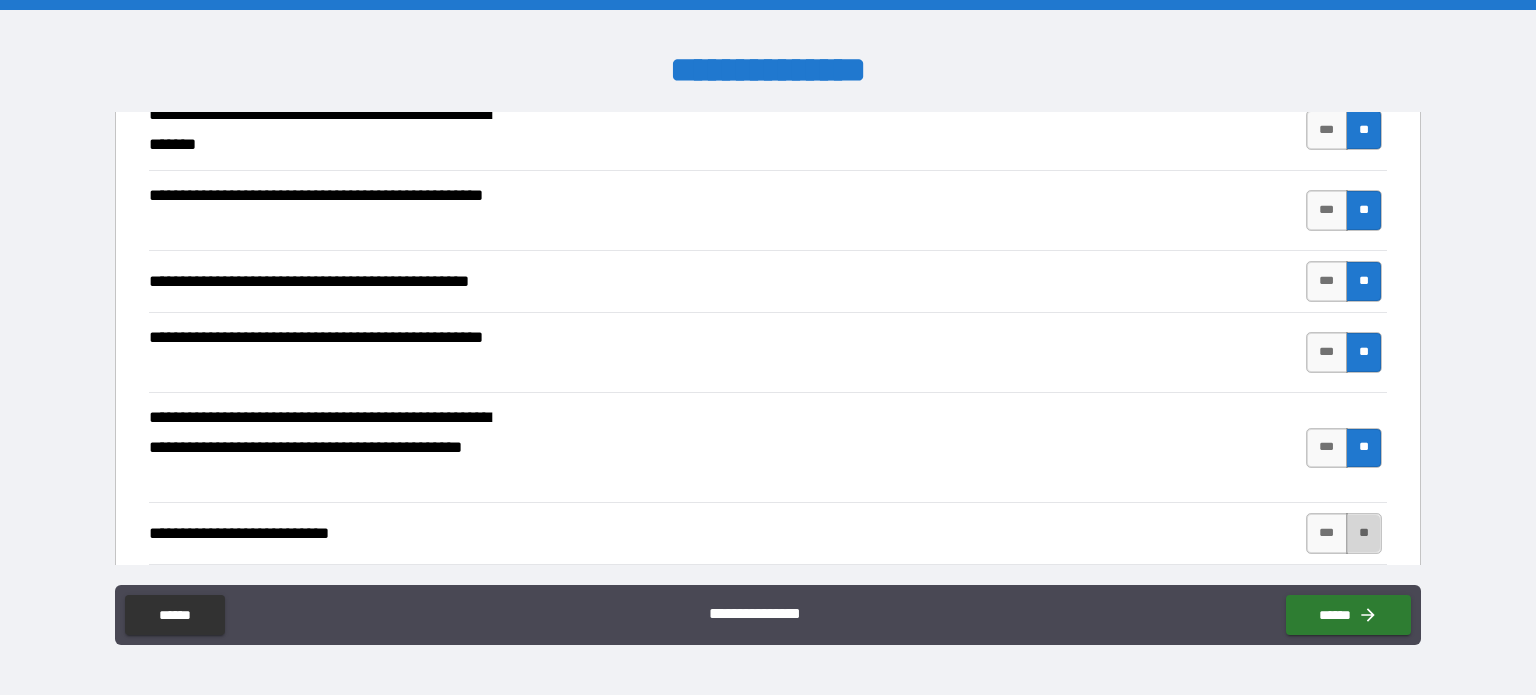 click on "**" at bounding box center [1364, 533] 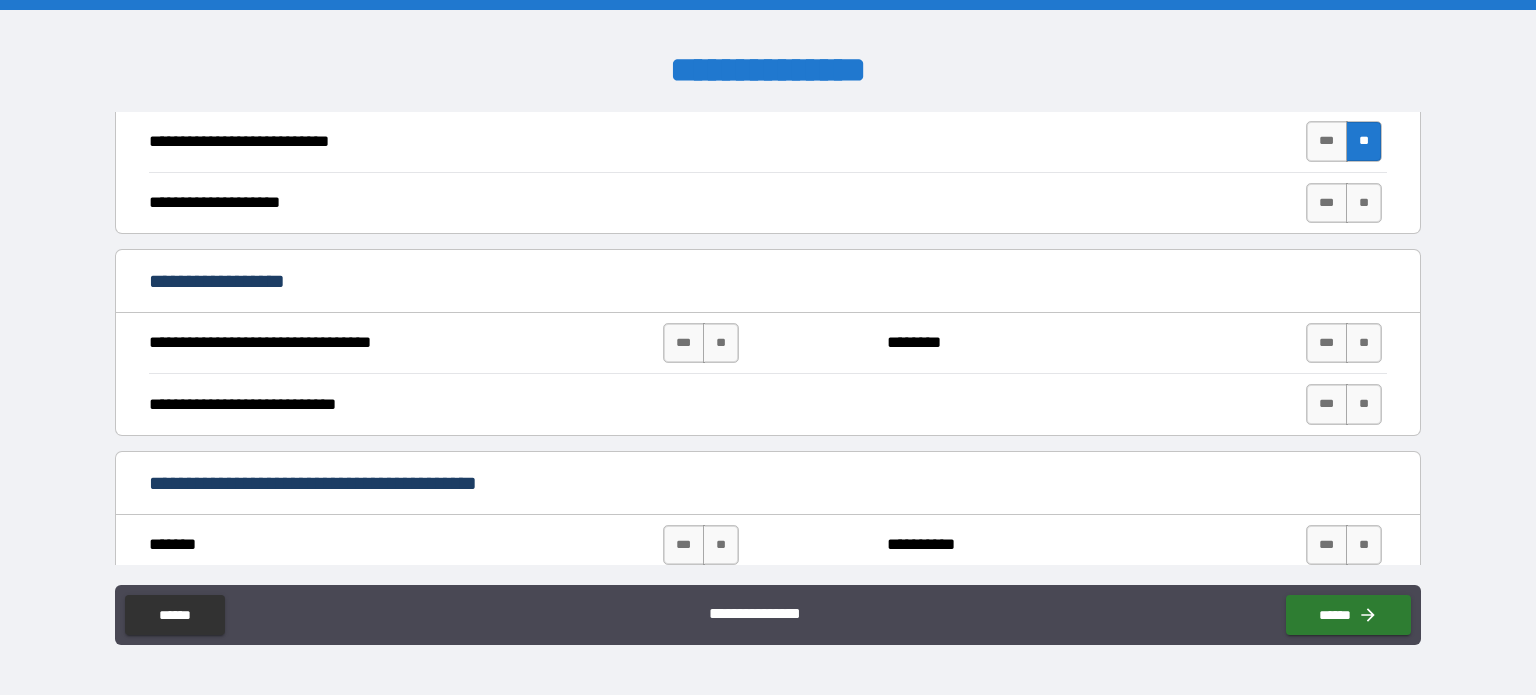 scroll, scrollTop: 688, scrollLeft: 0, axis: vertical 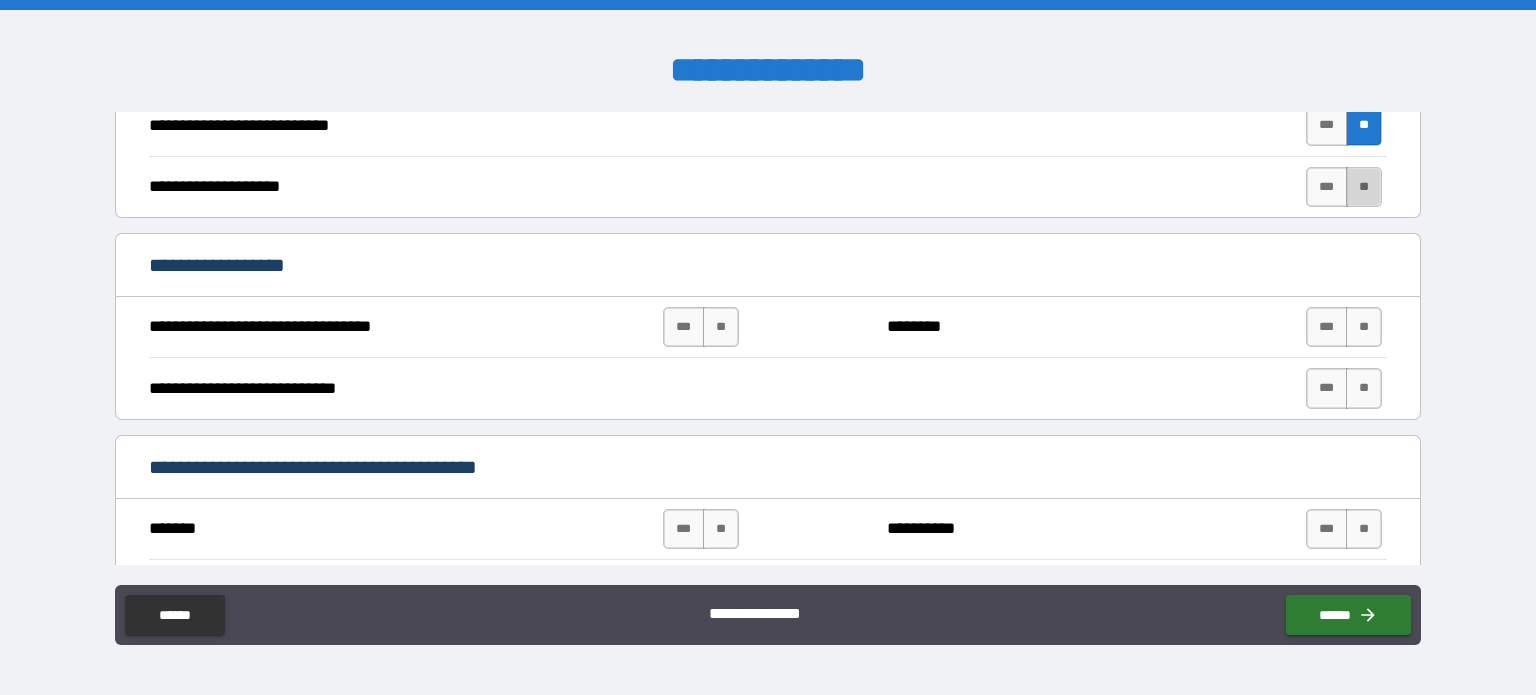 click on "**" at bounding box center (1364, 187) 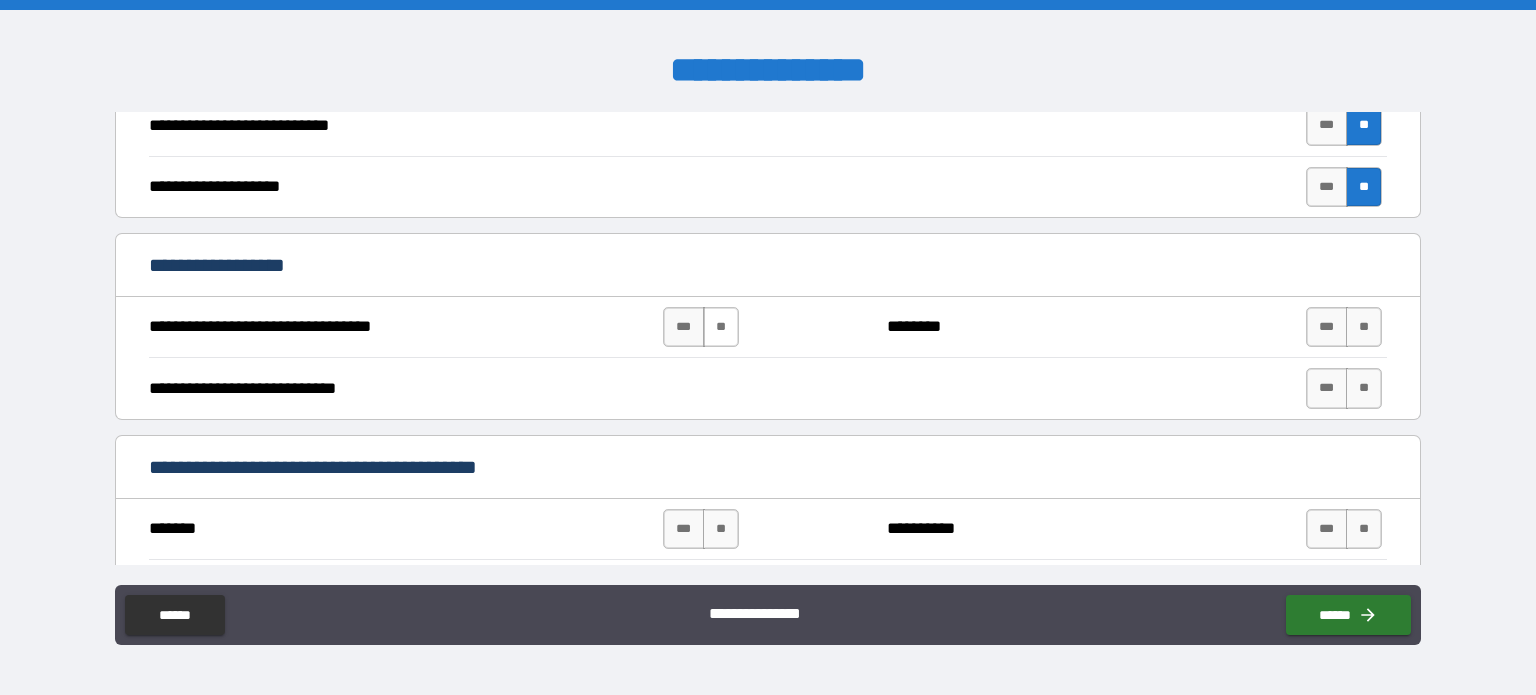 click on "**" at bounding box center [721, 327] 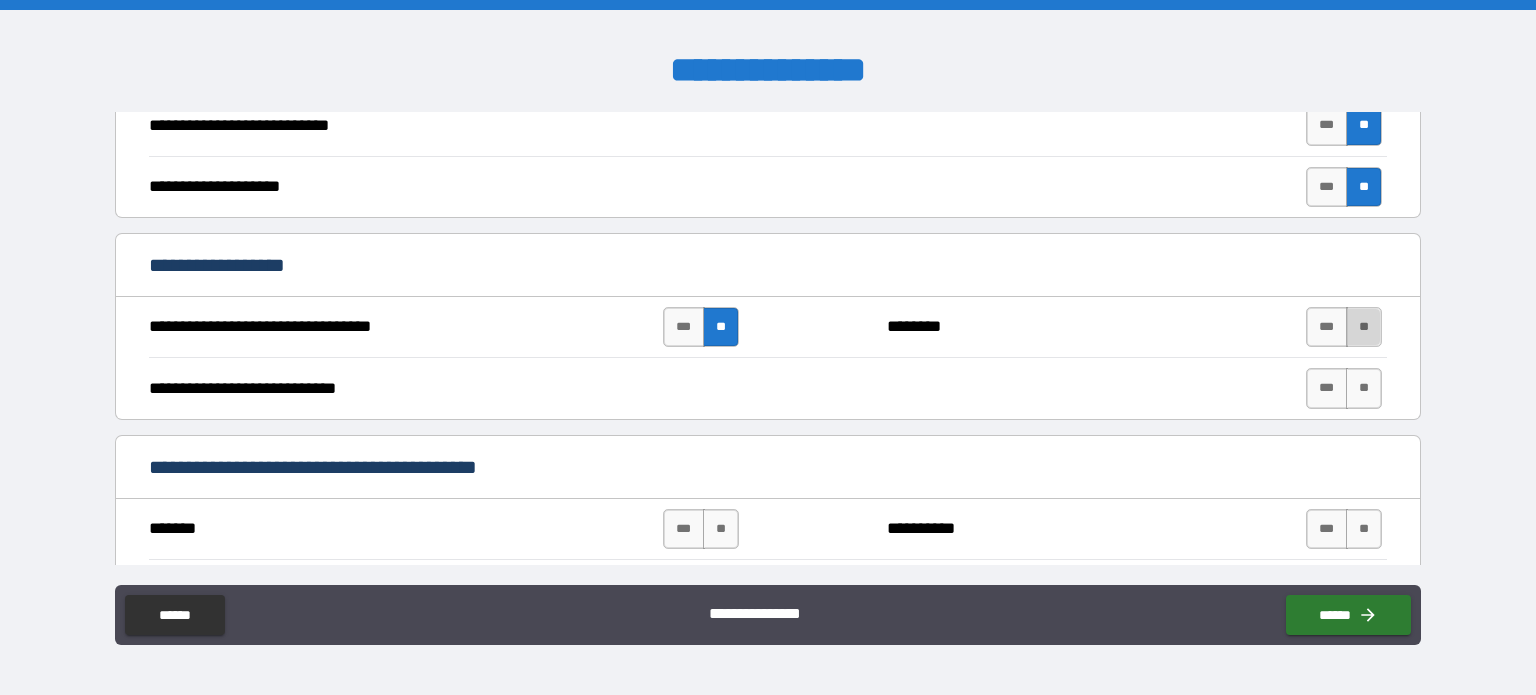 click on "**" at bounding box center (1364, 327) 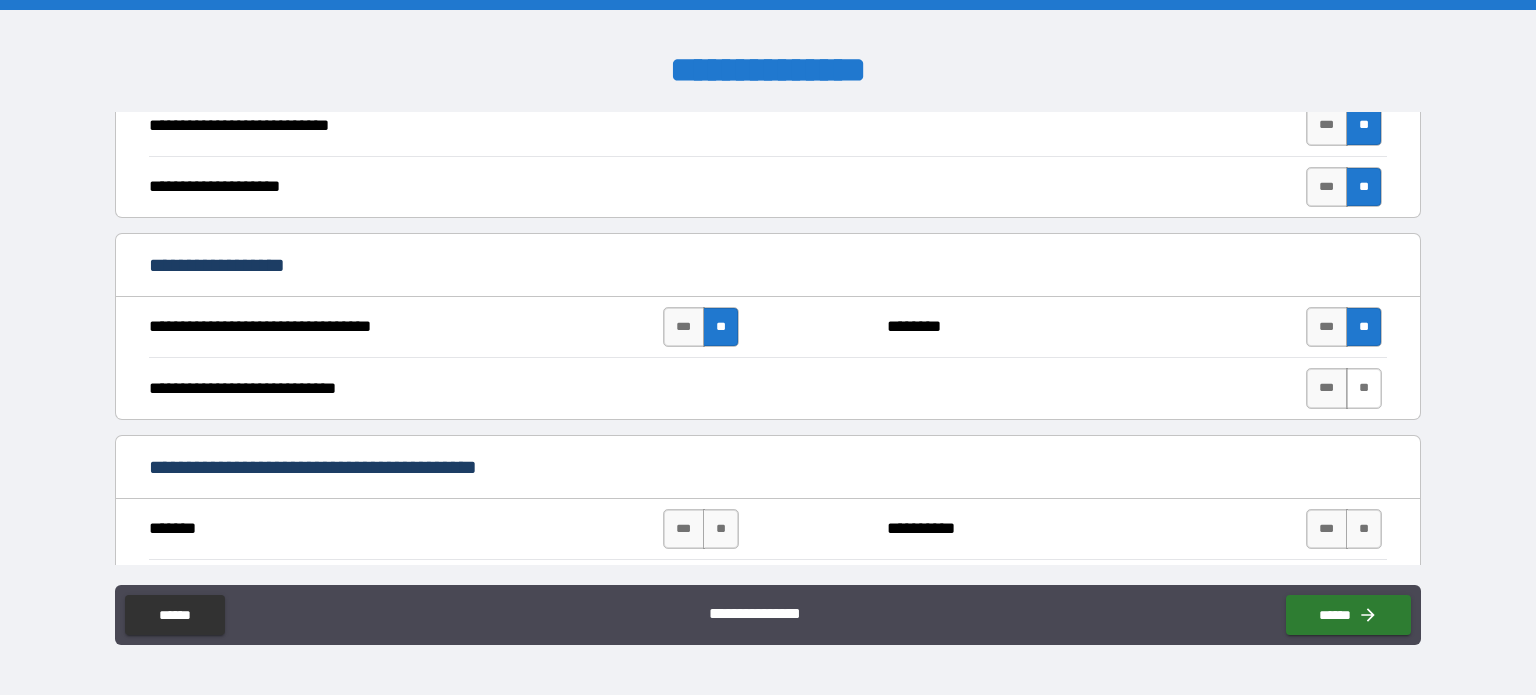 click on "**" at bounding box center (1364, 388) 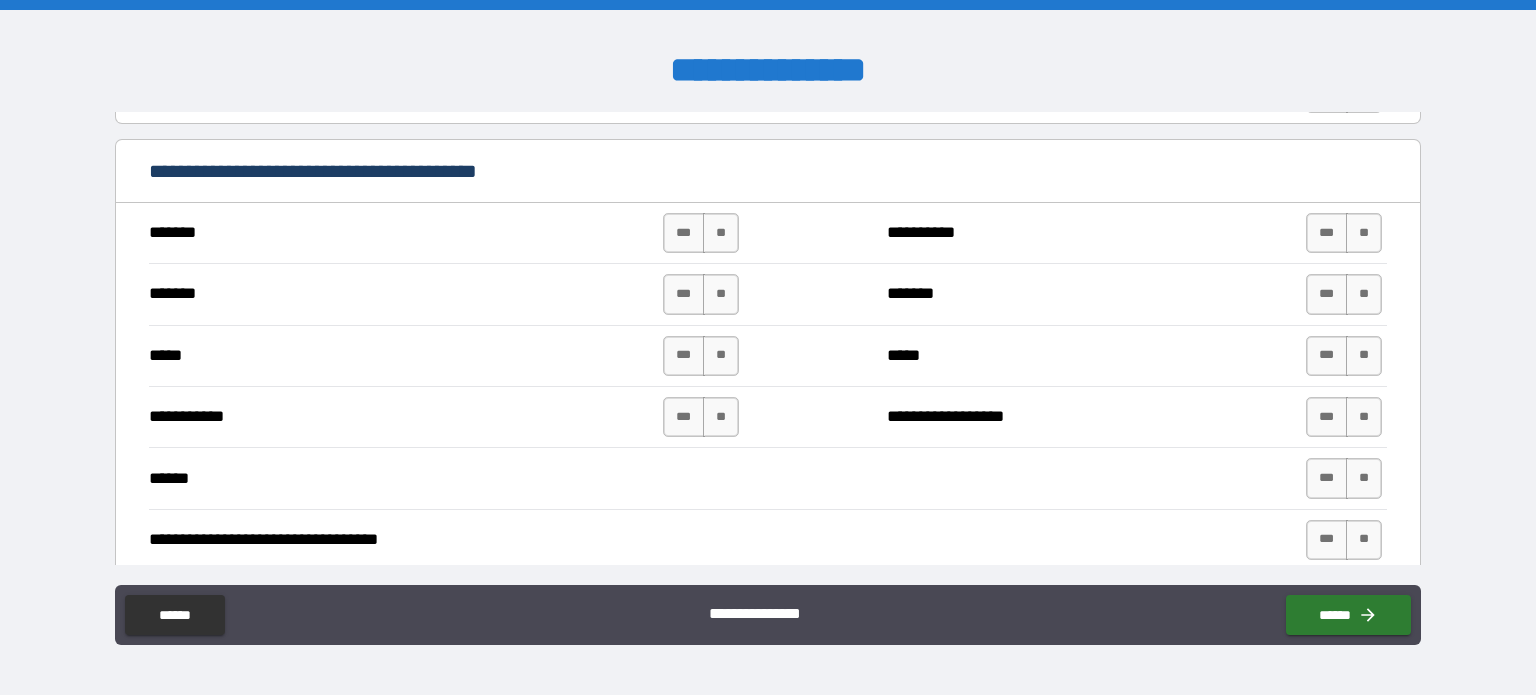scroll, scrollTop: 1000, scrollLeft: 0, axis: vertical 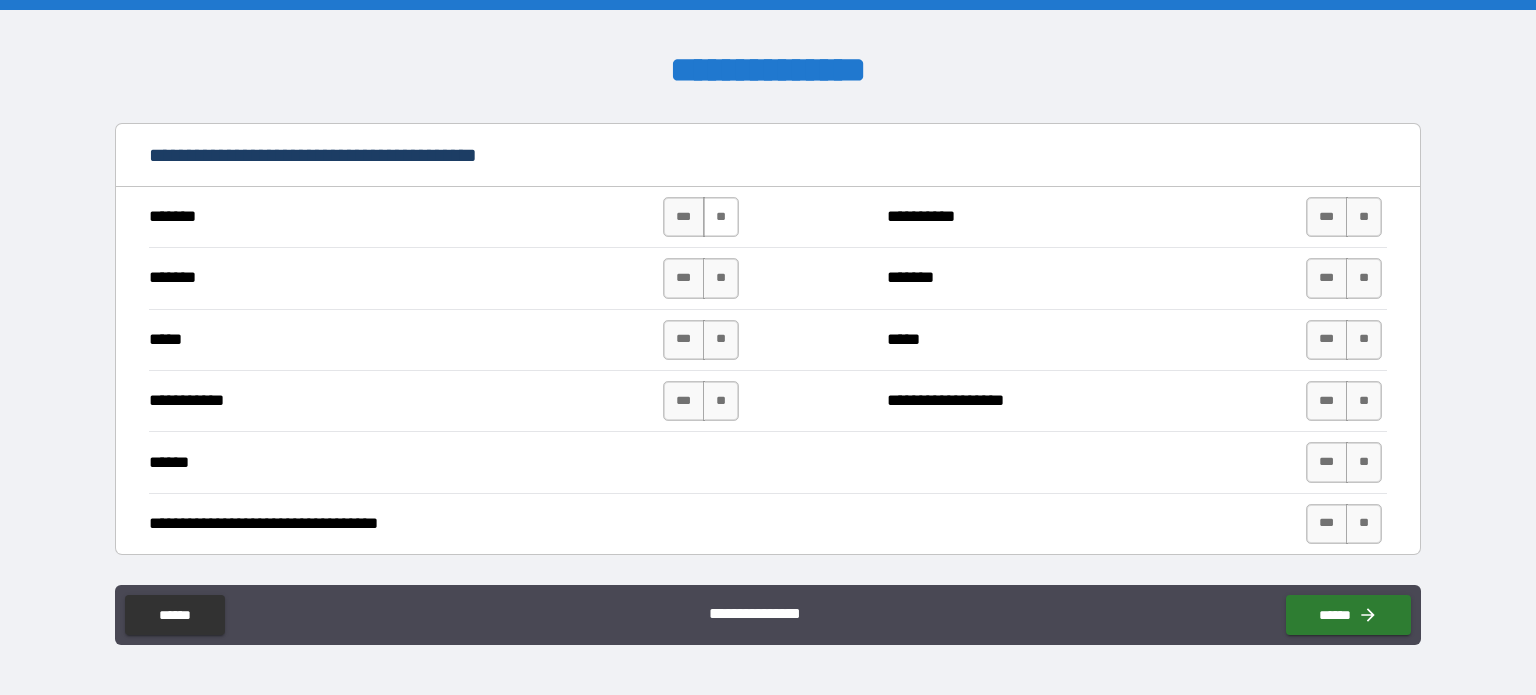 click on "**" at bounding box center (721, 217) 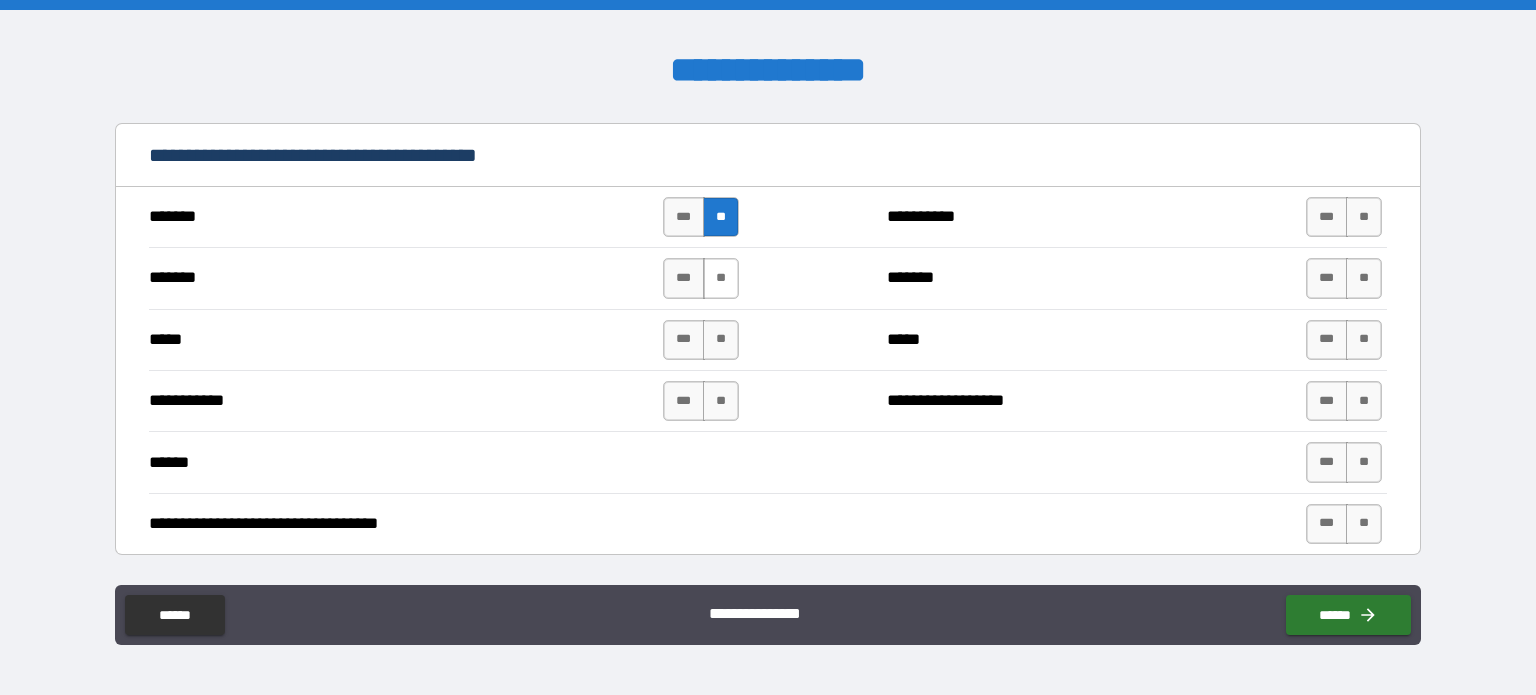 click on "**" at bounding box center [721, 278] 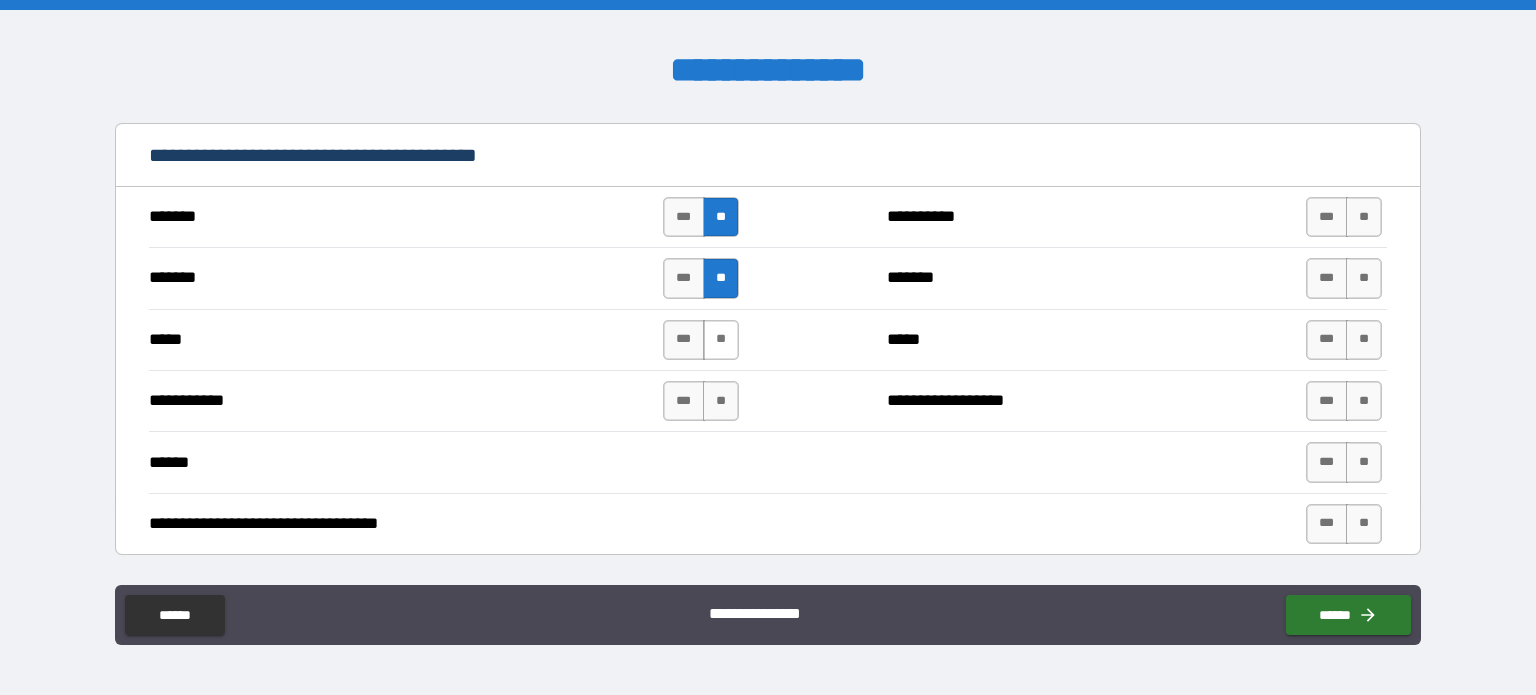 click on "**" at bounding box center [721, 340] 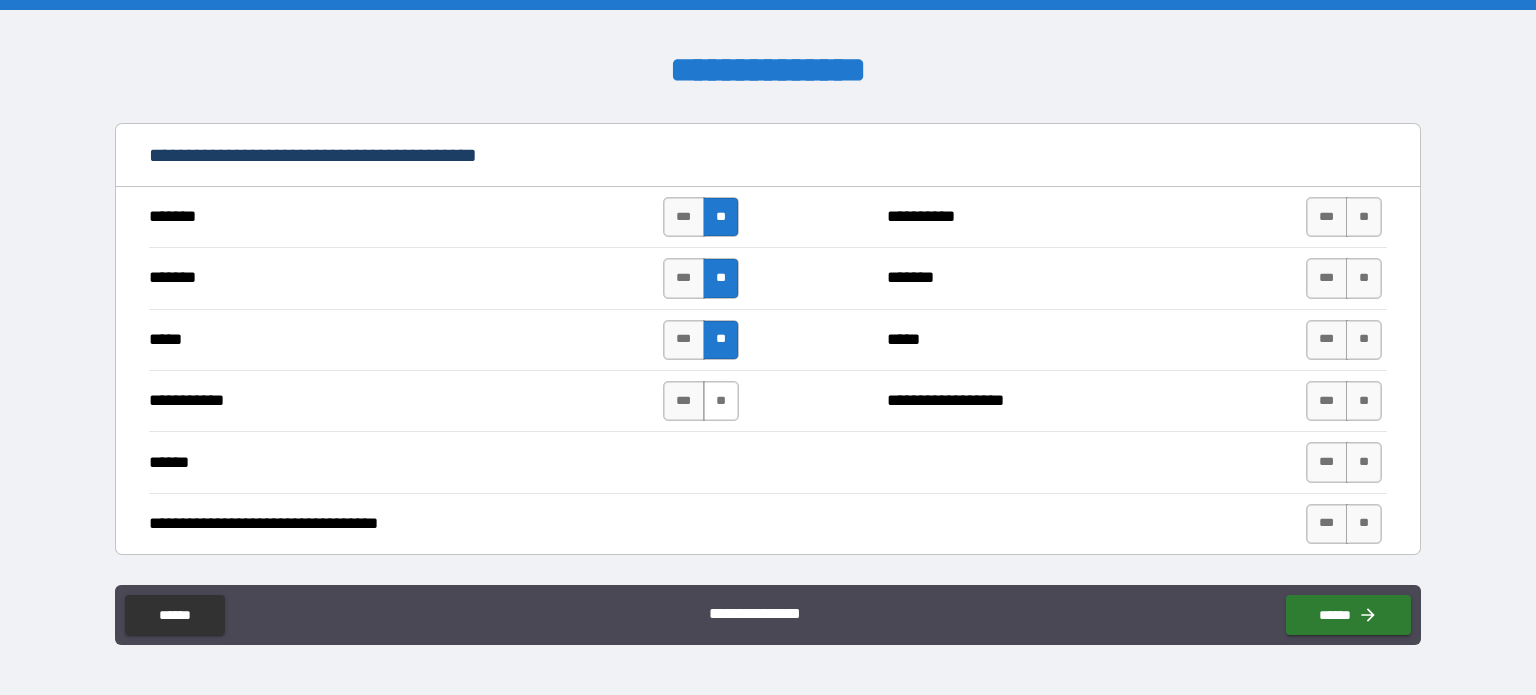 click on "**" at bounding box center [721, 401] 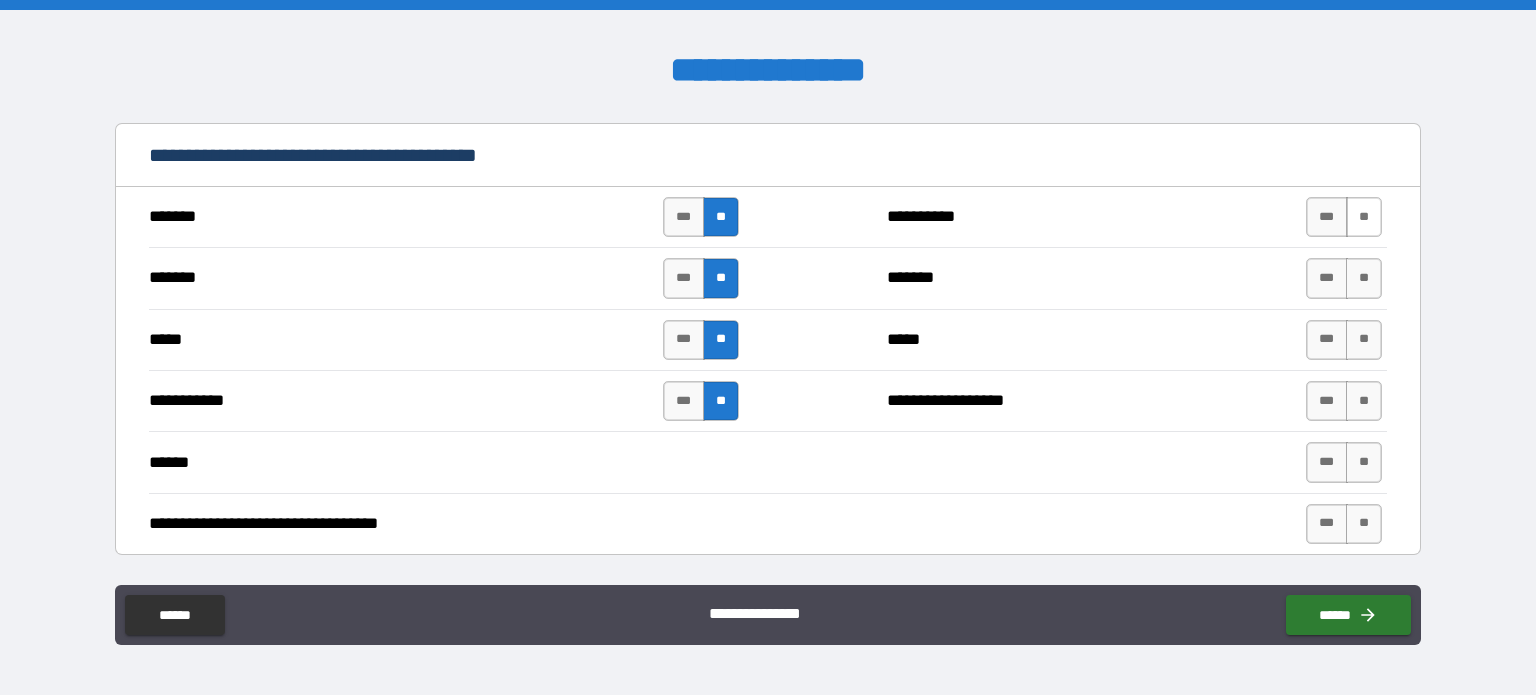 click on "**" at bounding box center [1364, 217] 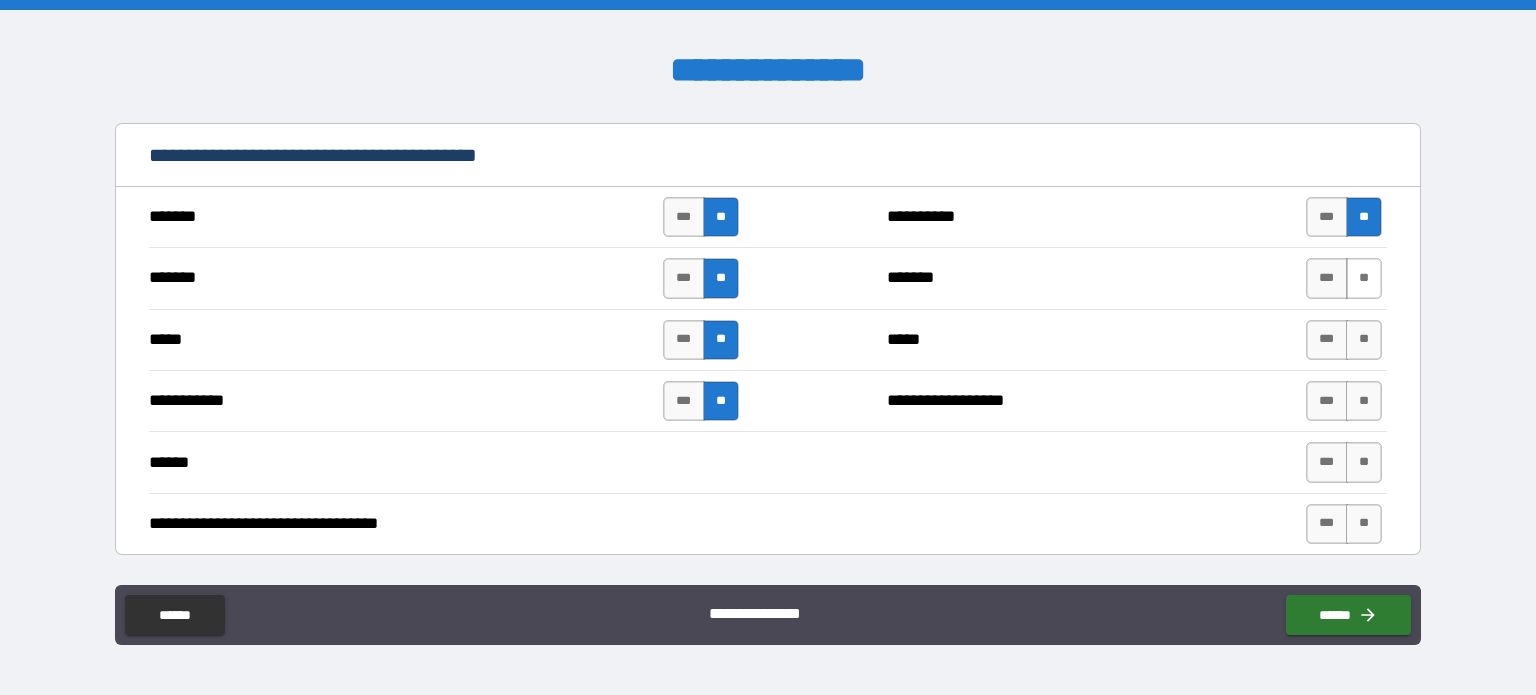 click on "**" at bounding box center (1364, 278) 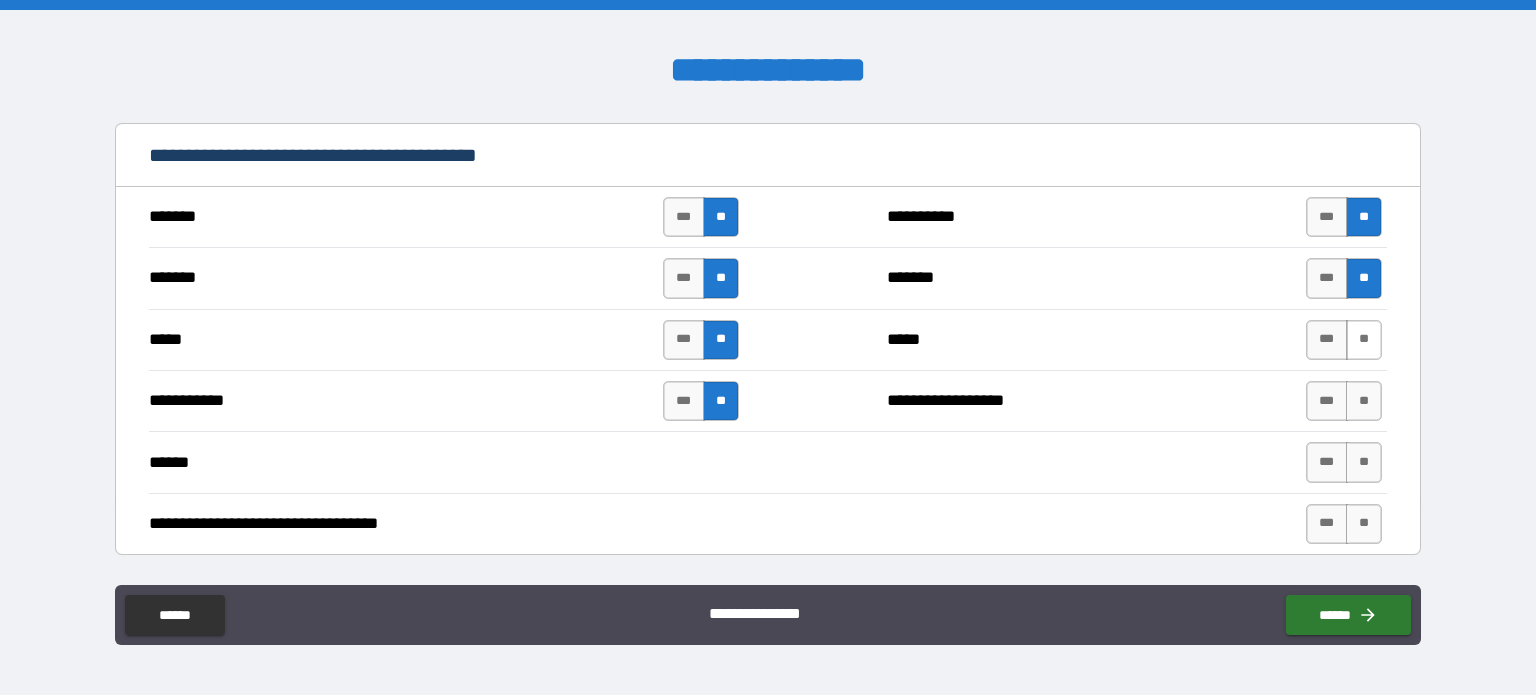 click on "**" at bounding box center [1364, 340] 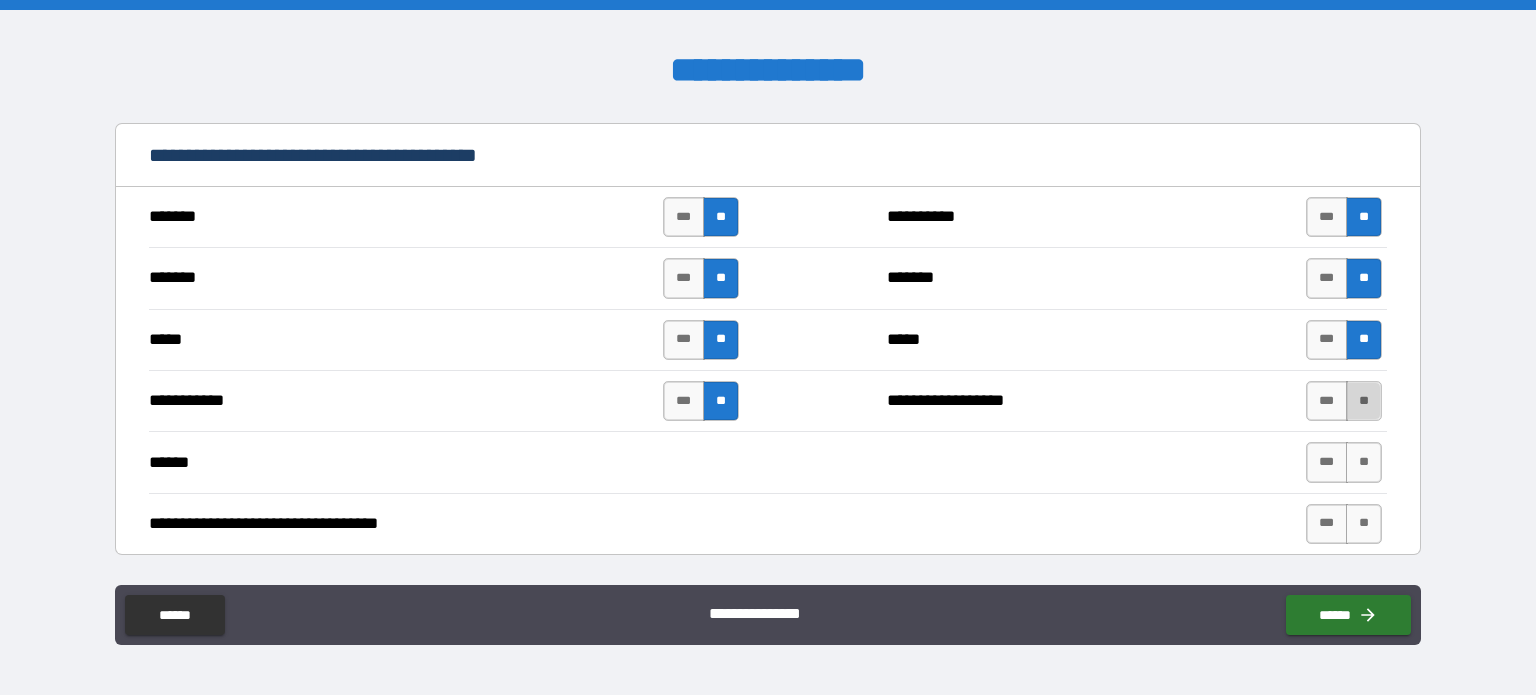 click on "**" at bounding box center [1364, 401] 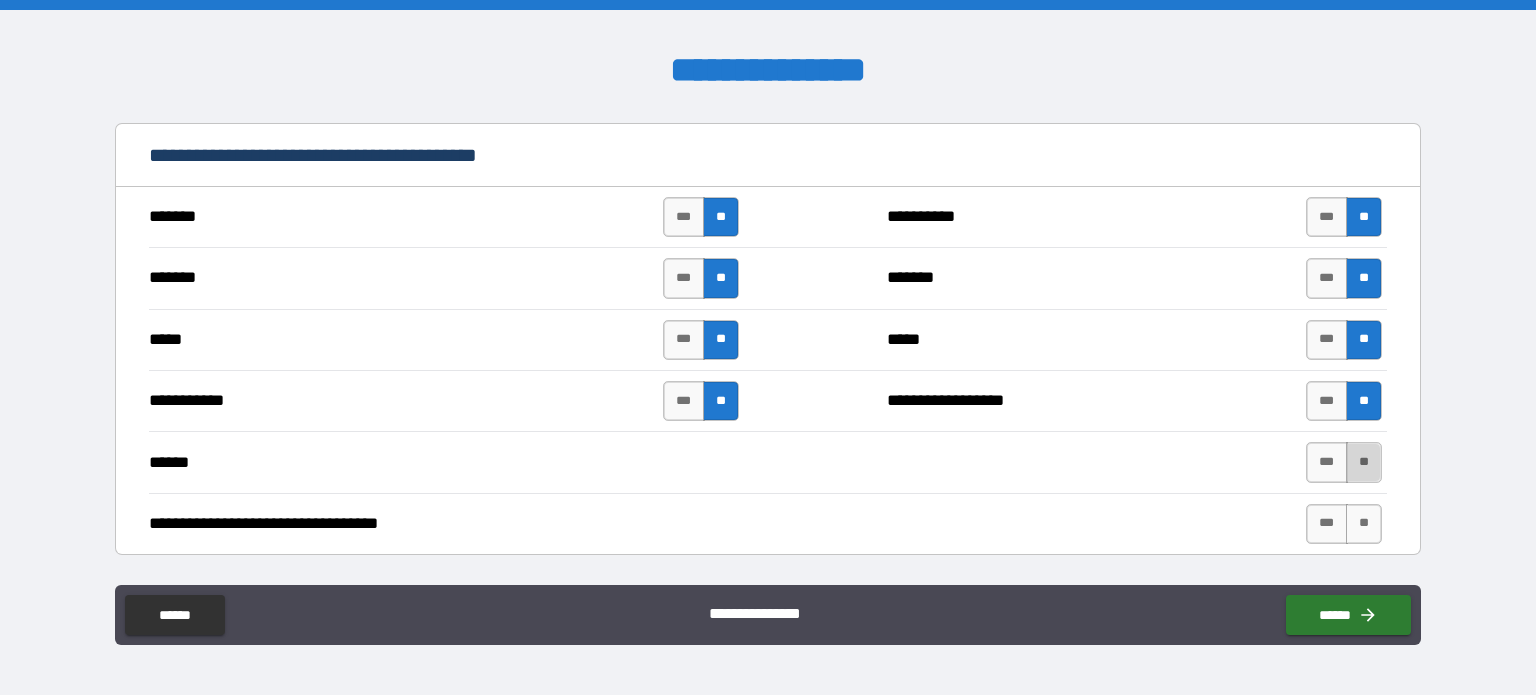 click on "**" at bounding box center (1364, 462) 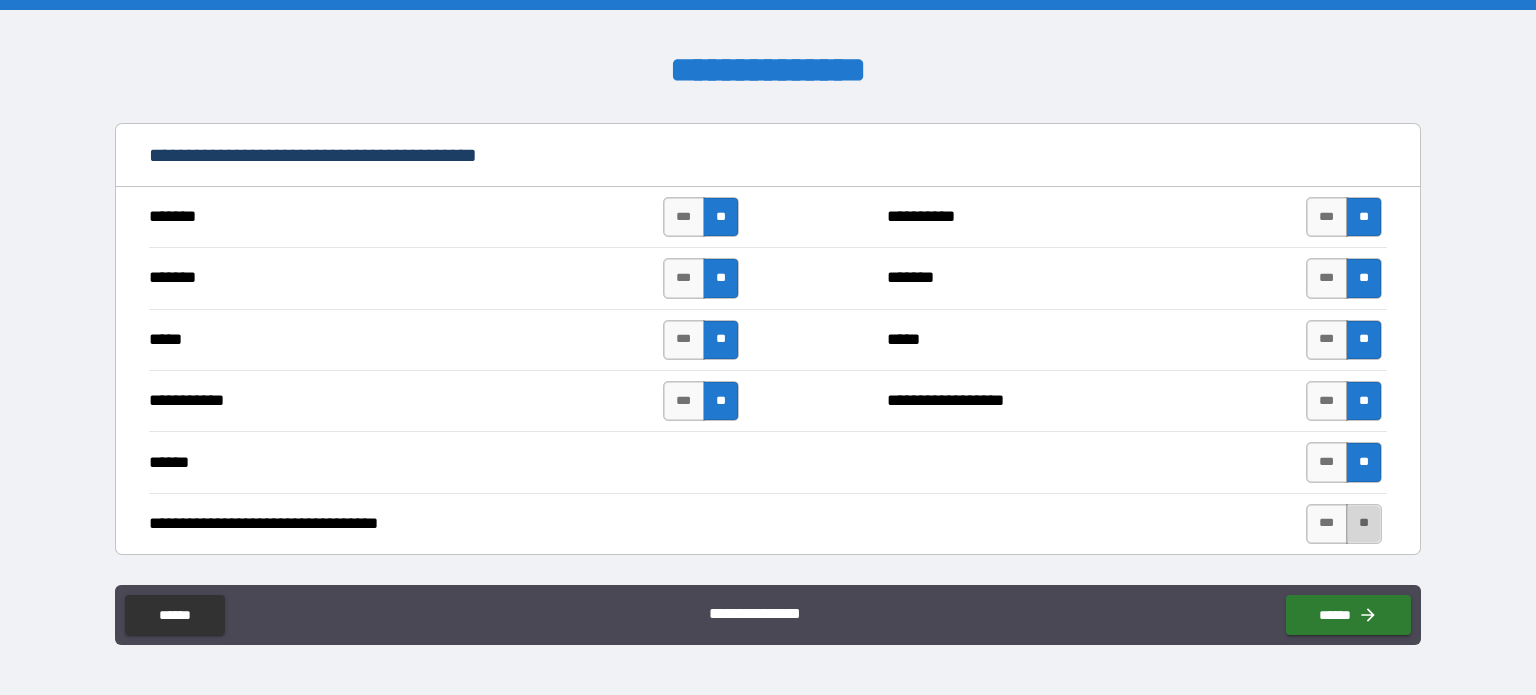 click on "**" at bounding box center (1364, 524) 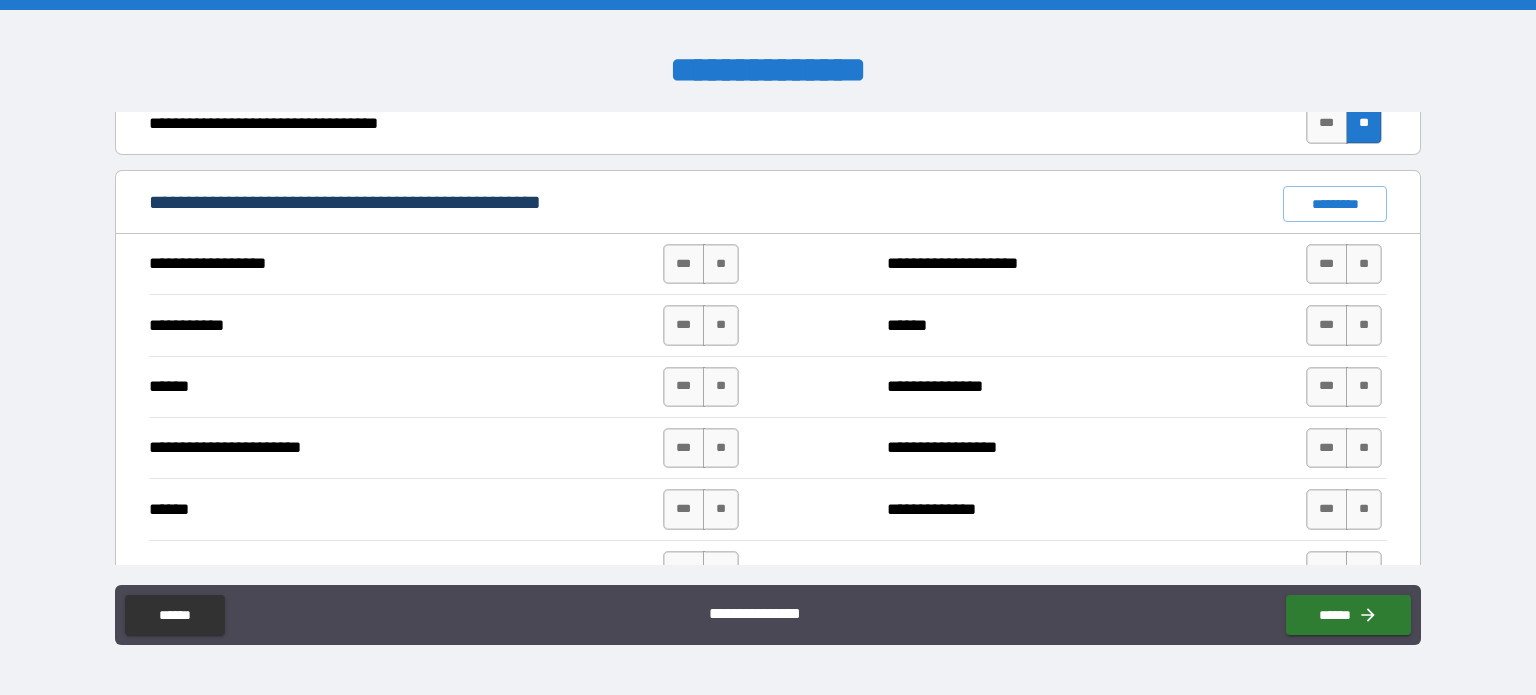 scroll, scrollTop: 1424, scrollLeft: 0, axis: vertical 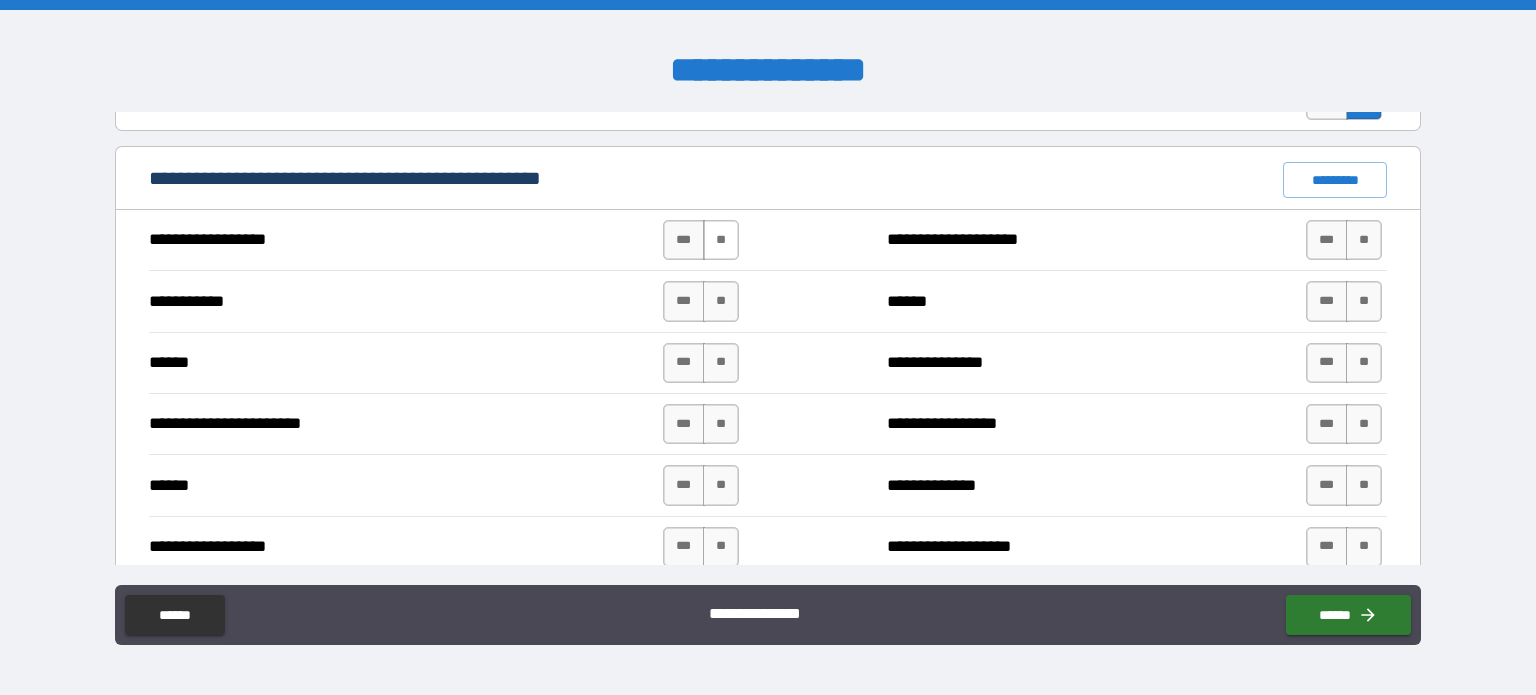click on "**" at bounding box center [721, 240] 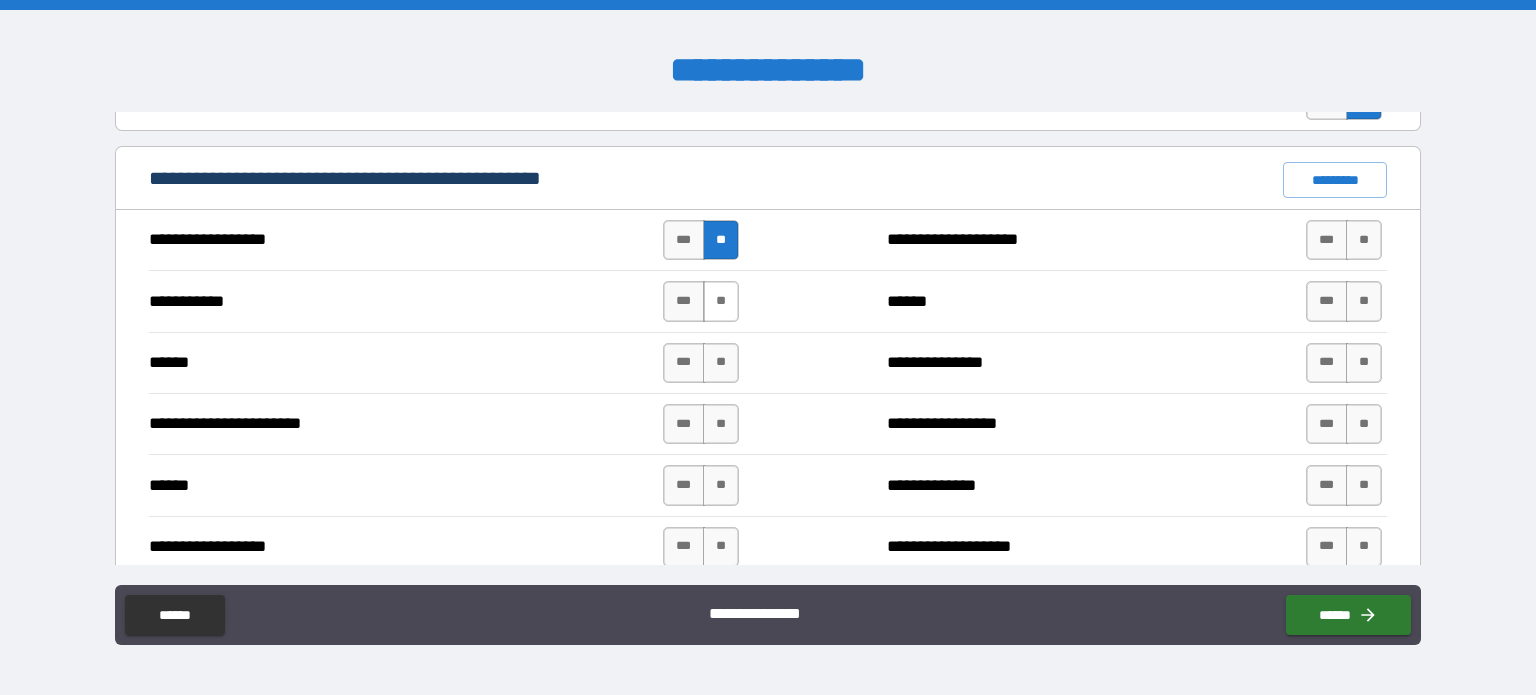 click on "**" at bounding box center [721, 301] 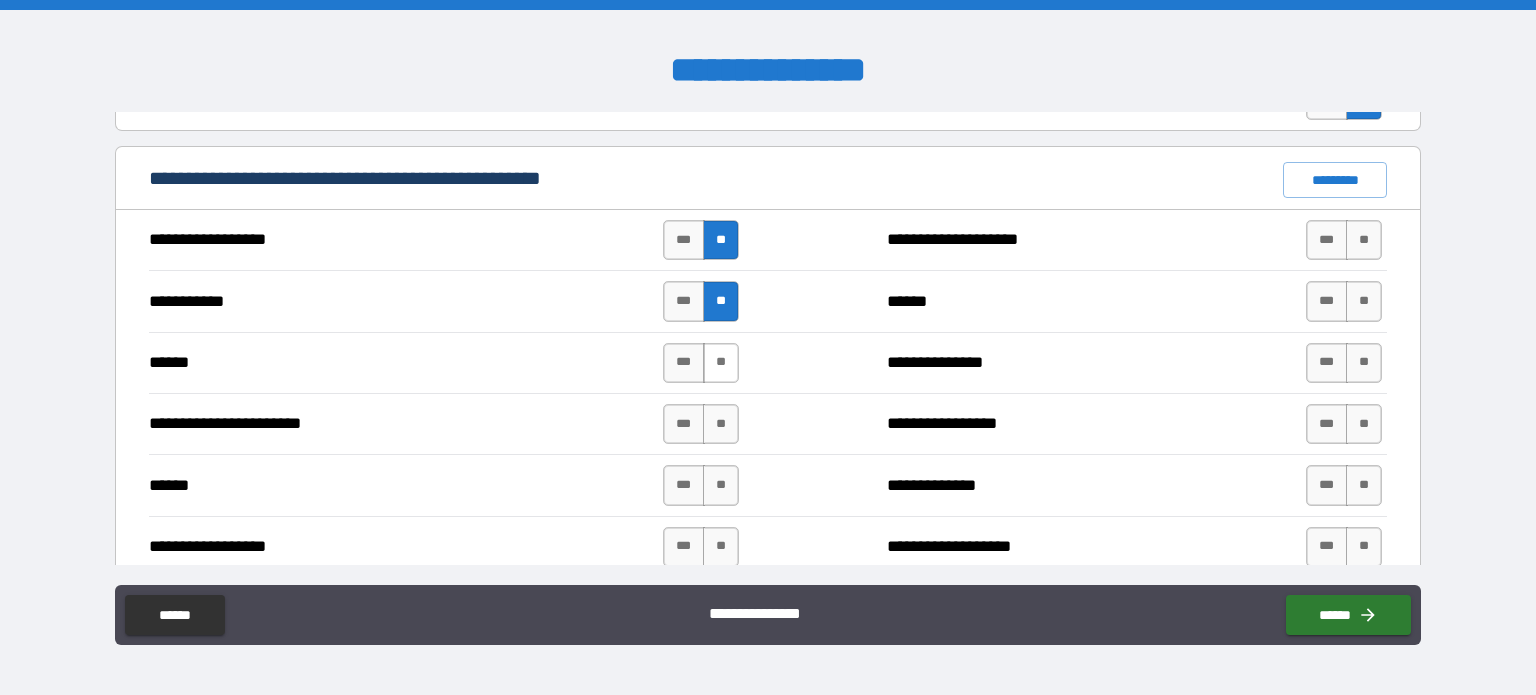 click on "**" at bounding box center (721, 363) 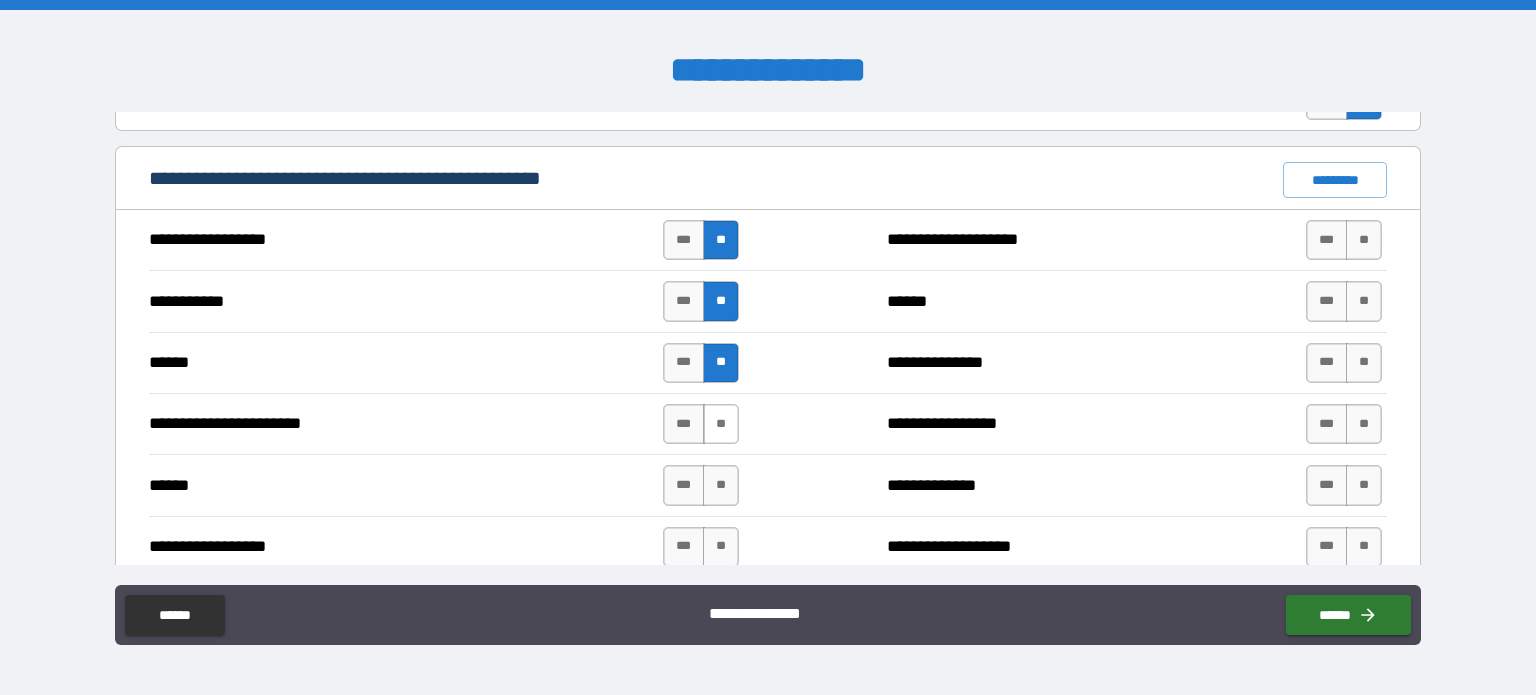 click on "**" at bounding box center [721, 424] 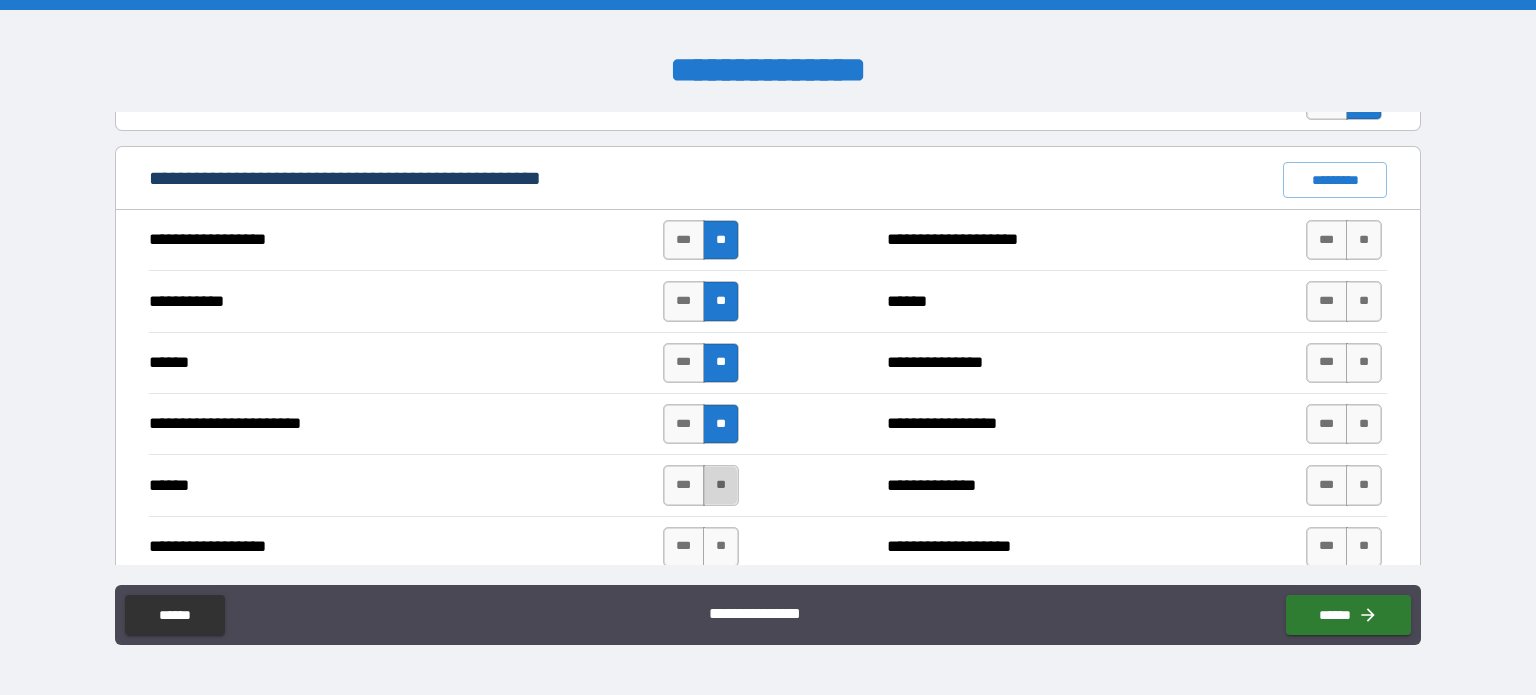 click on "**" at bounding box center (721, 485) 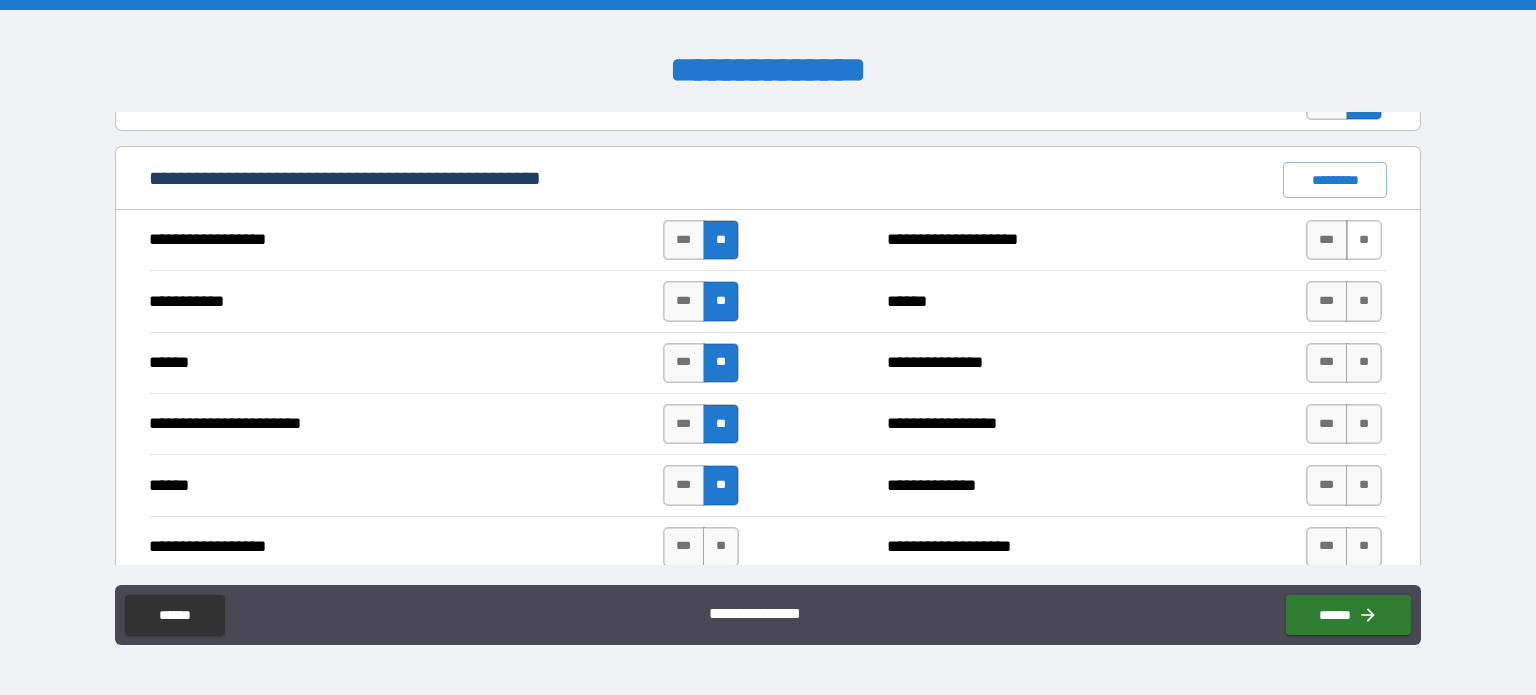 click on "**" at bounding box center [1364, 240] 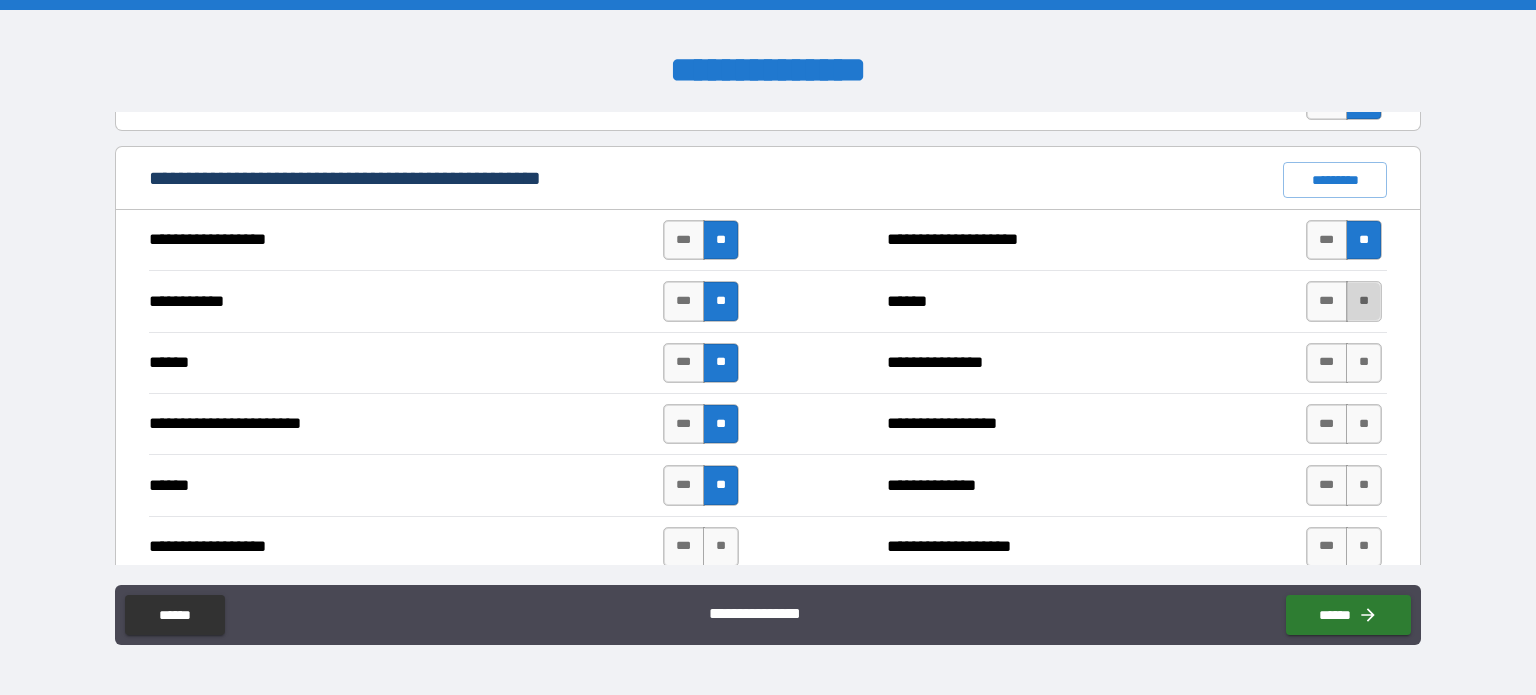 click on "**" at bounding box center [1364, 301] 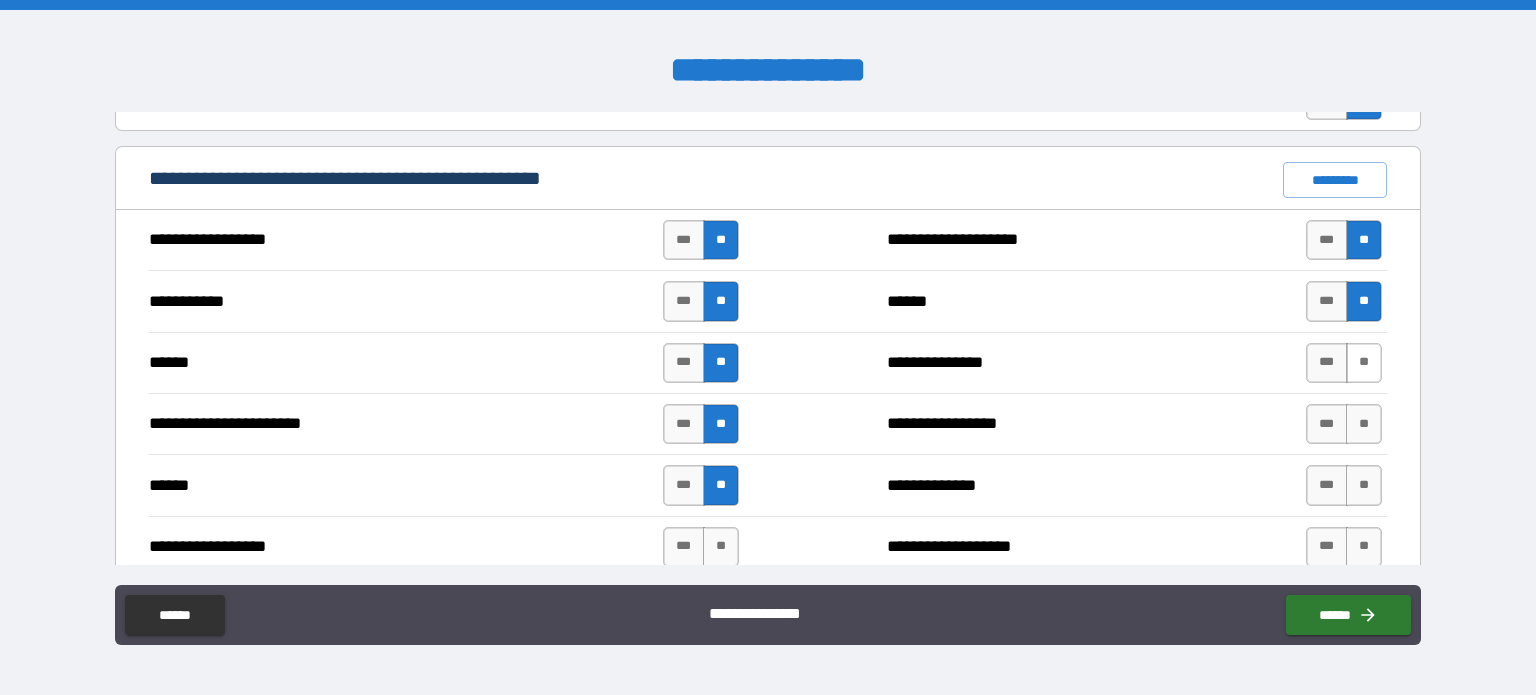 click on "**" at bounding box center (1364, 363) 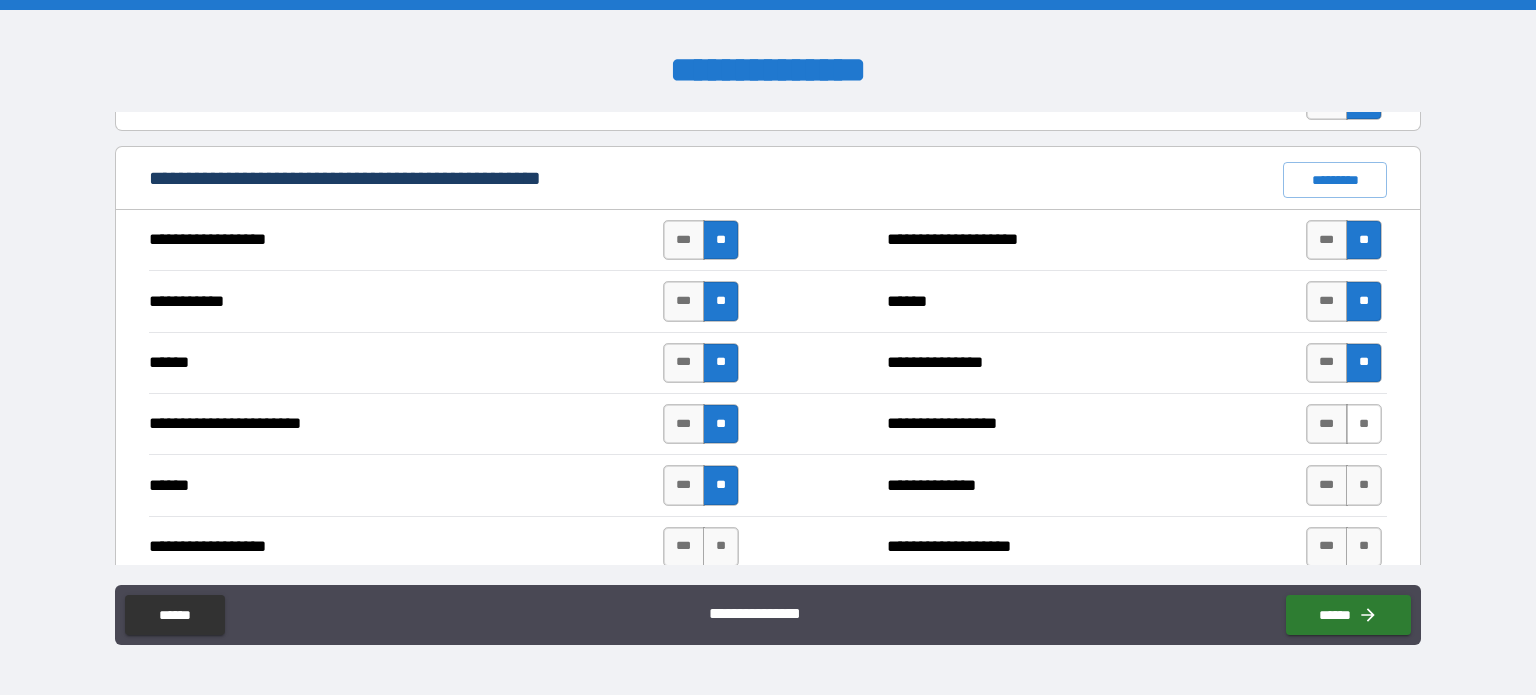 click on "**" at bounding box center (1364, 424) 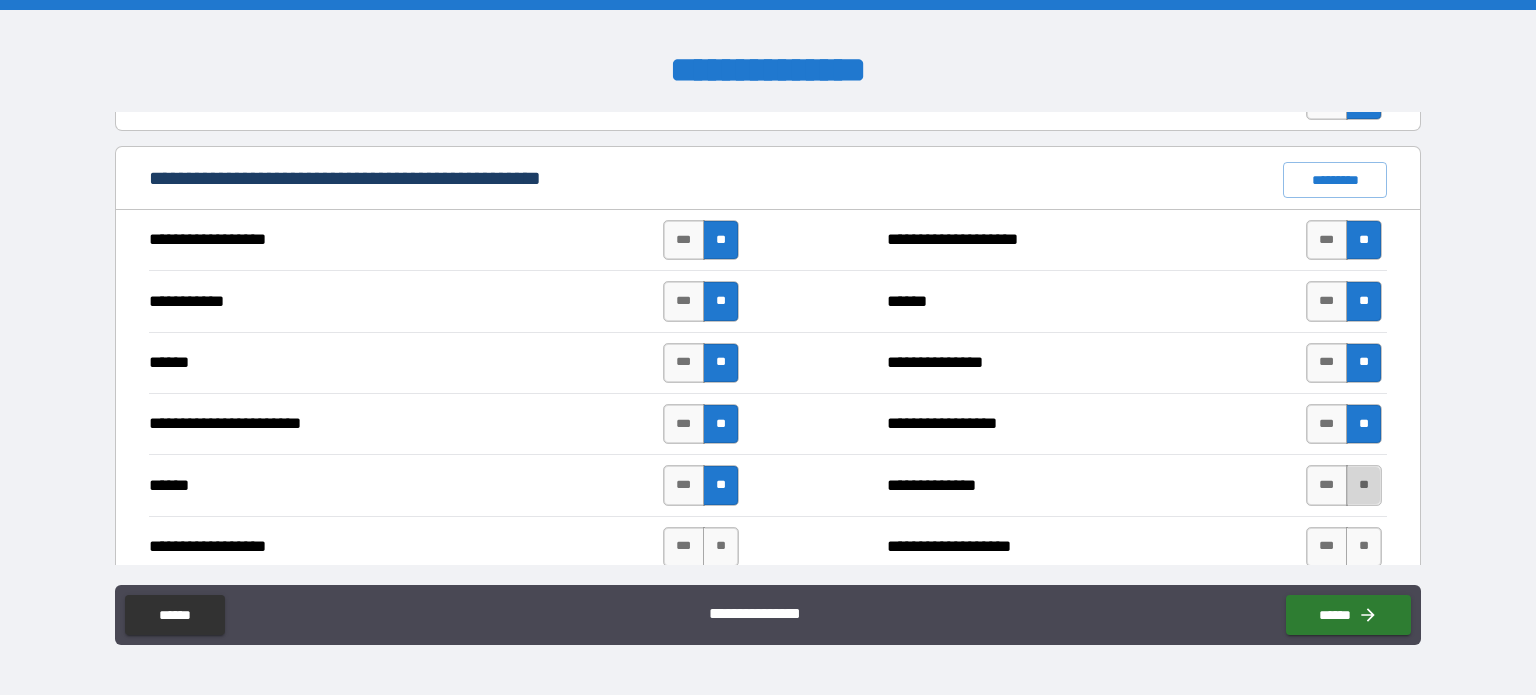 click on "**" at bounding box center (1364, 485) 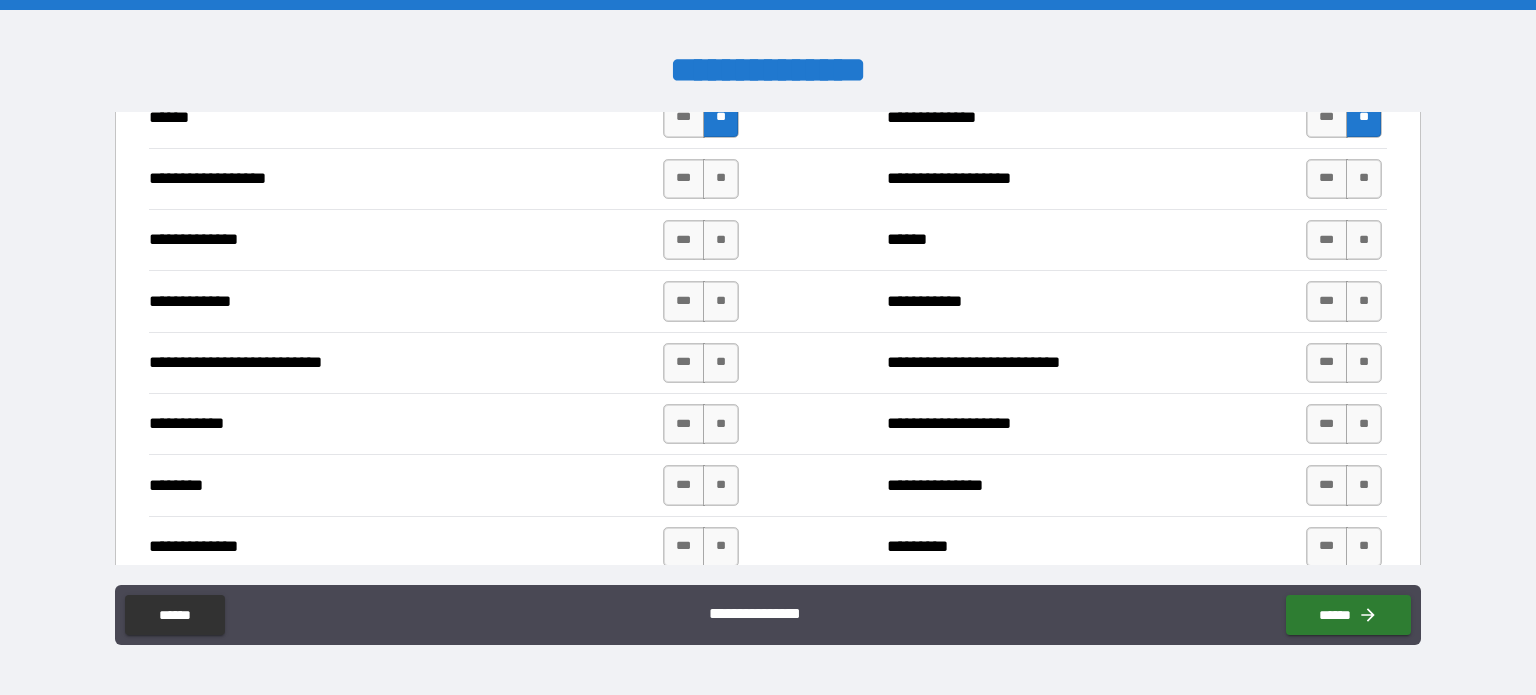 scroll, scrollTop: 1784, scrollLeft: 0, axis: vertical 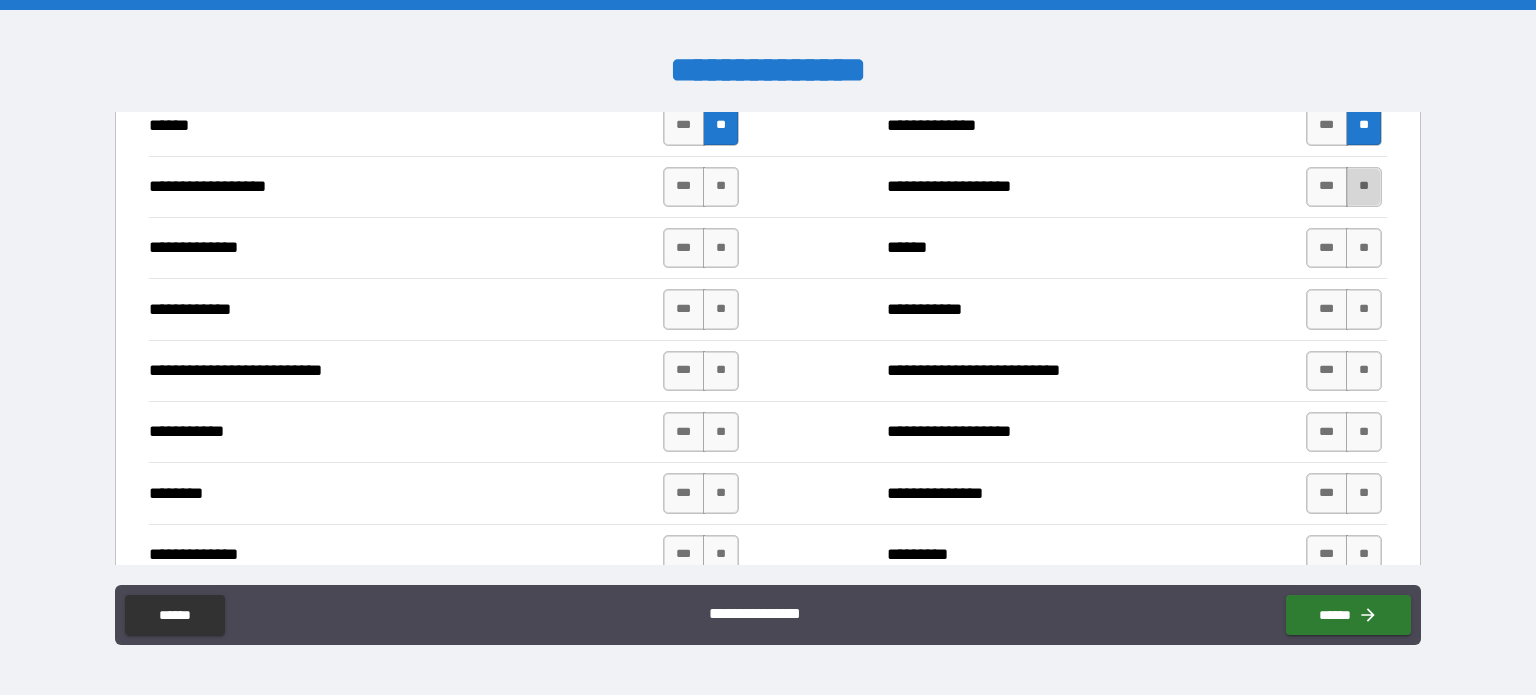 click on "**" at bounding box center [1364, 187] 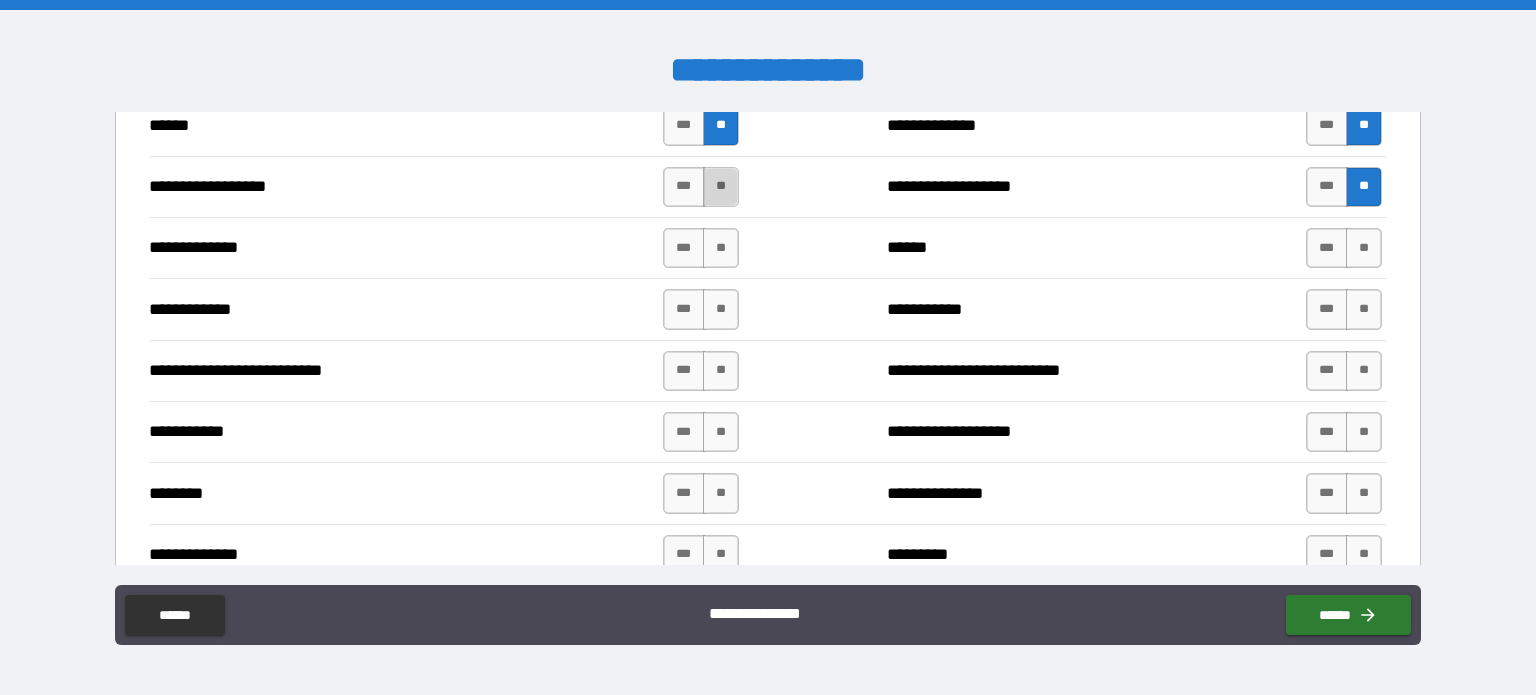 click on "**" at bounding box center (721, 187) 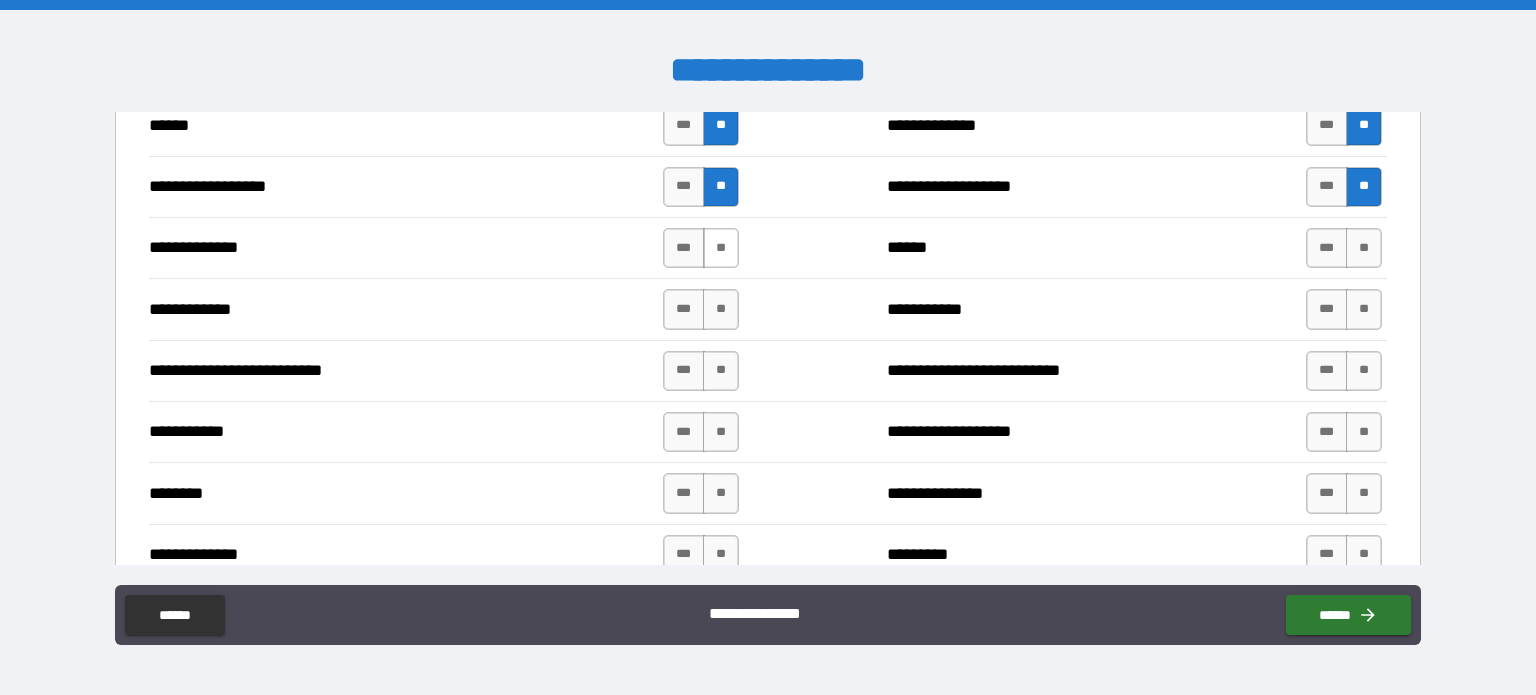 click on "**" at bounding box center [721, 248] 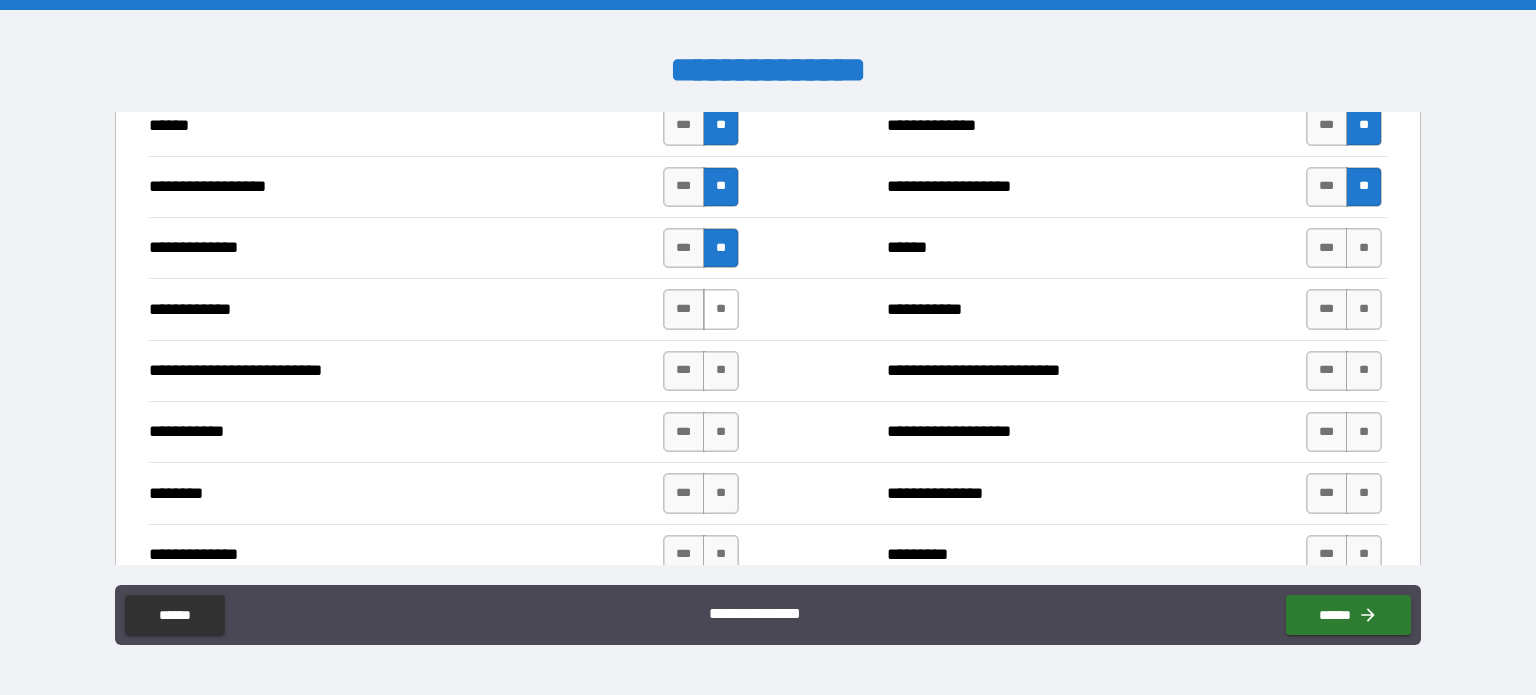 click on "**" at bounding box center (721, 309) 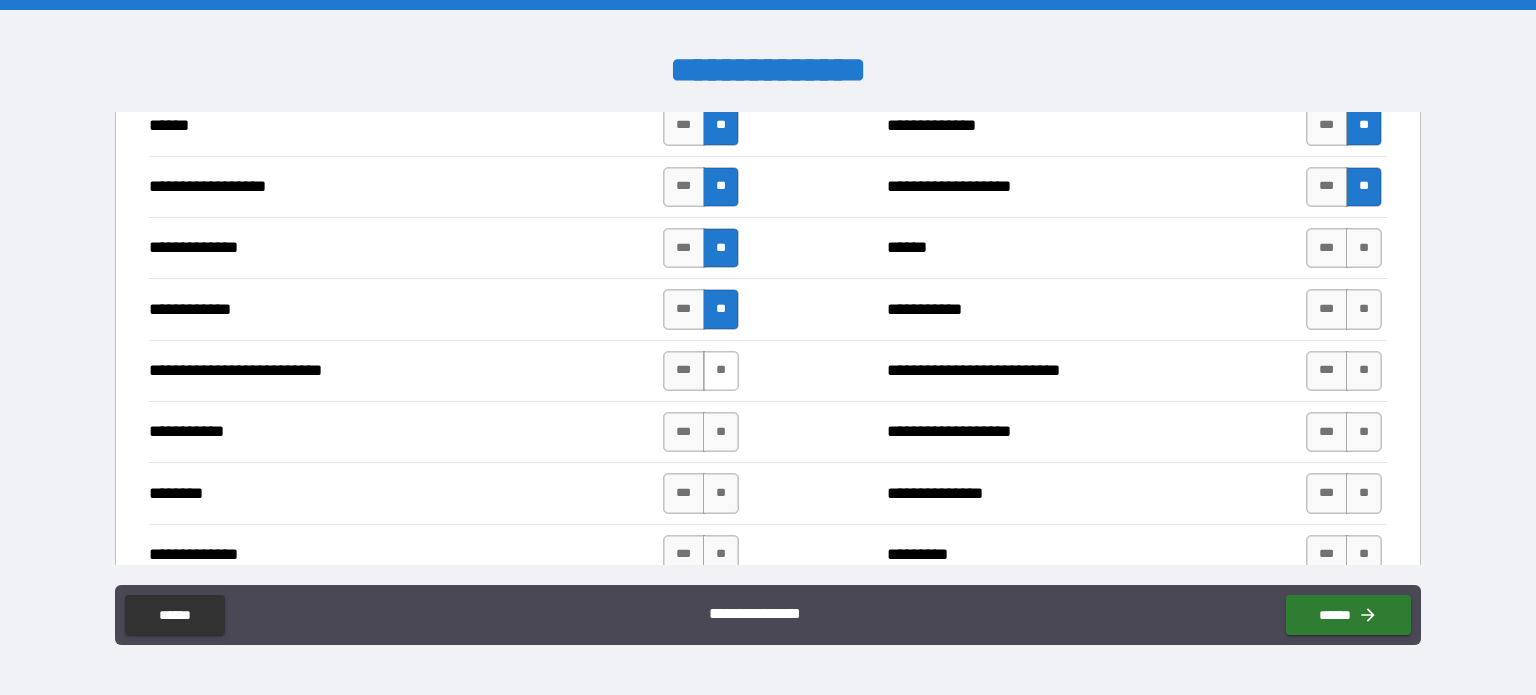 click on "**" at bounding box center (721, 371) 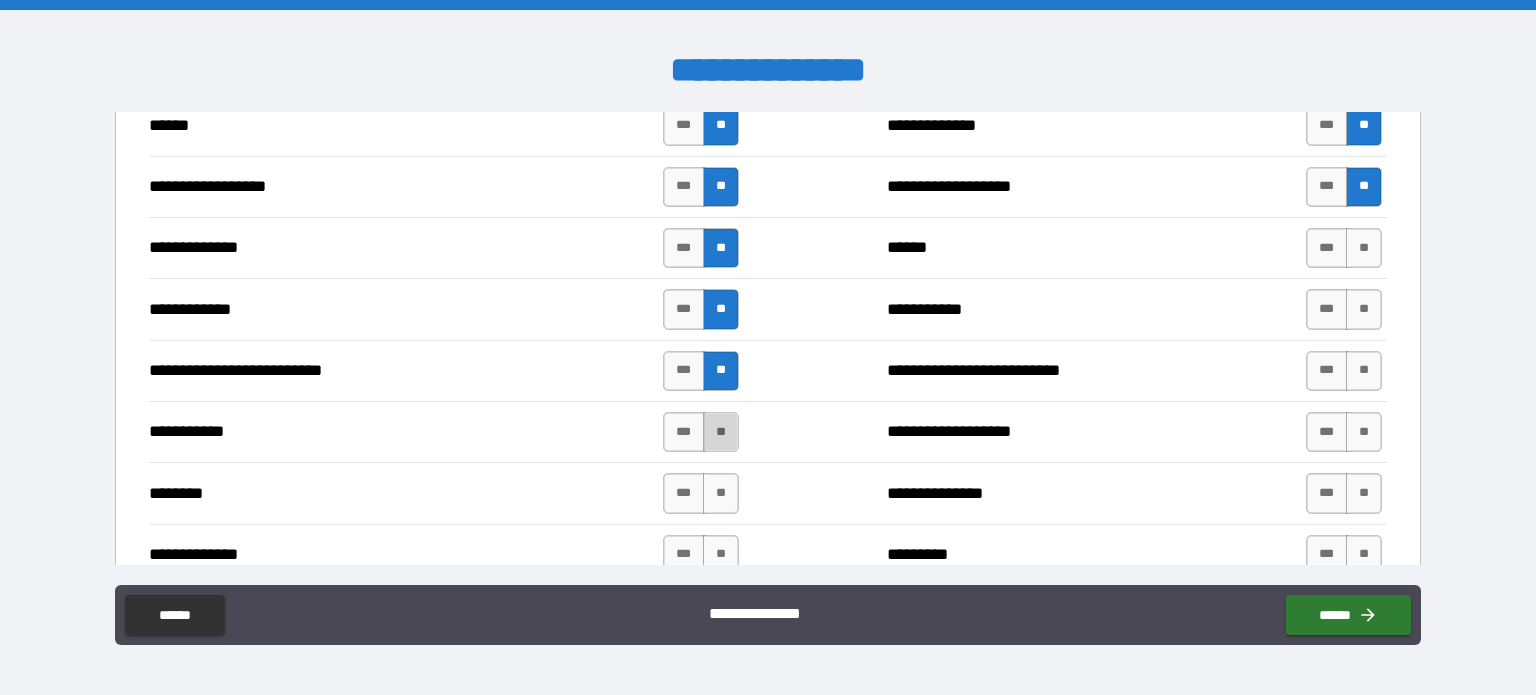 click on "**" at bounding box center (721, 432) 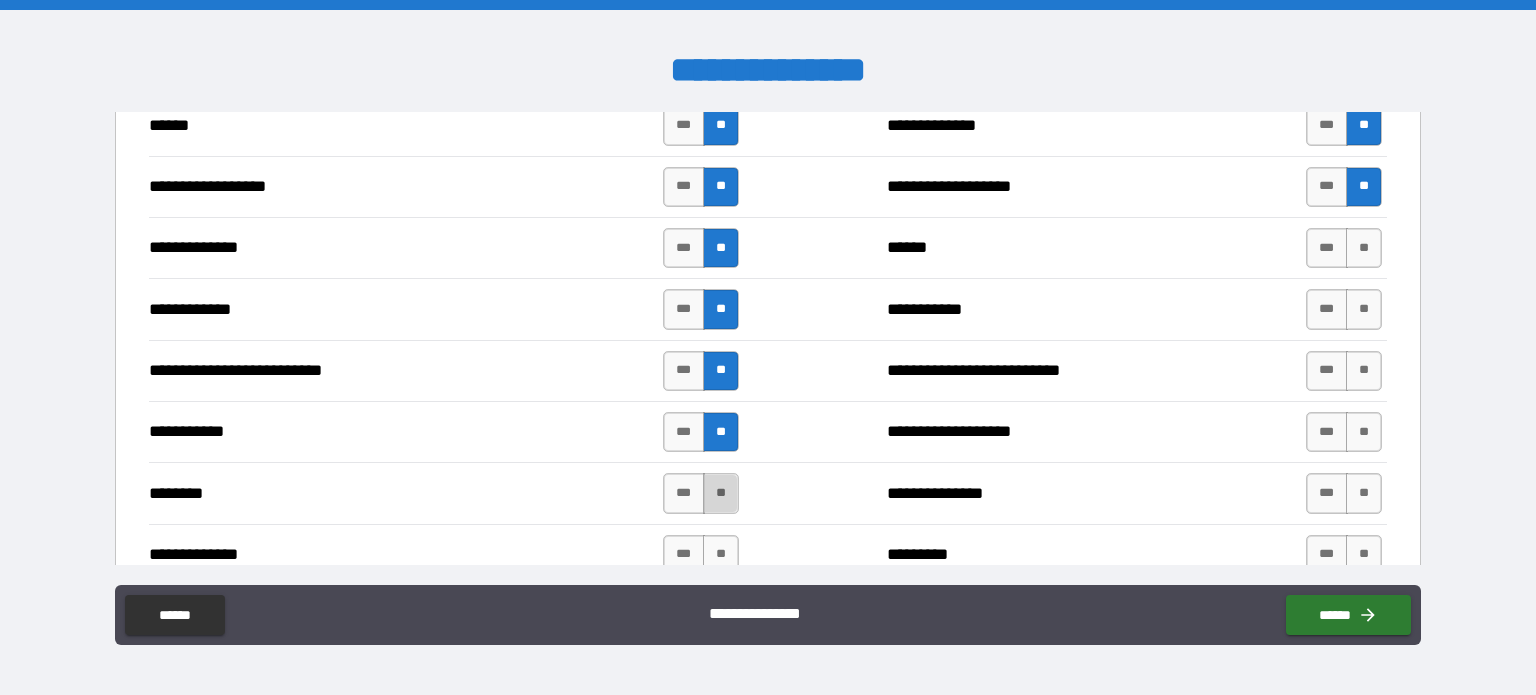 click on "**" at bounding box center (721, 493) 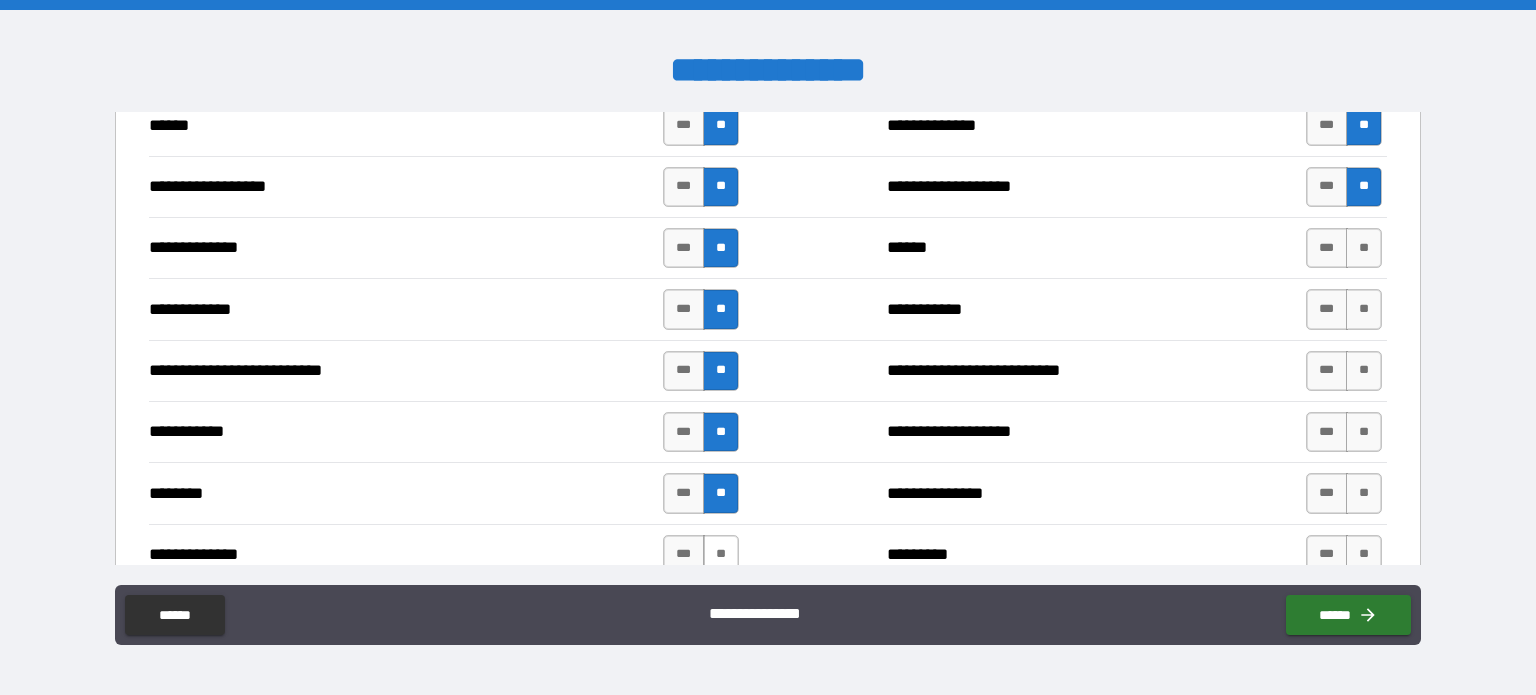 click on "**" at bounding box center (721, 555) 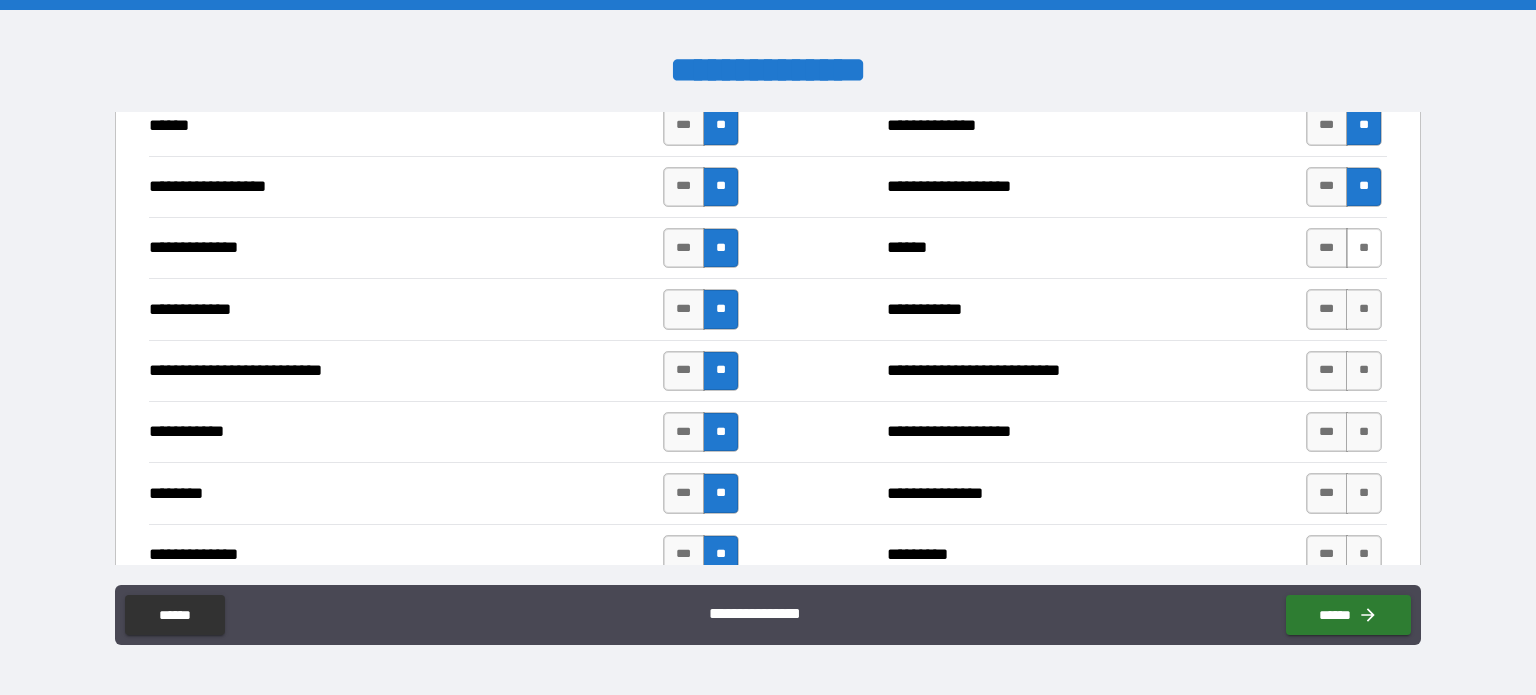 click on "**" at bounding box center [1364, 248] 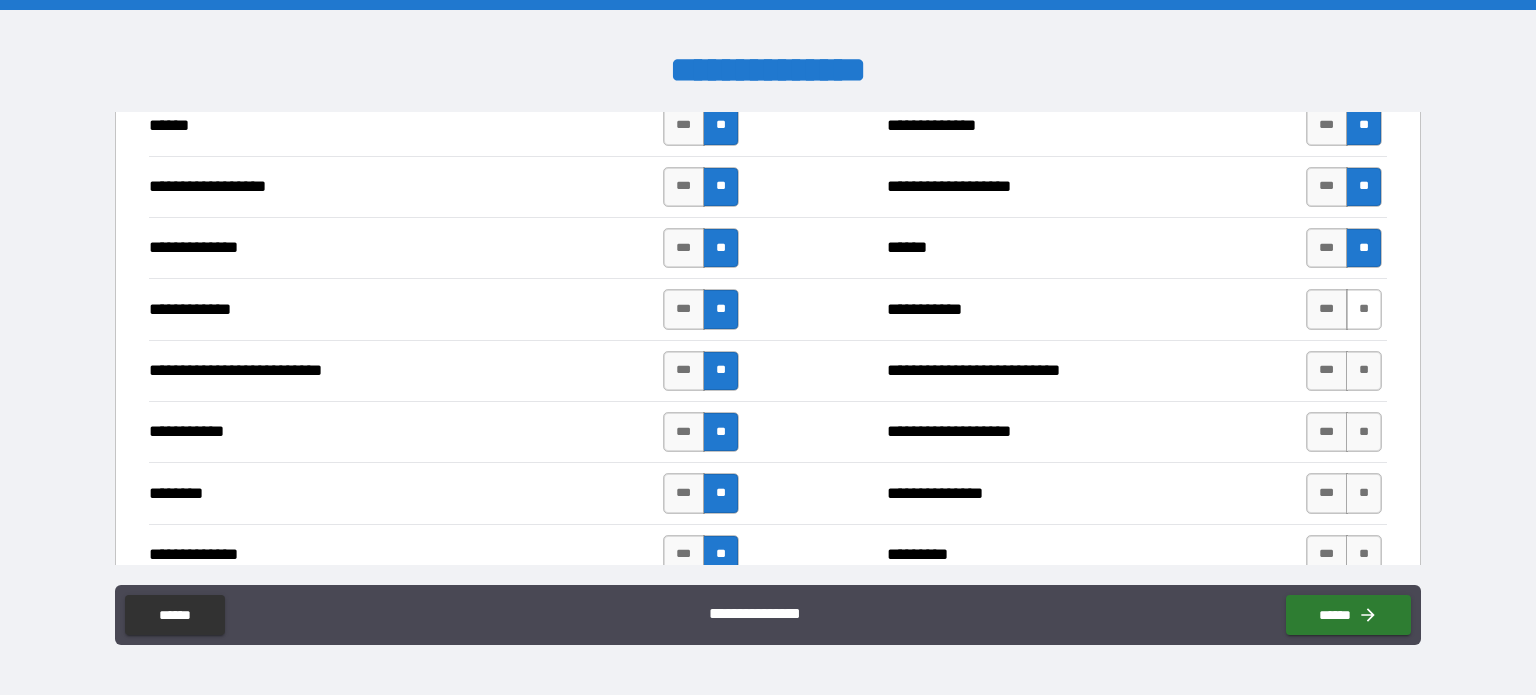 click on "**" at bounding box center [1364, 309] 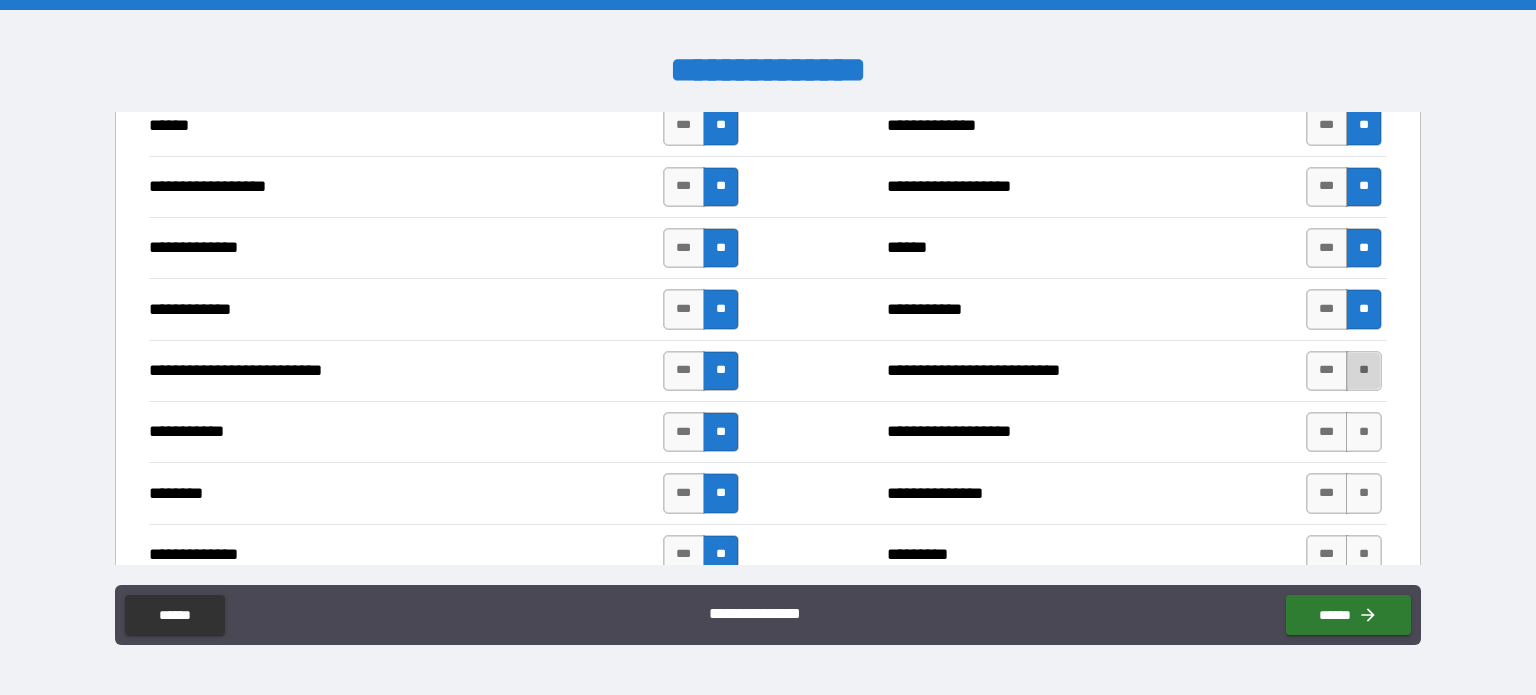 click on "**" at bounding box center (1364, 371) 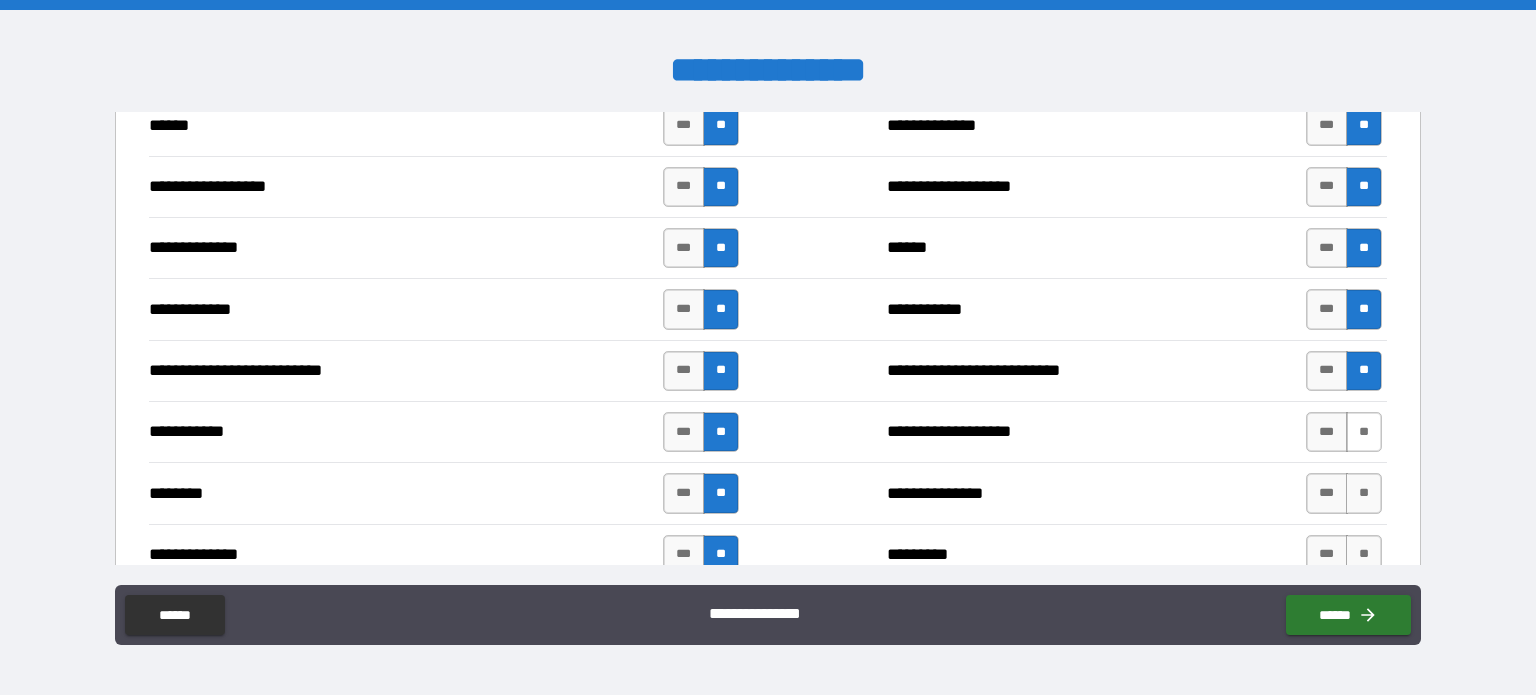 click on "**" at bounding box center [1364, 432] 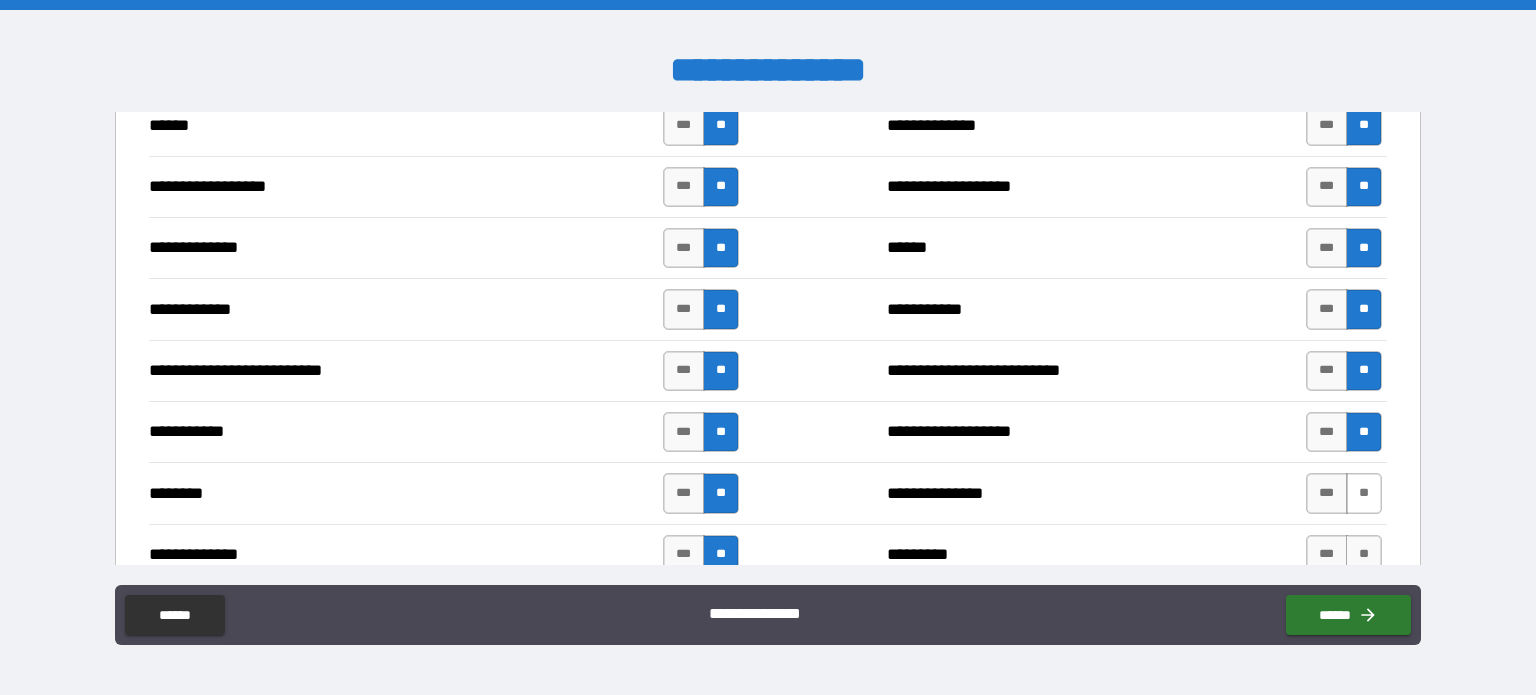 click on "**" at bounding box center (1364, 493) 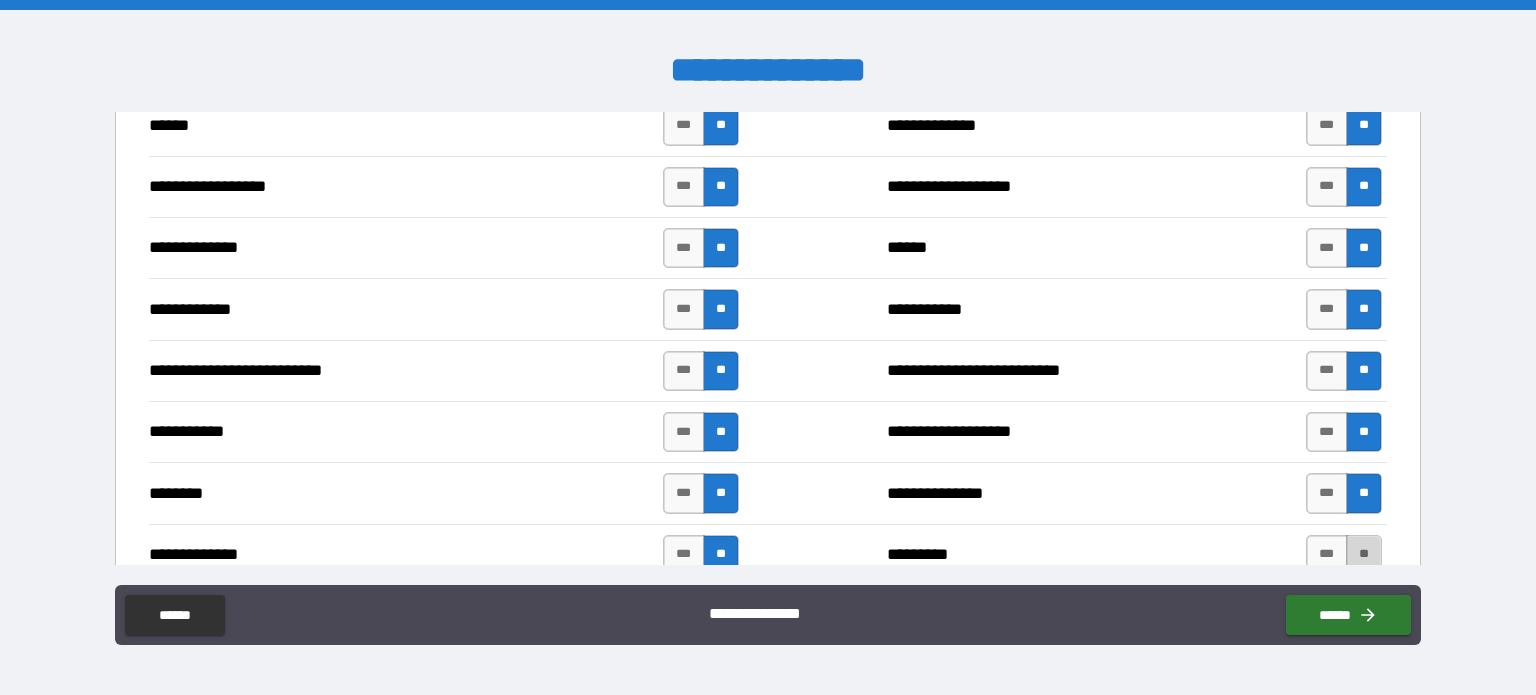 click on "**" at bounding box center [1364, 555] 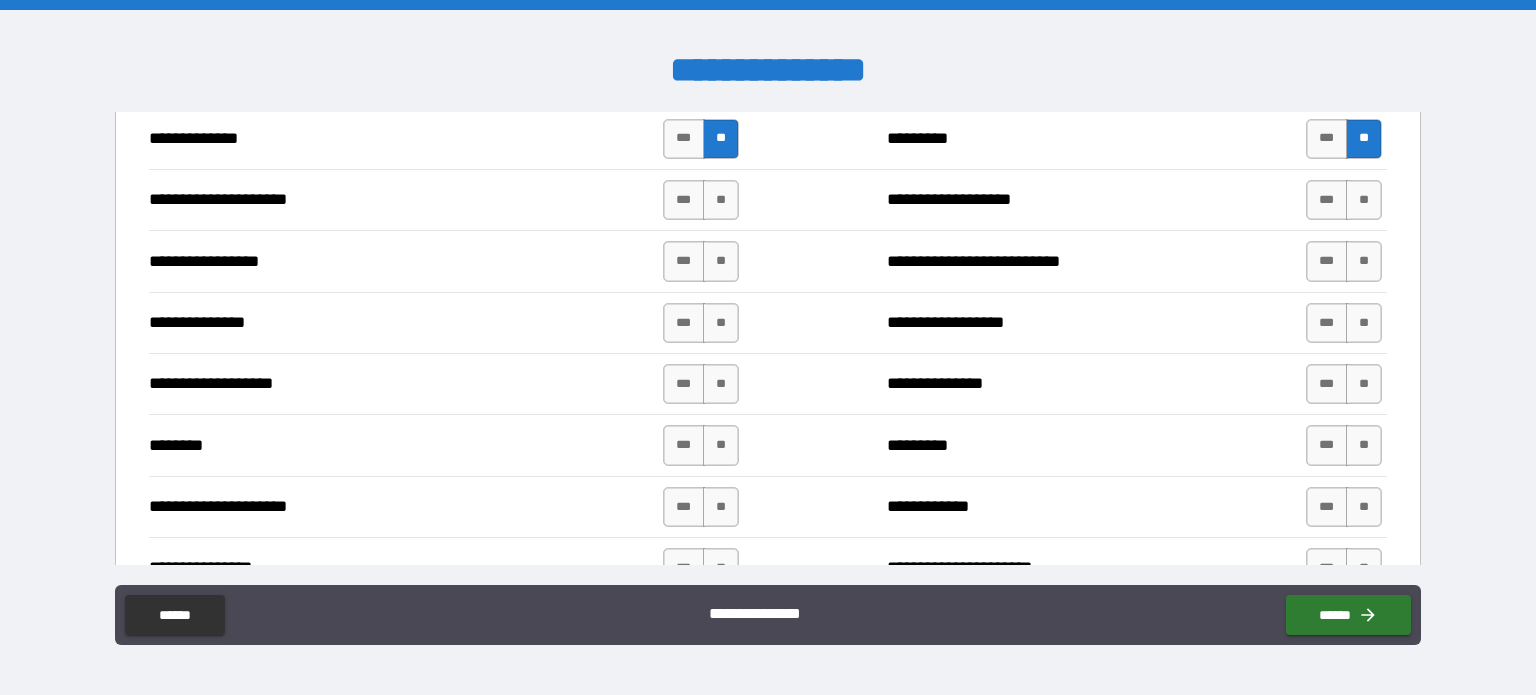 scroll, scrollTop: 2224, scrollLeft: 0, axis: vertical 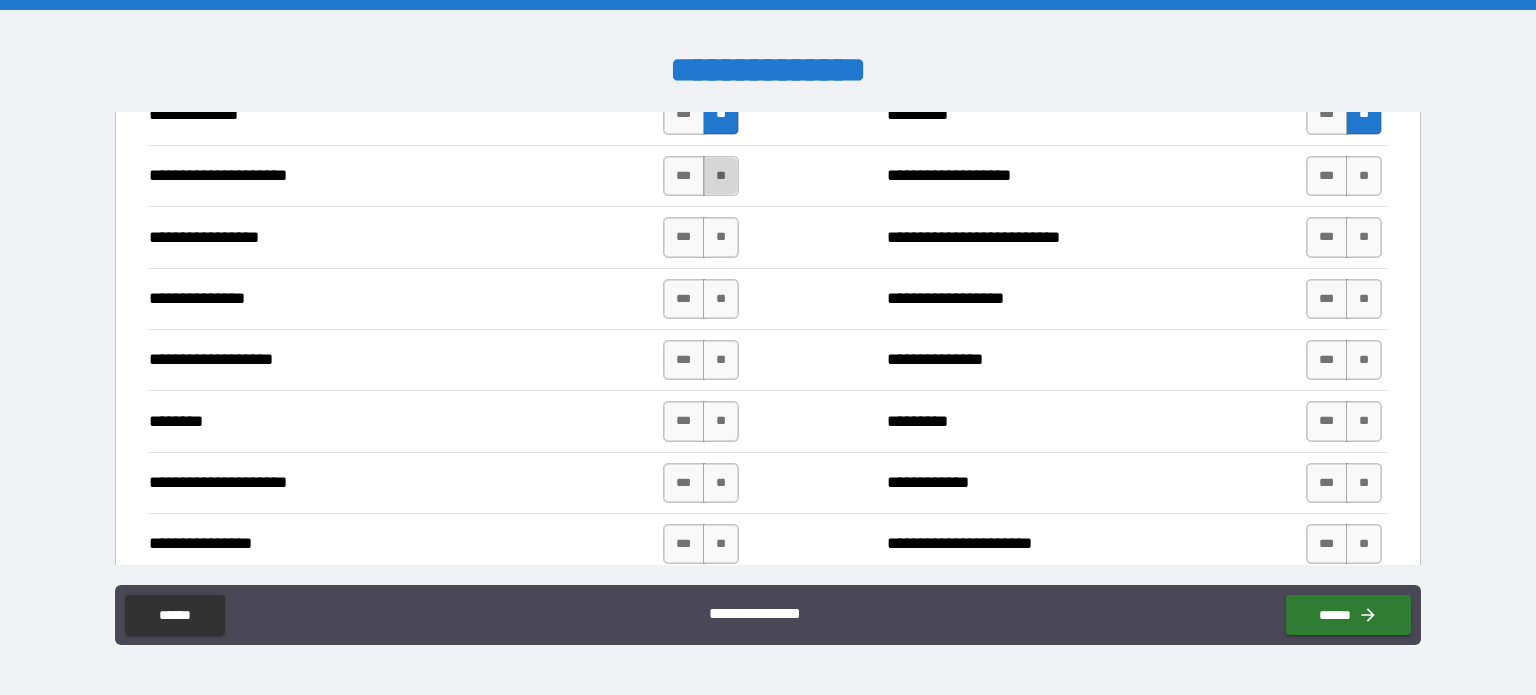 click on "**" at bounding box center (721, 176) 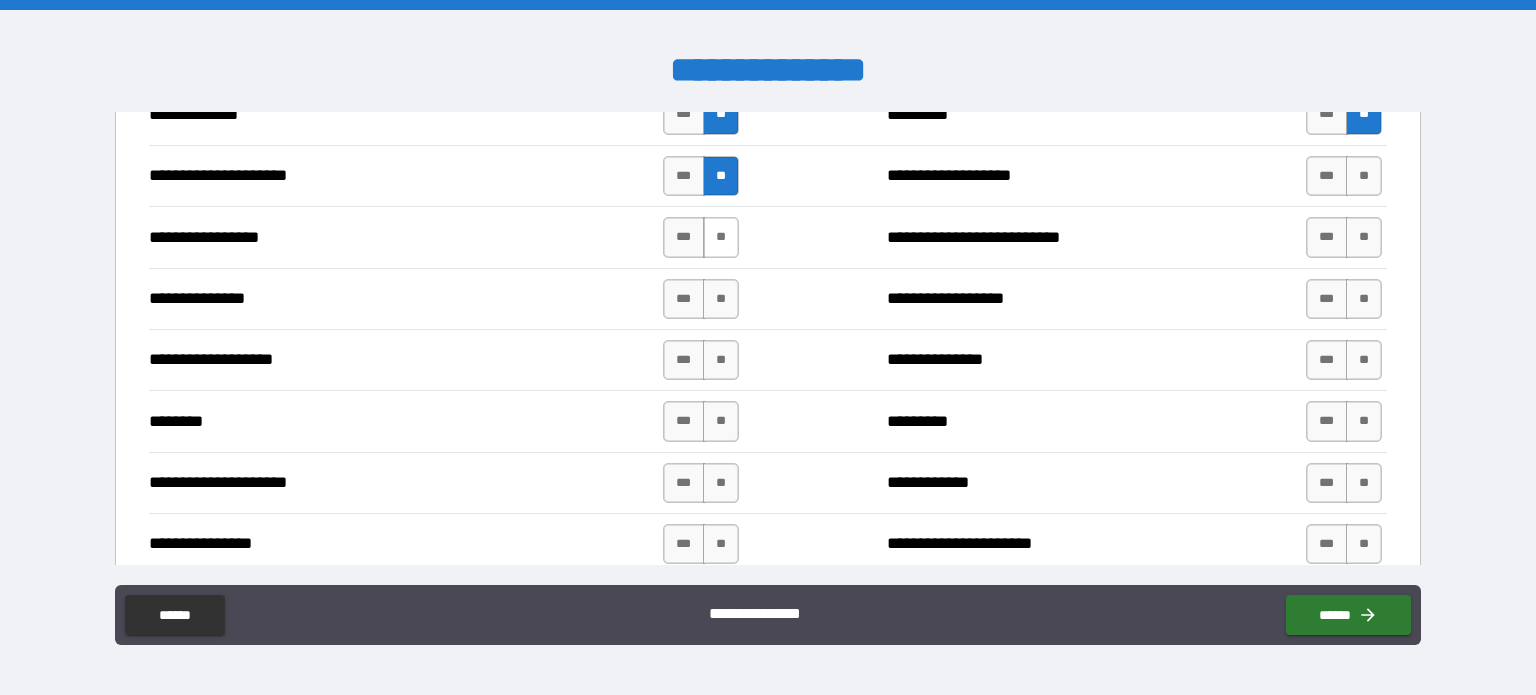 click on "**" at bounding box center [721, 237] 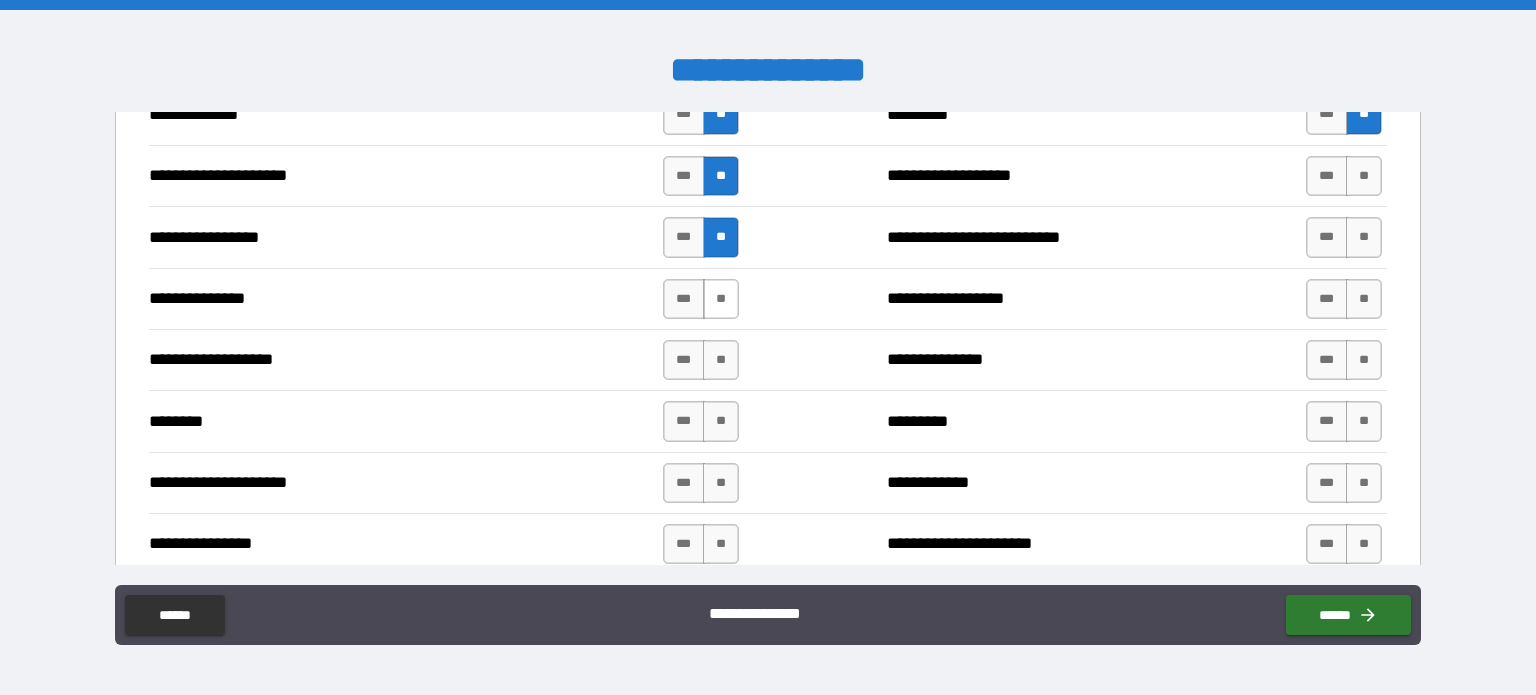 click on "**" at bounding box center [721, 299] 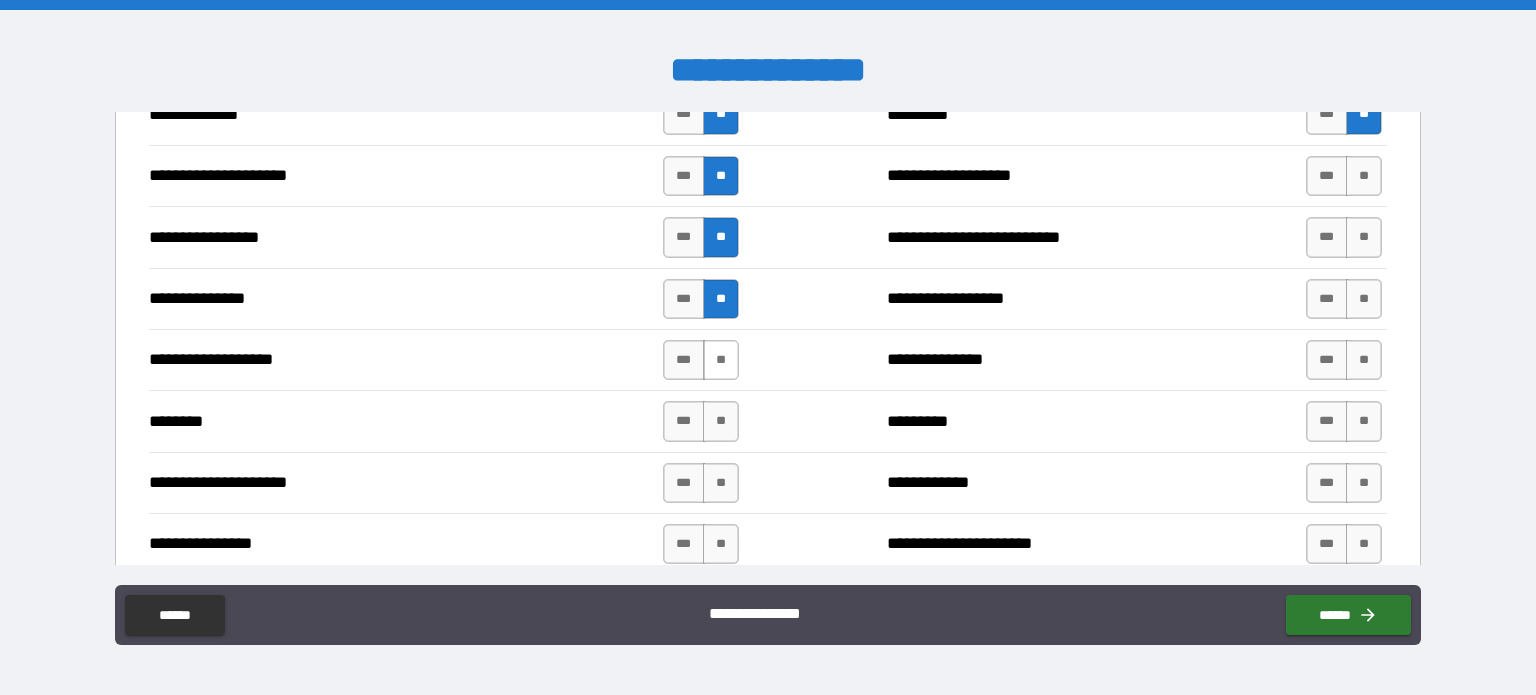 click on "**" at bounding box center [721, 360] 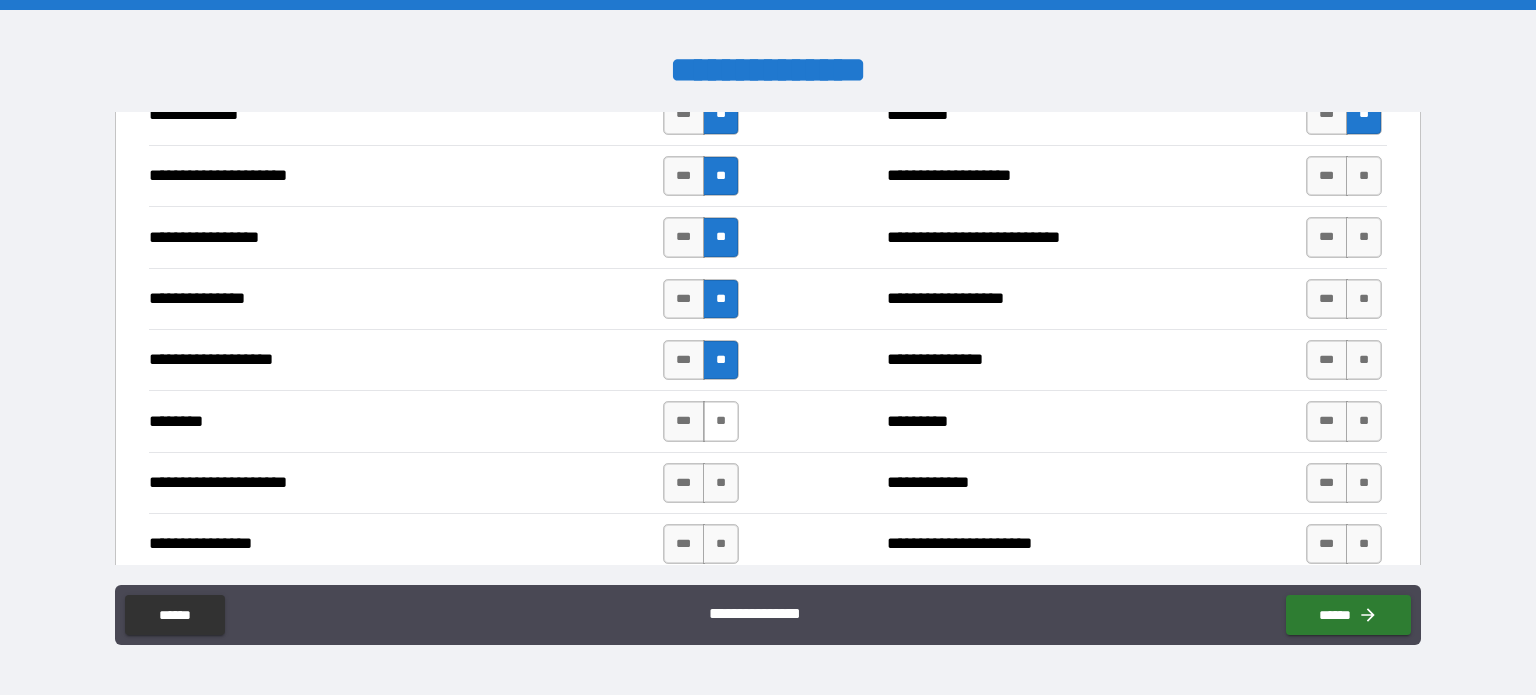 click on "**" at bounding box center (721, 421) 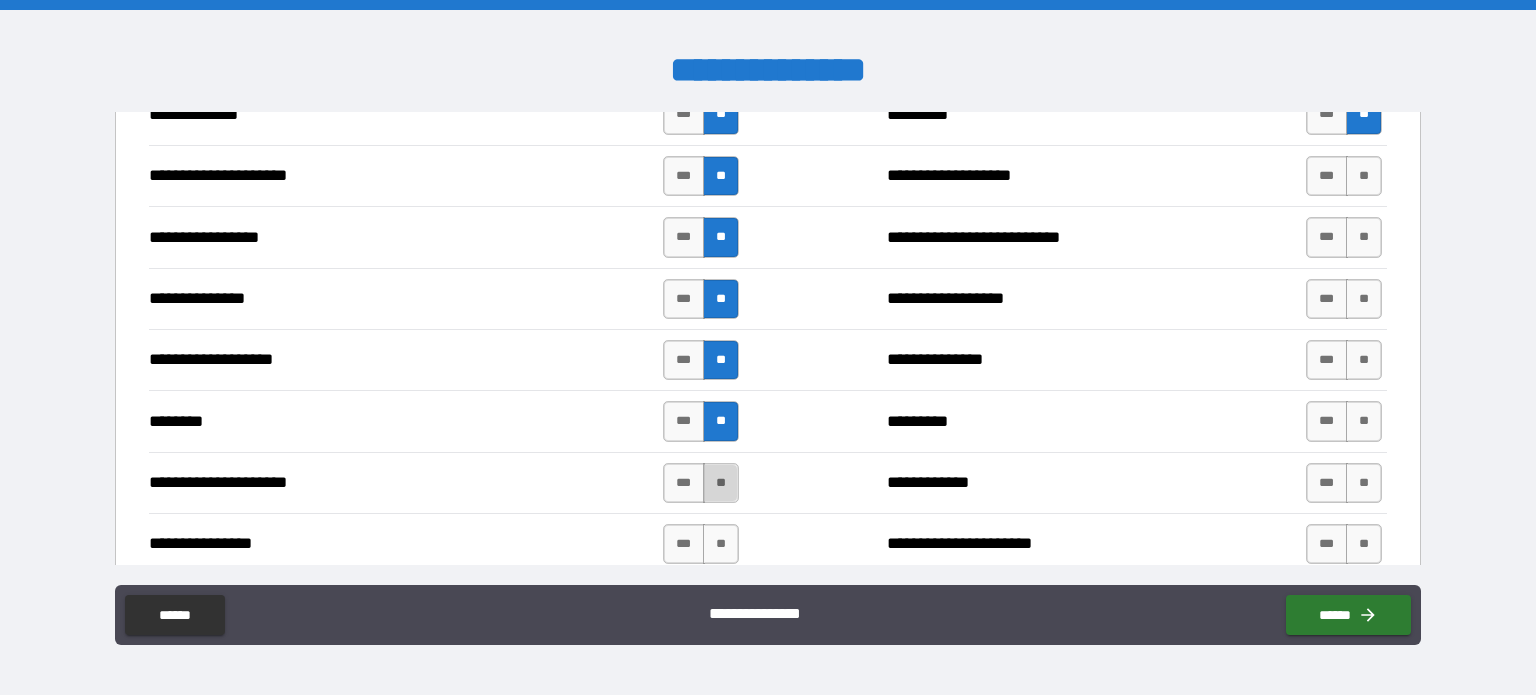 click on "**" at bounding box center [721, 483] 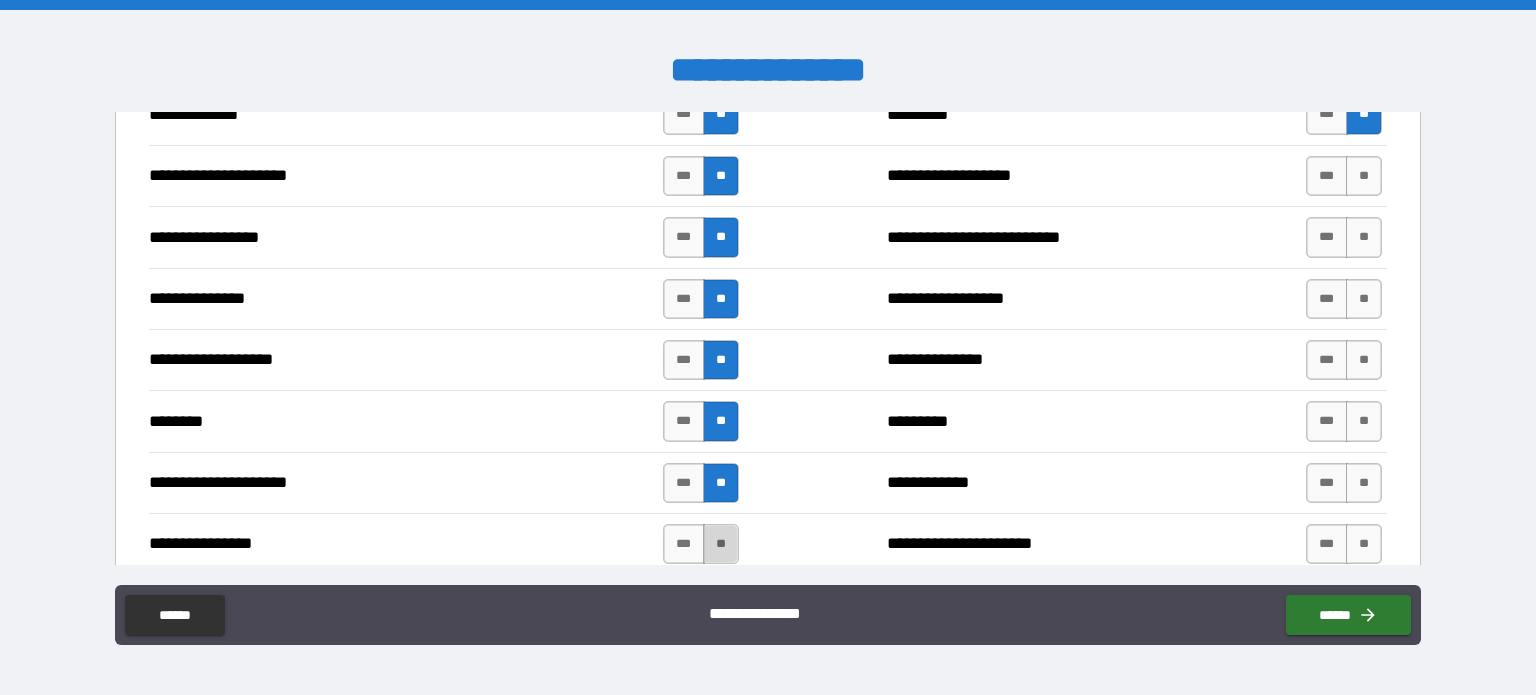 click on "**" at bounding box center (721, 544) 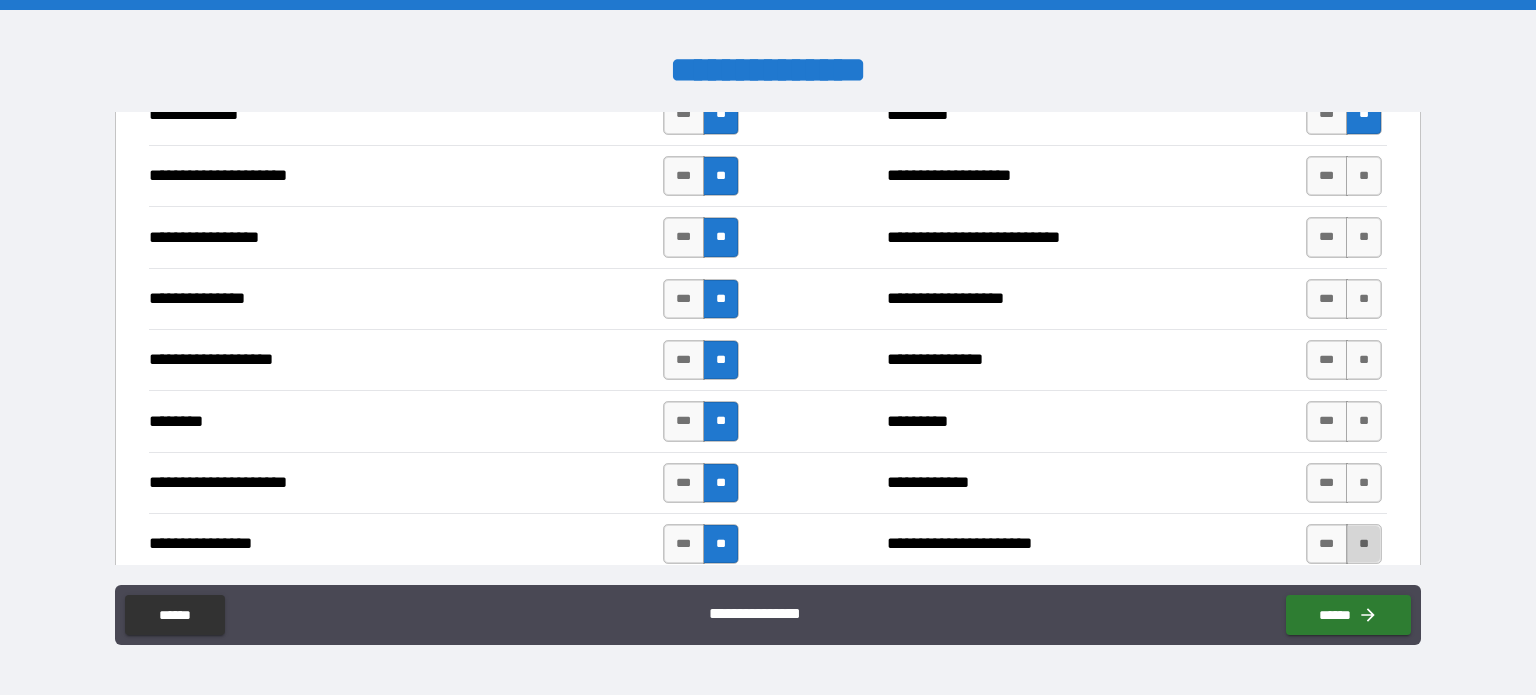 click on "**" at bounding box center [1364, 544] 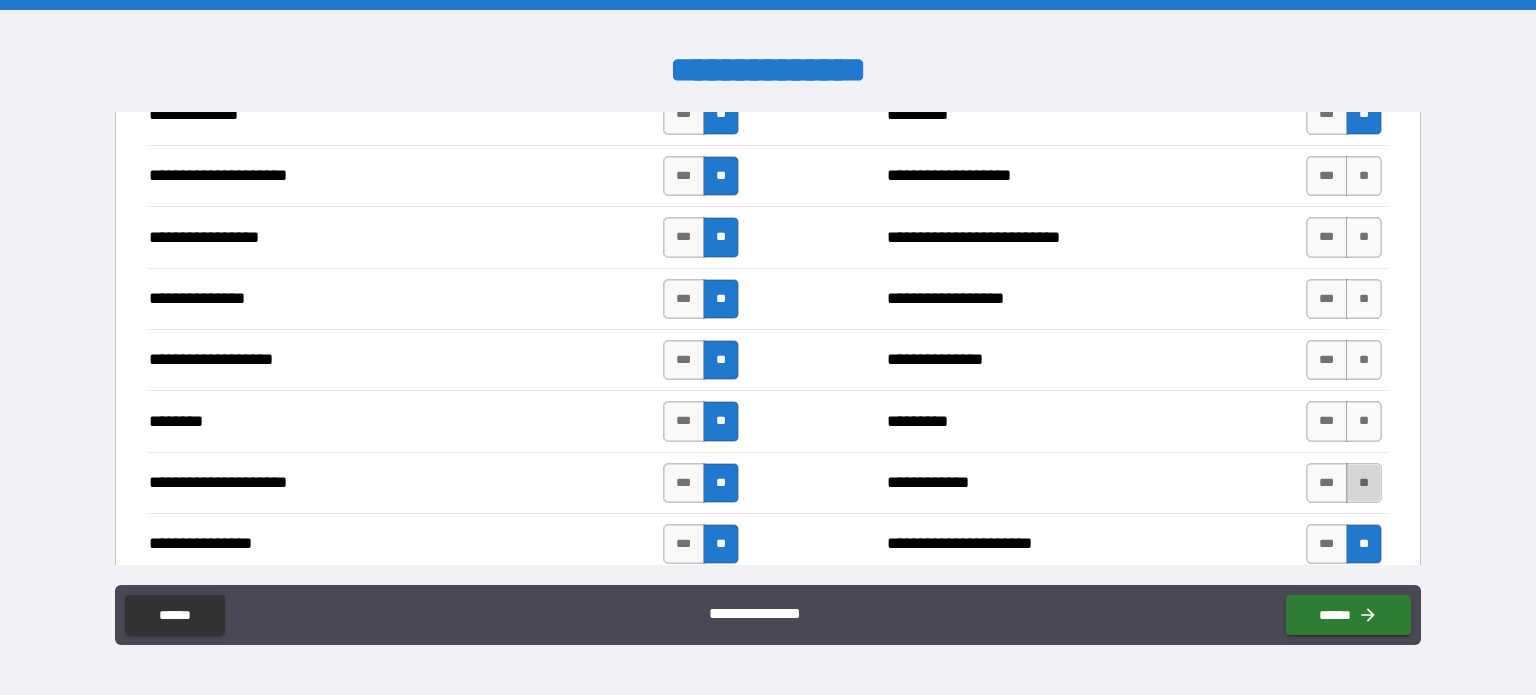 click on "**" at bounding box center [1364, 483] 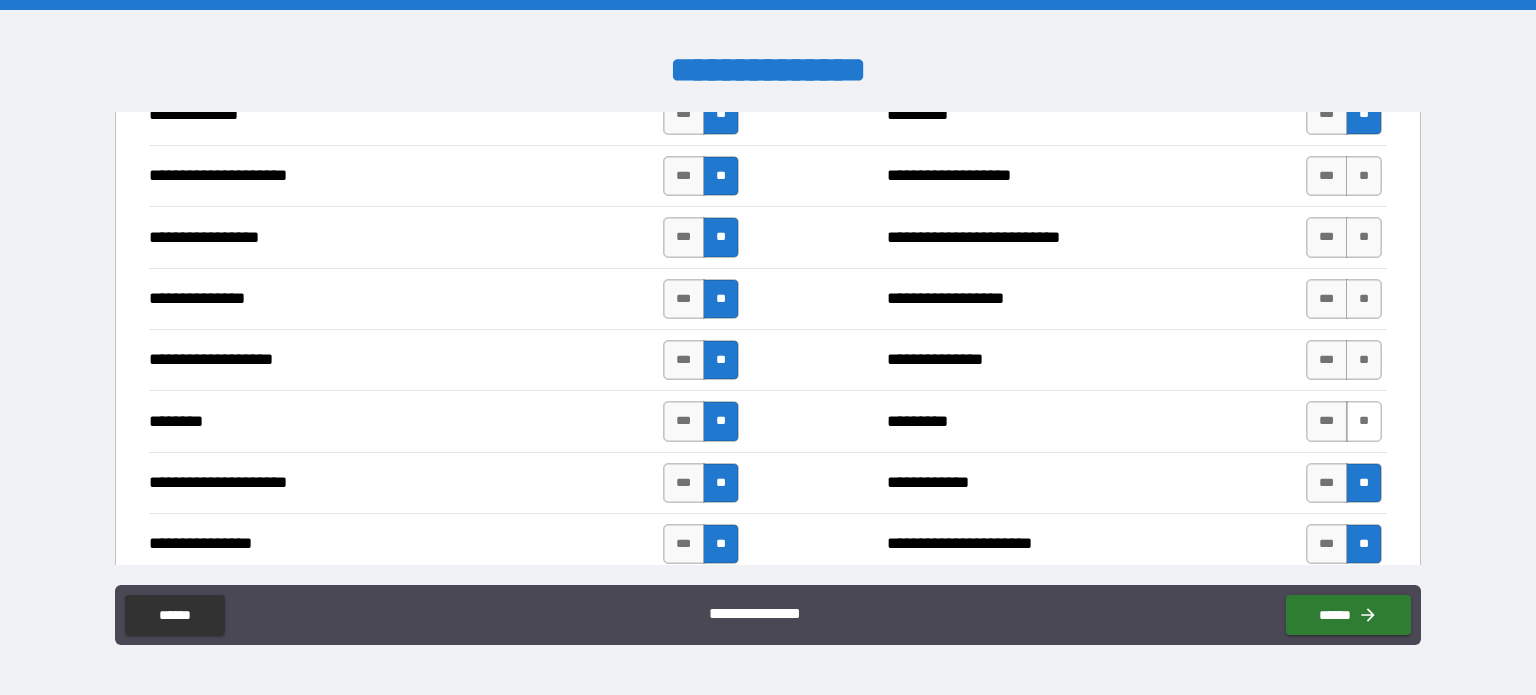 click on "**" at bounding box center [1364, 421] 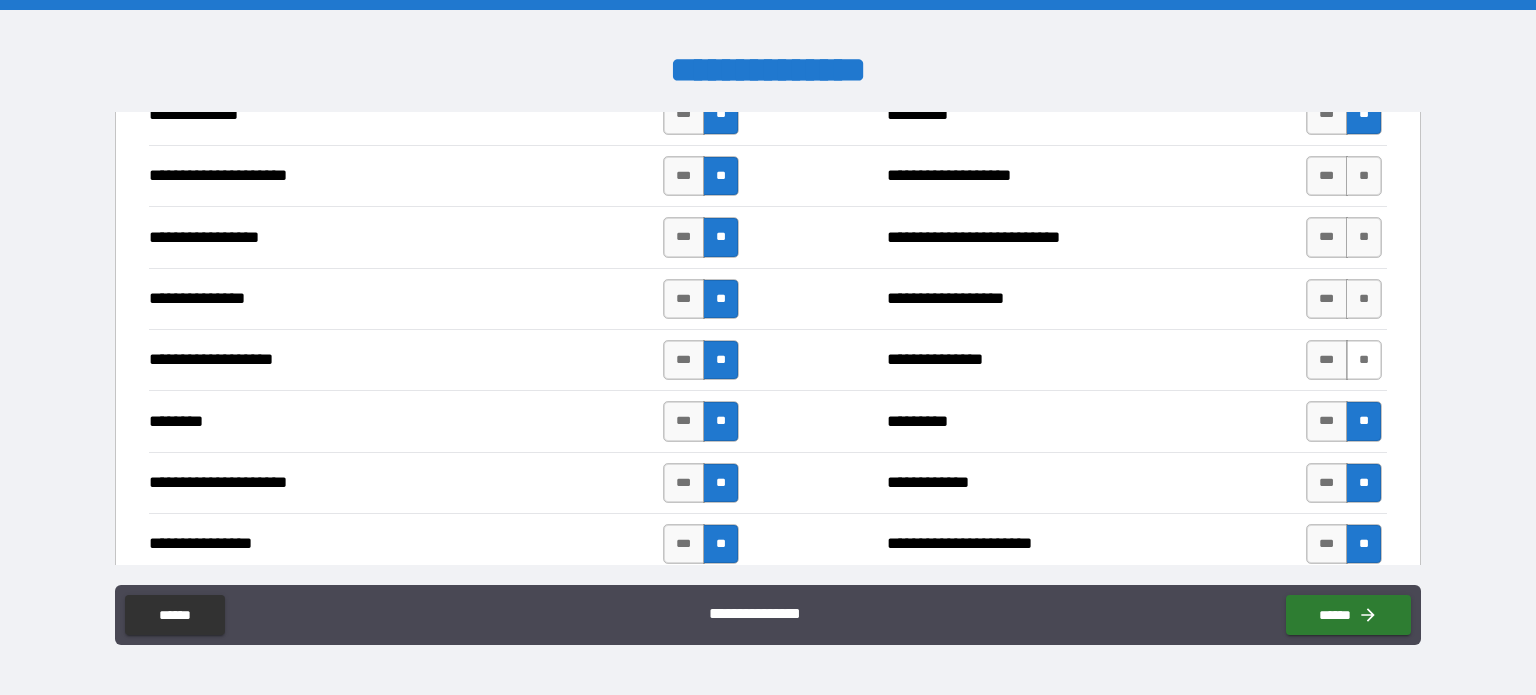 click on "**" at bounding box center (1364, 360) 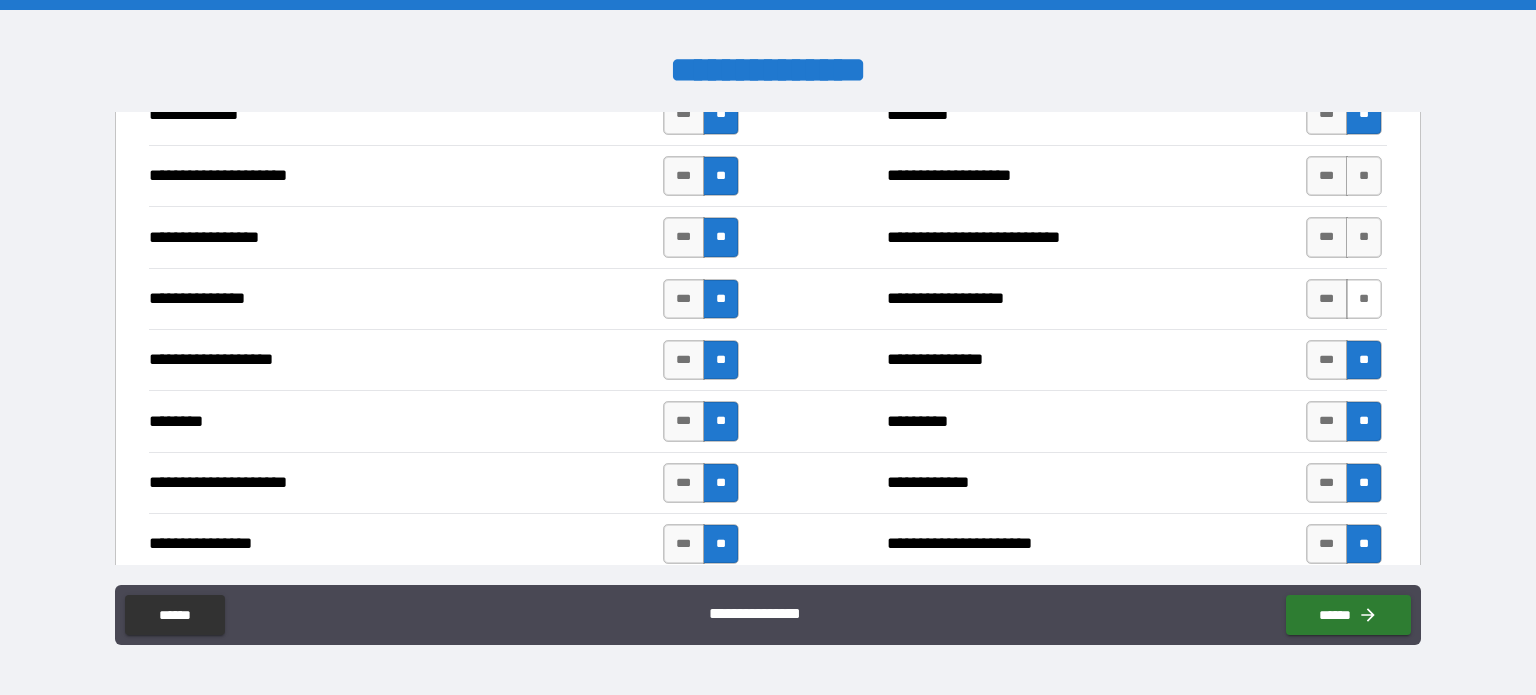 click on "**" at bounding box center [1364, 299] 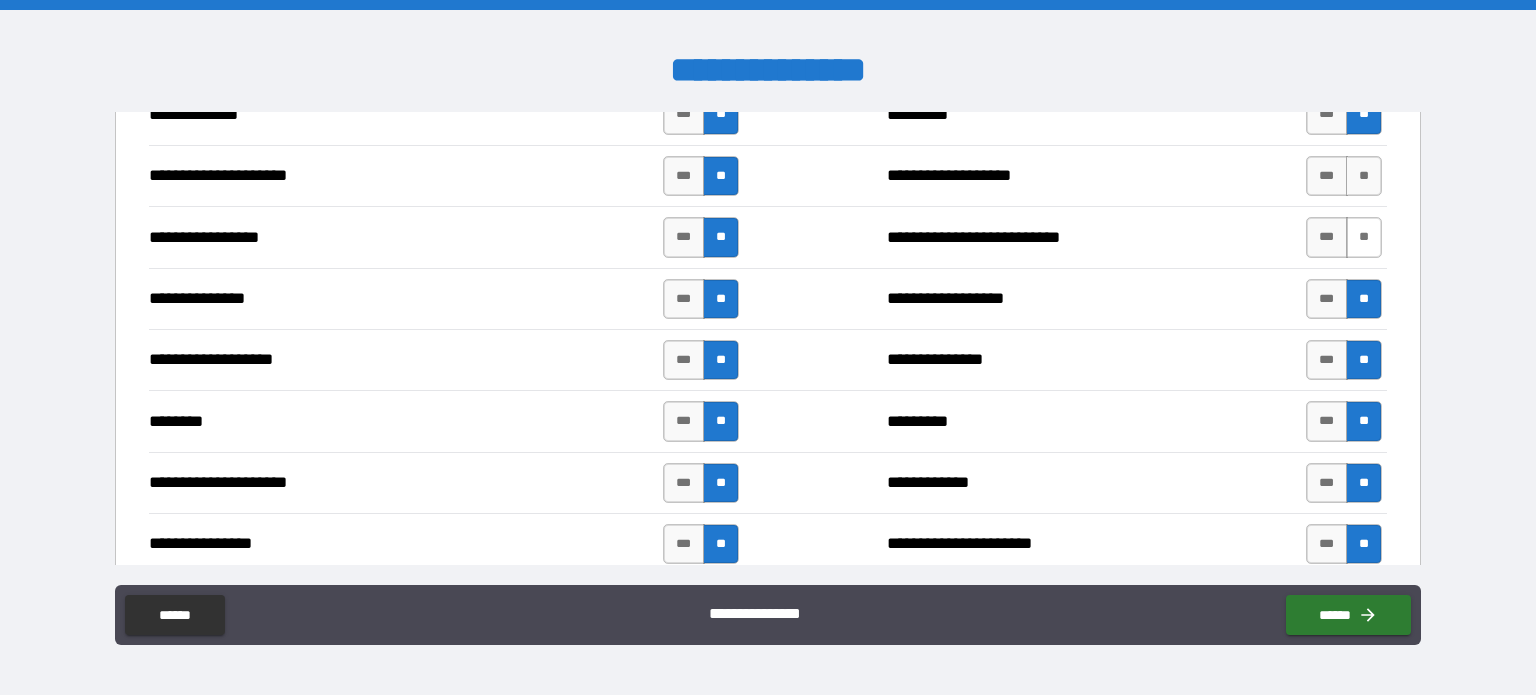 click on "**" at bounding box center [1364, 237] 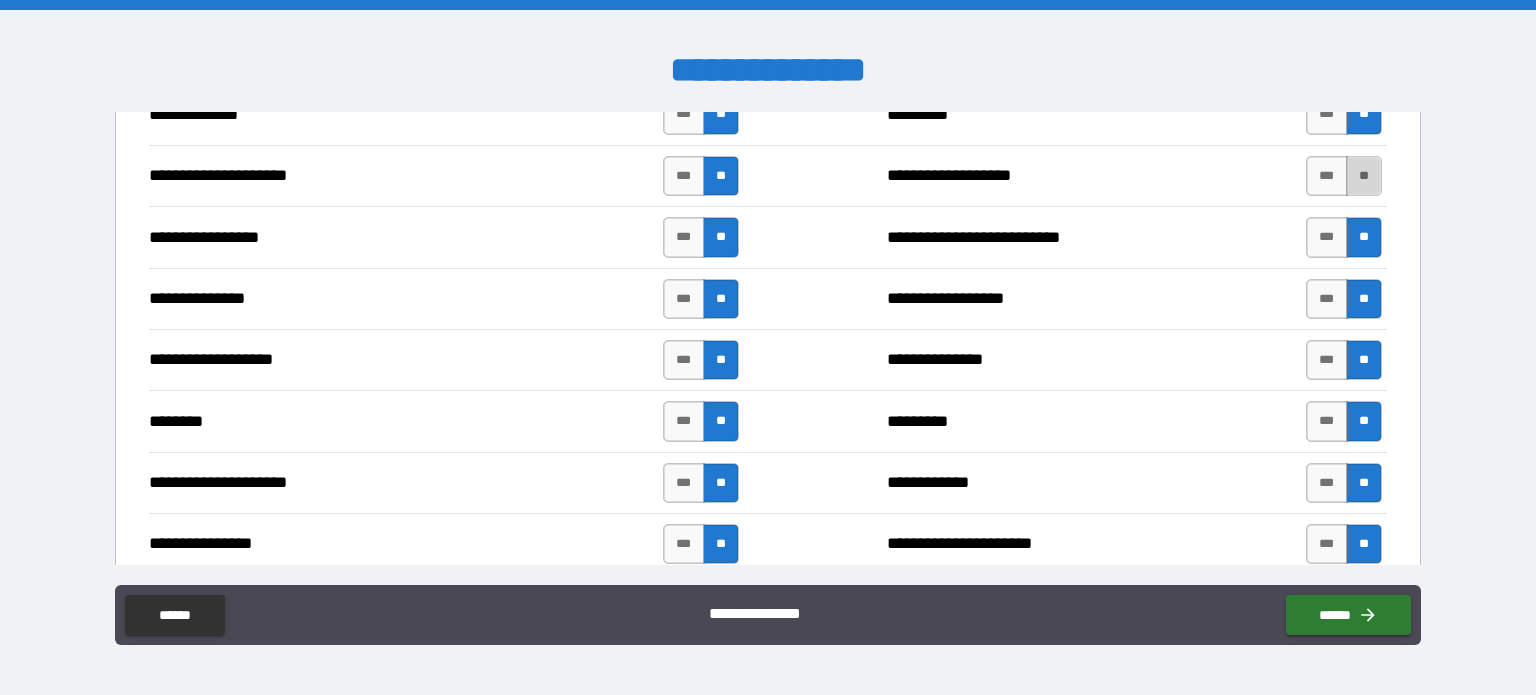 click on "**" at bounding box center [1364, 176] 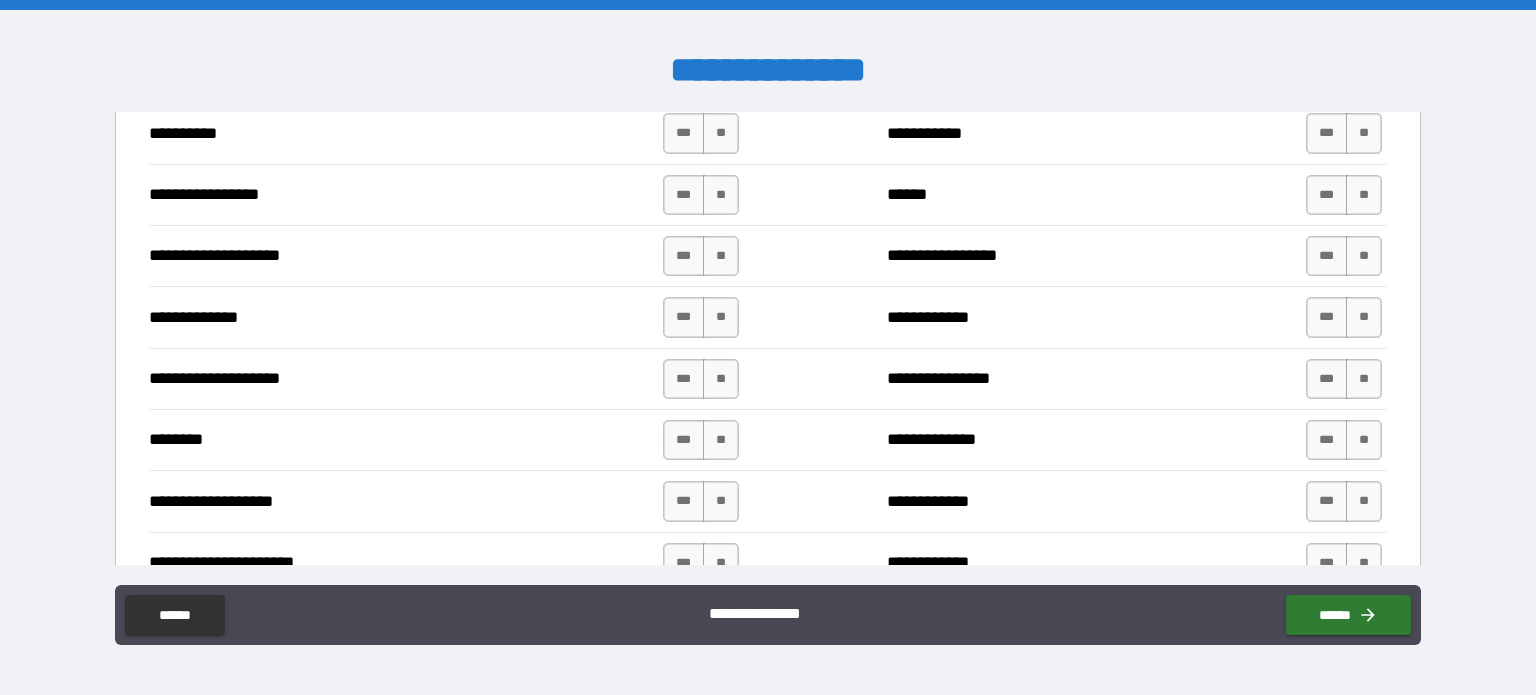 scroll, scrollTop: 2664, scrollLeft: 0, axis: vertical 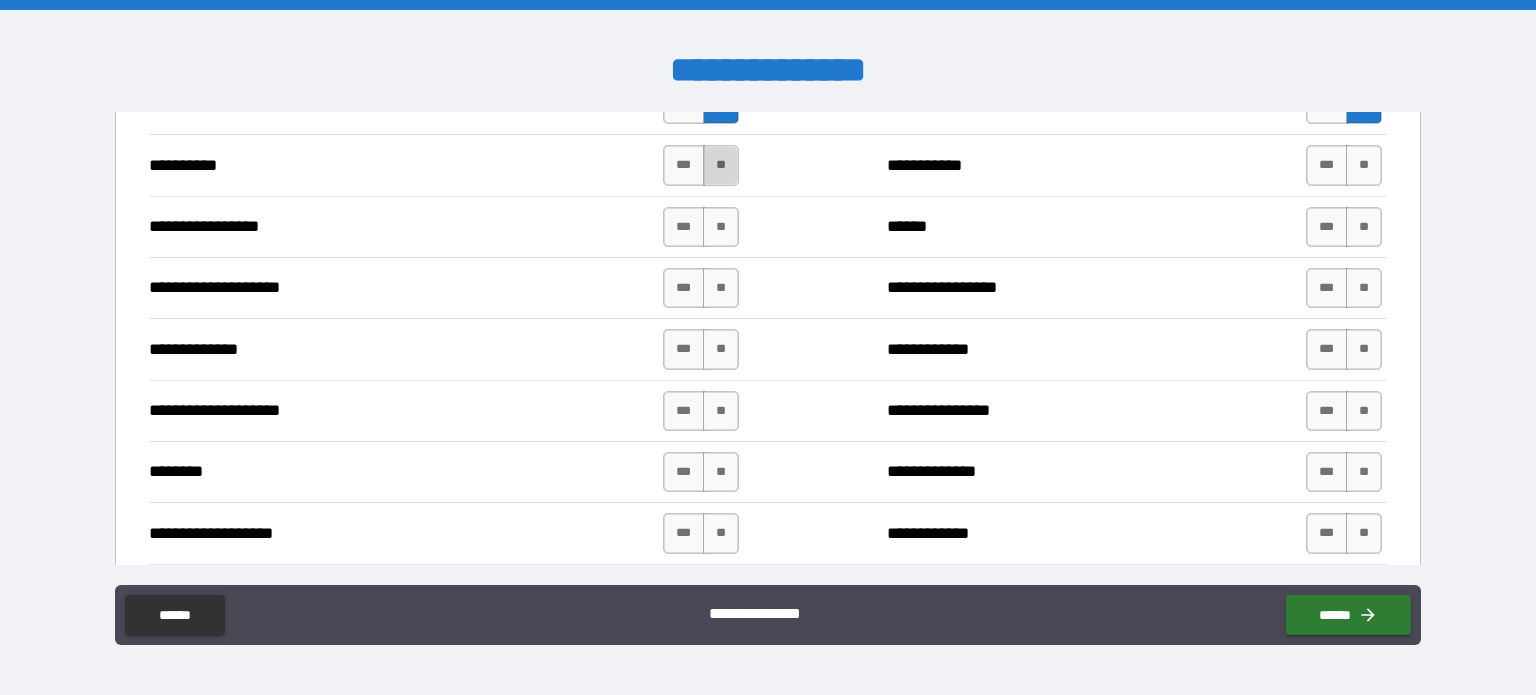 click on "**" at bounding box center (721, 165) 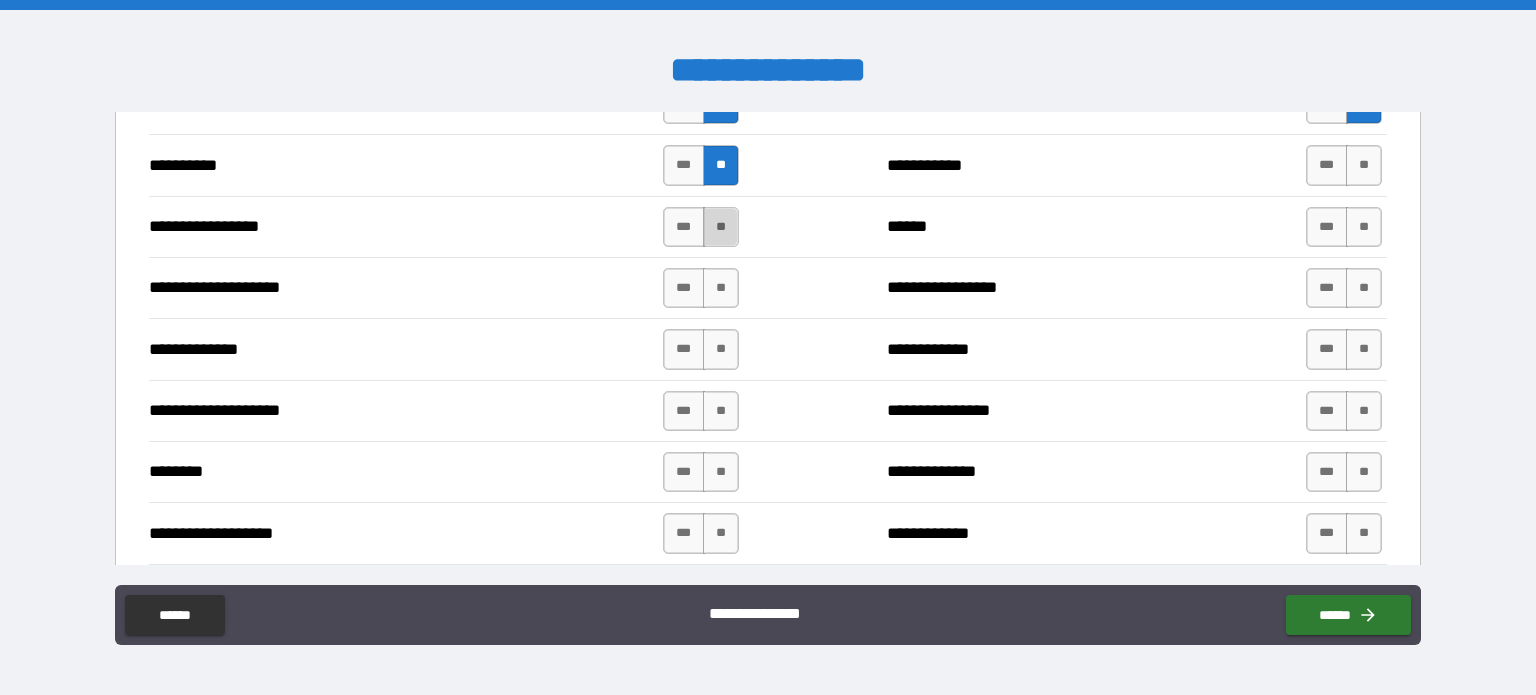 click on "**" at bounding box center [721, 227] 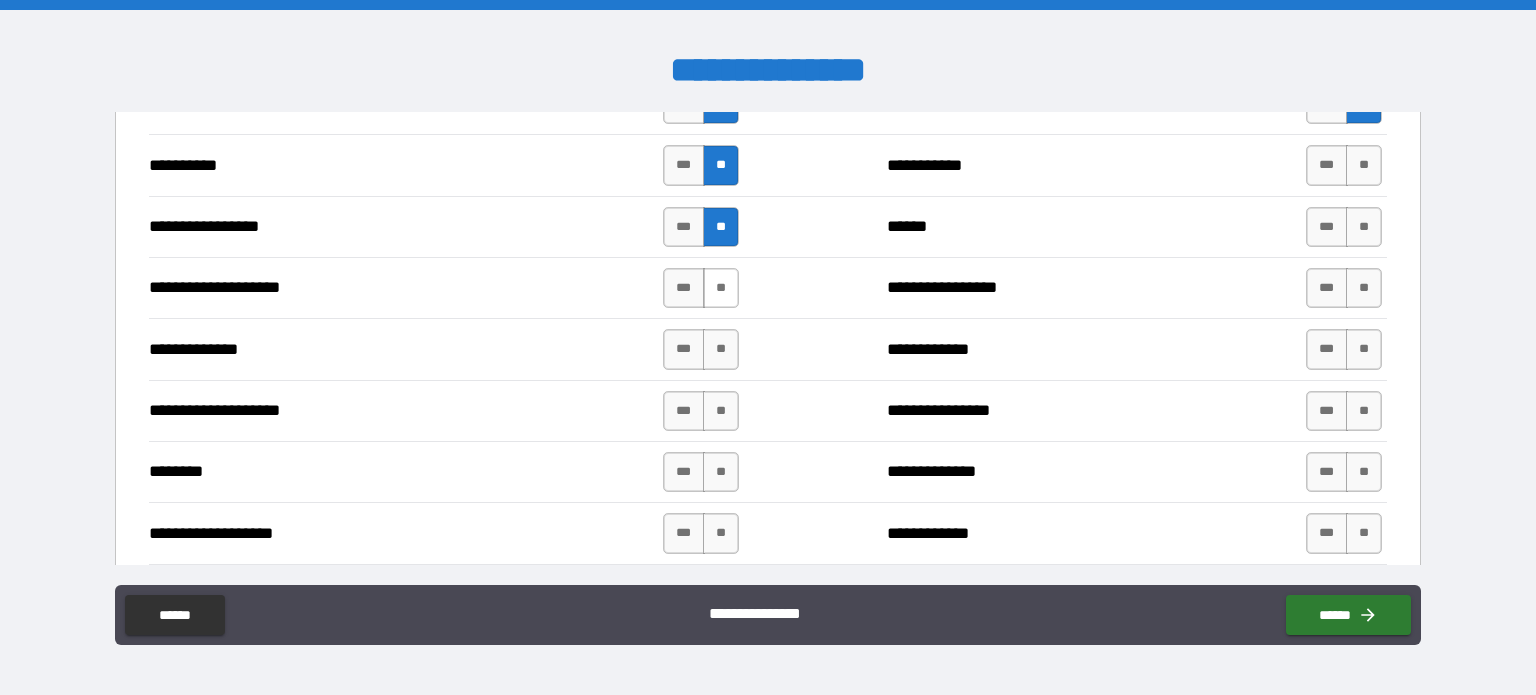 click on "**" at bounding box center (721, 288) 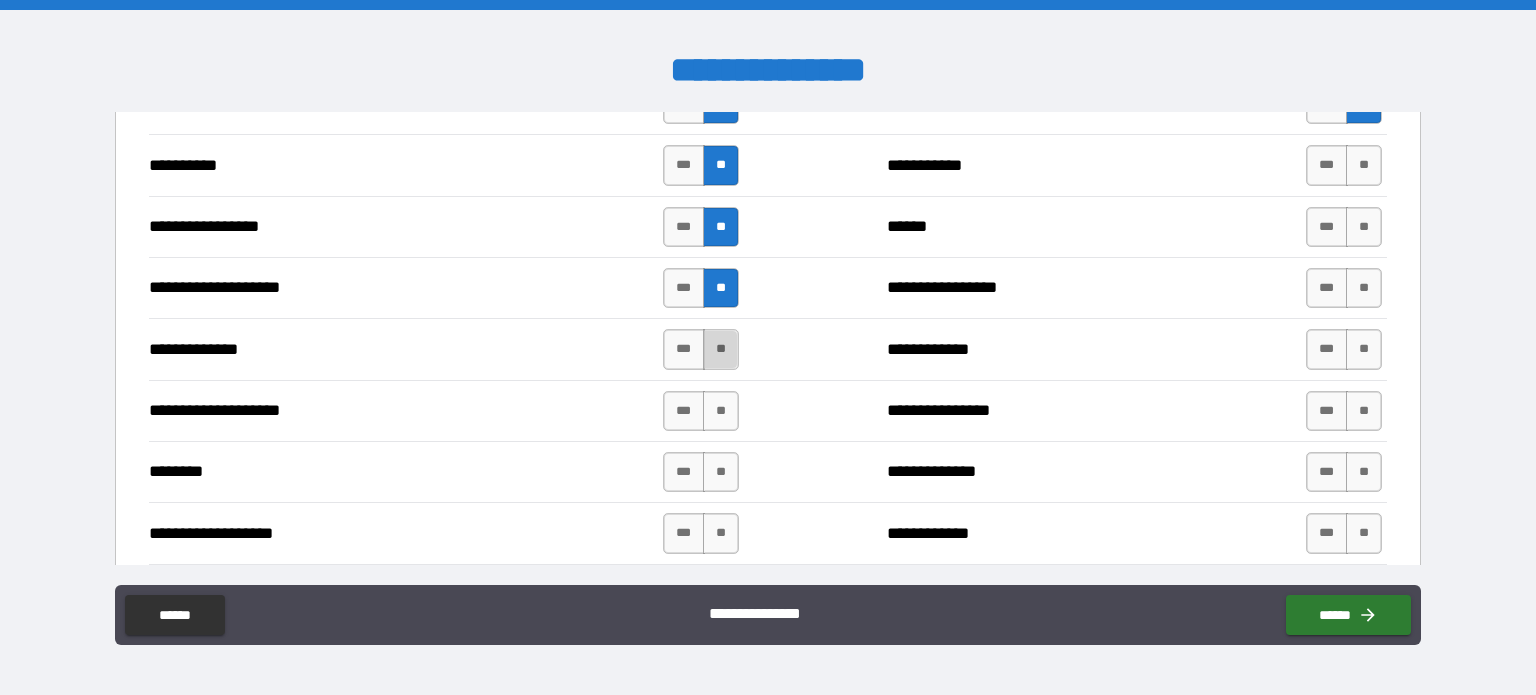 click on "**" at bounding box center [721, 349] 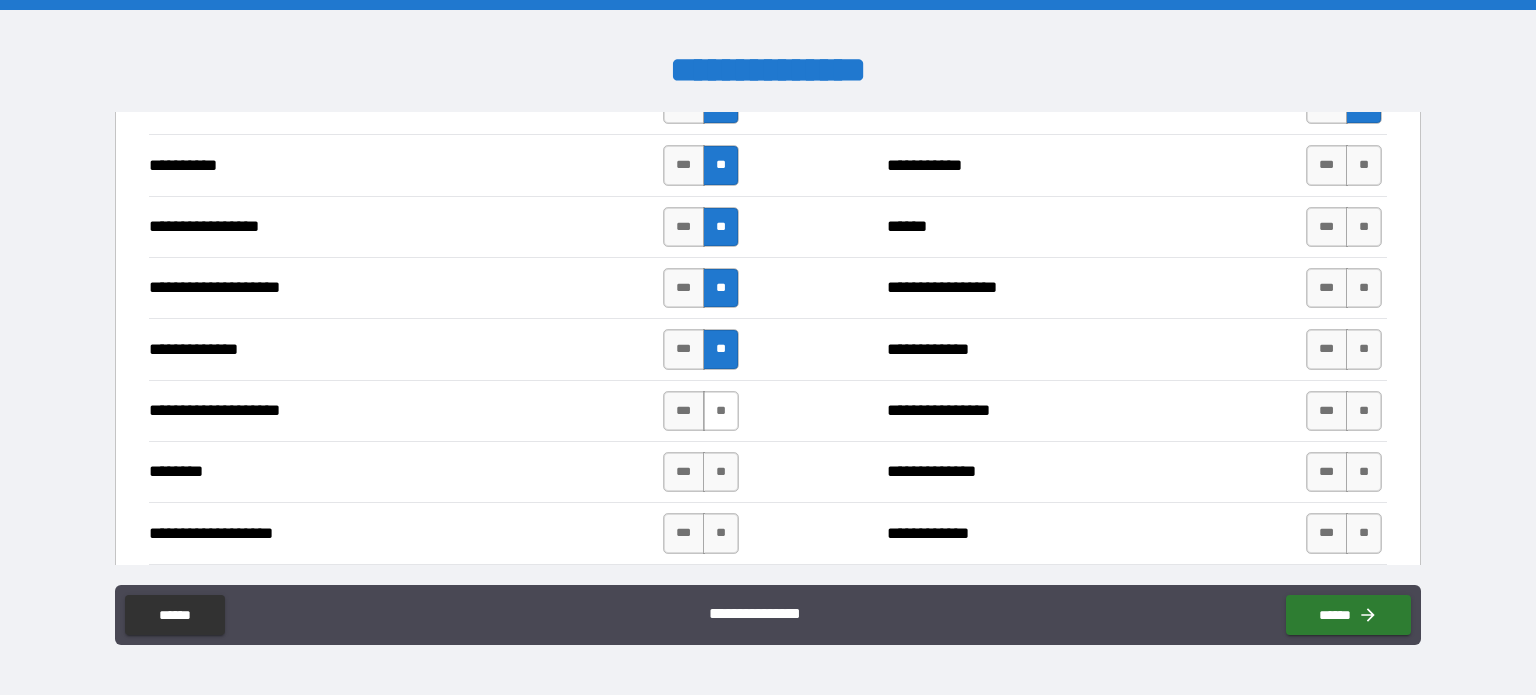 click on "**" at bounding box center [721, 411] 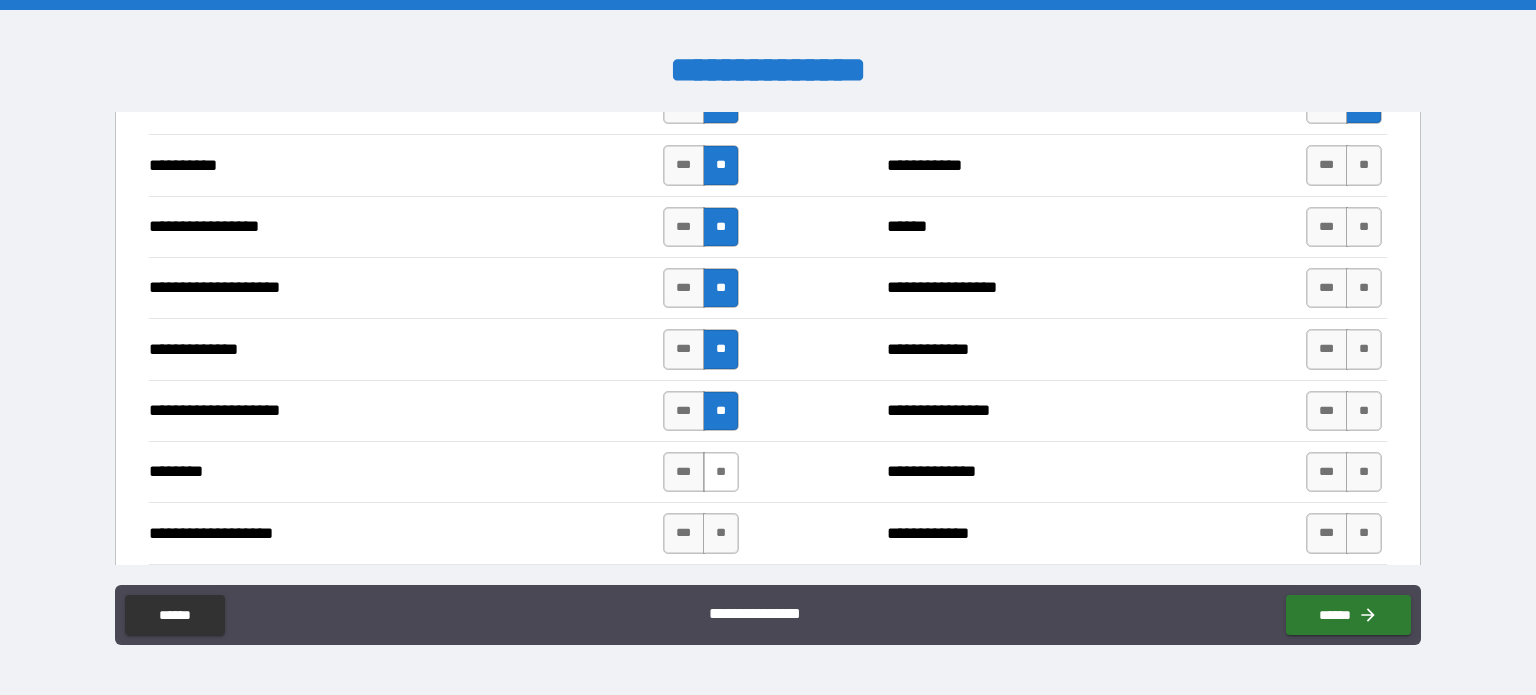click on "**" at bounding box center [721, 472] 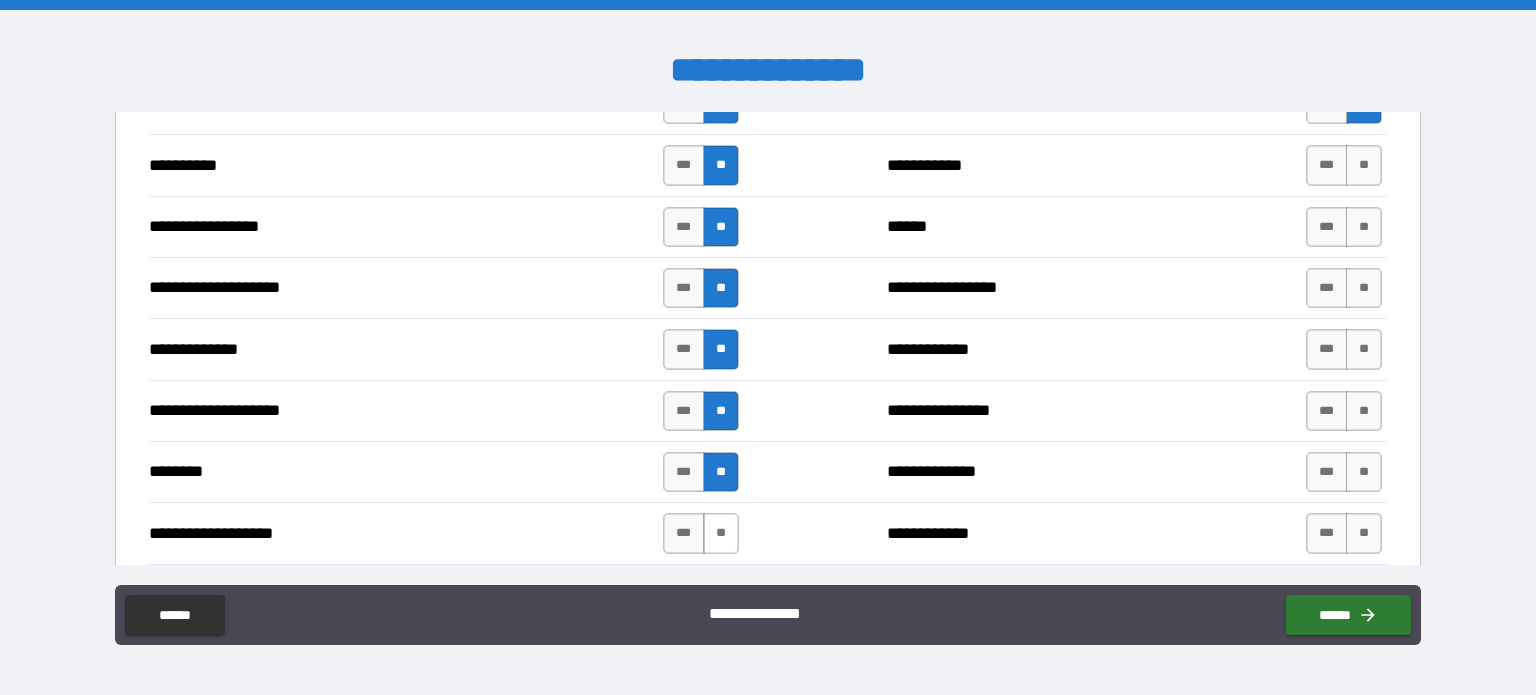 click on "**" at bounding box center (721, 533) 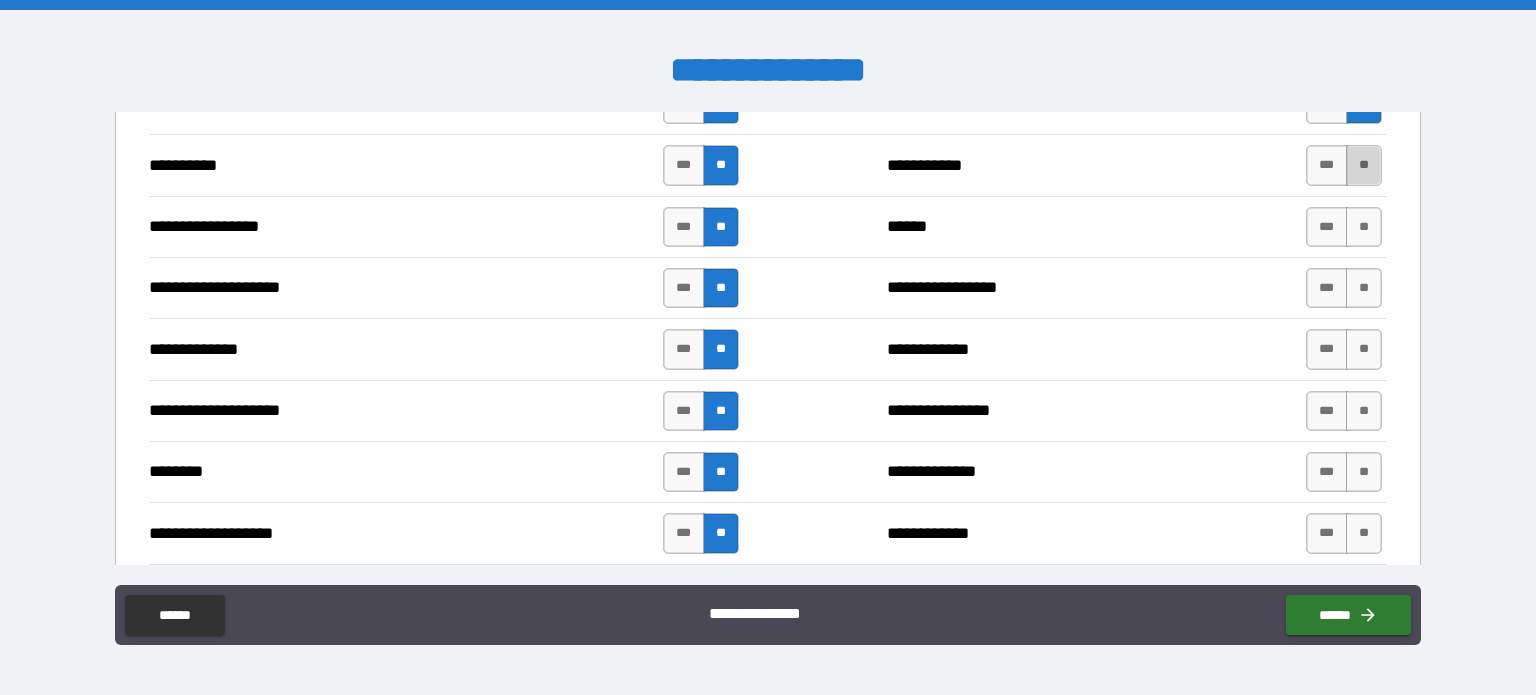 click on "**" at bounding box center [1364, 165] 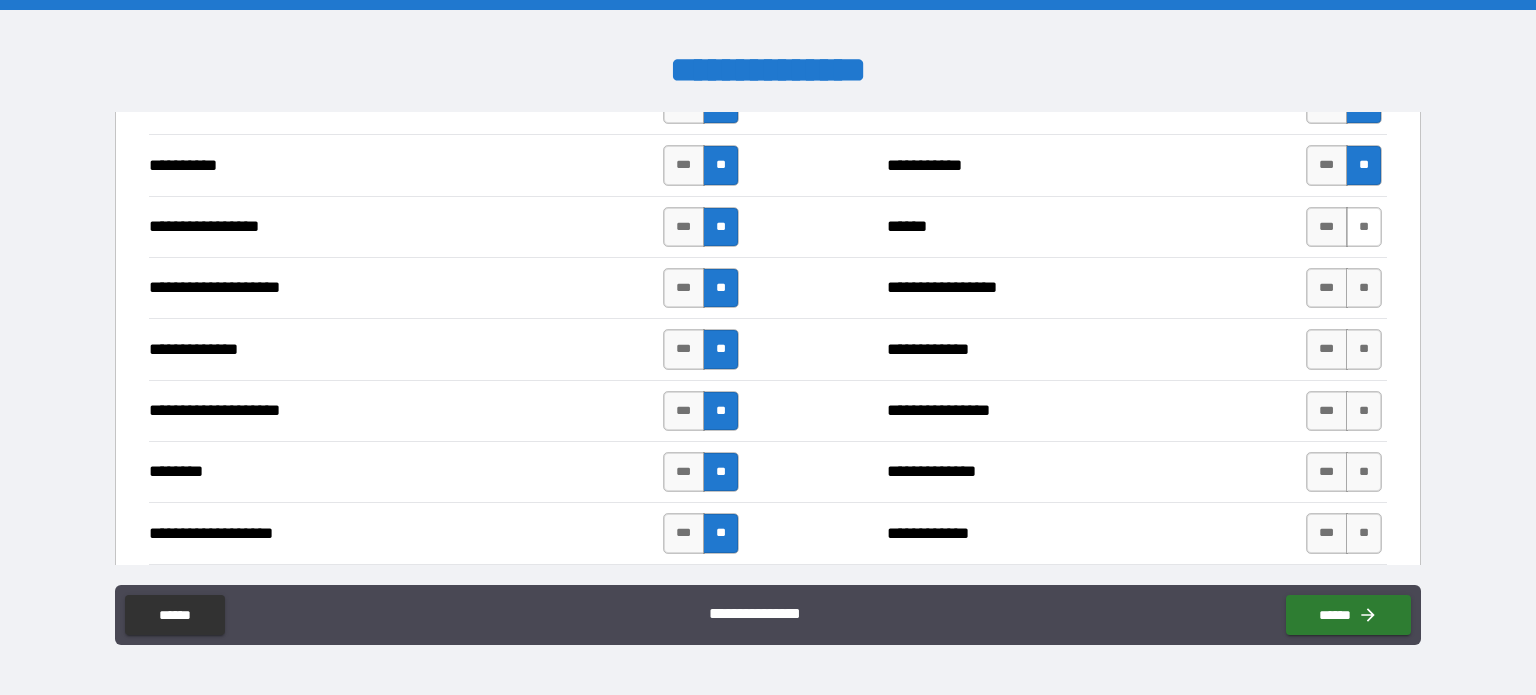 click on "**" at bounding box center [1364, 227] 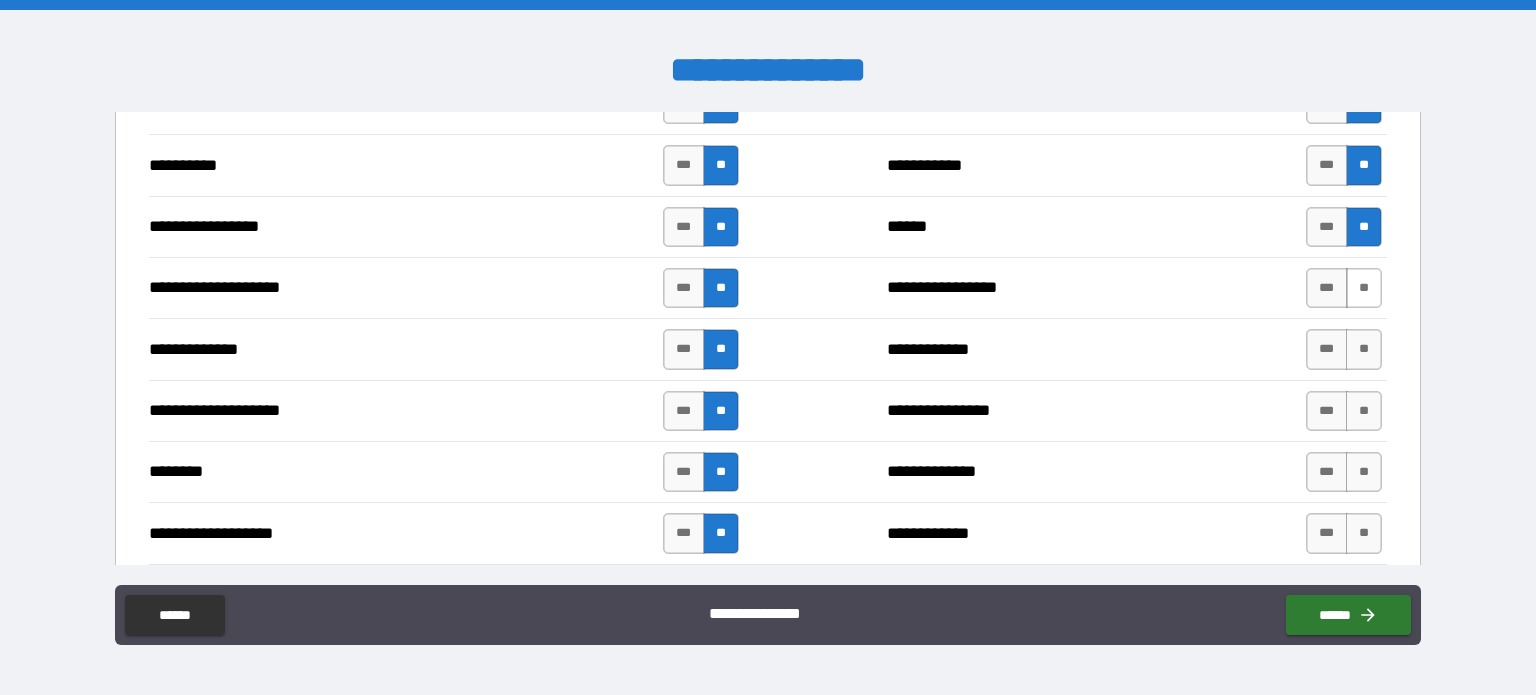 click on "**" at bounding box center (1364, 288) 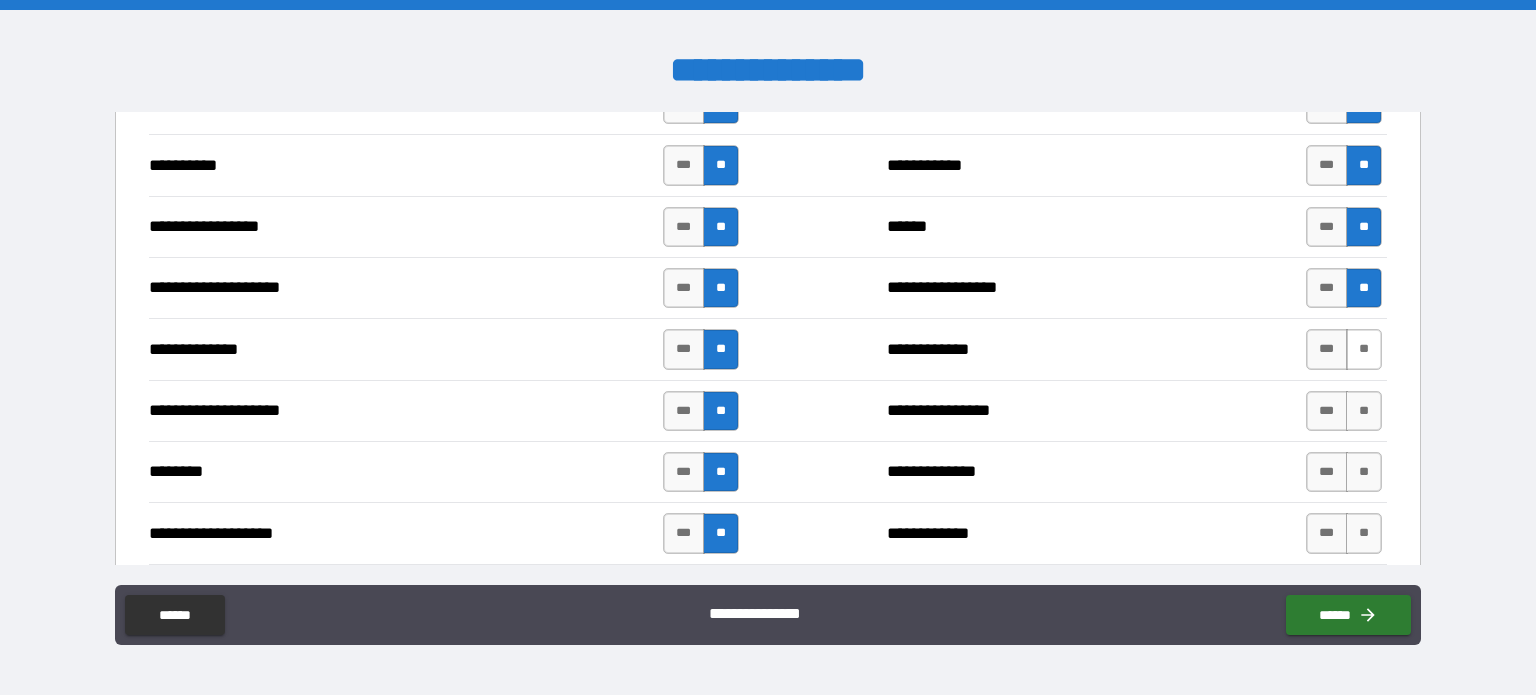 click on "**" at bounding box center (1364, 349) 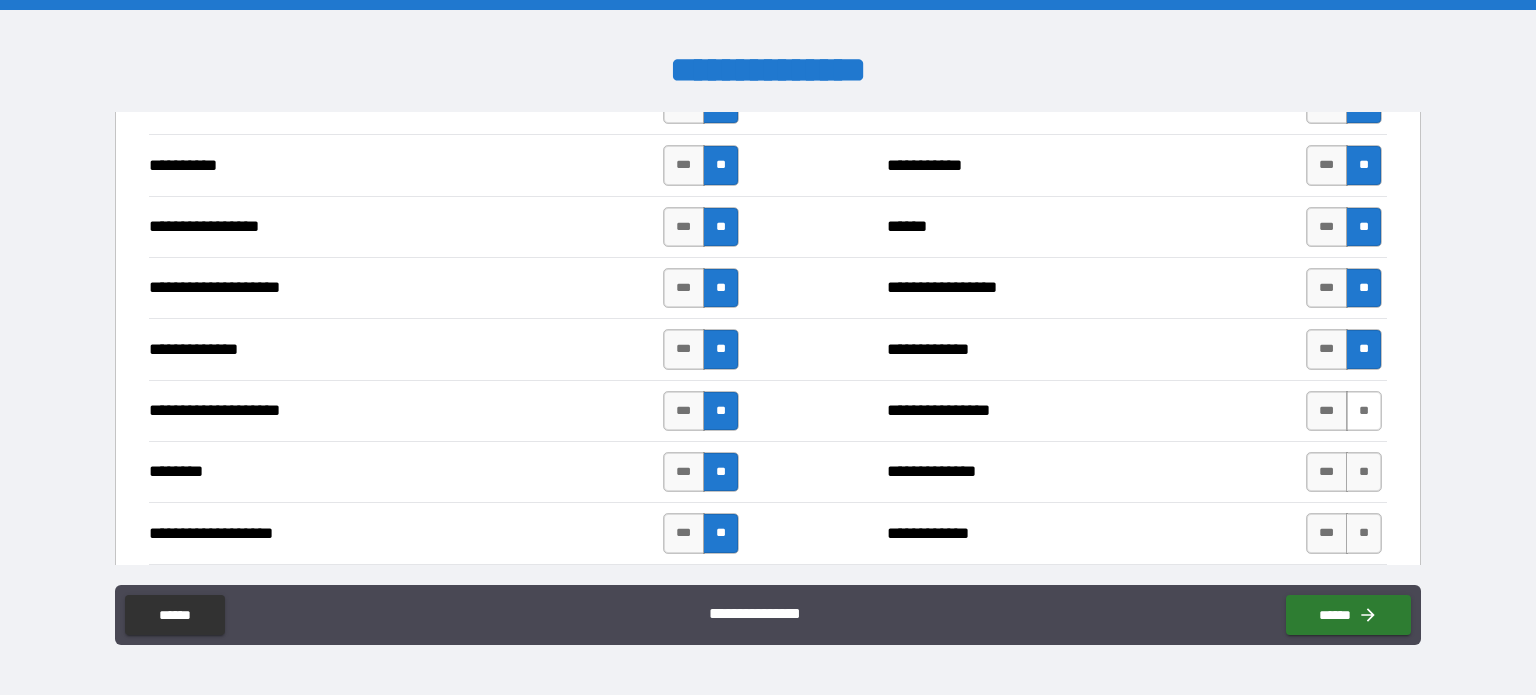 click on "**" at bounding box center [1364, 411] 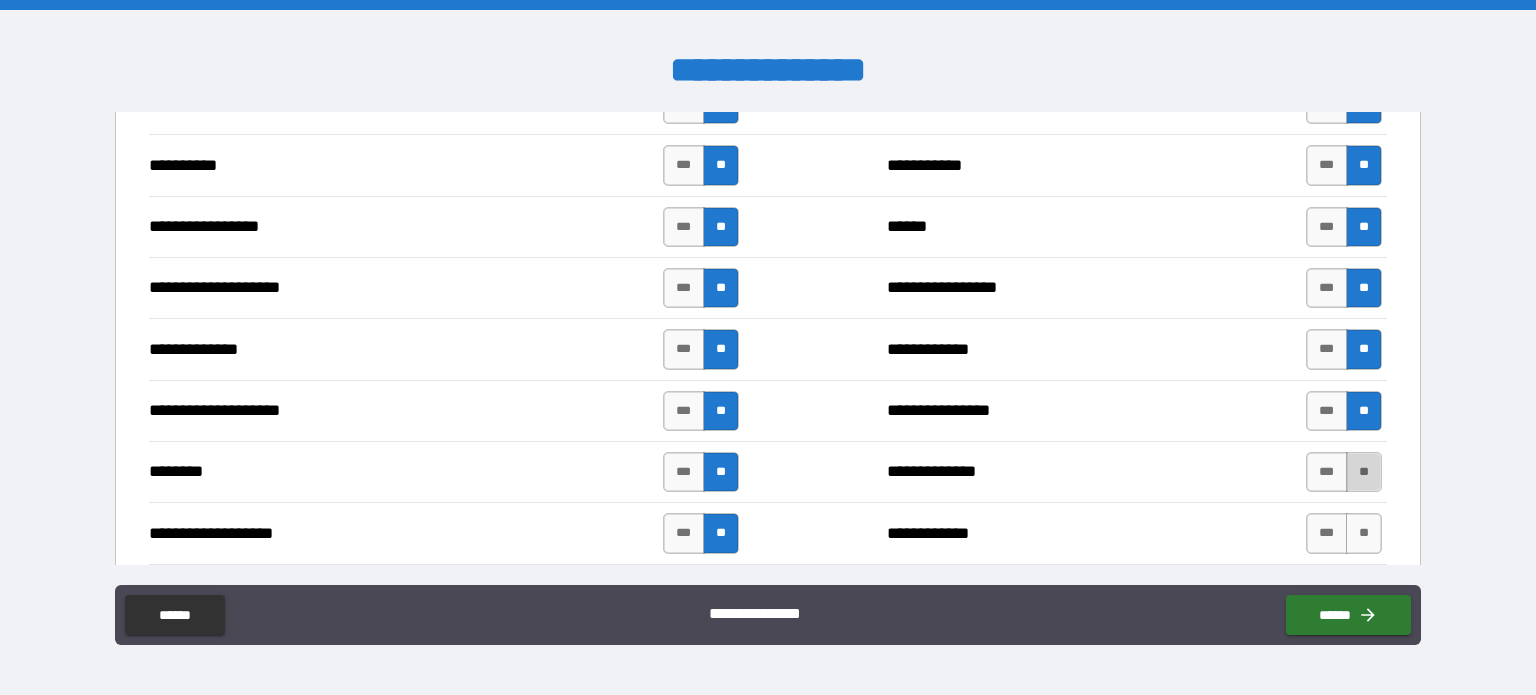 click on "**" at bounding box center [1364, 472] 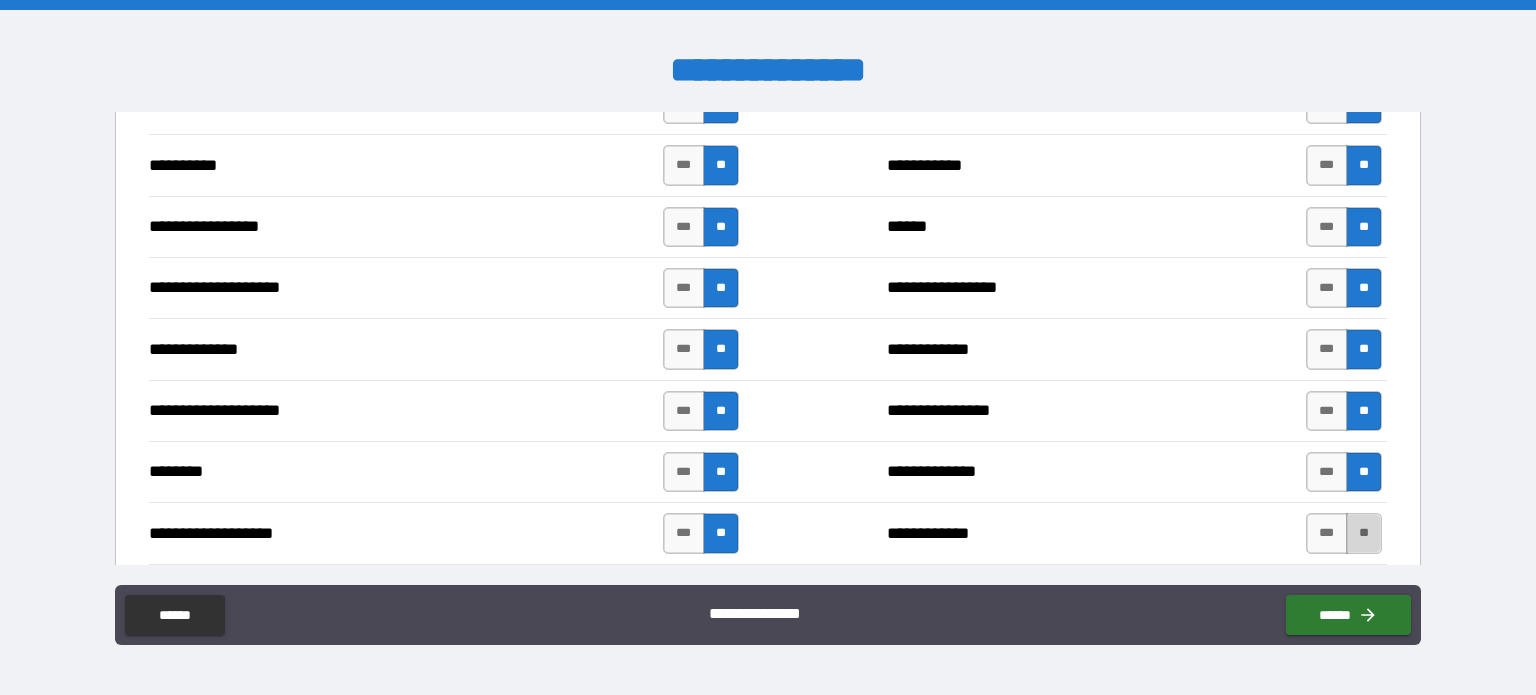 click on "**" at bounding box center (1364, 533) 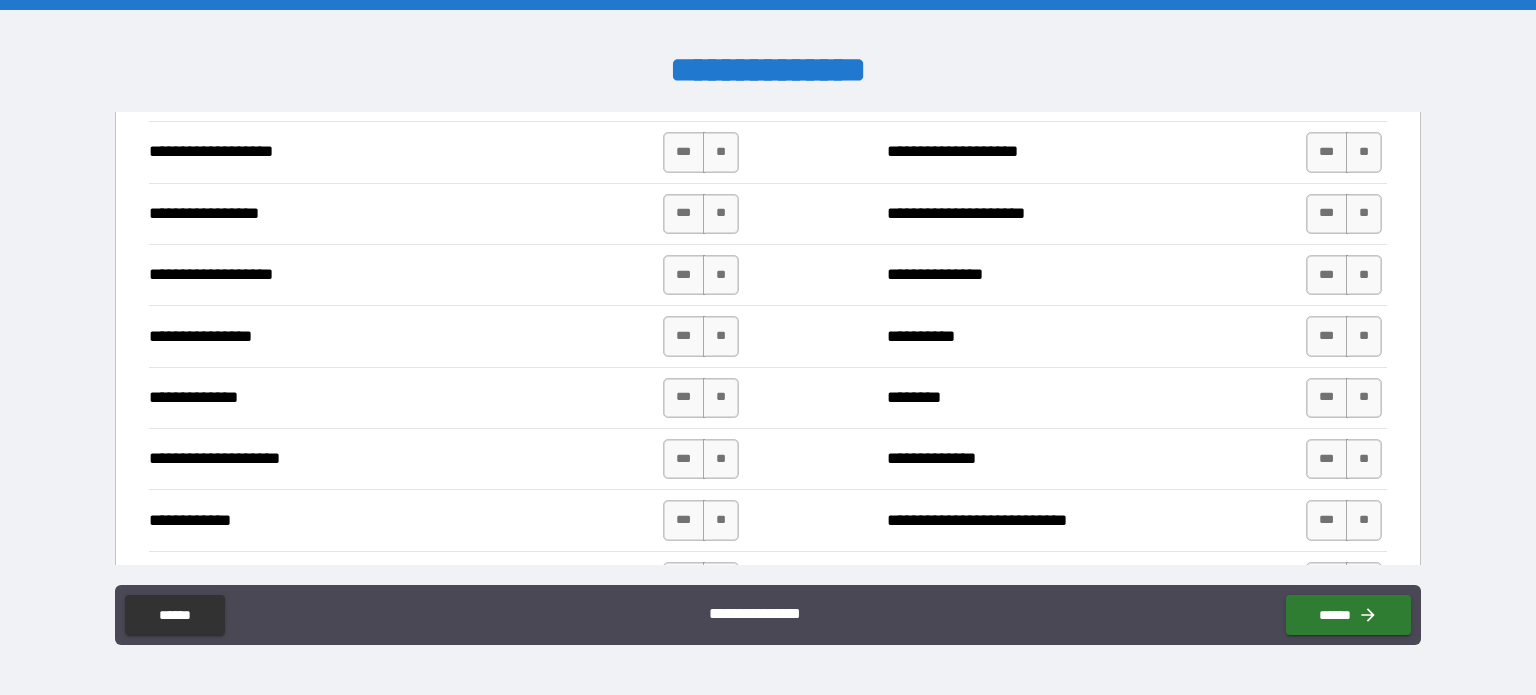scroll, scrollTop: 3160, scrollLeft: 0, axis: vertical 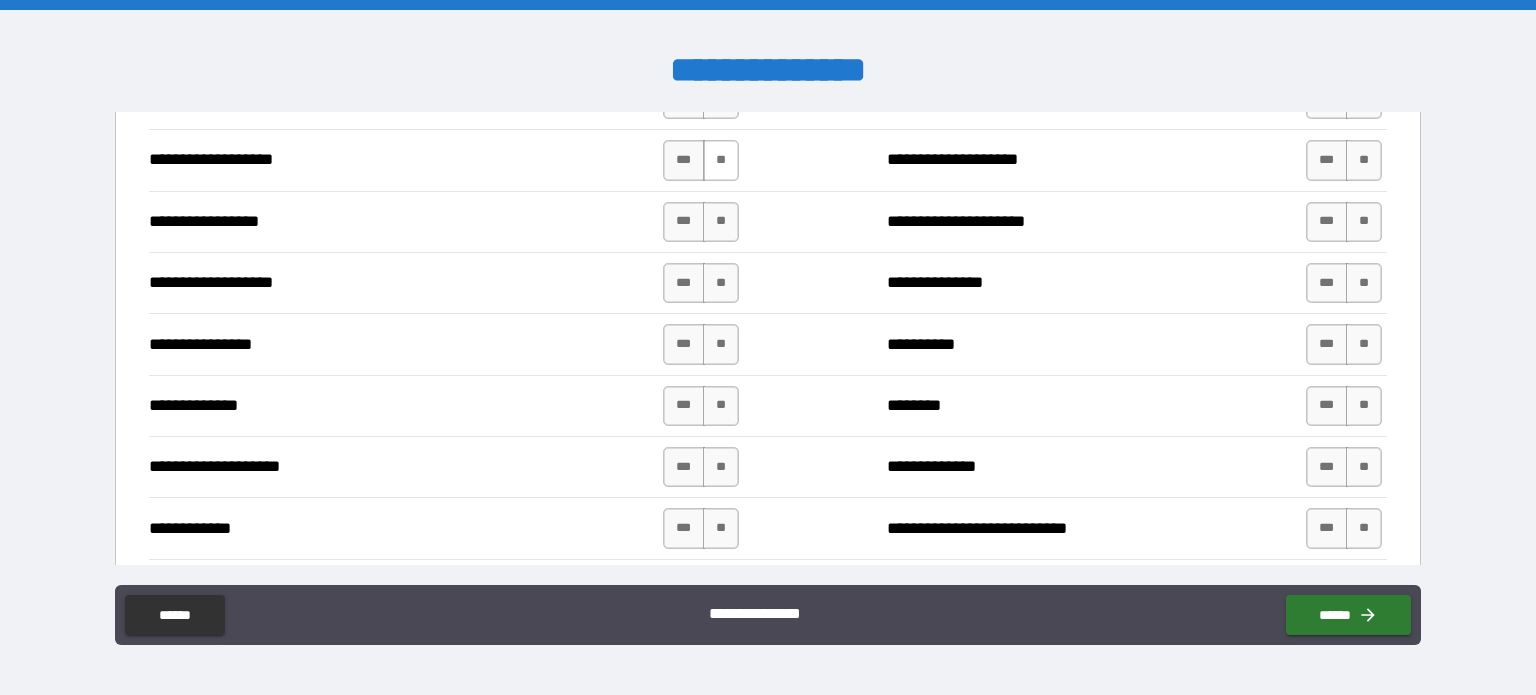click on "**" at bounding box center (721, 160) 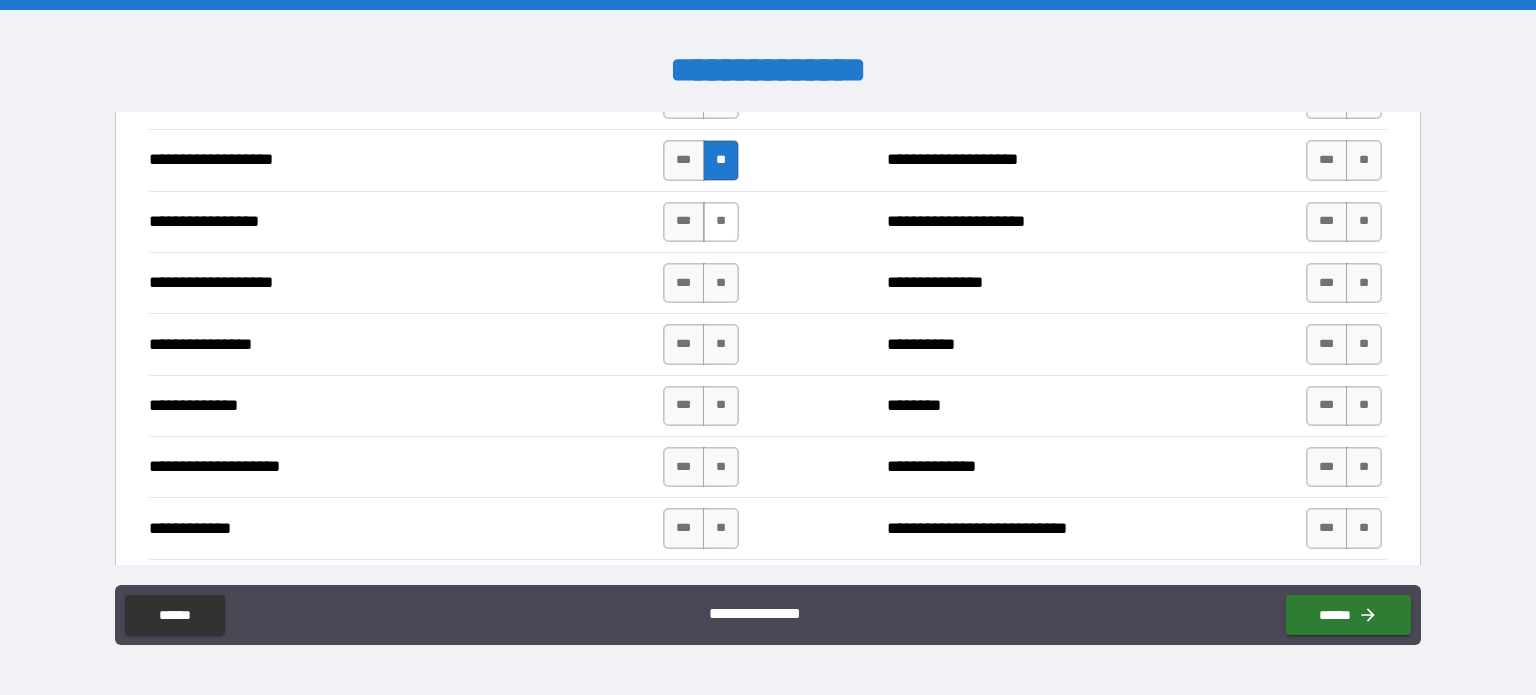 click on "**" at bounding box center (721, 222) 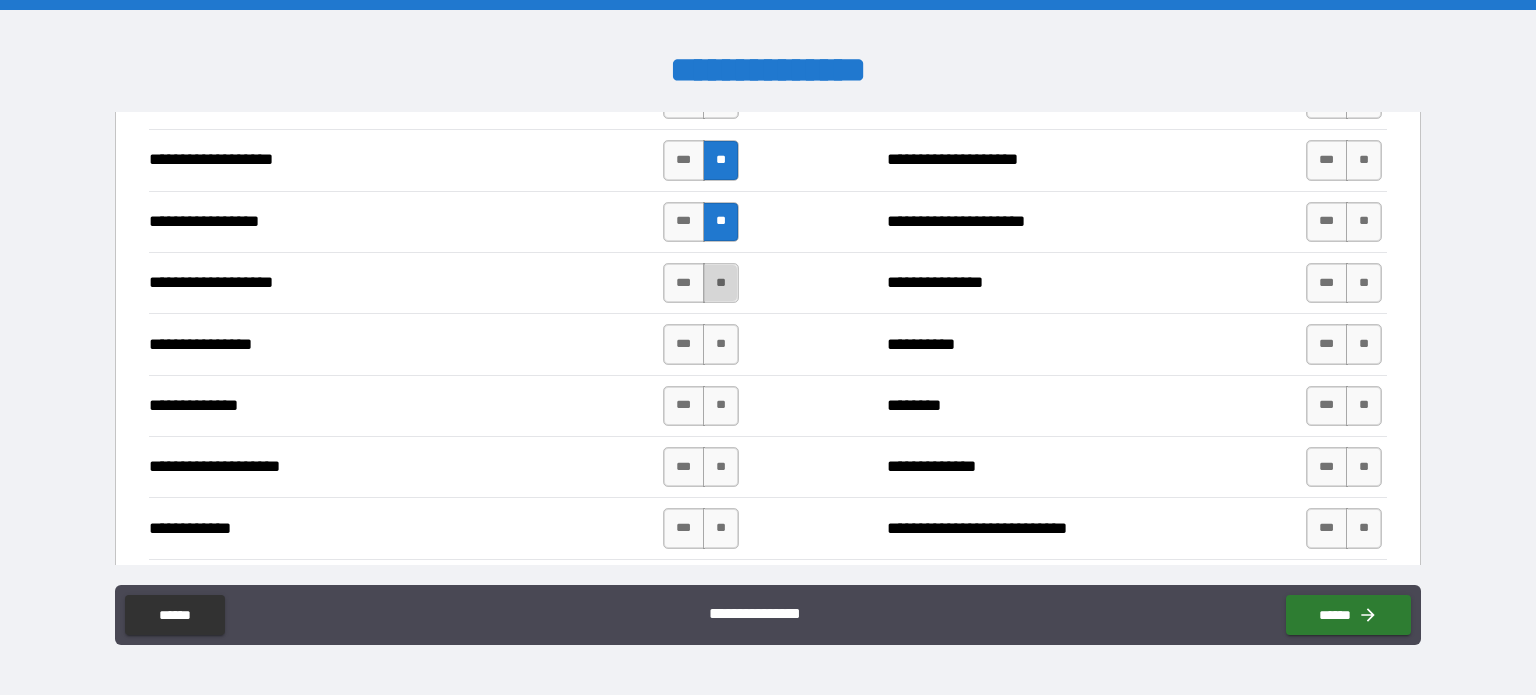 click on "**" at bounding box center [721, 283] 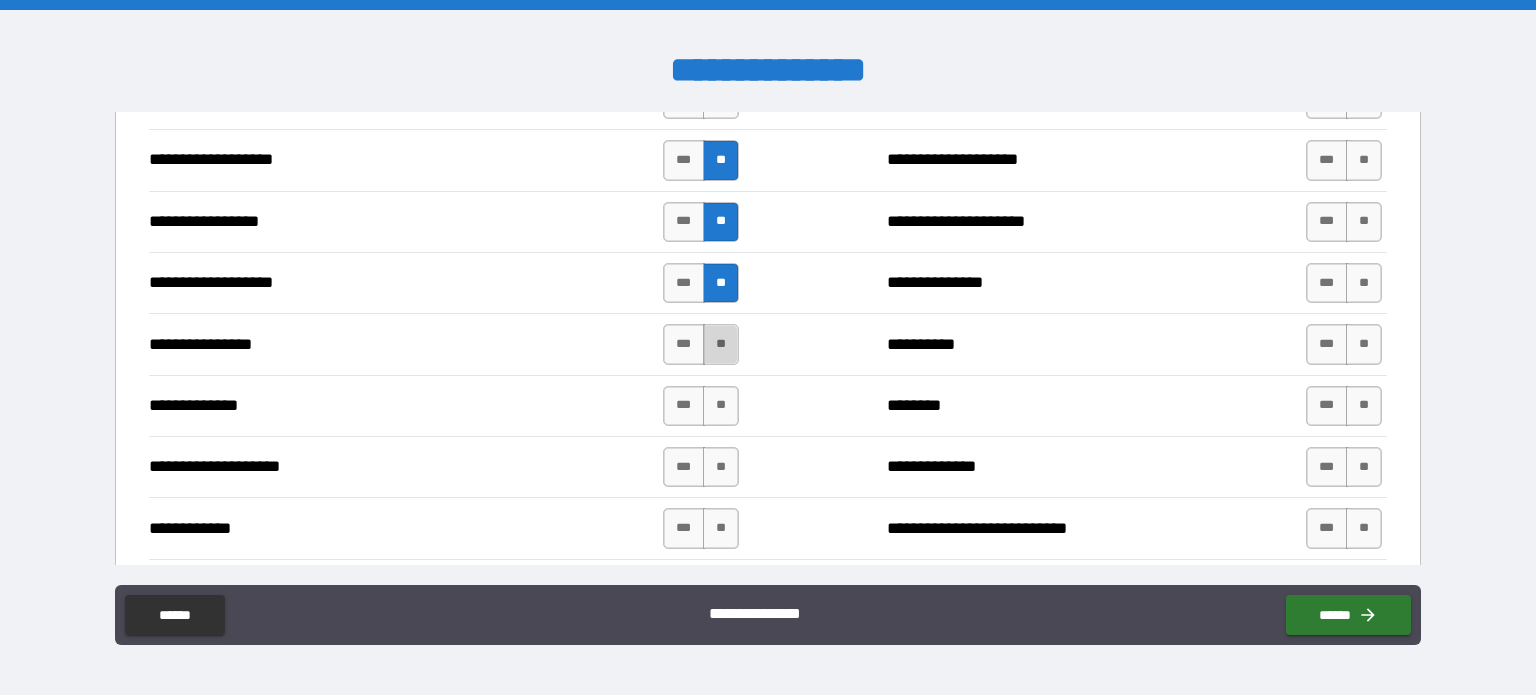 click on "**" at bounding box center (721, 344) 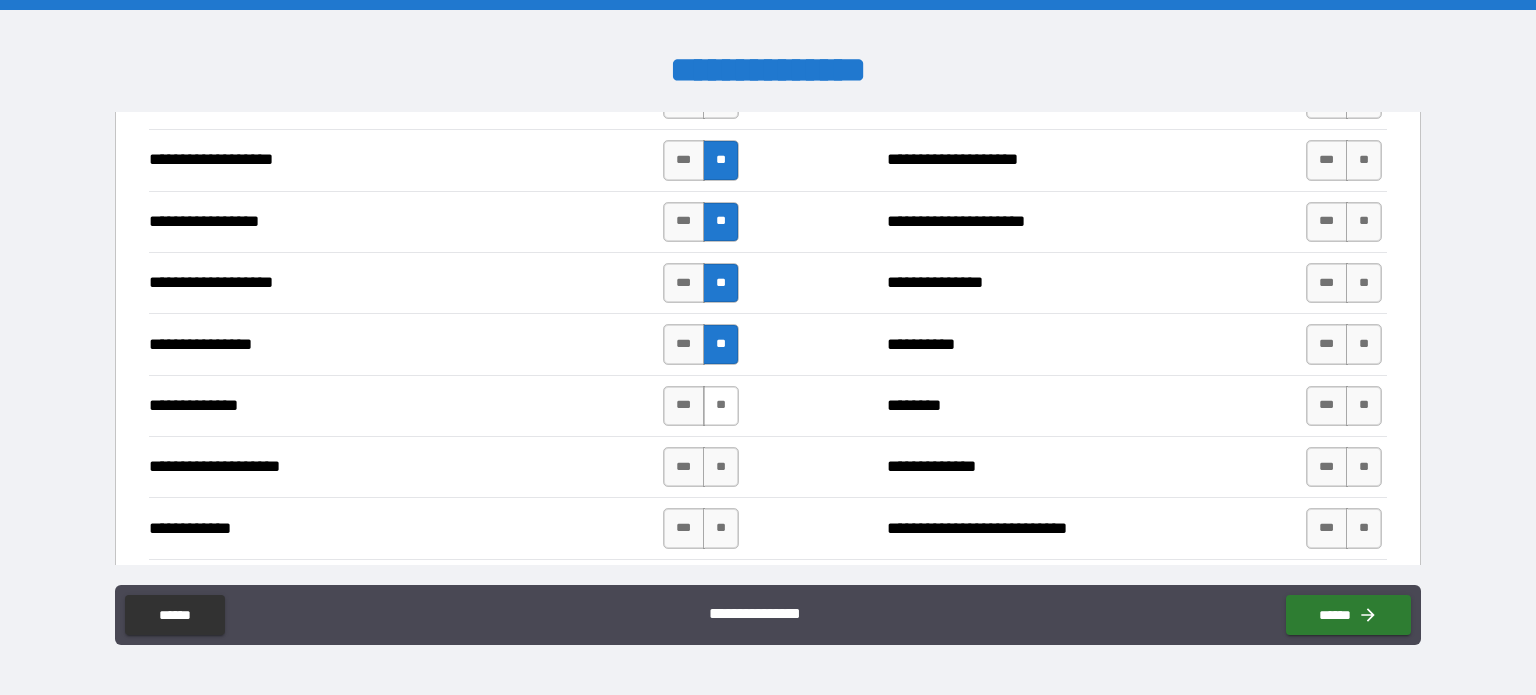 click on "**" at bounding box center (721, 406) 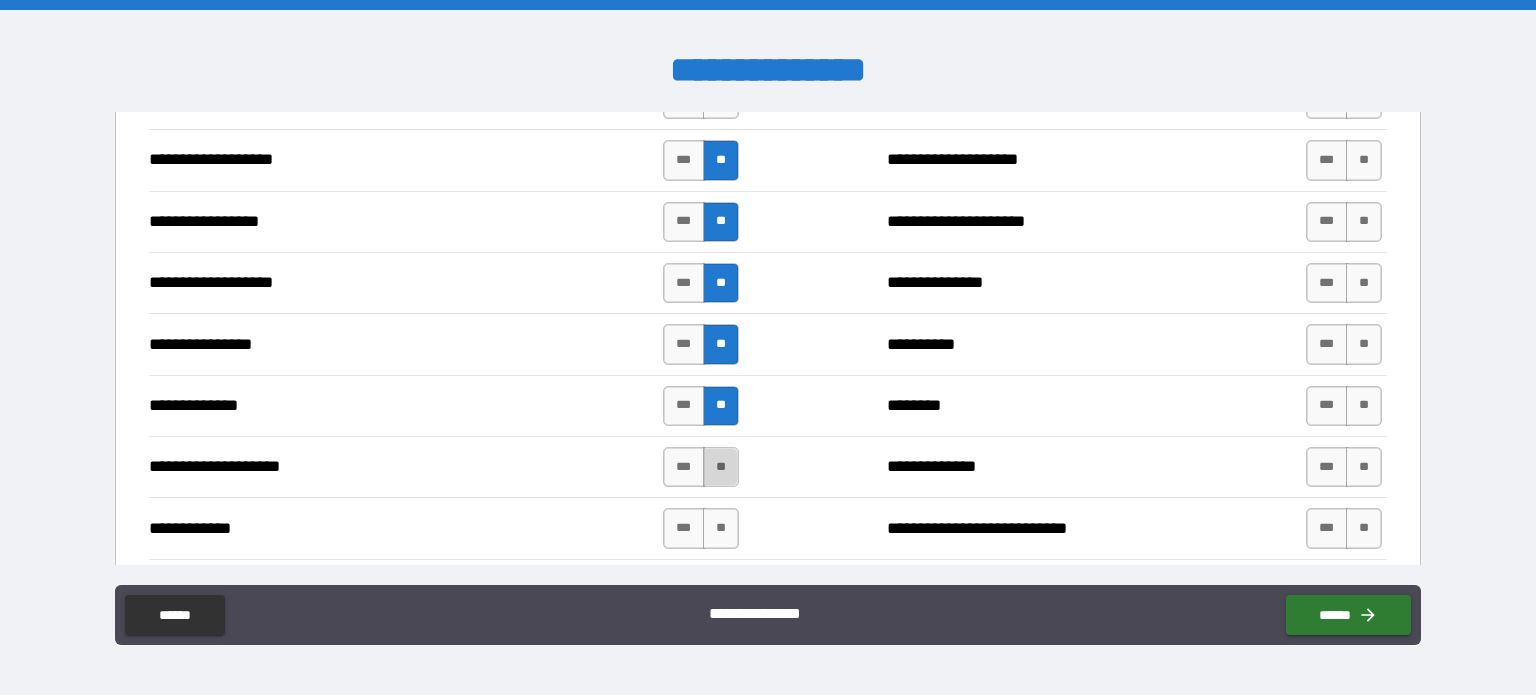 click on "**" at bounding box center [721, 467] 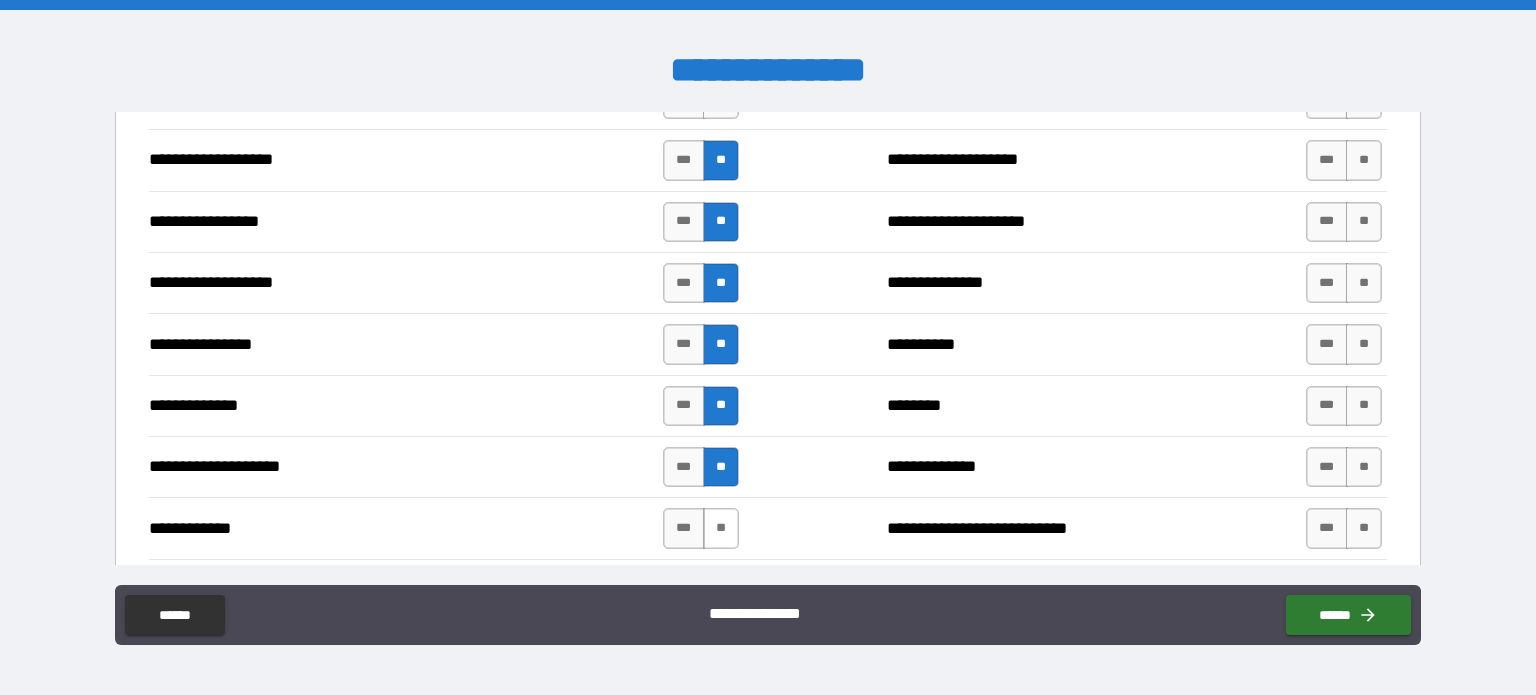 click on "**" at bounding box center (721, 528) 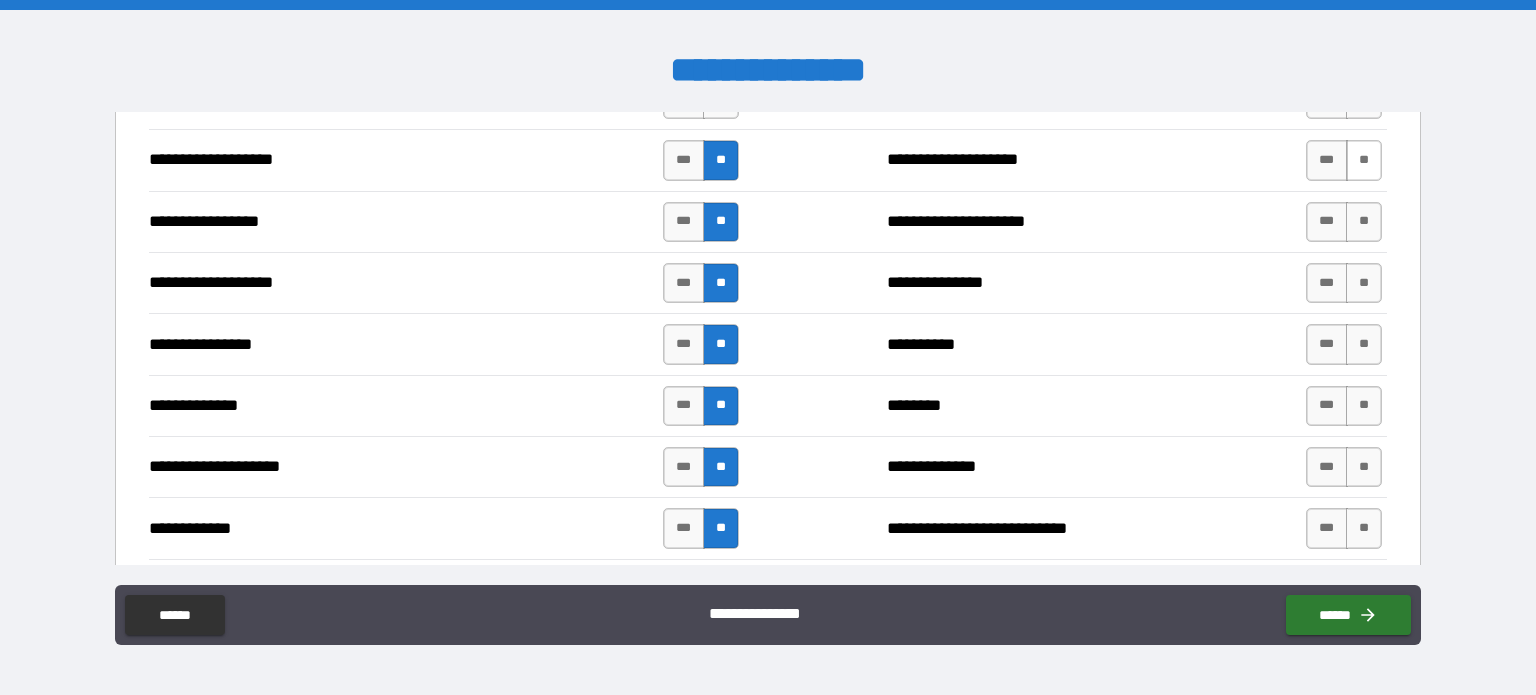 click on "**" at bounding box center [1364, 160] 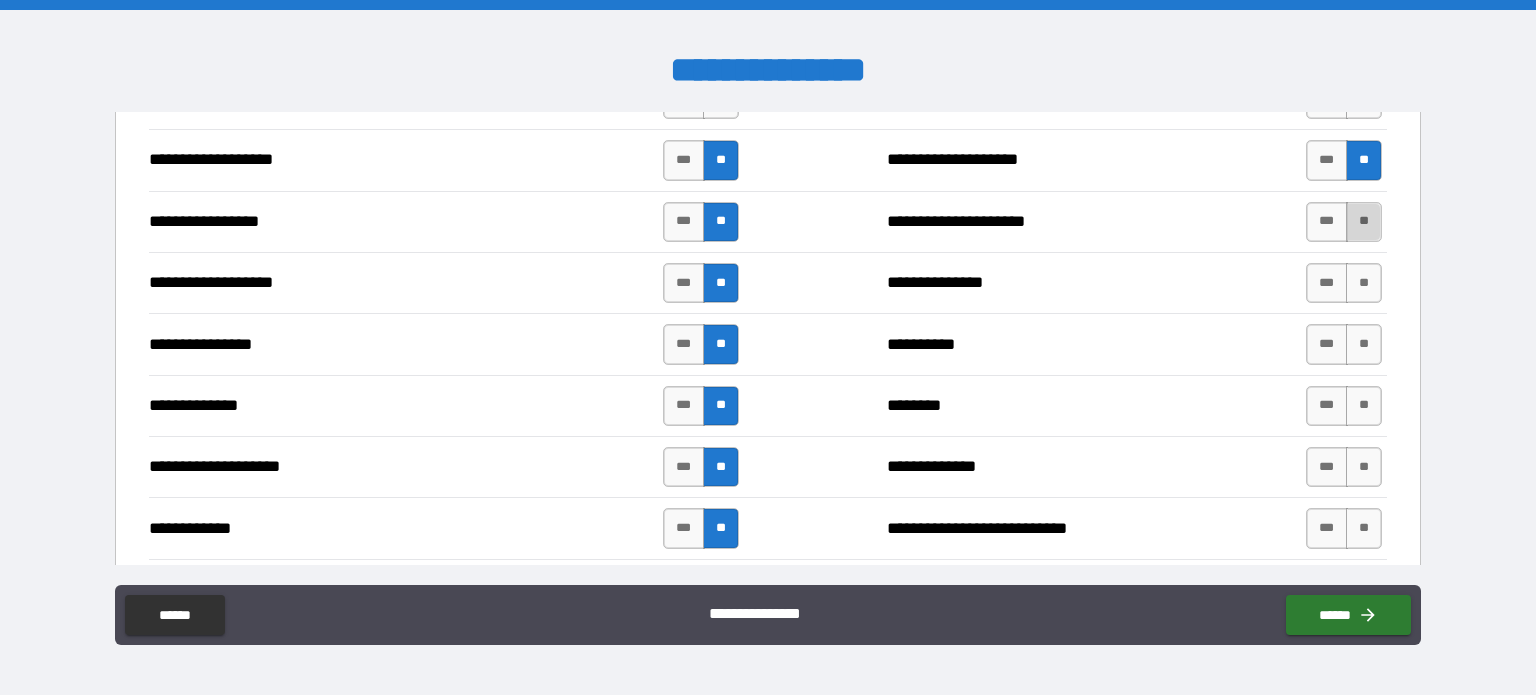 click on "**" at bounding box center (1364, 222) 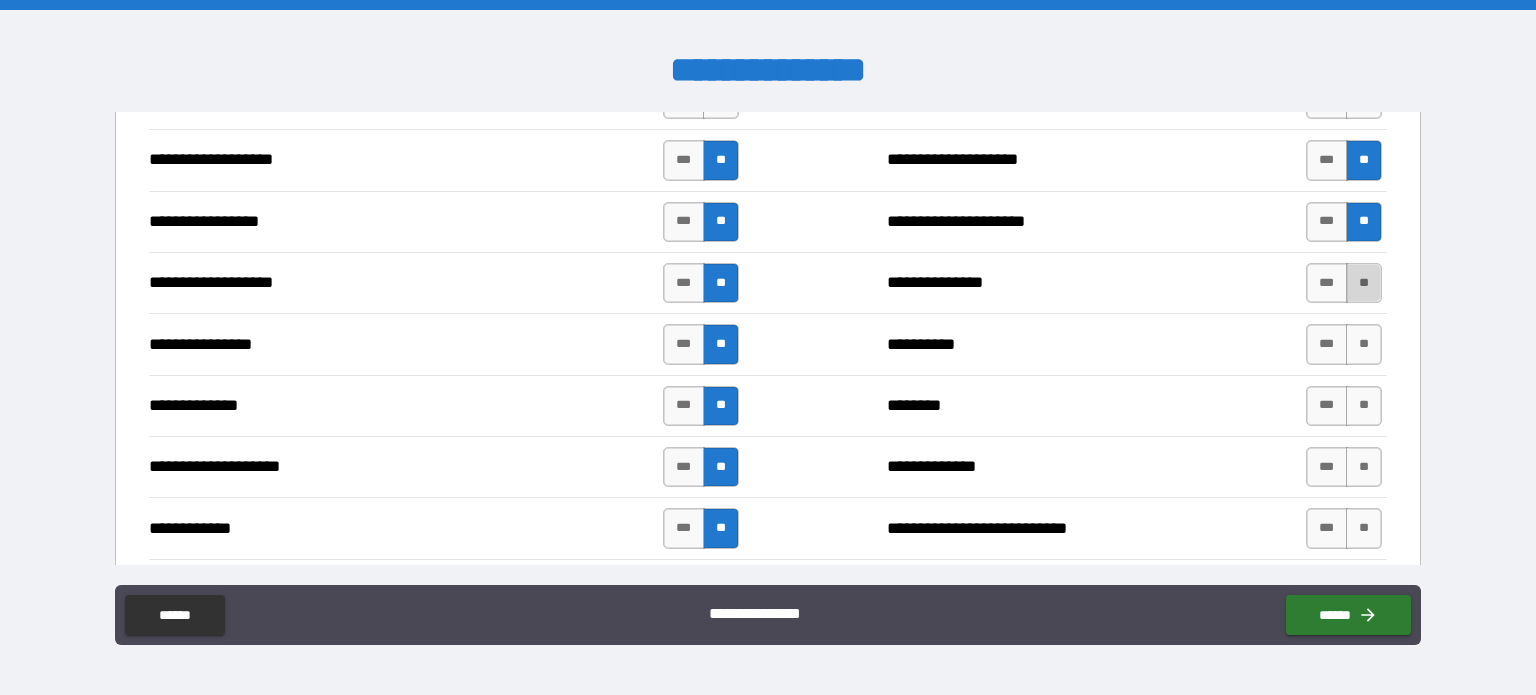 click on "**" at bounding box center (1364, 283) 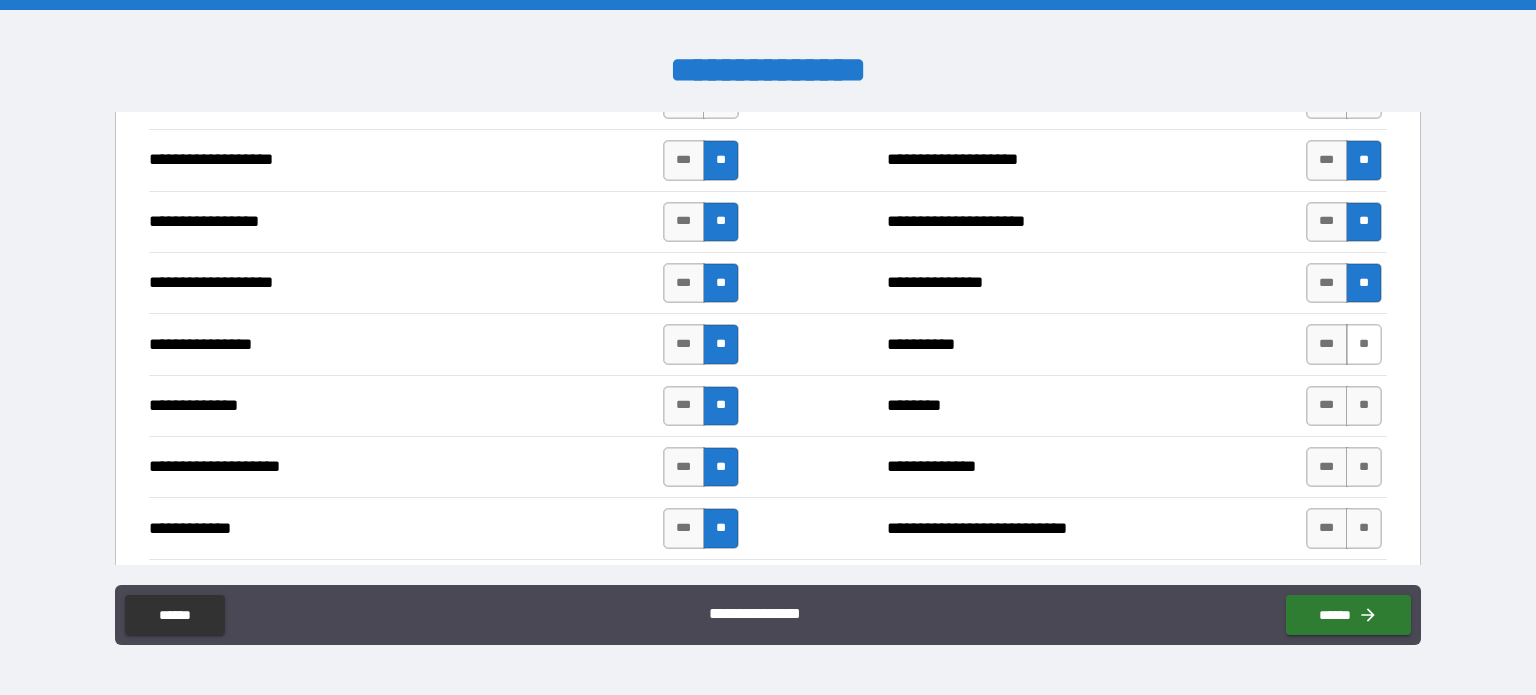 click on "**" at bounding box center (1364, 344) 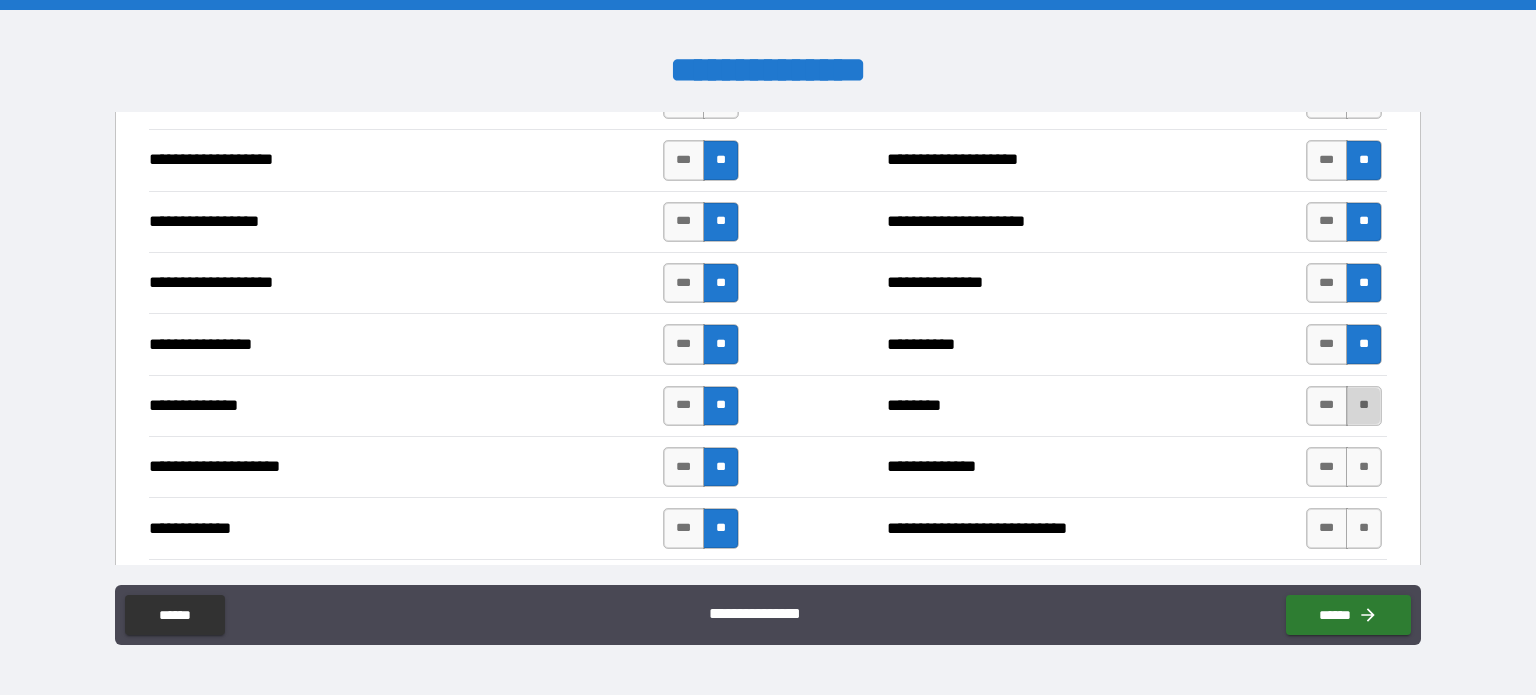 click on "**" at bounding box center (1364, 406) 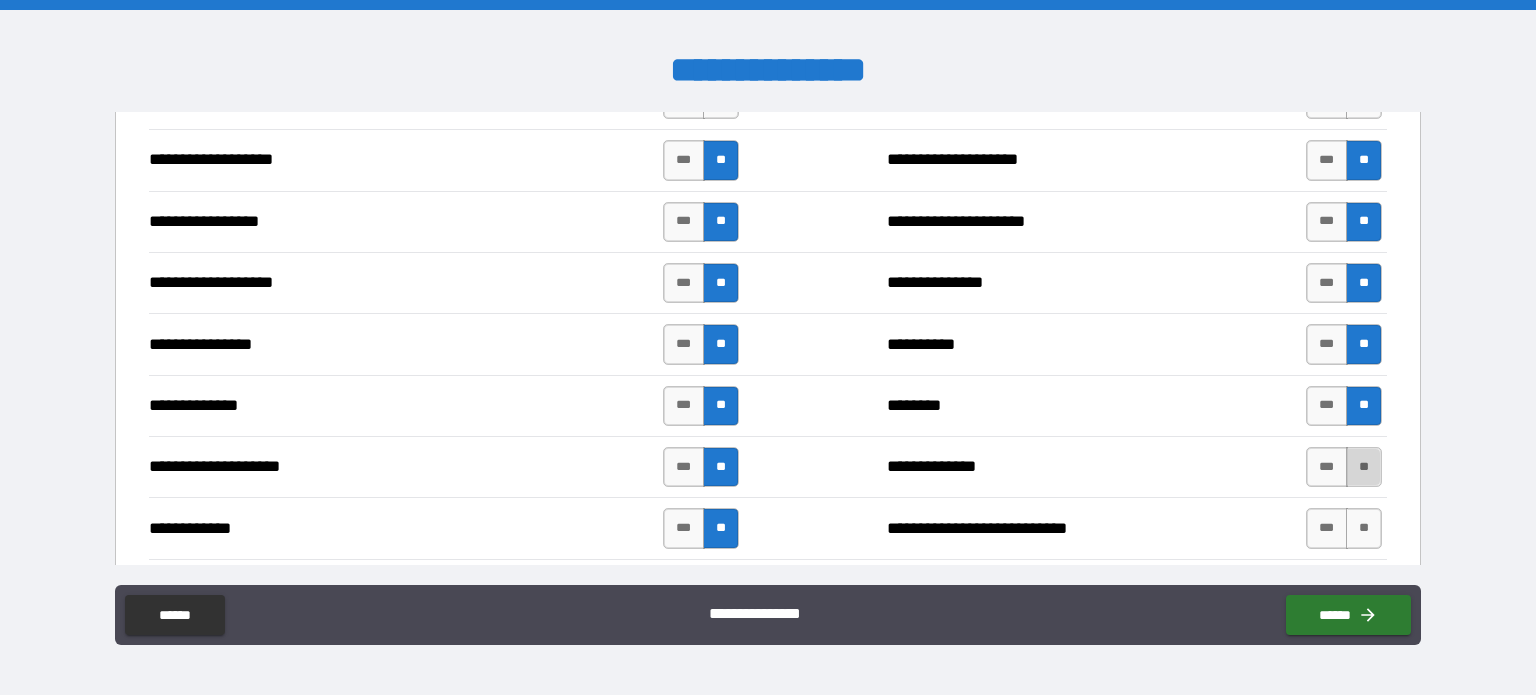 click on "**" at bounding box center [1364, 467] 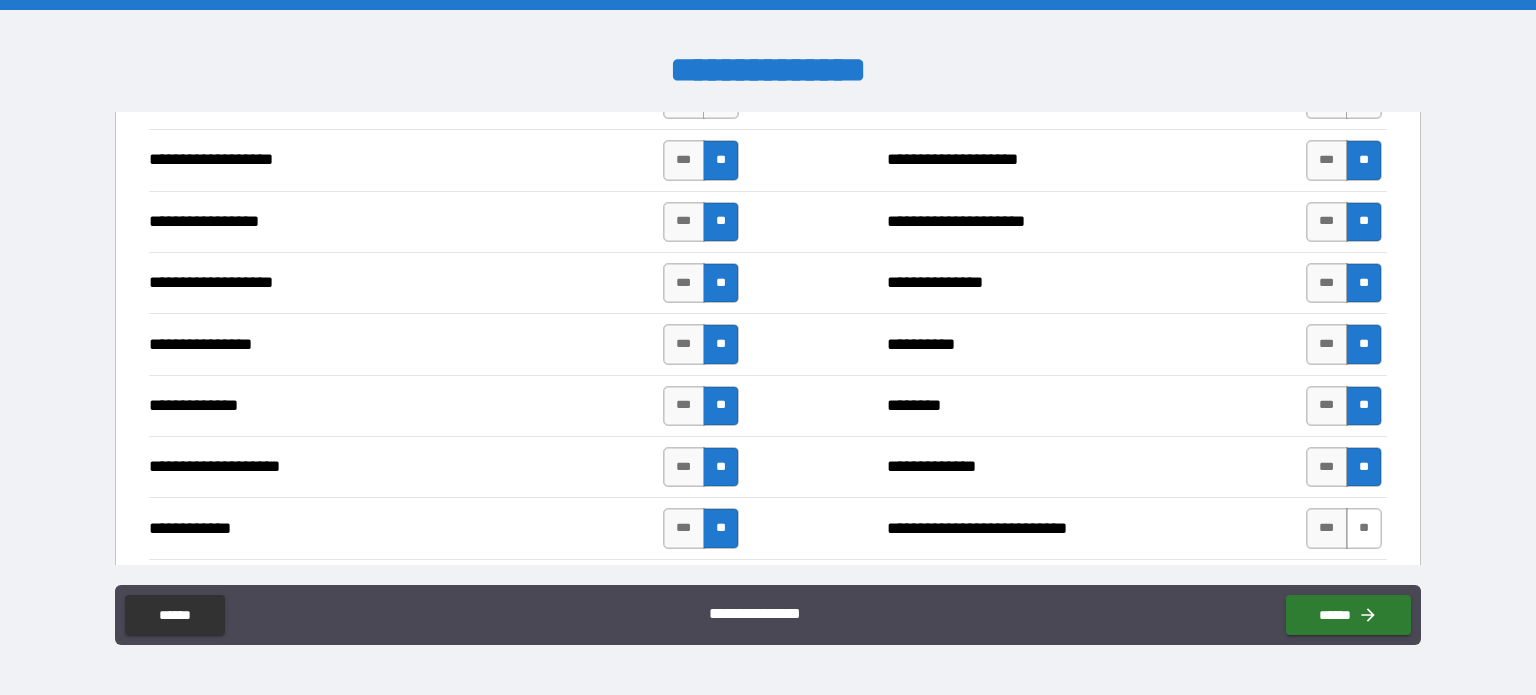 click on "**" at bounding box center (1364, 528) 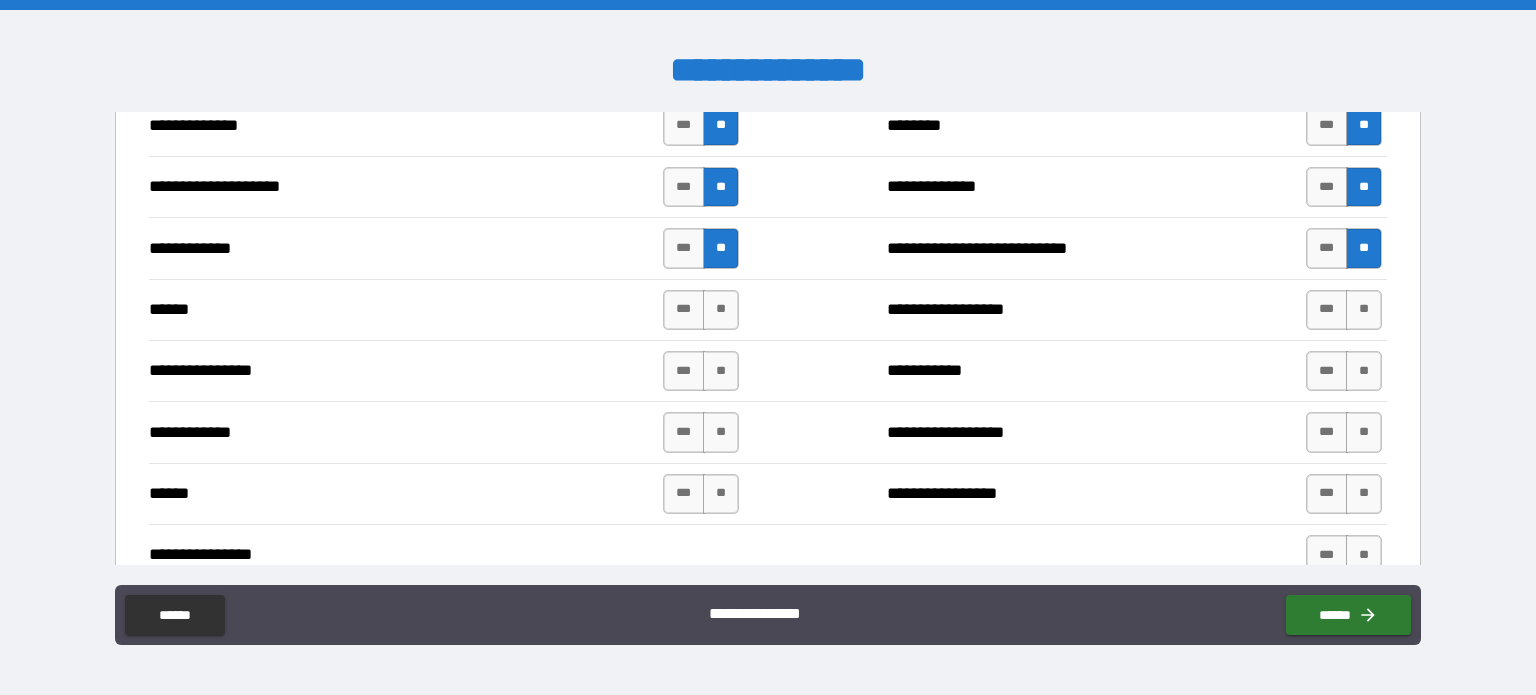 scroll, scrollTop: 3496, scrollLeft: 0, axis: vertical 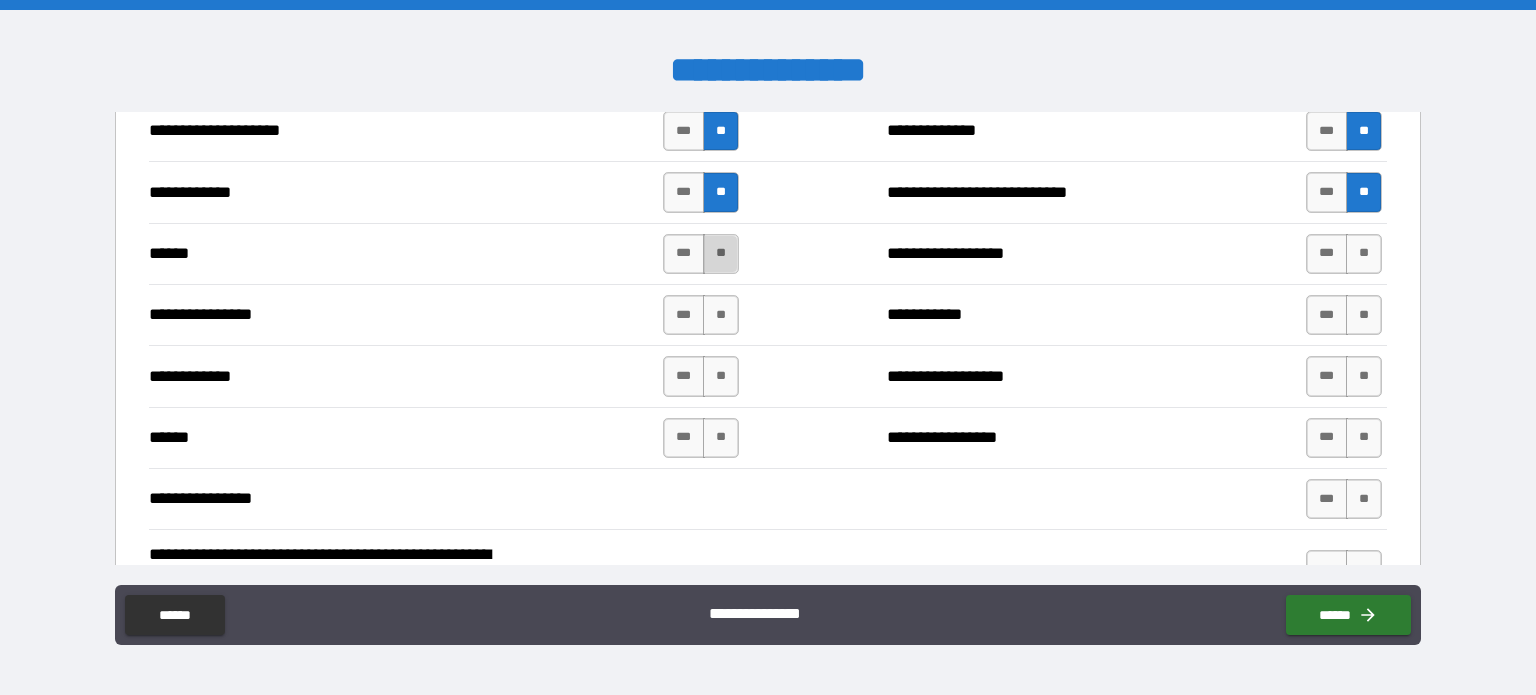 click on "**" at bounding box center (721, 254) 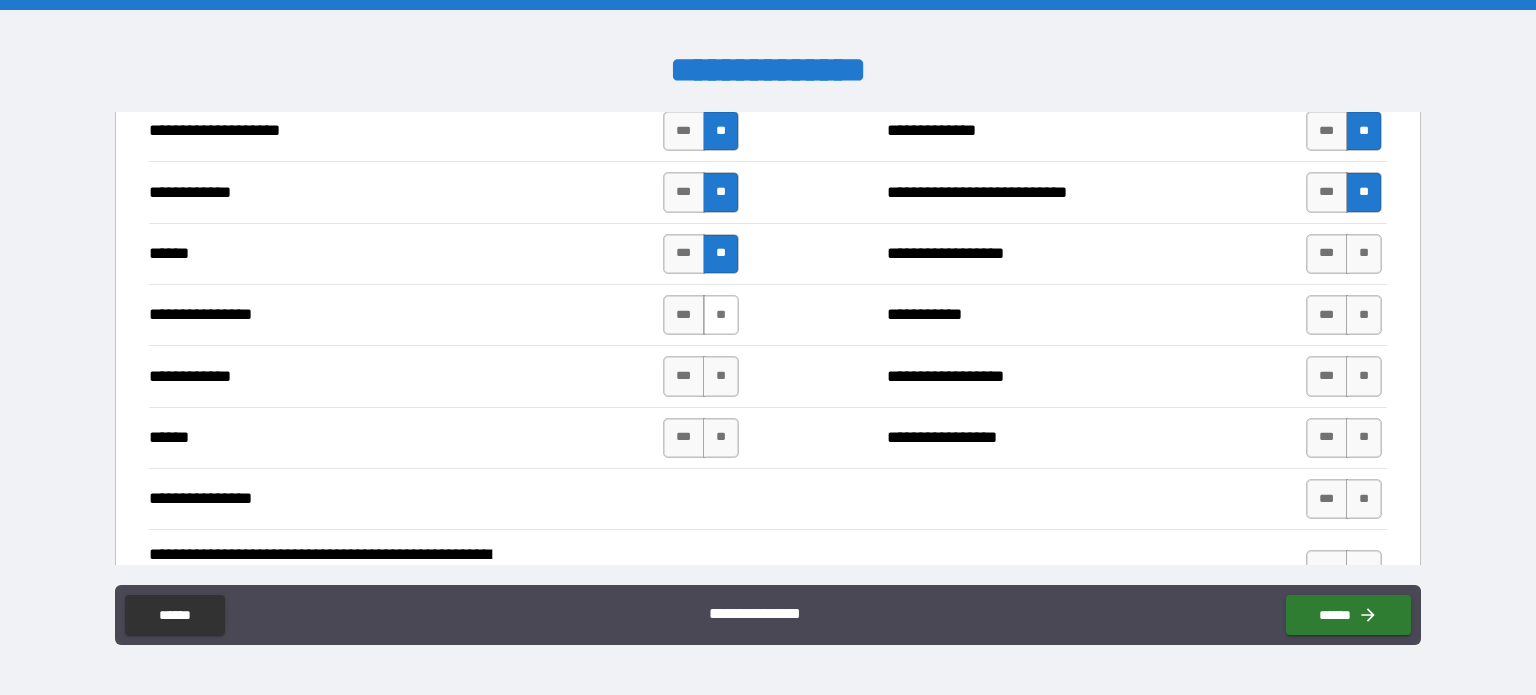 click on "**" at bounding box center [721, 315] 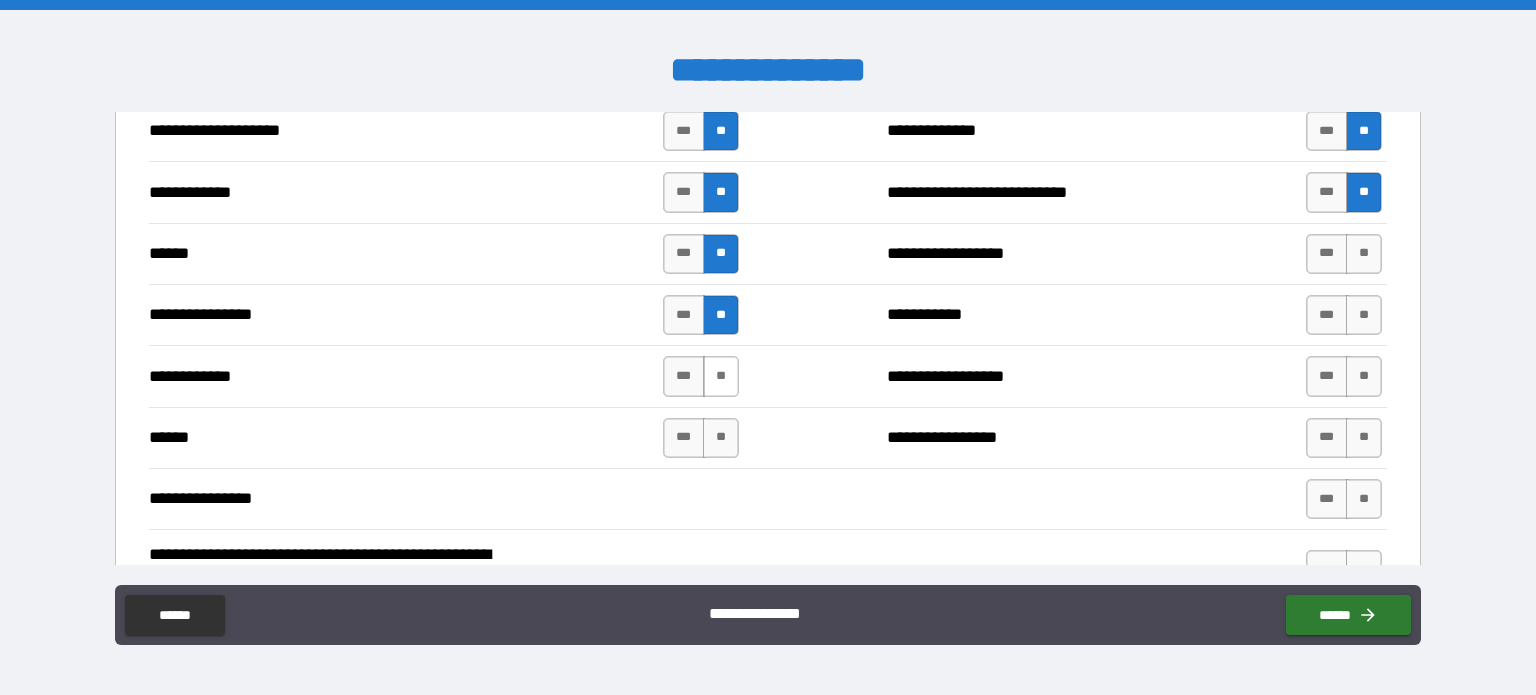 click on "**" at bounding box center [721, 376] 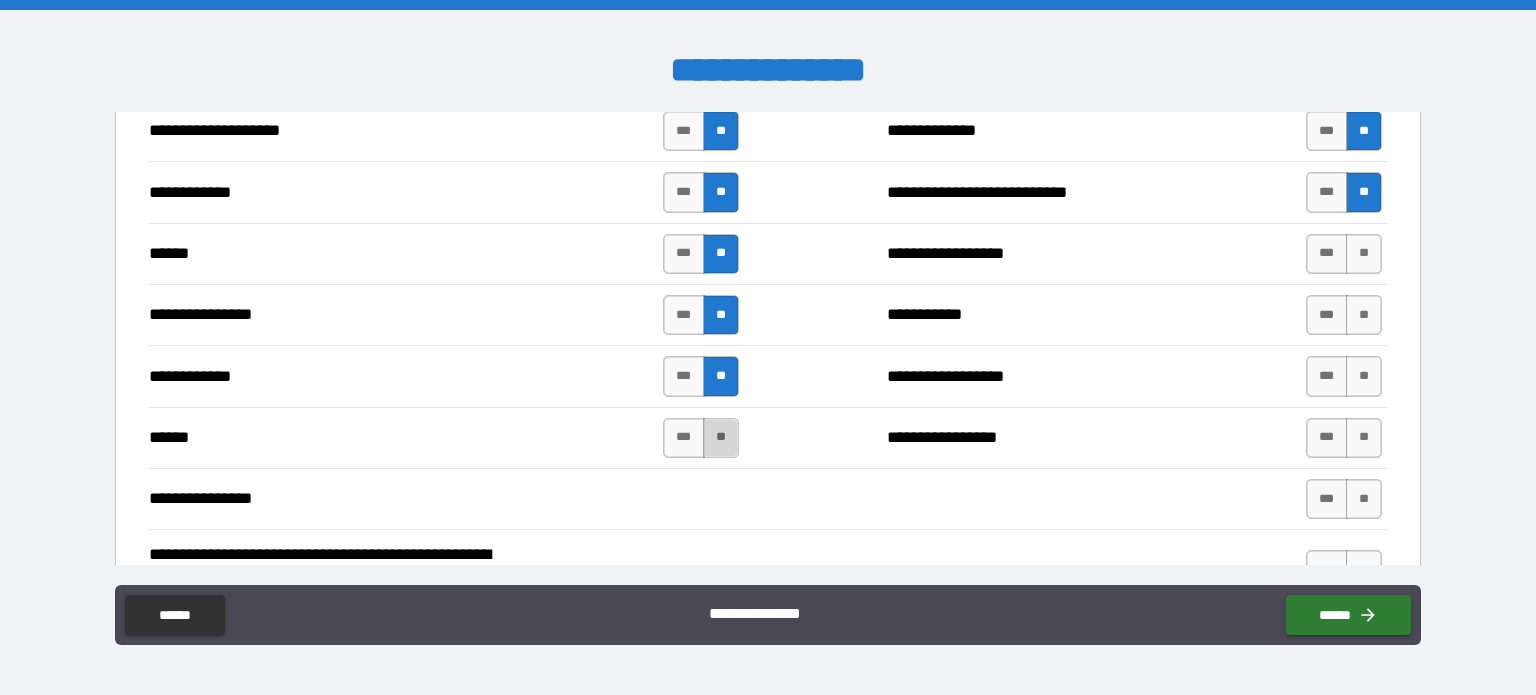 click on "**" at bounding box center (721, 438) 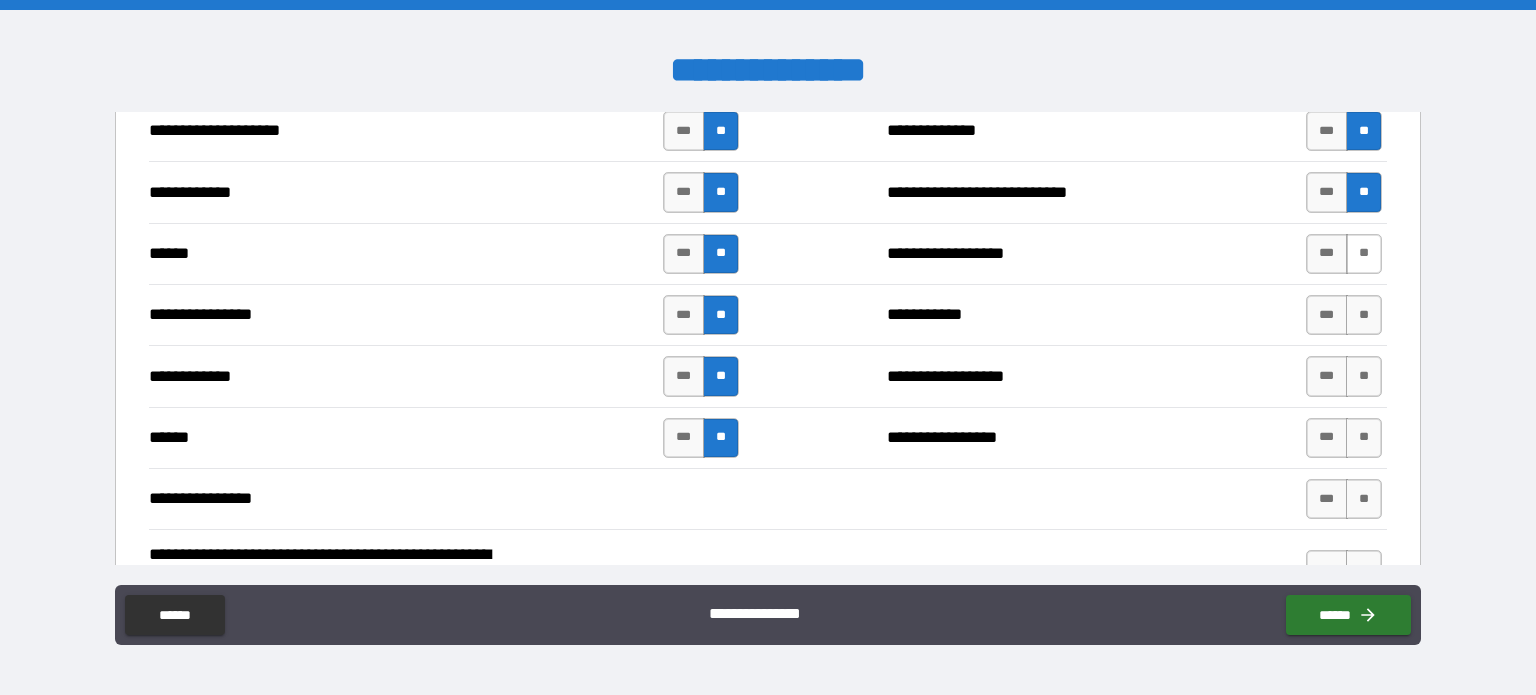 click on "**" at bounding box center (1364, 254) 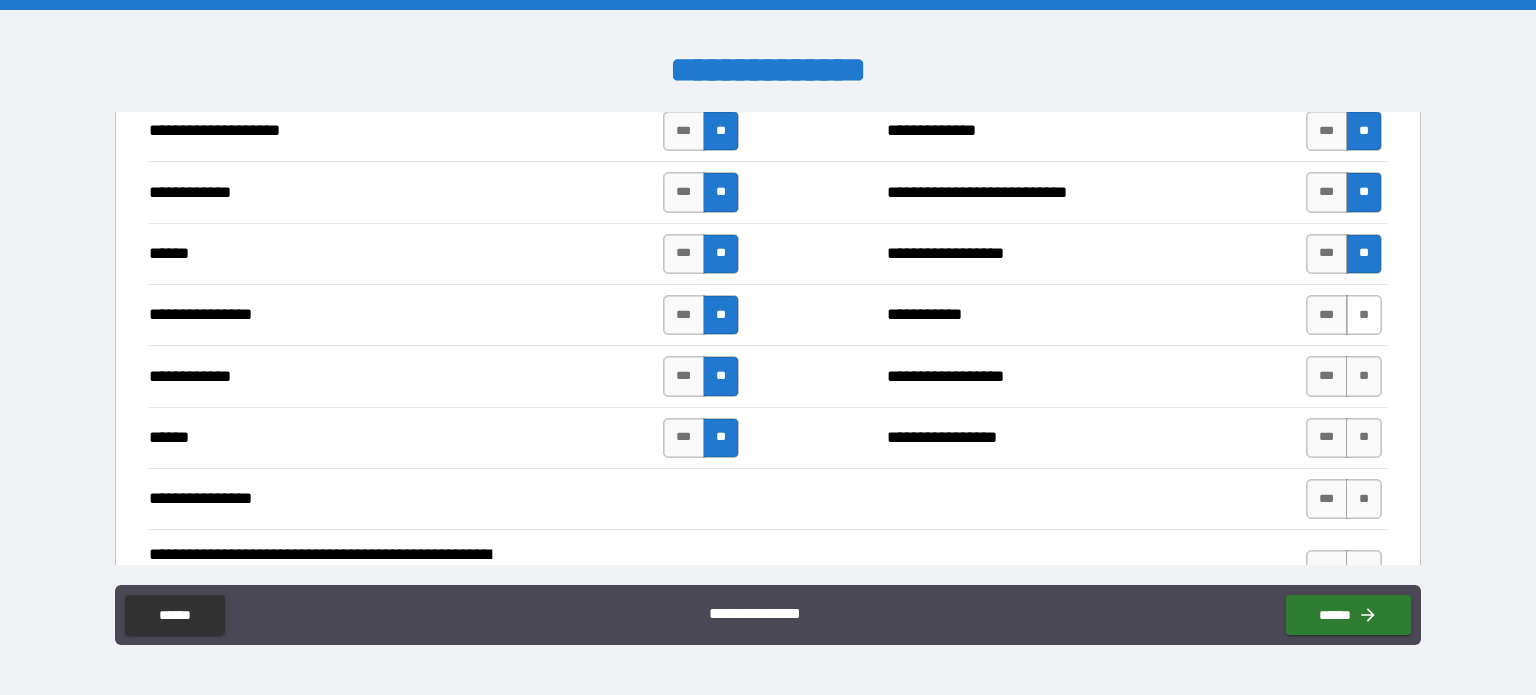 click on "**" at bounding box center (1364, 315) 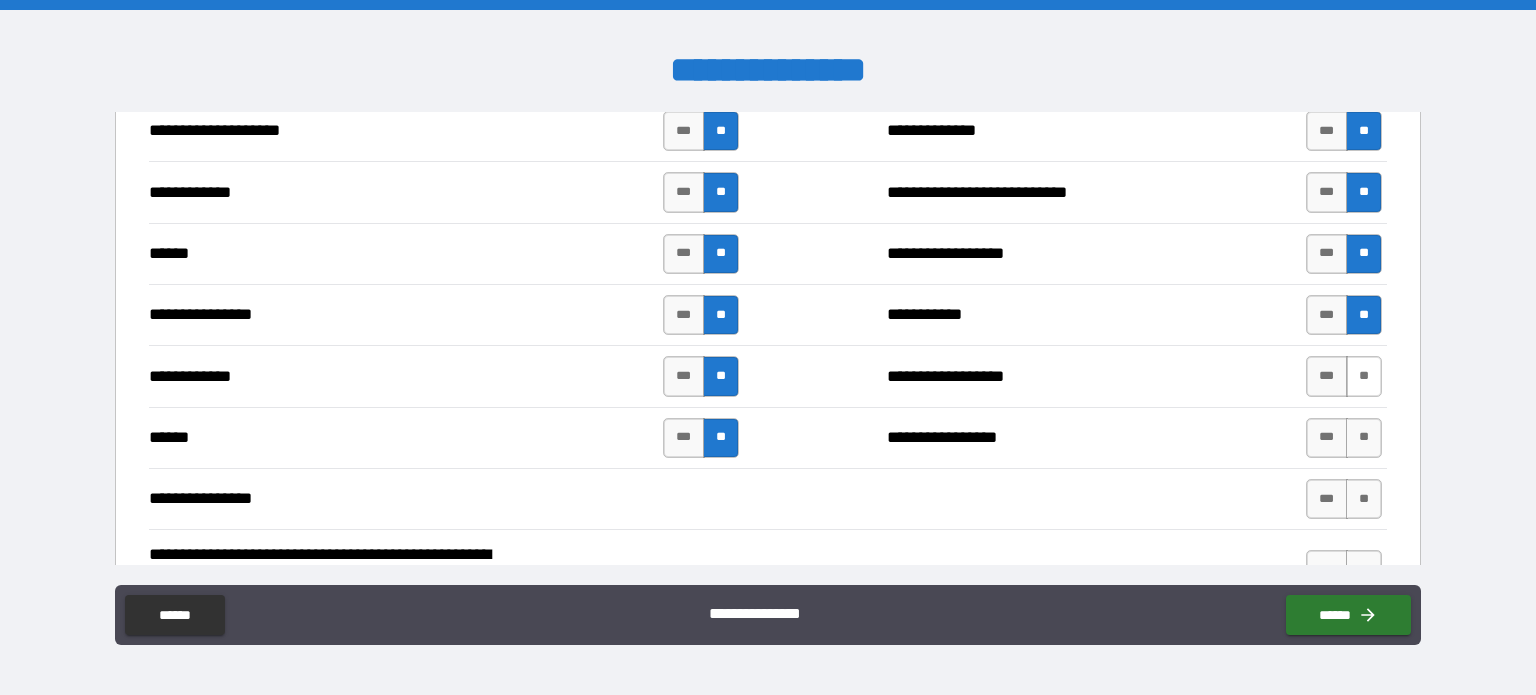 click on "**" at bounding box center (1364, 376) 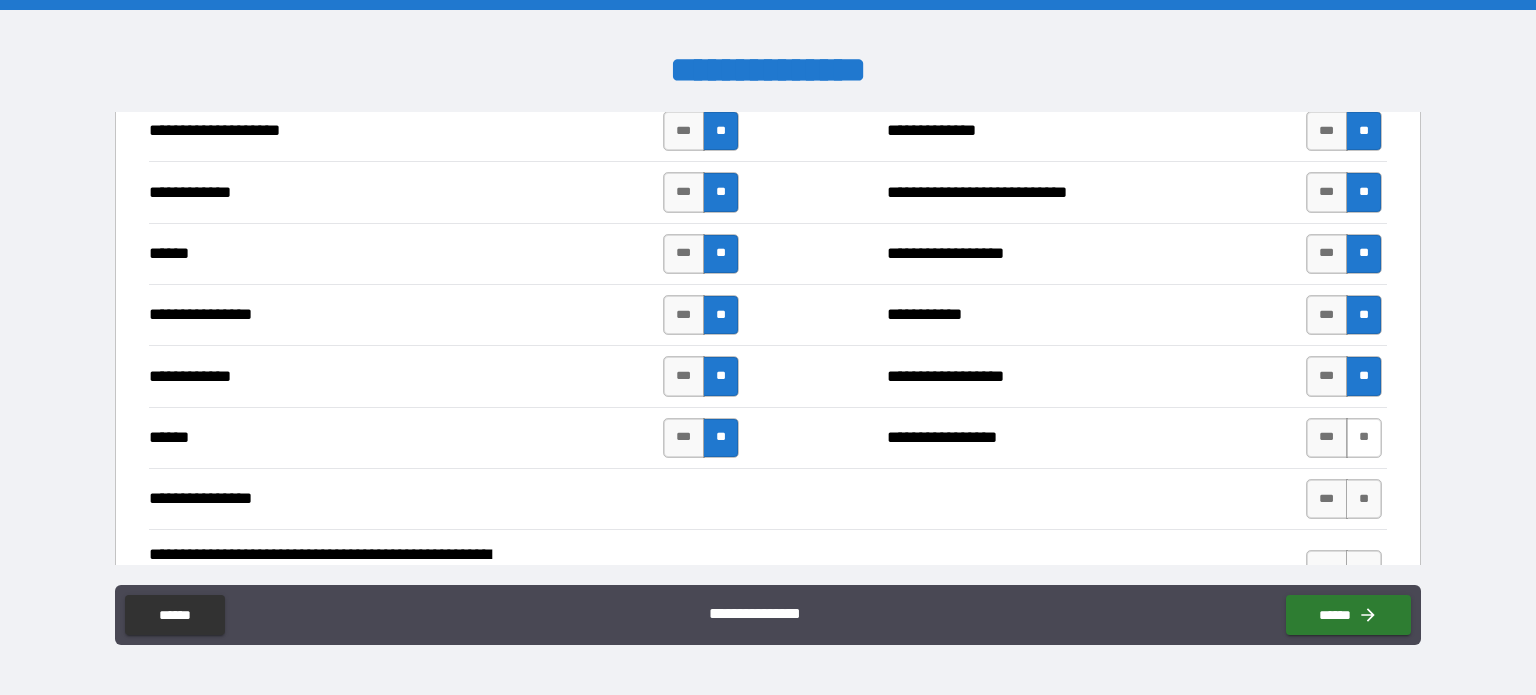 click on "**" at bounding box center (1364, 438) 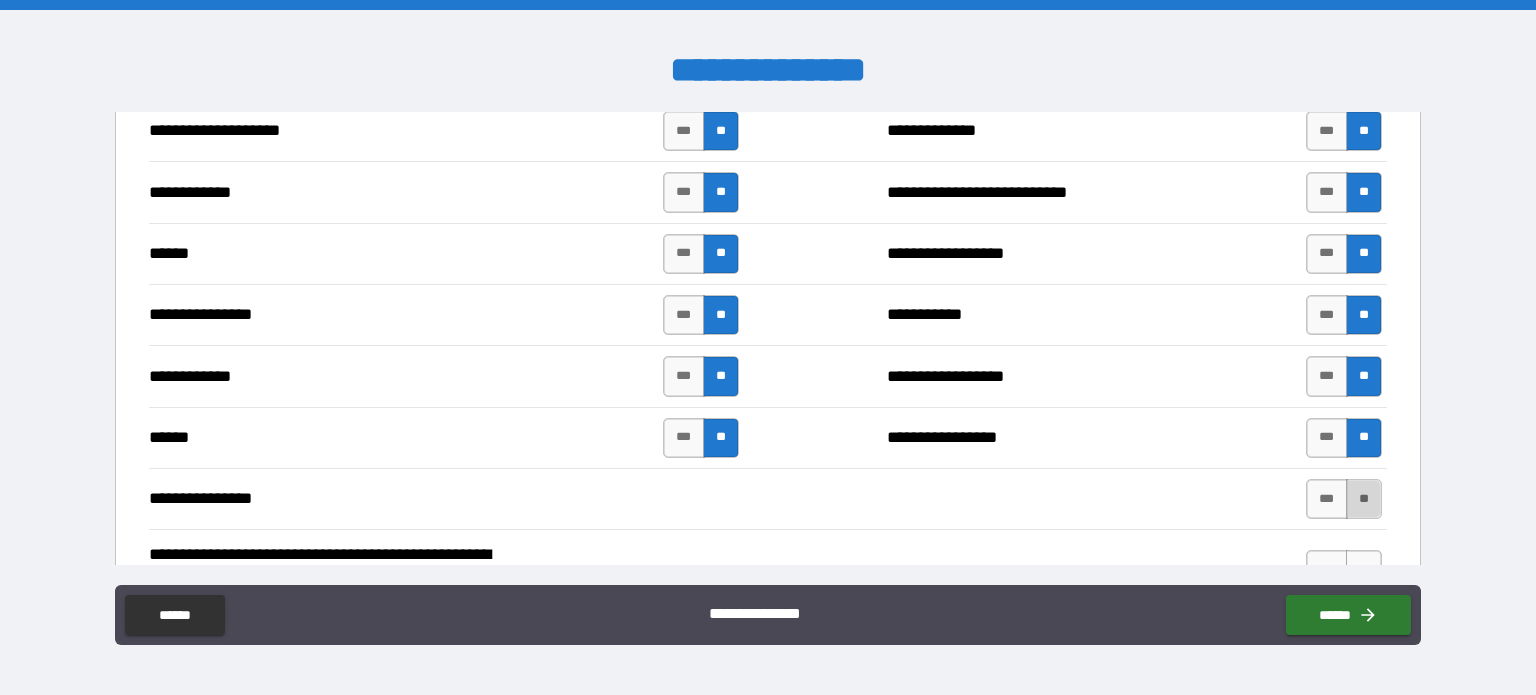 click on "**" at bounding box center (1364, 499) 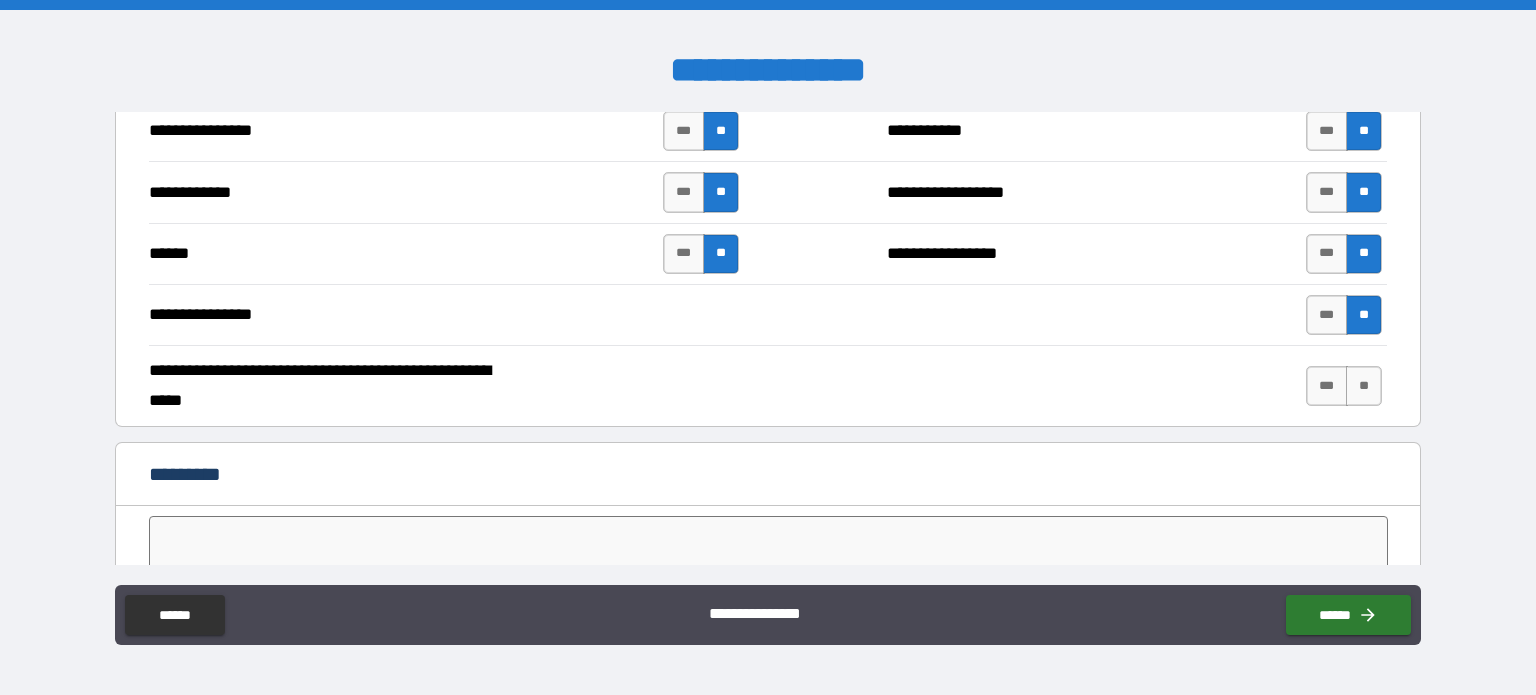 scroll, scrollTop: 3704, scrollLeft: 0, axis: vertical 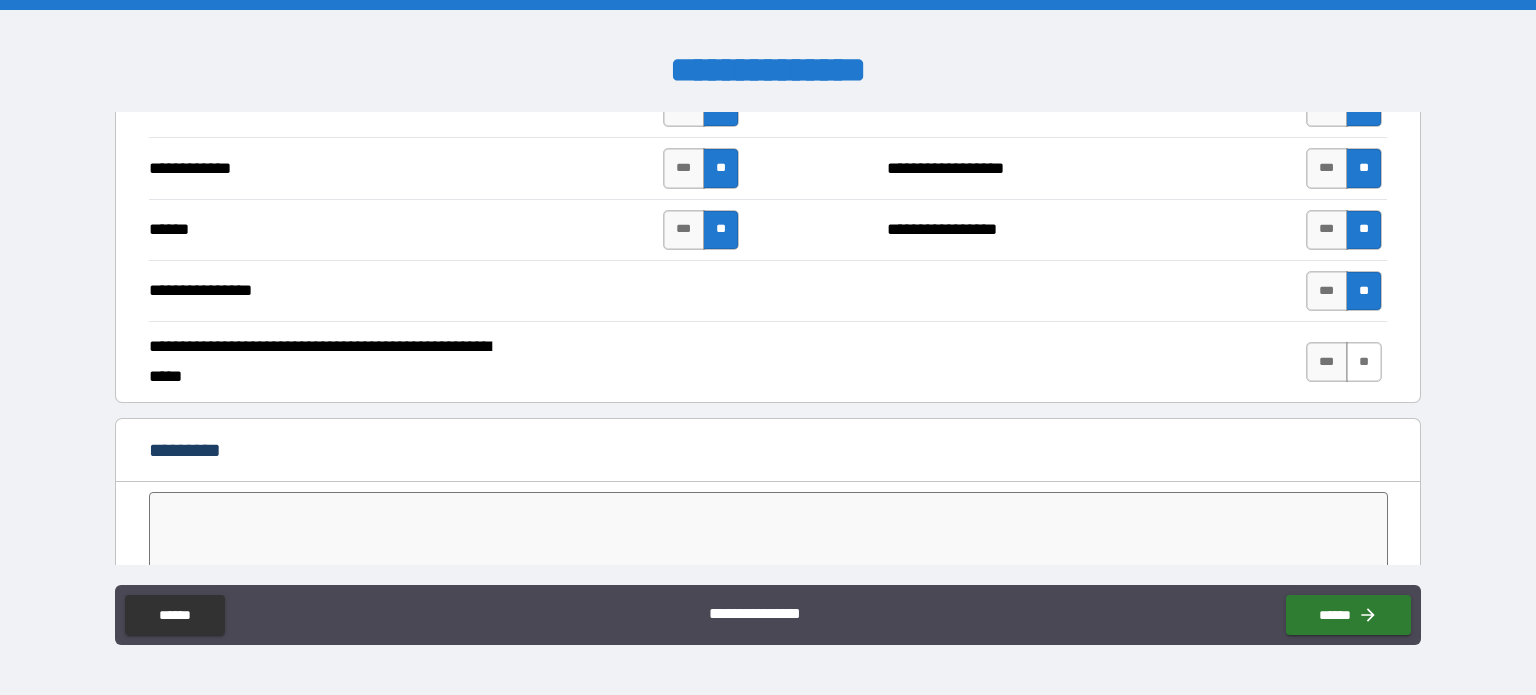 click on "**" at bounding box center (1364, 362) 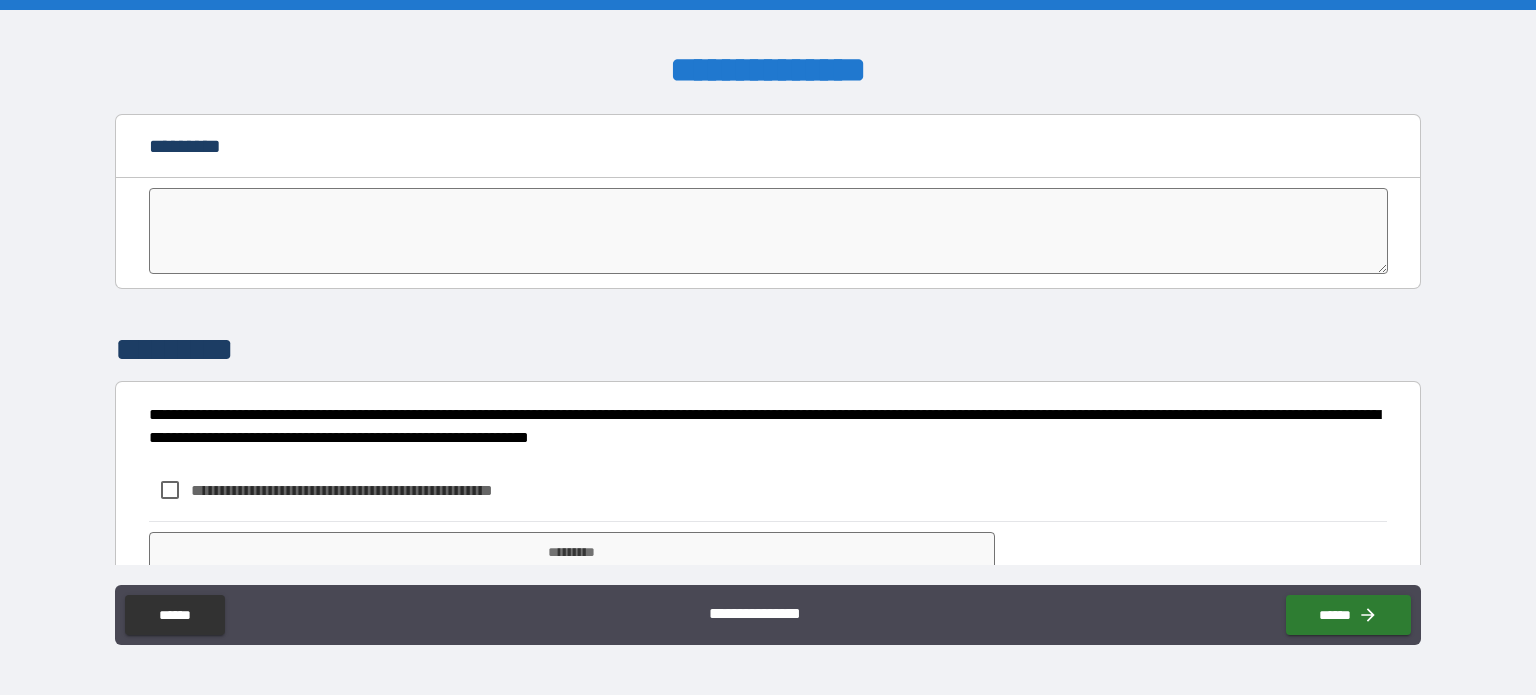scroll, scrollTop: 4048, scrollLeft: 0, axis: vertical 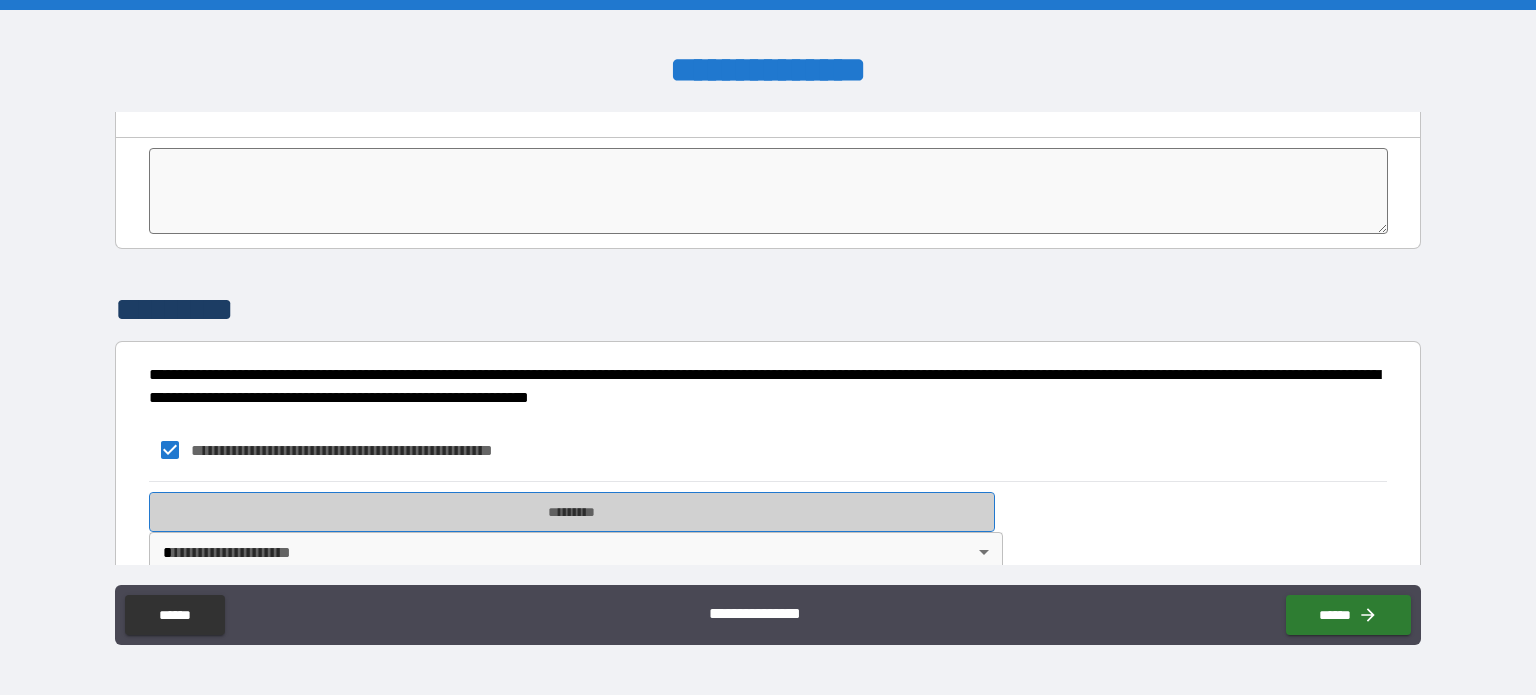 click on "*********" at bounding box center (572, 512) 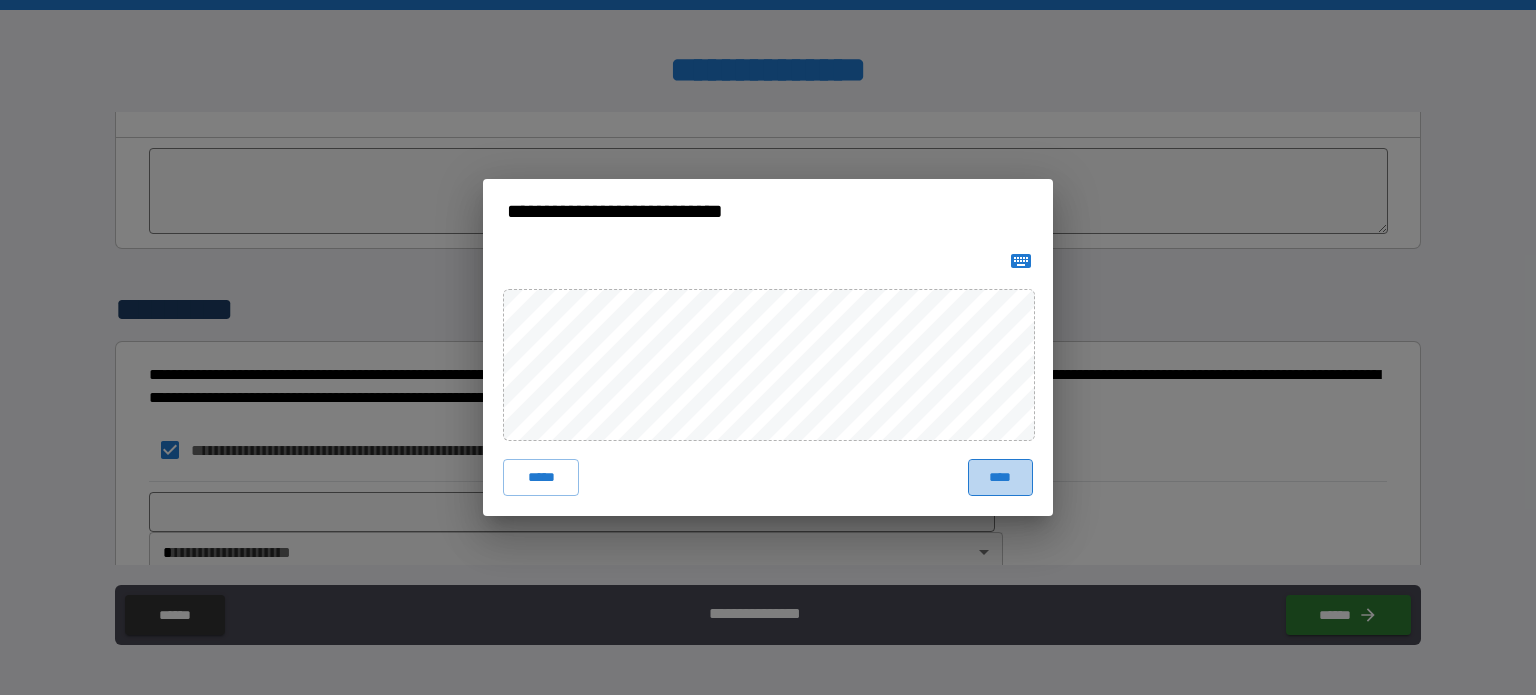 click on "****" at bounding box center (1000, 477) 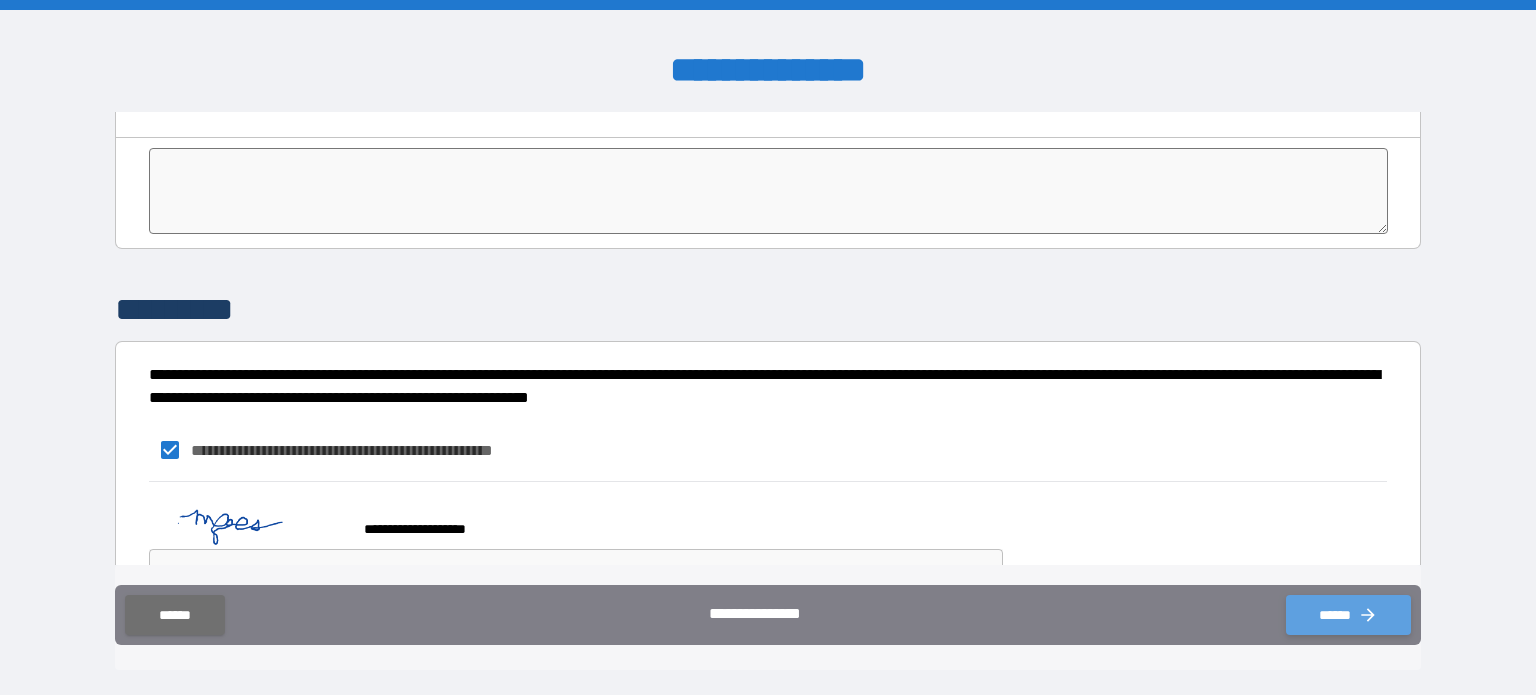 click on "******" at bounding box center [1348, 615] 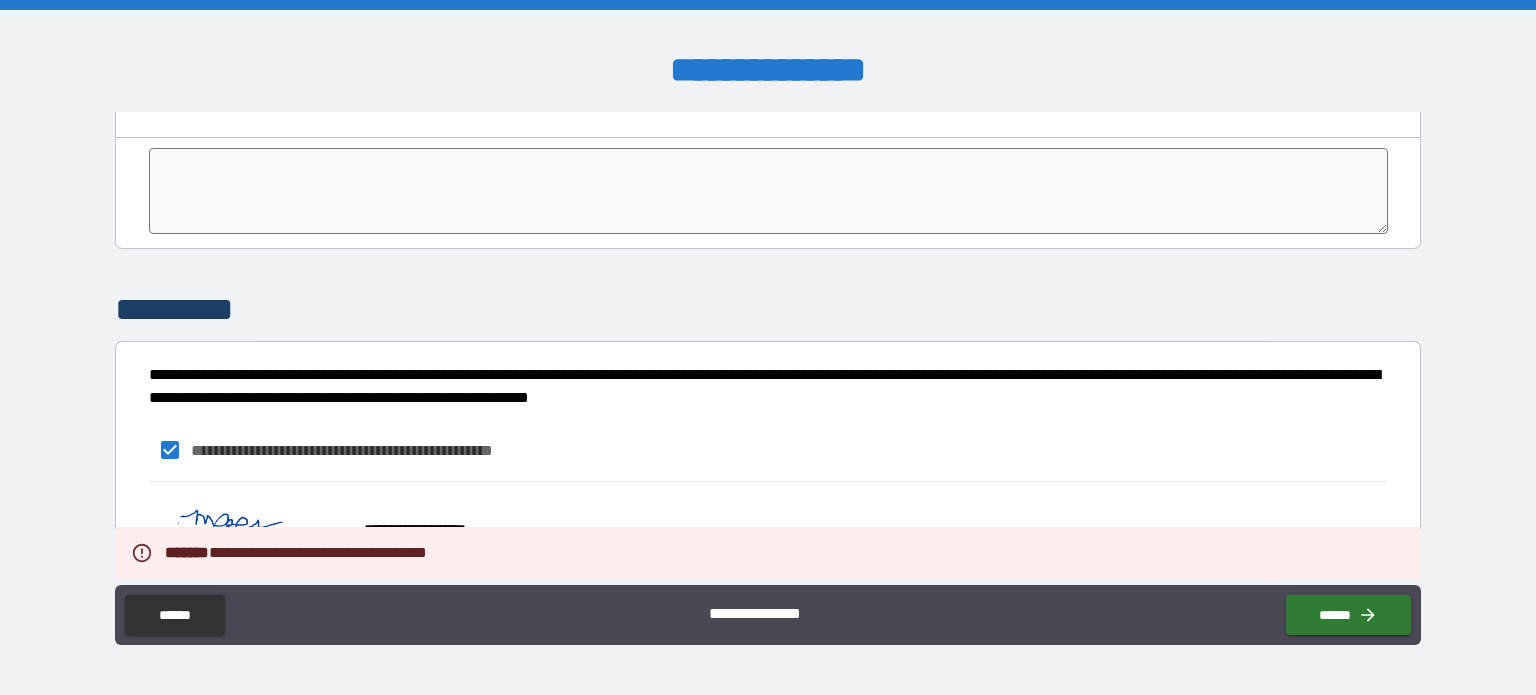 scroll, scrollTop: 3652, scrollLeft: 0, axis: vertical 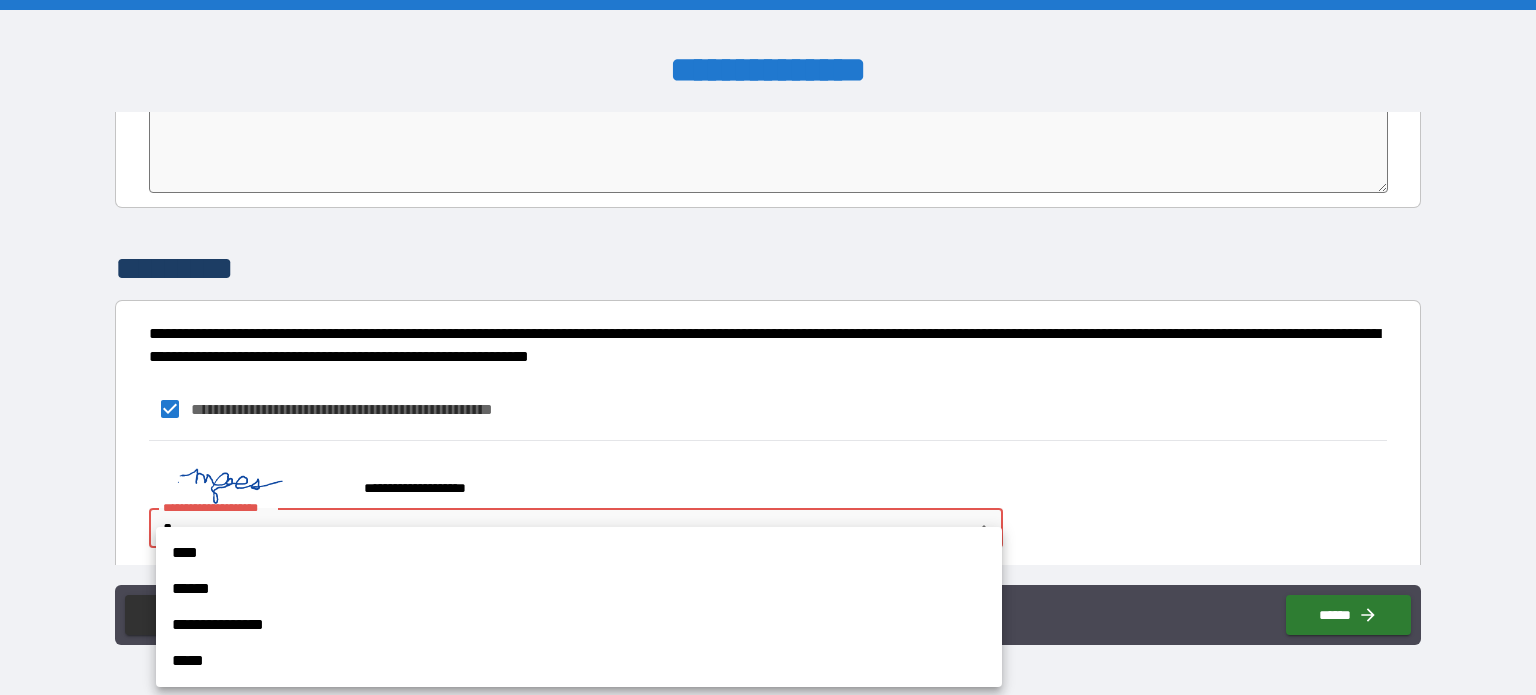 click on "[FIRST] [LAST] **** [STREET] [CITY] [STATE]   [ZIP] [COUNTRY]   [APT] [UNIT] [ADDRESS]   [PHONE] [EMAIL]   [CREDIT CARD] [EXPIRY] [CVV] [NAME ON CARD] [BILLING ADDRESS] [CITY] [STATE] [ZIP] [COUNTRY]   [PHONE] [EMAIL]   [DOB] [AGE] [GENDER] [MARITAL STATUS] [OCCUPATION] [EMPLOYER] [JOB TITLE] [SALARY] [NATIONALITY] [PASSPORT NUMBER] [DRIVER LICENSE NUMBER] [SSN]" at bounding box center (768, 347) 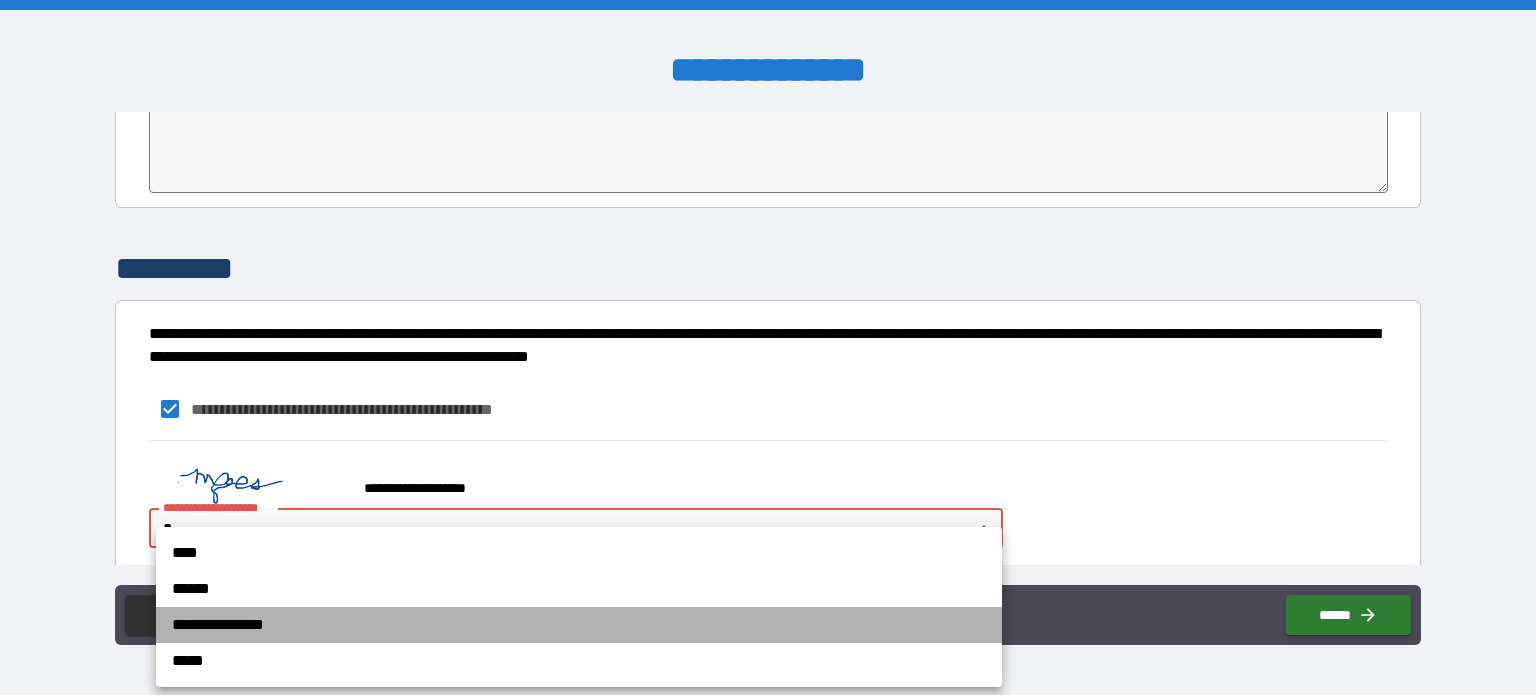 click on "**********" at bounding box center (579, 625) 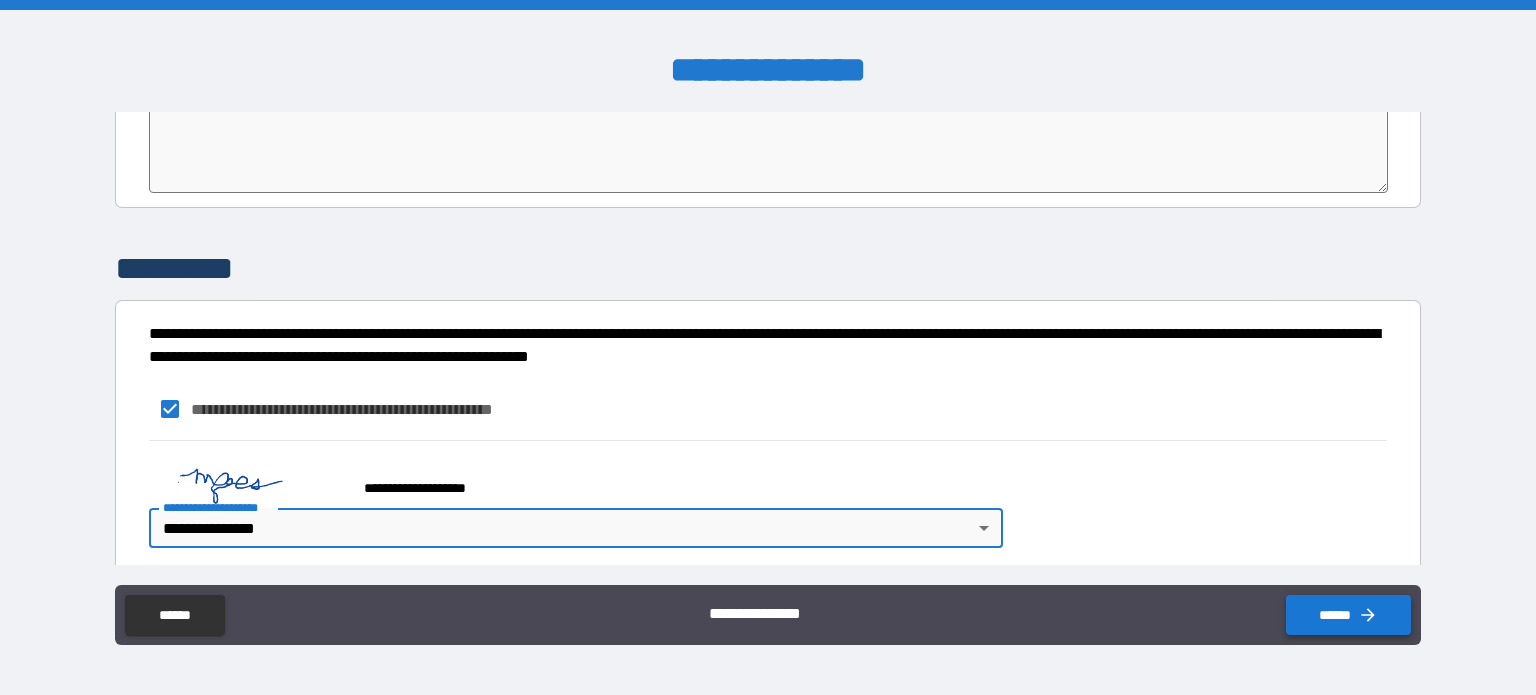 click on "******" at bounding box center (1348, 615) 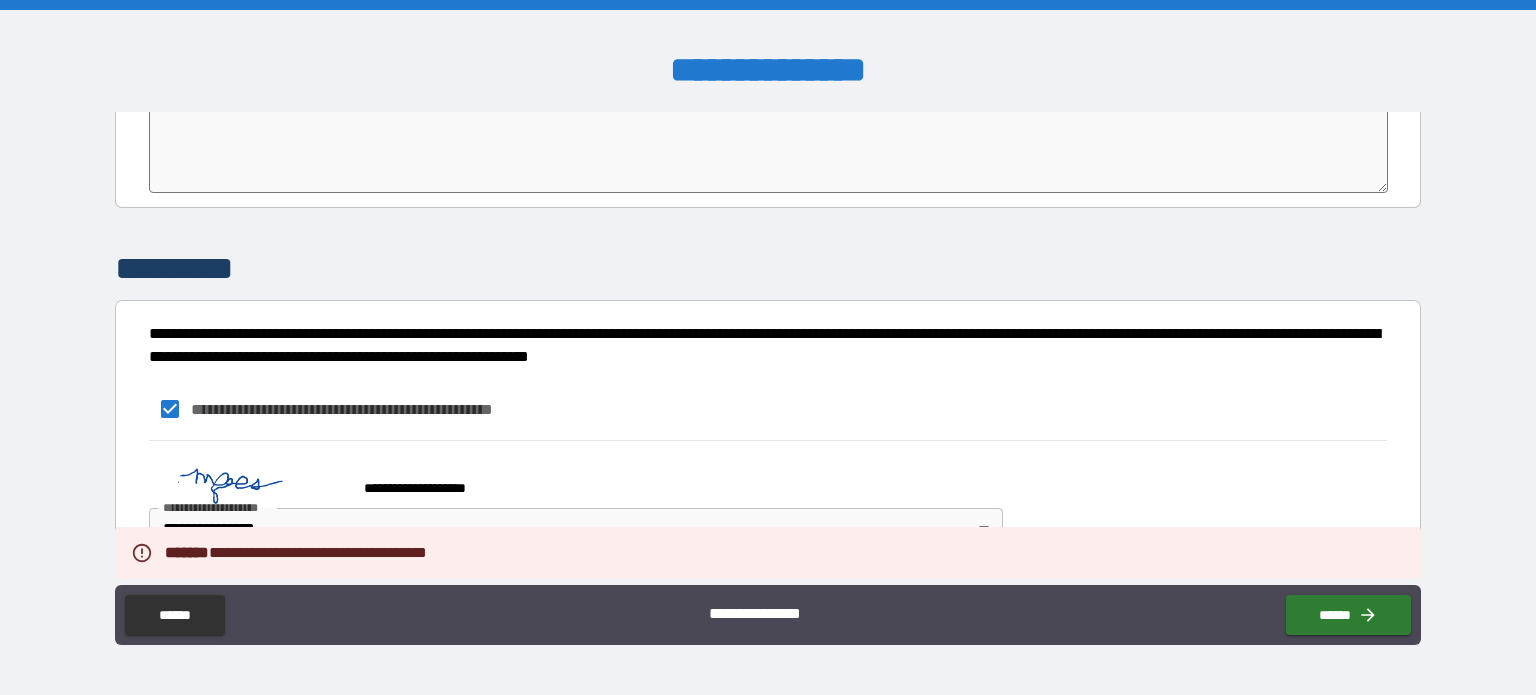 click on "[FIRST] [LAST] **** [STREET] [CITY] [STATE]   [ZIP] [COUNTRY]   [APT] [UNIT] [ADDRESS]   [PHONE] [EMAIL]   [CREDIT CARD] [EXPIRY] [CVV] [NAME ON CARD] [BILLING ADDRESS] [CITY] [STATE] [ZIP] [COUNTRY]   [PHONE] [EMAIL]   [DOB] [AGE] [GENDER] [MARITAL STATUS] [OCCUPATION] [EMPLOYER] [JOB TITLE] [SALARY] [NATIONALITY] [PASSPORT NUMBER] [DRIVER LICENSE NUMBER] [SSN]" at bounding box center [768, 350] 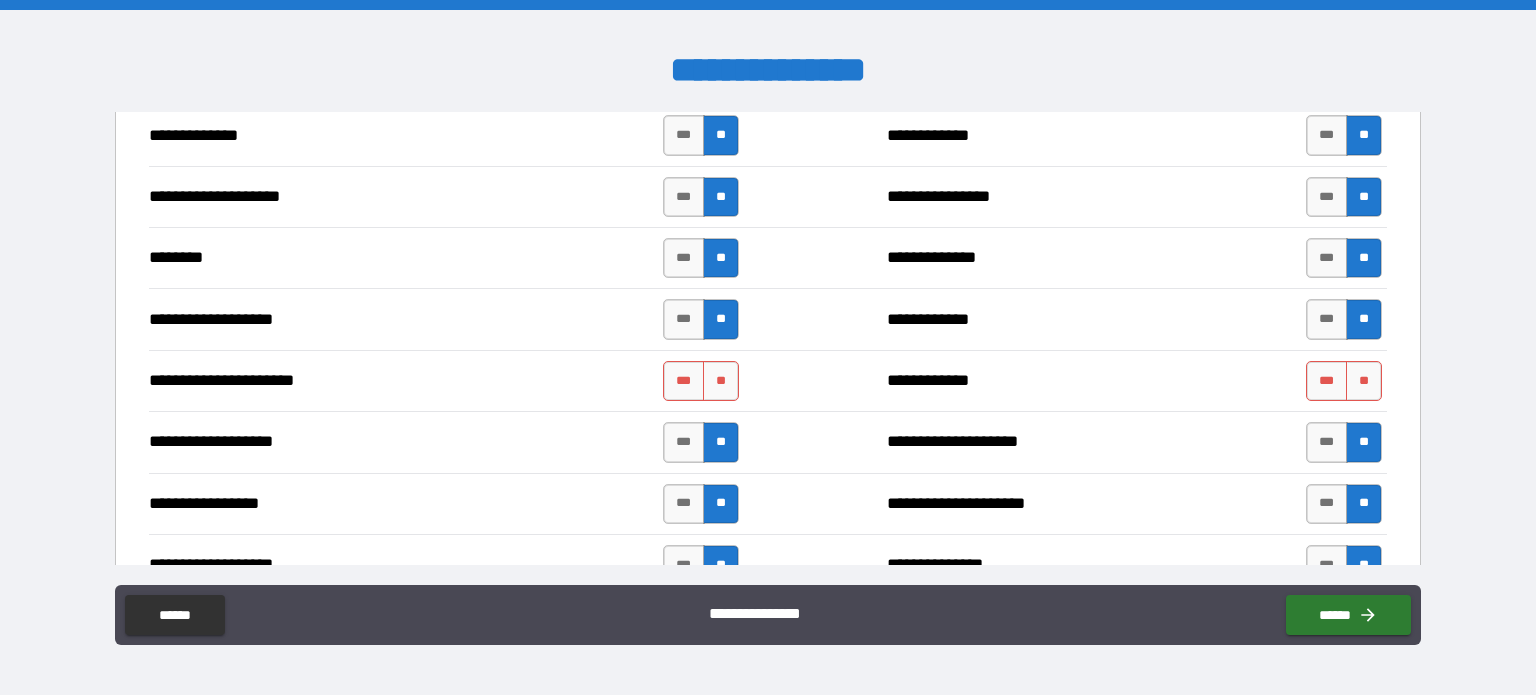 scroll, scrollTop: 2895, scrollLeft: 0, axis: vertical 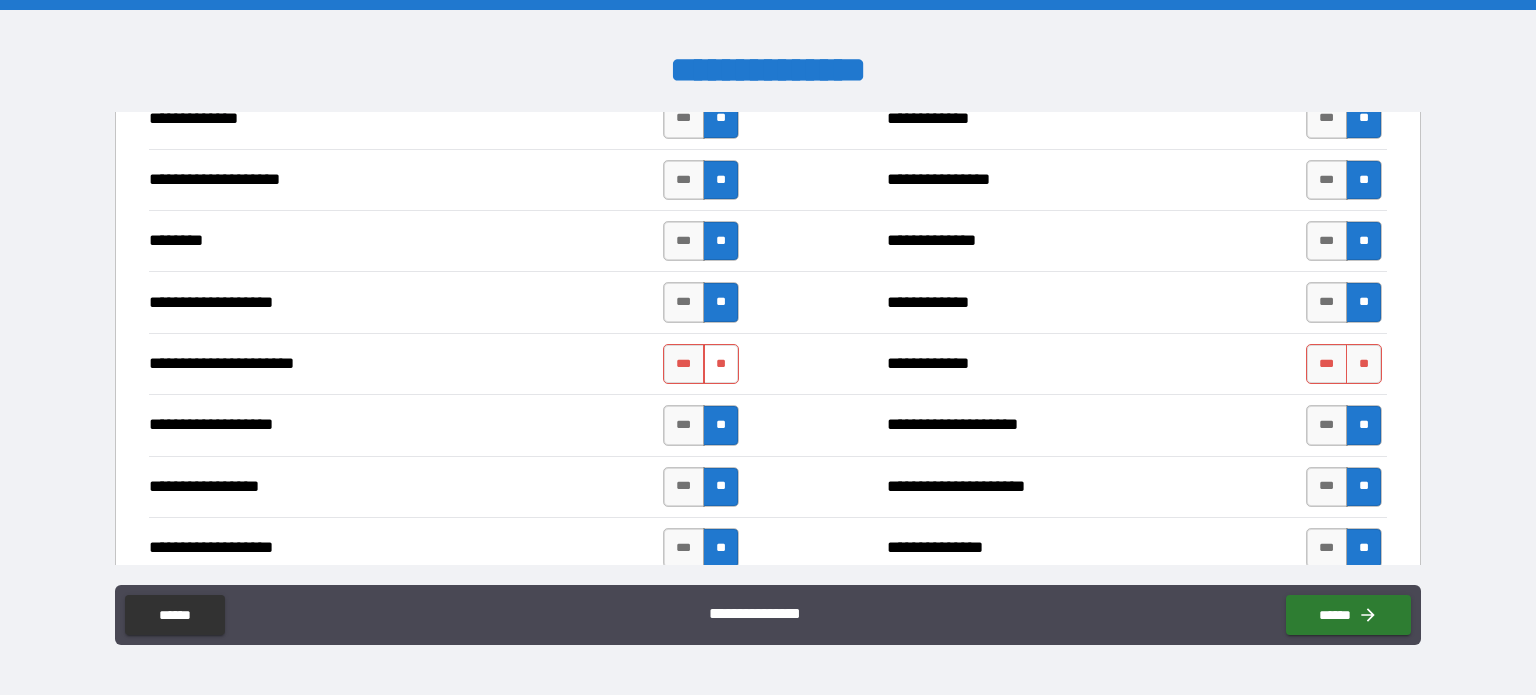 click on "**" at bounding box center [721, 364] 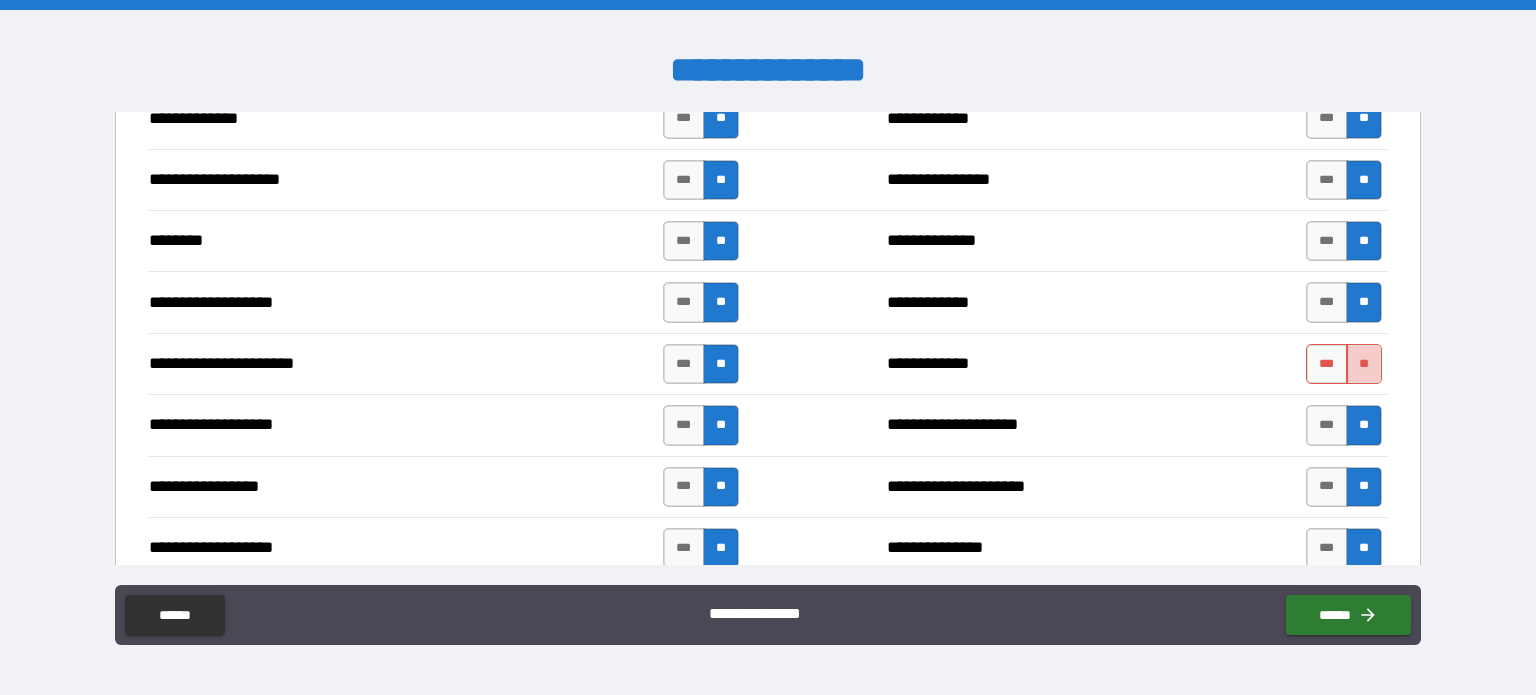 click on "**" at bounding box center [1364, 364] 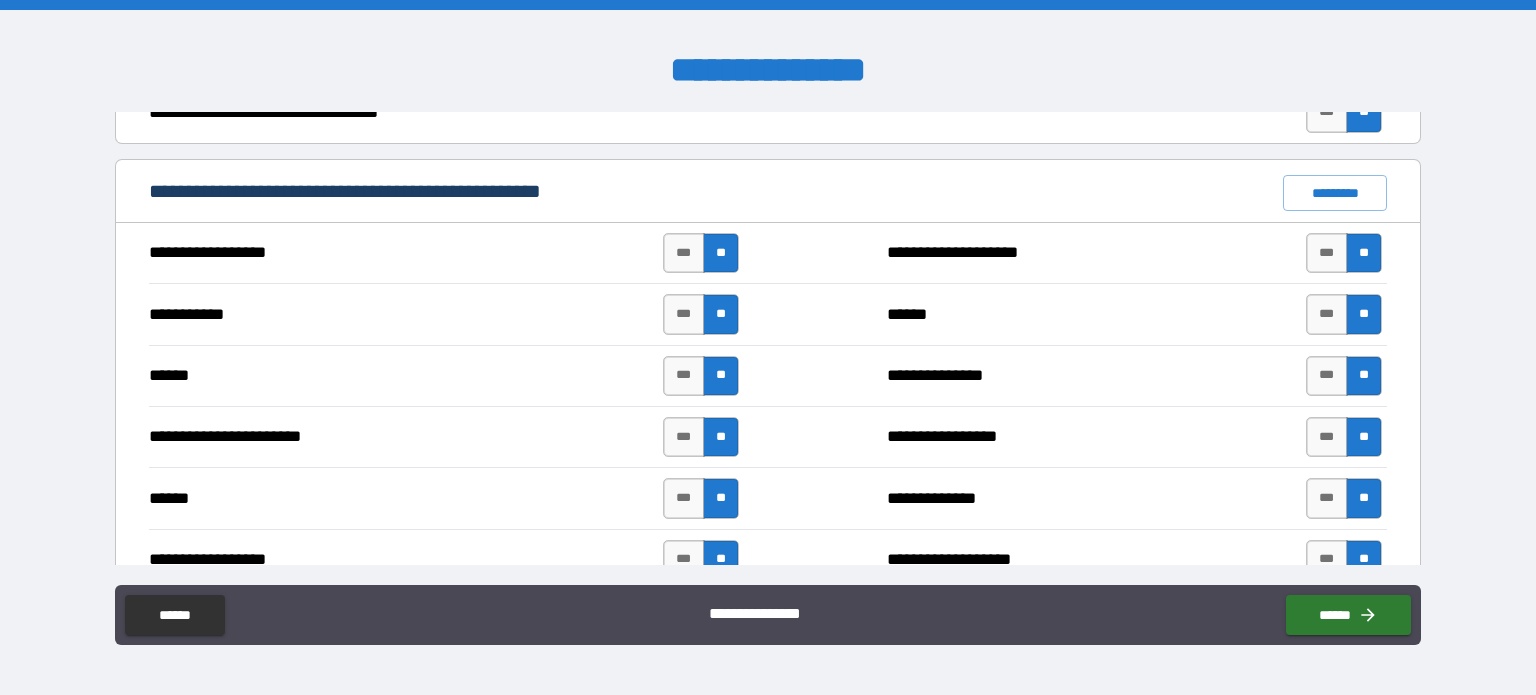 scroll, scrollTop: 1379, scrollLeft: 0, axis: vertical 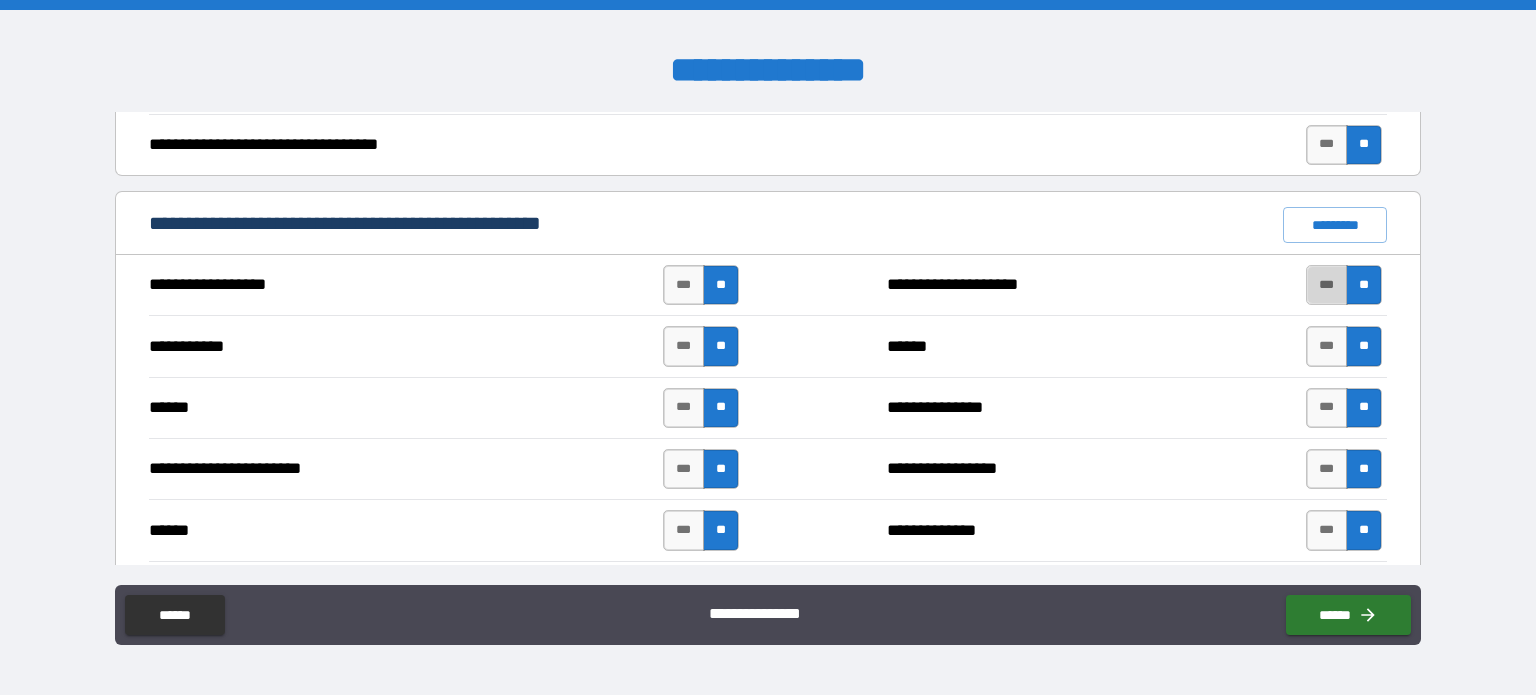 click on "***" at bounding box center [1327, 285] 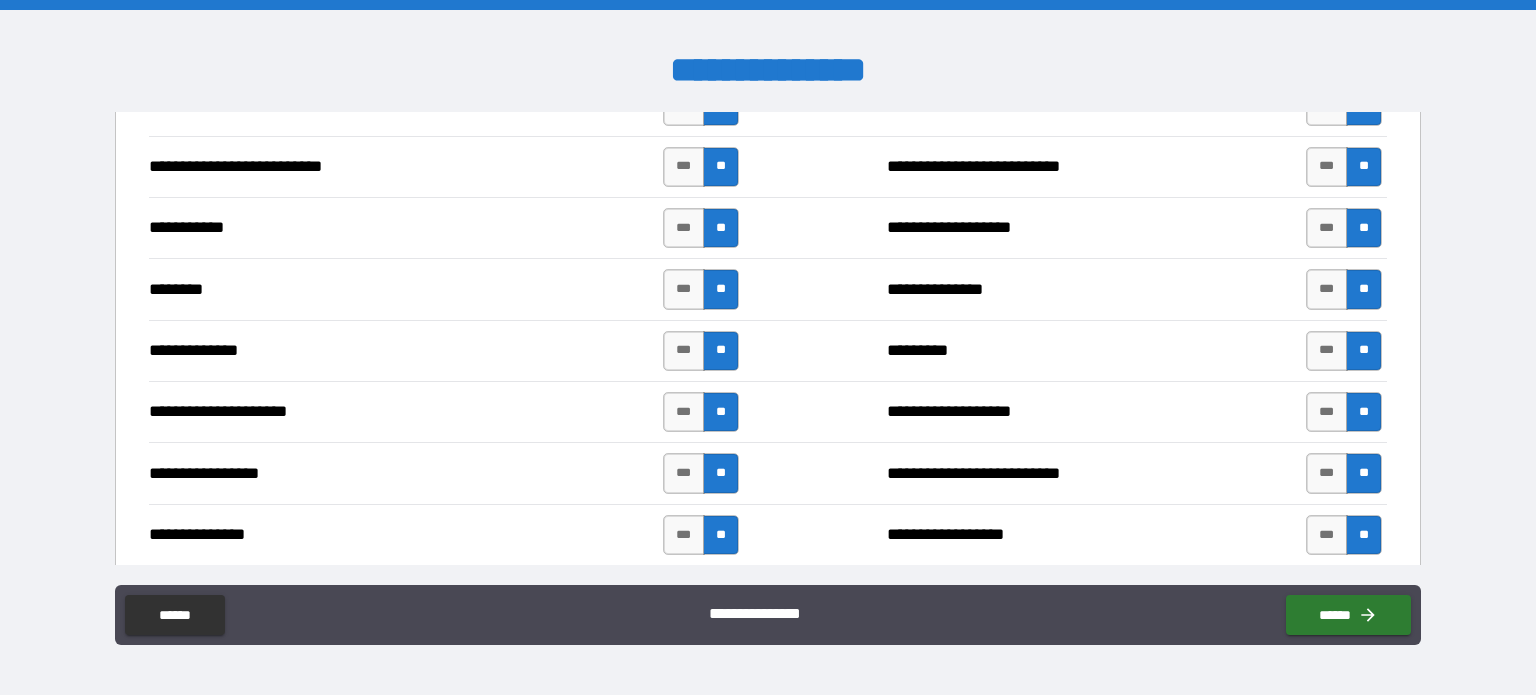 scroll, scrollTop: 1996, scrollLeft: 0, axis: vertical 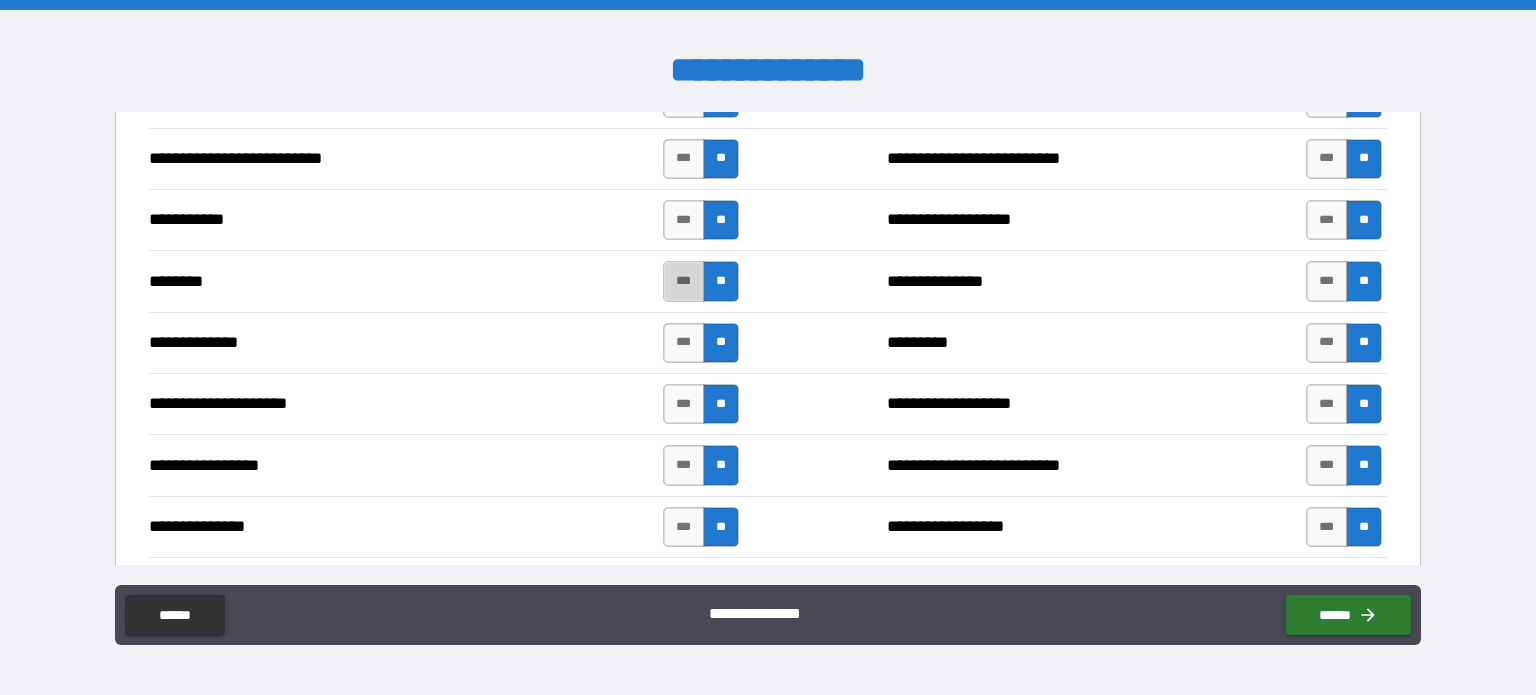 click on "***" at bounding box center [684, 281] 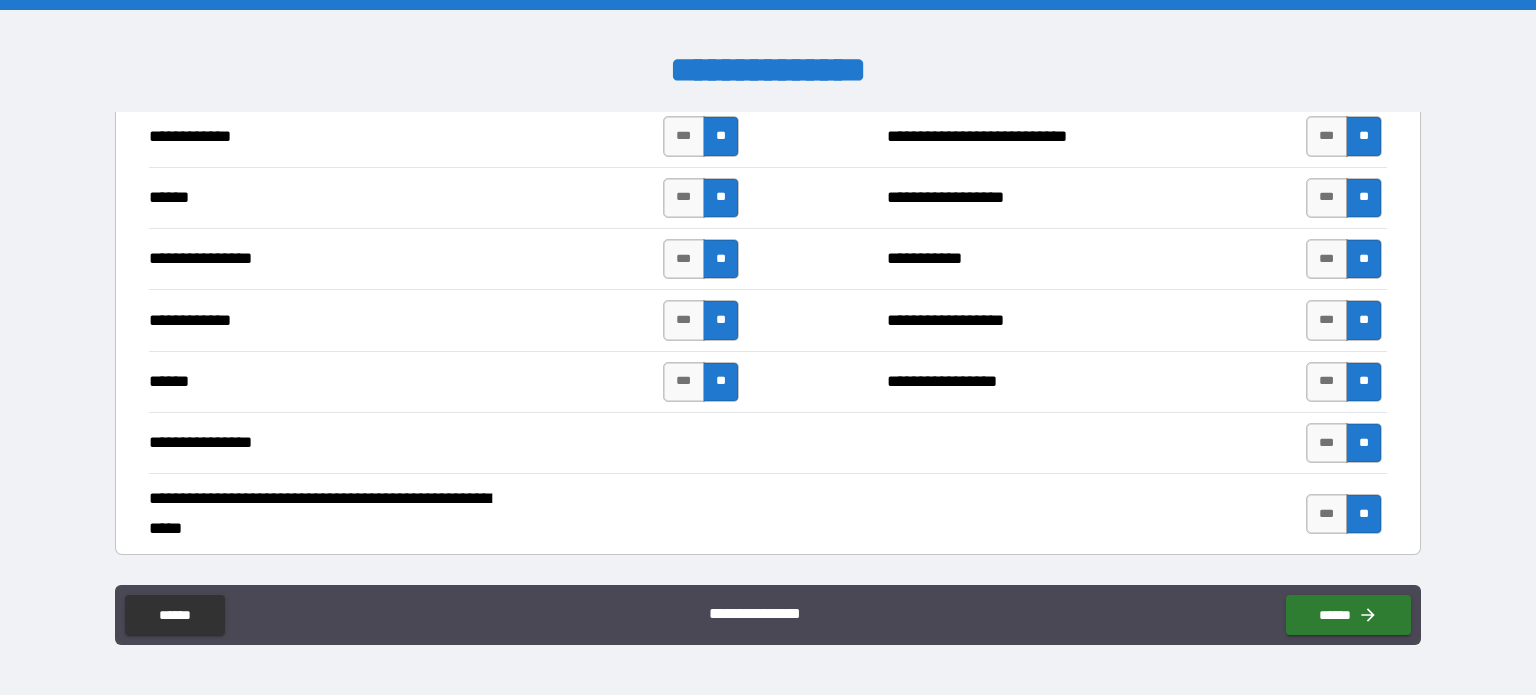 scroll, scrollTop: 3504, scrollLeft: 0, axis: vertical 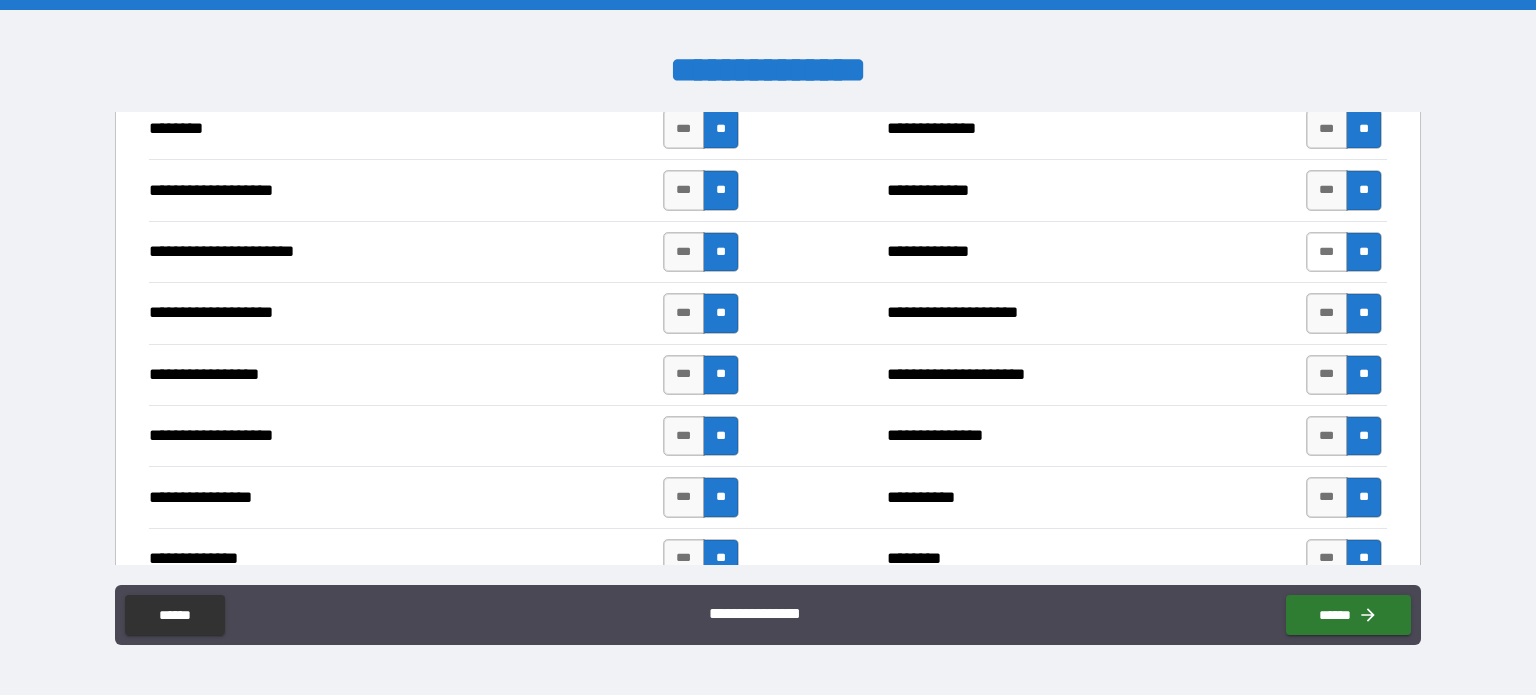 click on "***" at bounding box center (1327, 252) 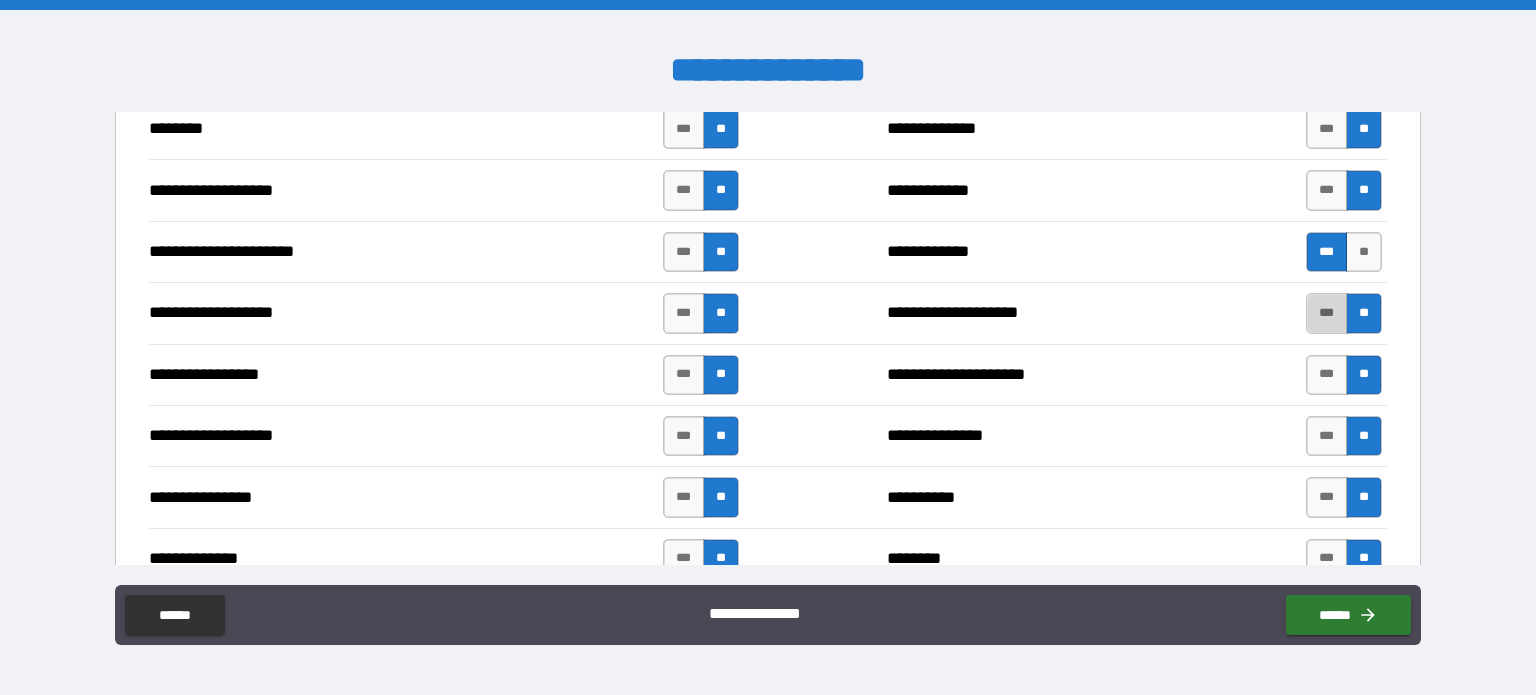 click on "***" at bounding box center [1327, 313] 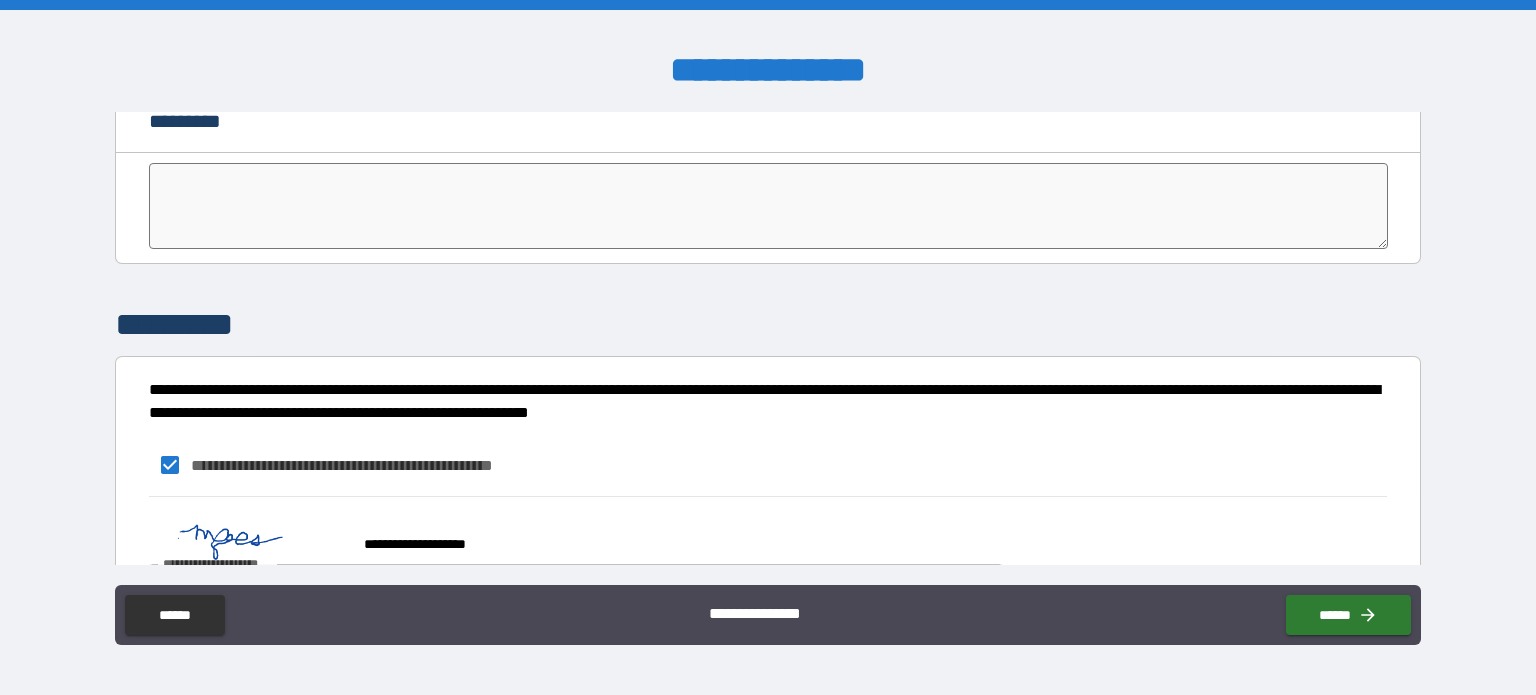 scroll, scrollTop: 4089, scrollLeft: 0, axis: vertical 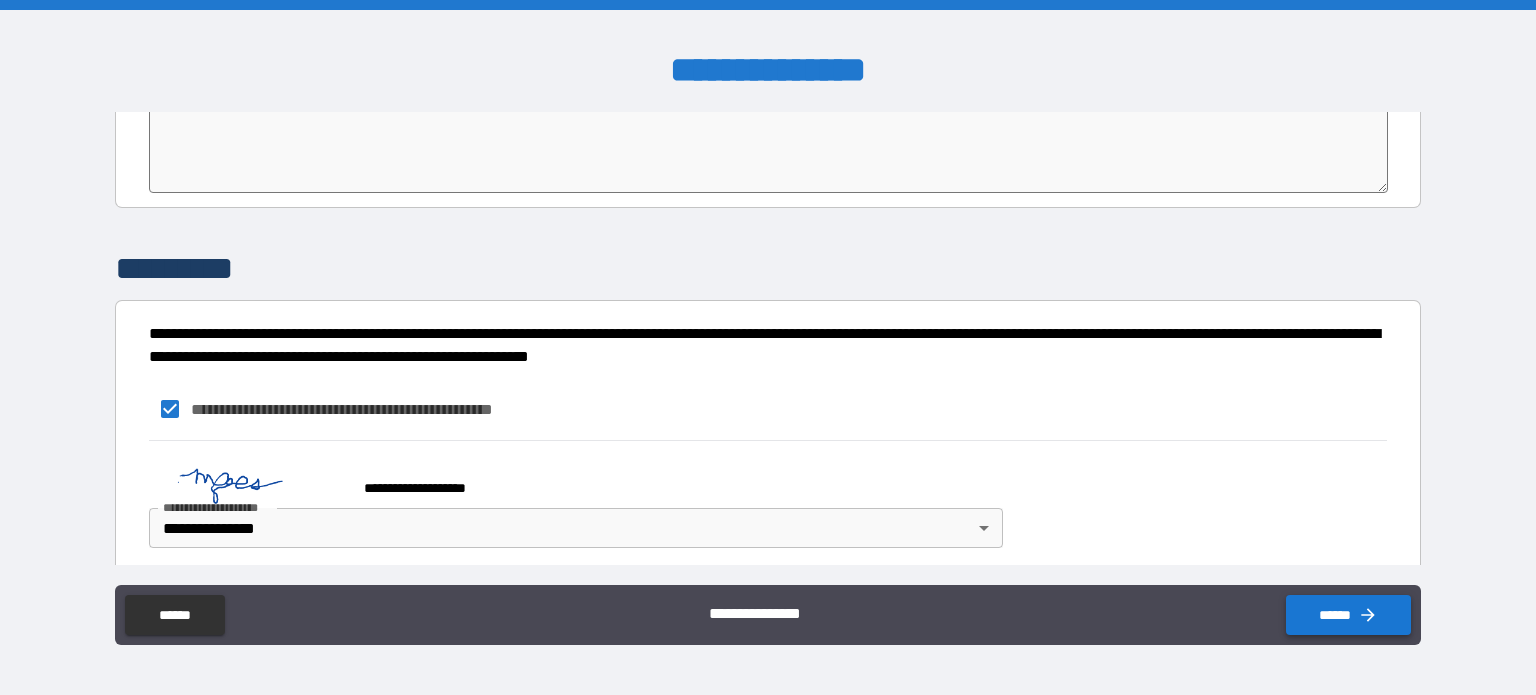 click on "******" at bounding box center (1348, 615) 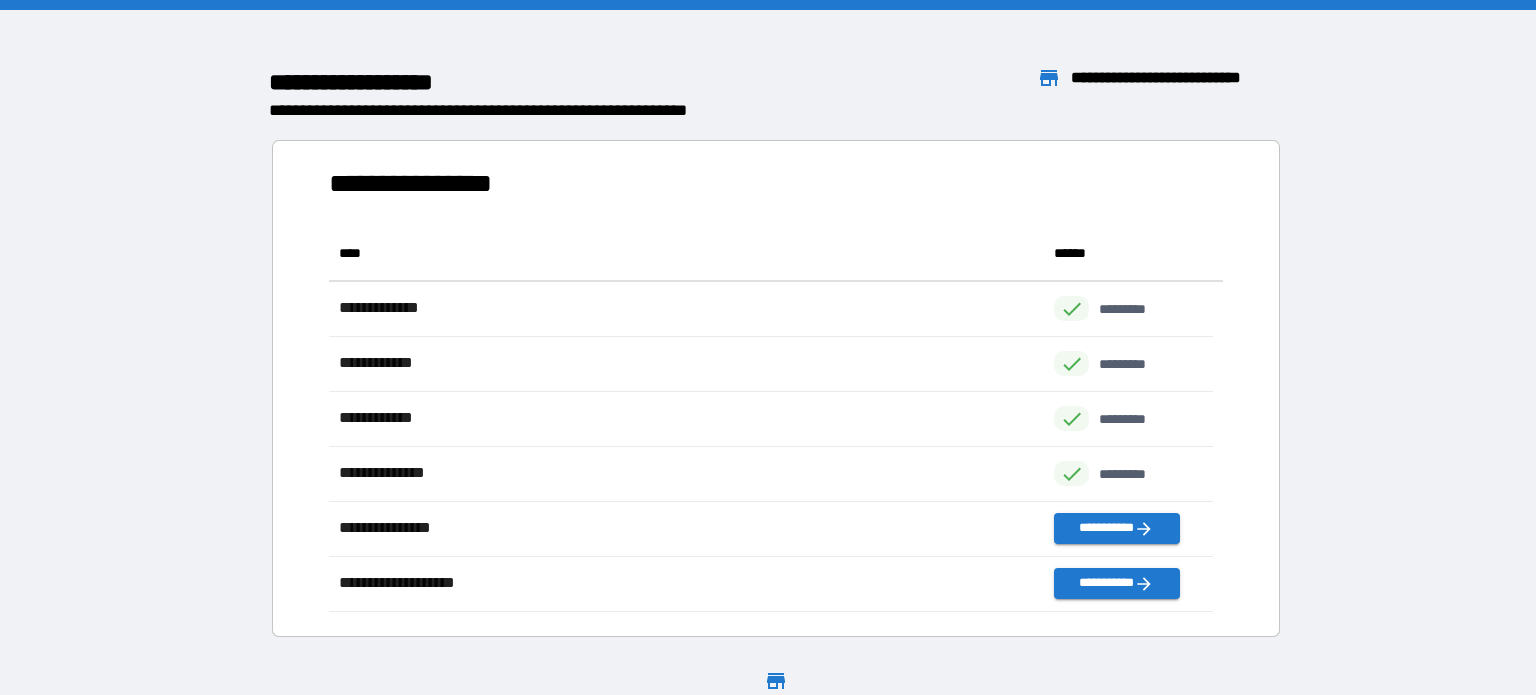 scroll, scrollTop: 370, scrollLeft: 869, axis: both 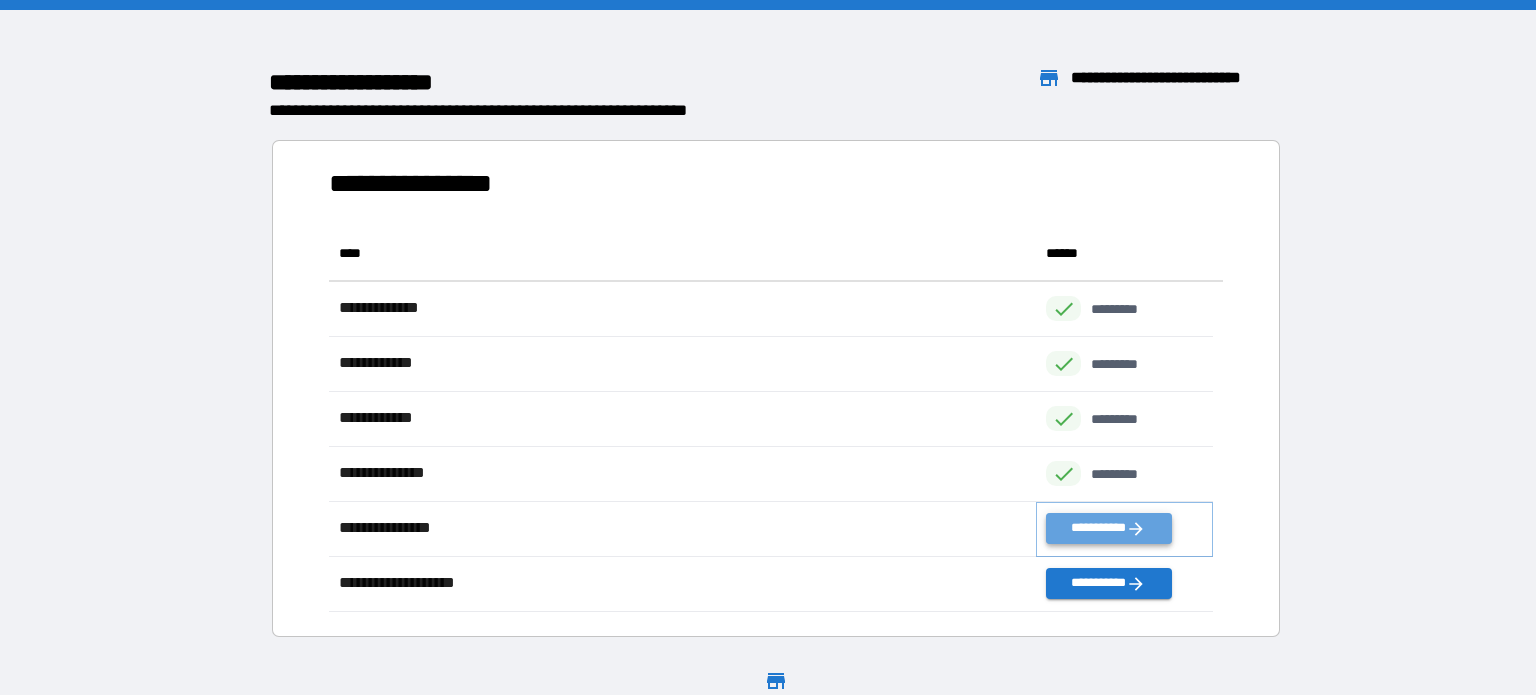 click on "**********" at bounding box center [1108, 528] 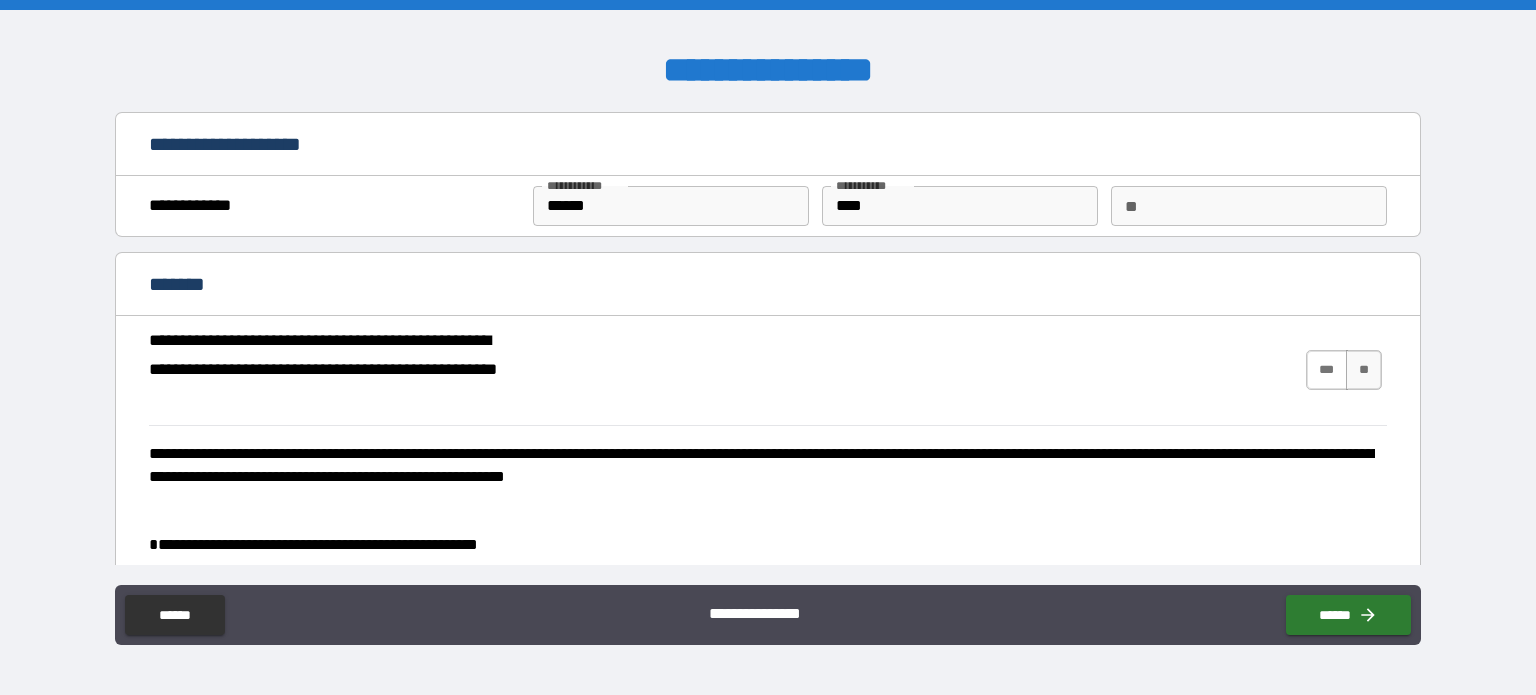 click on "***" at bounding box center [1327, 370] 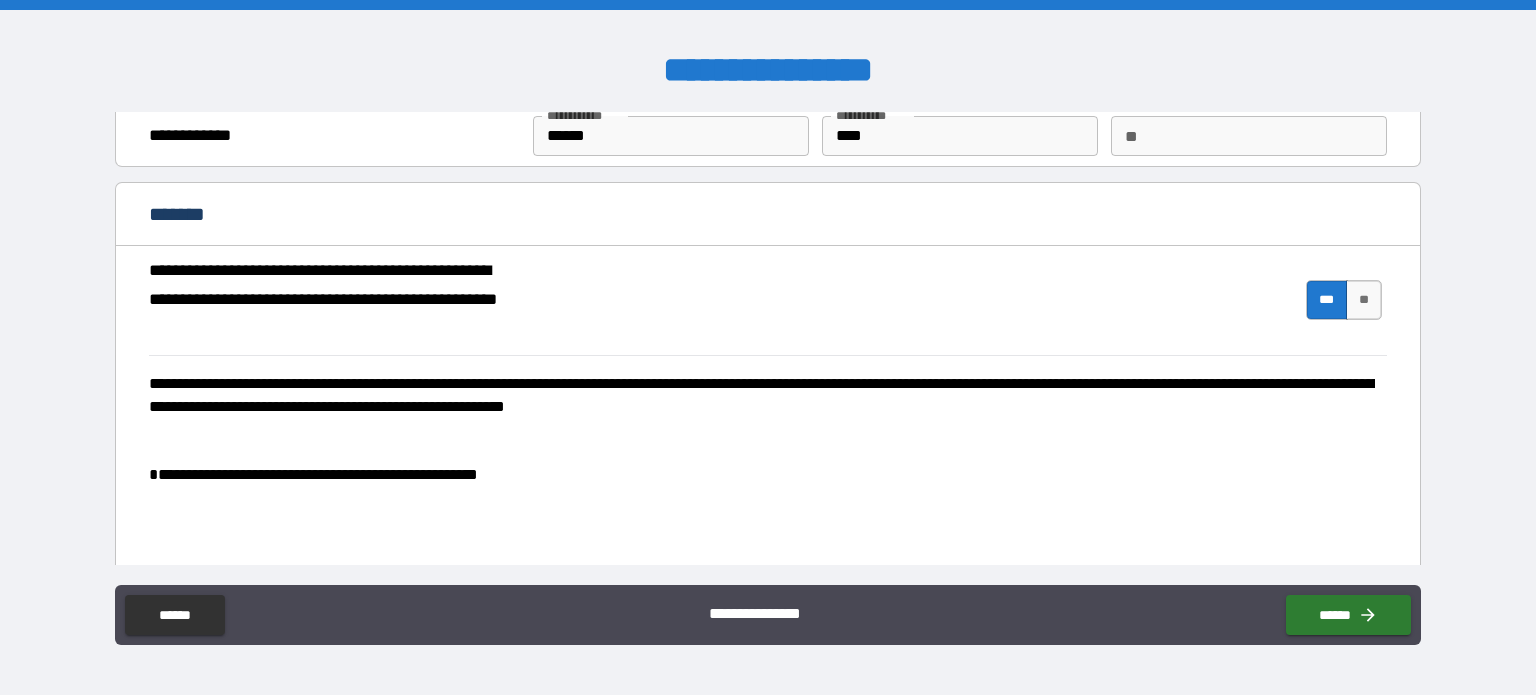 scroll, scrollTop: 134, scrollLeft: 0, axis: vertical 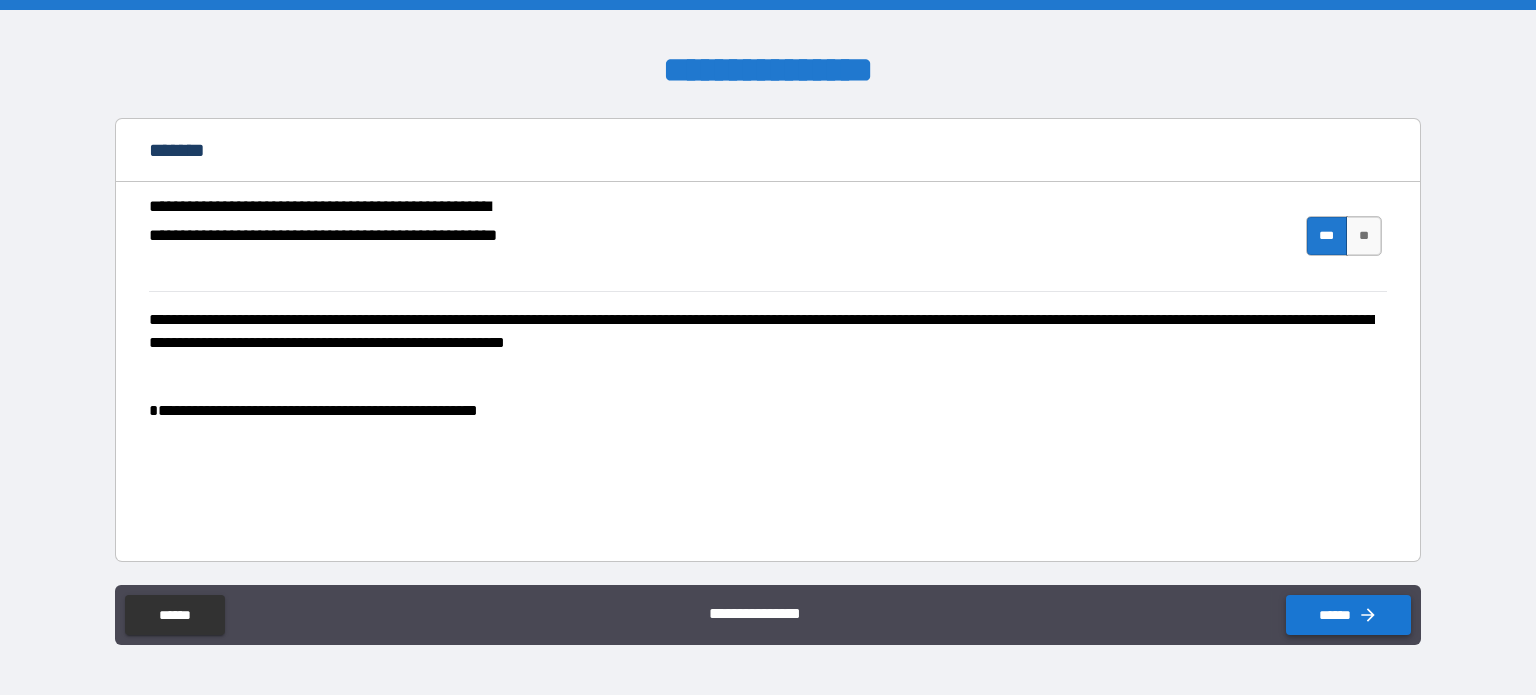 click on "******" at bounding box center [1348, 615] 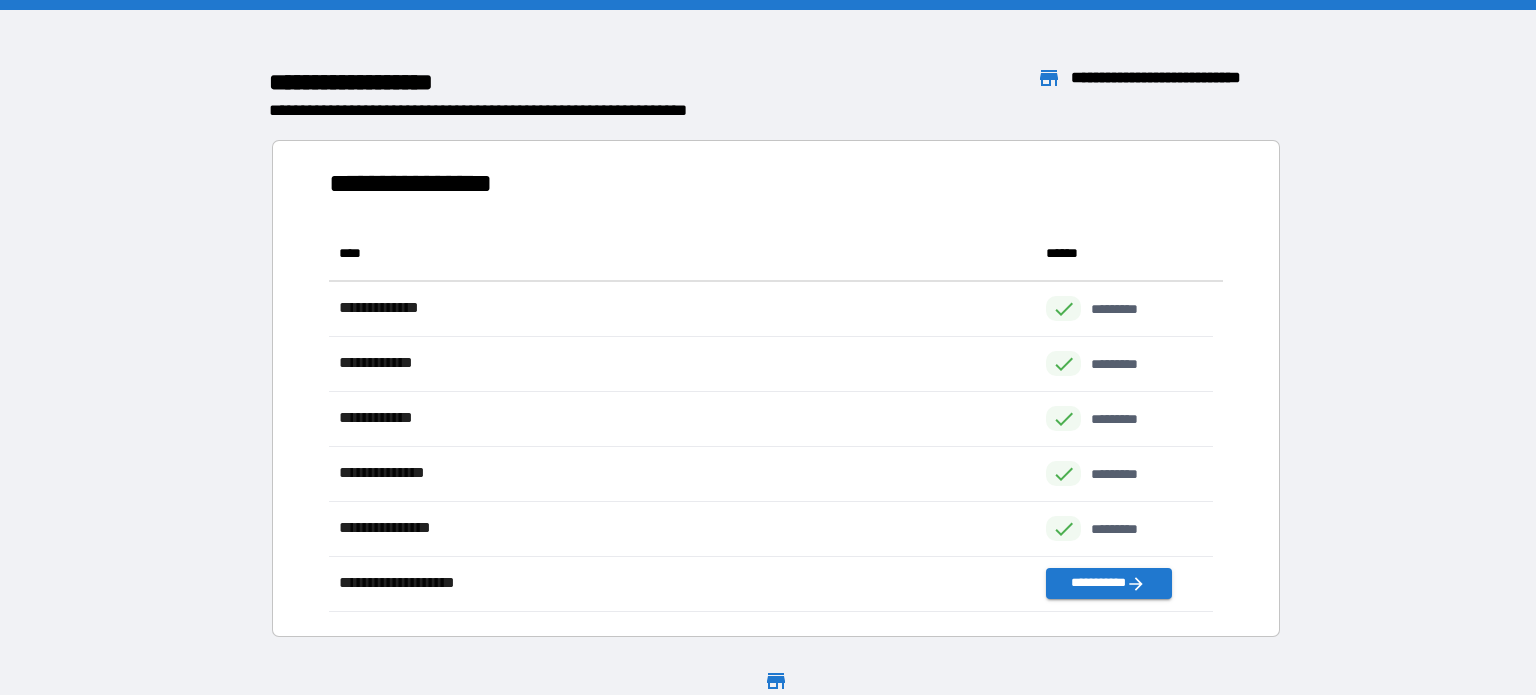 scroll, scrollTop: 16, scrollLeft: 16, axis: both 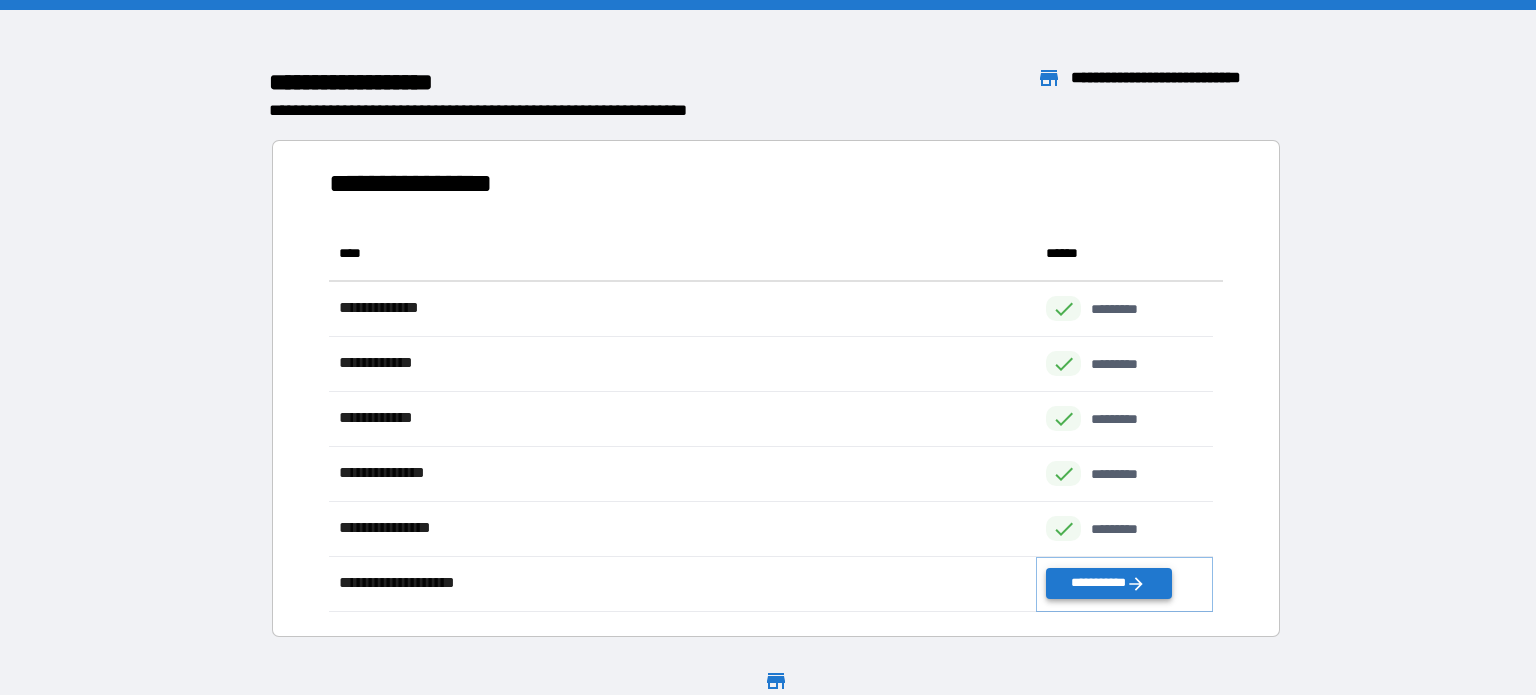 click on "**********" at bounding box center [1108, 583] 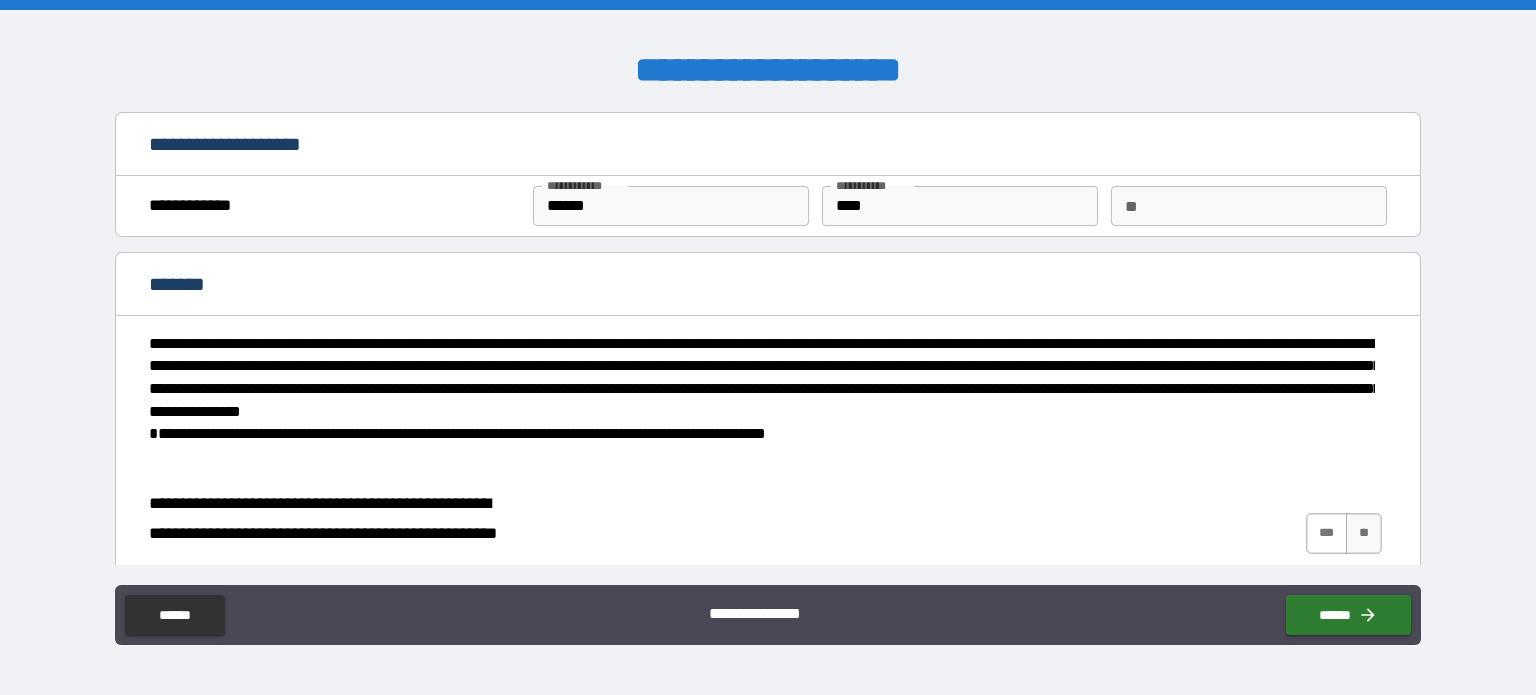 click on "***" at bounding box center [1327, 533] 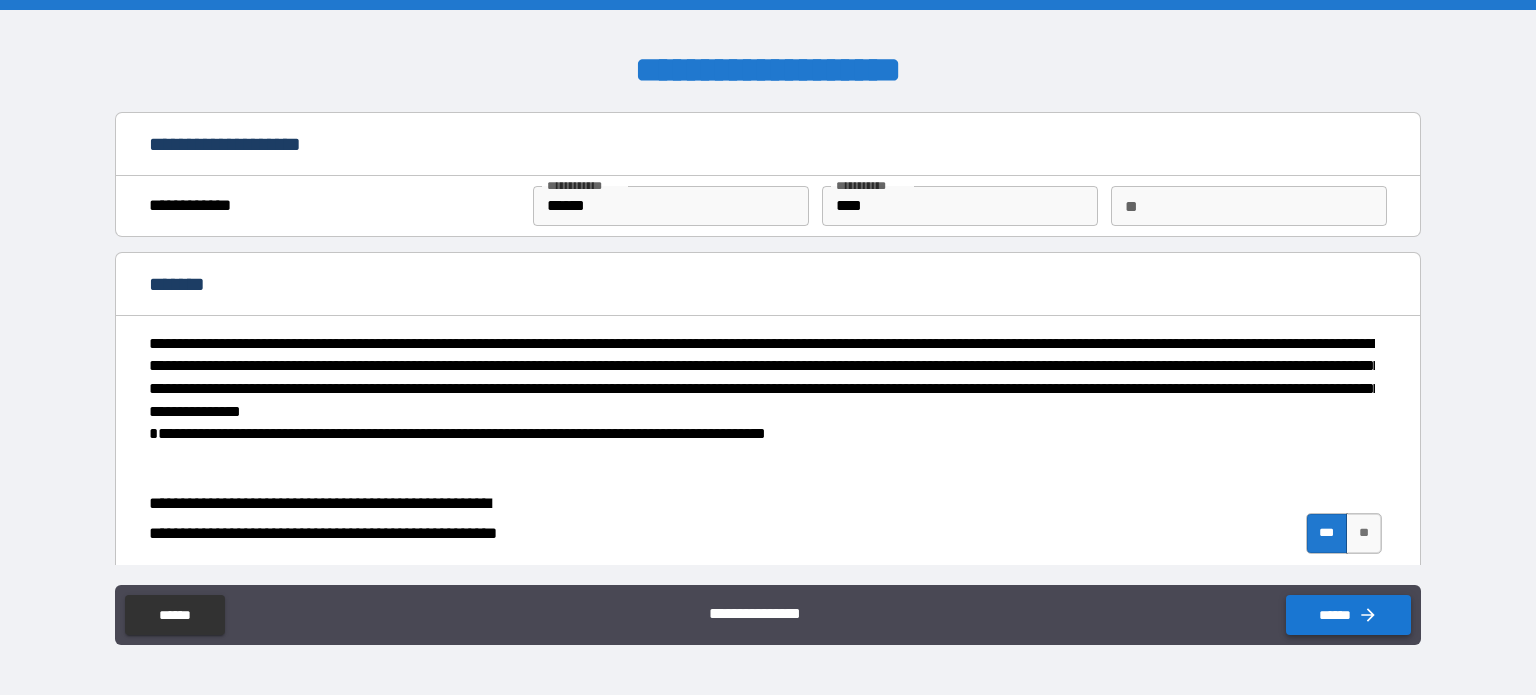 click on "******" at bounding box center (1348, 615) 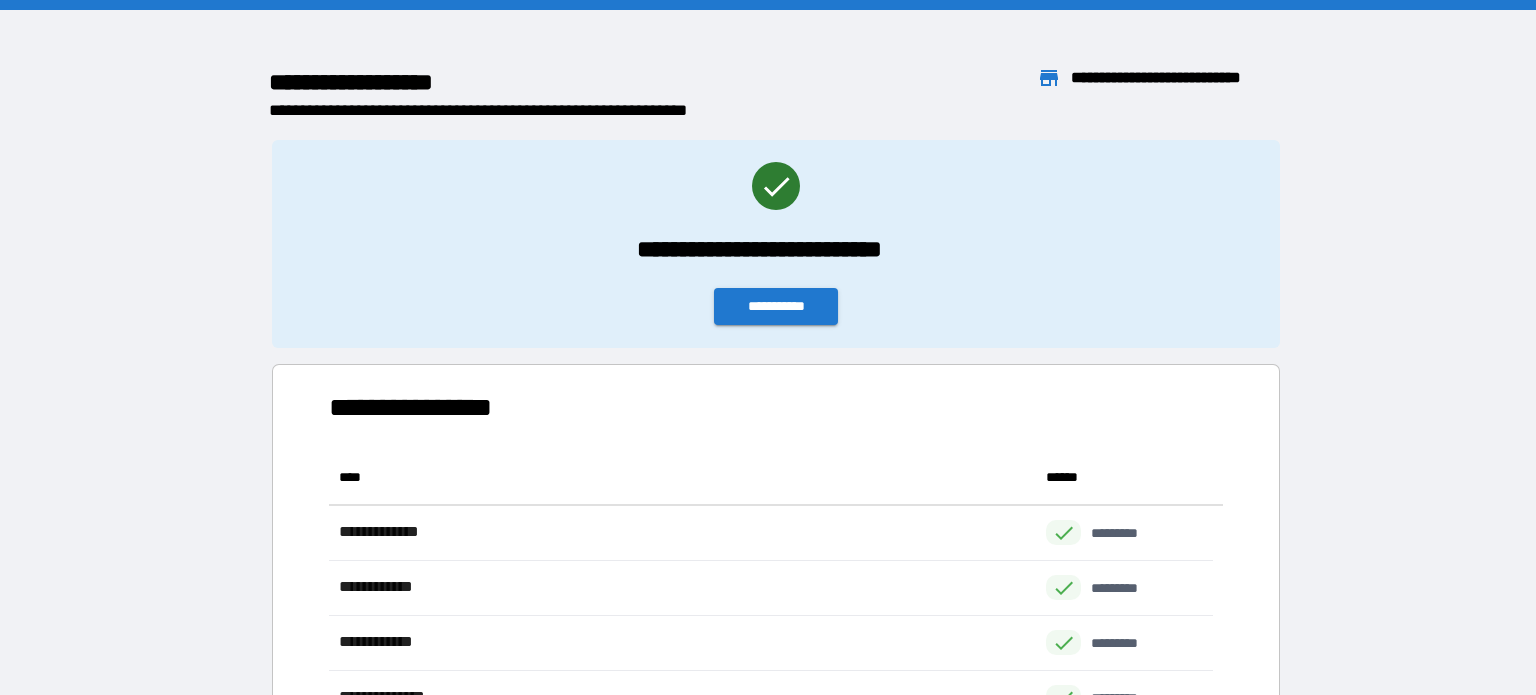 scroll, scrollTop: 16, scrollLeft: 16, axis: both 